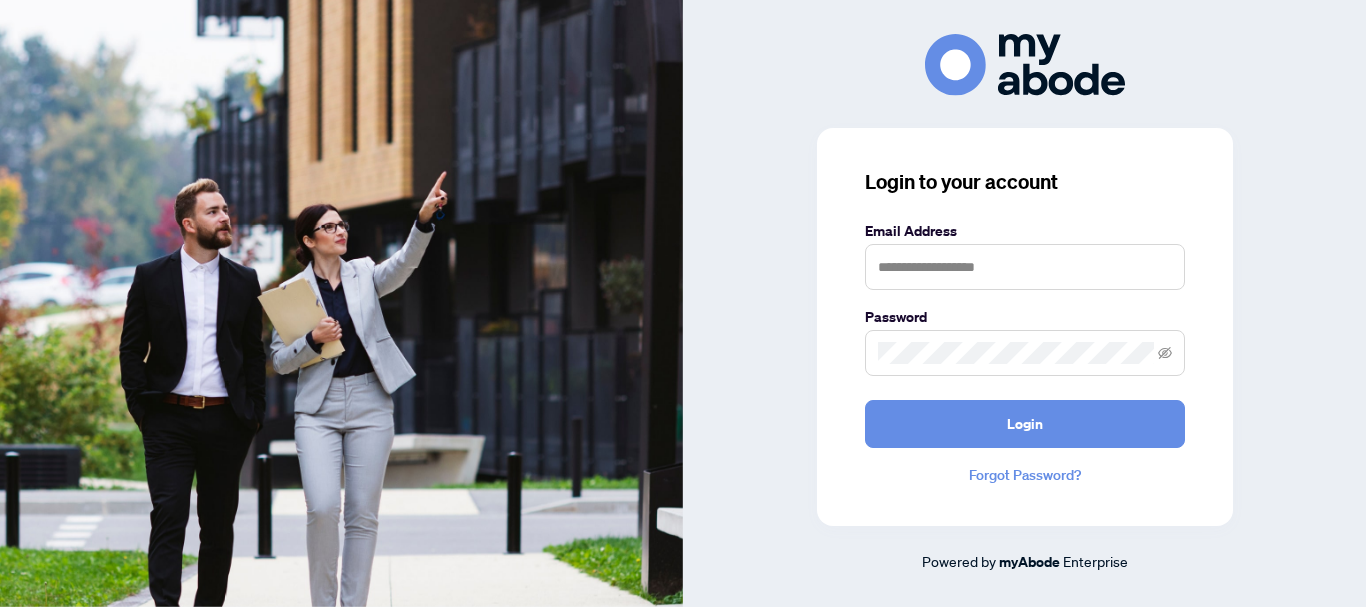 scroll, scrollTop: 0, scrollLeft: 0, axis: both 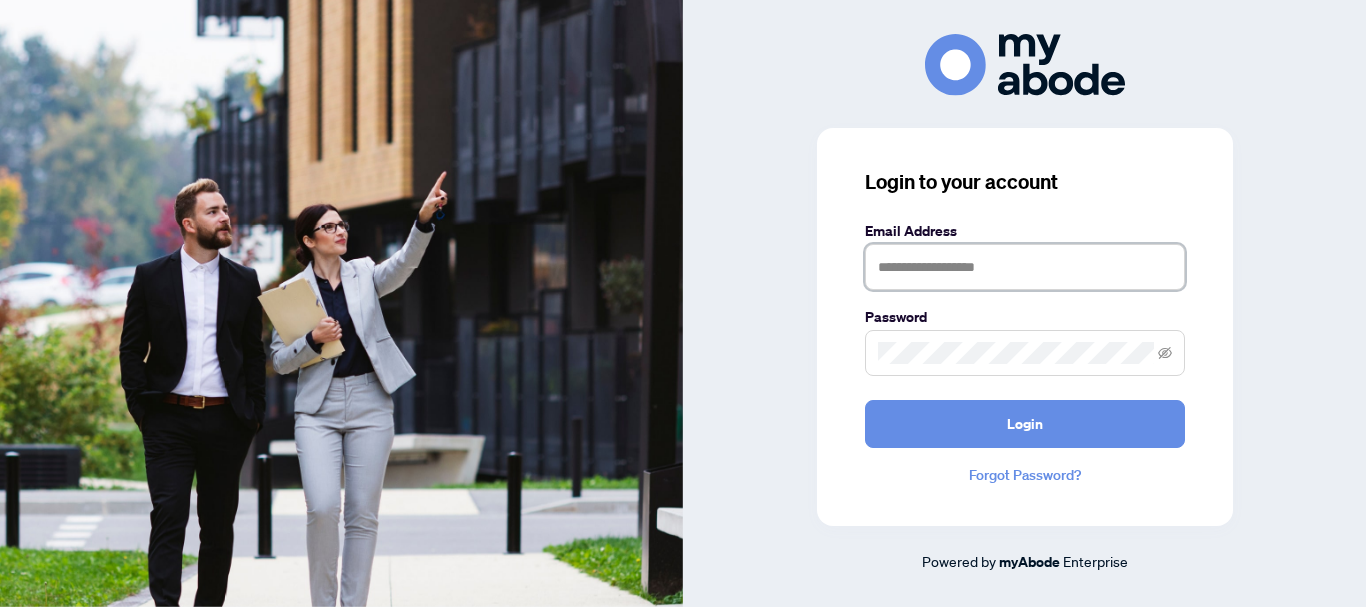 click at bounding box center [1025, 267] 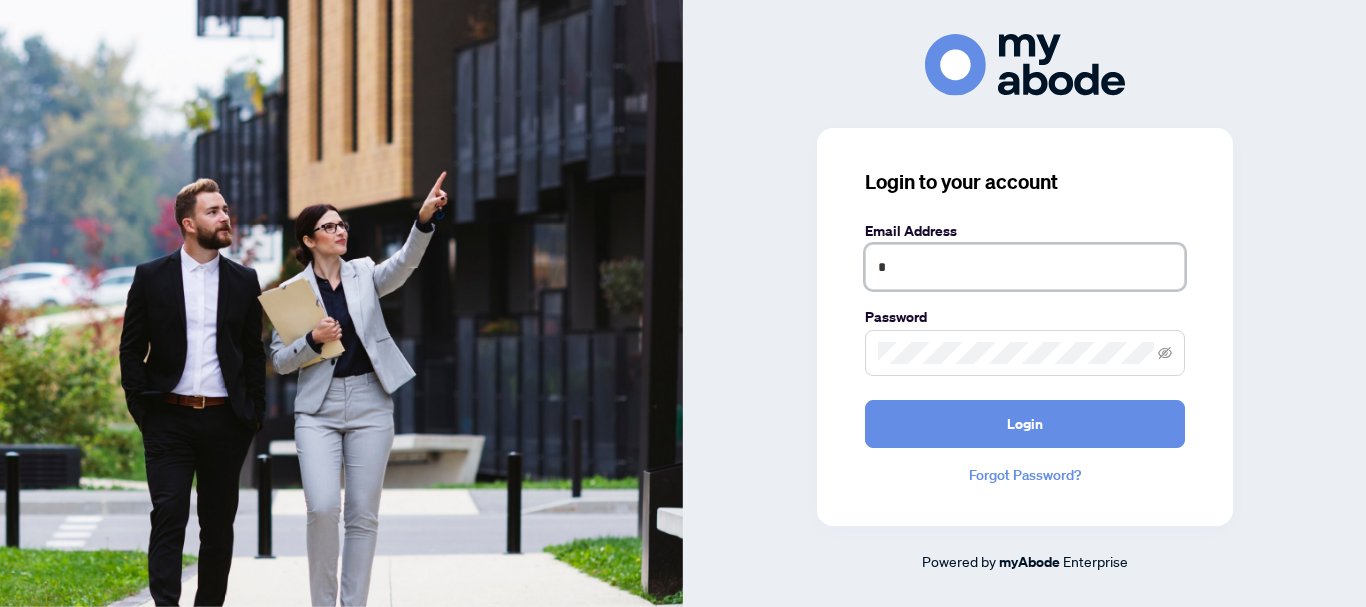 type on "**********" 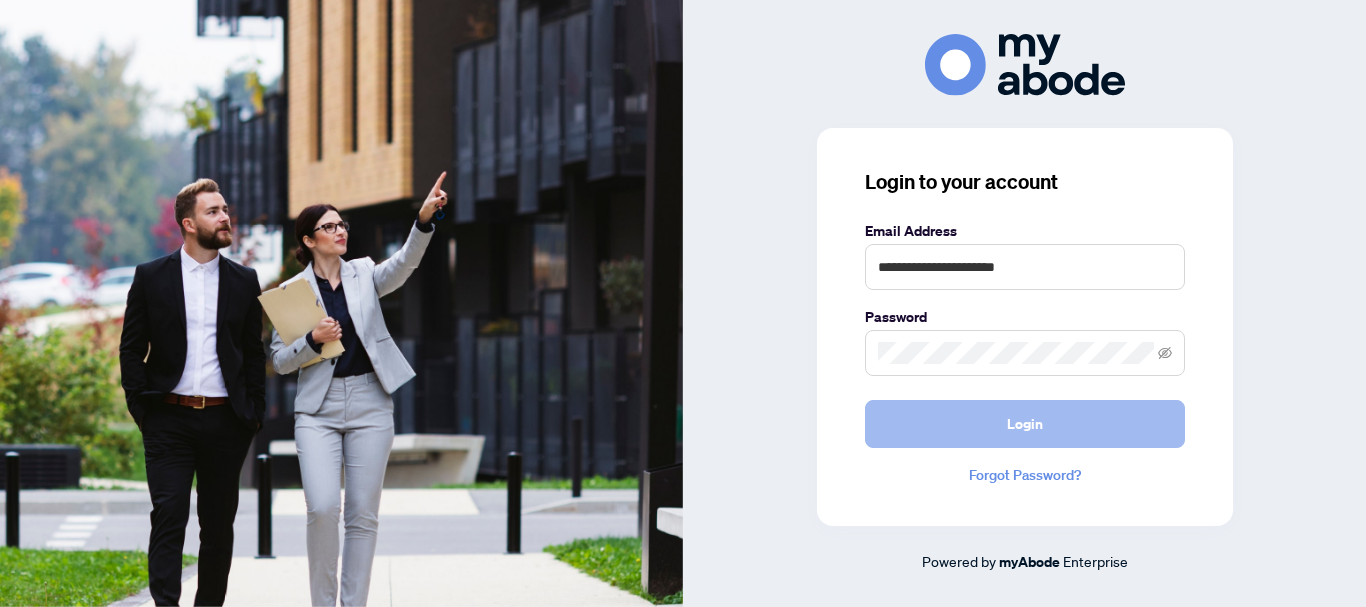 click on "Login" at bounding box center [1025, 424] 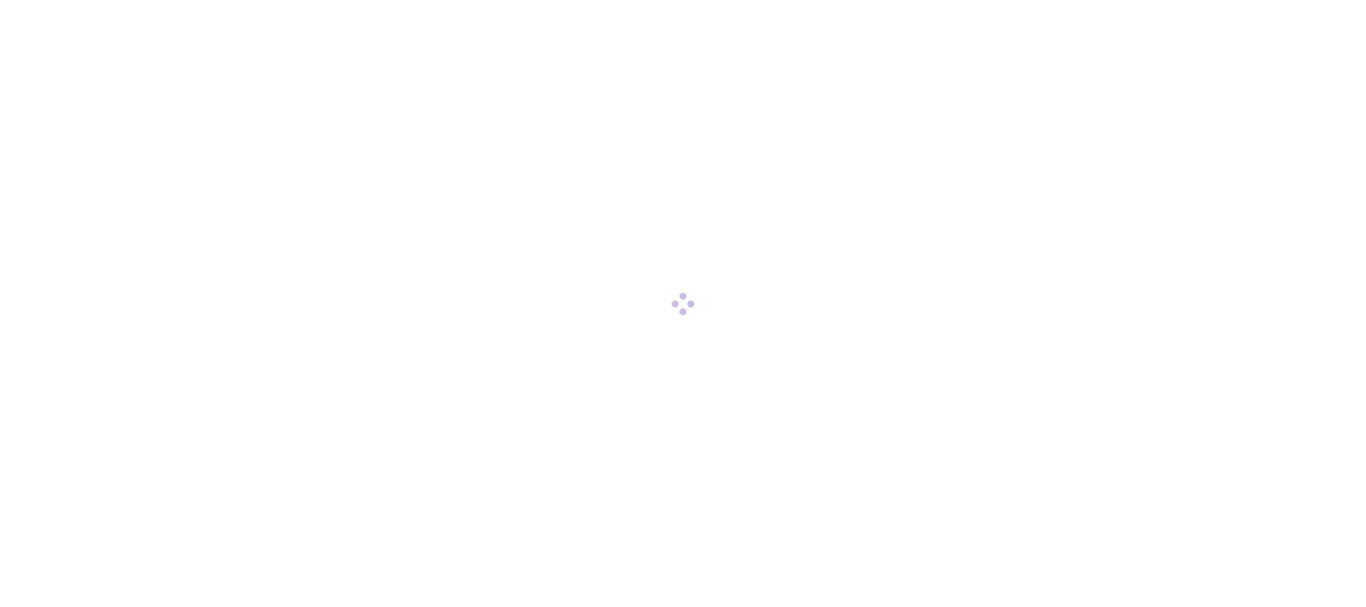 scroll, scrollTop: 0, scrollLeft: 0, axis: both 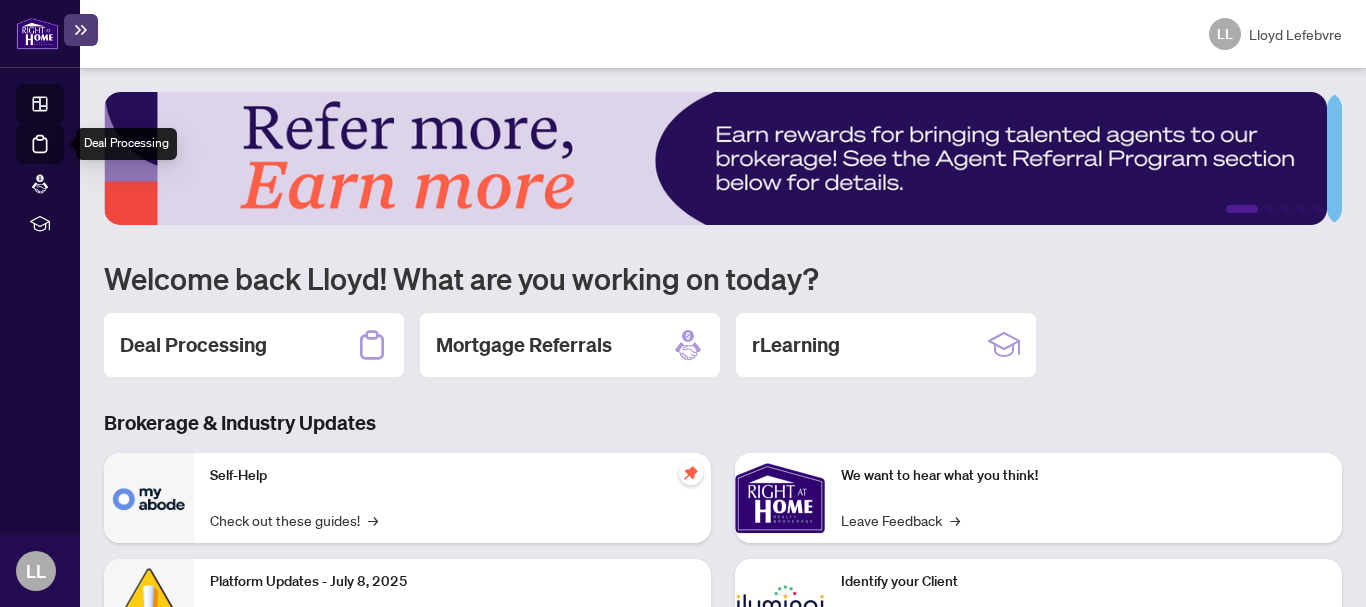 click on "Deal Processing" at bounding box center (63, 158) 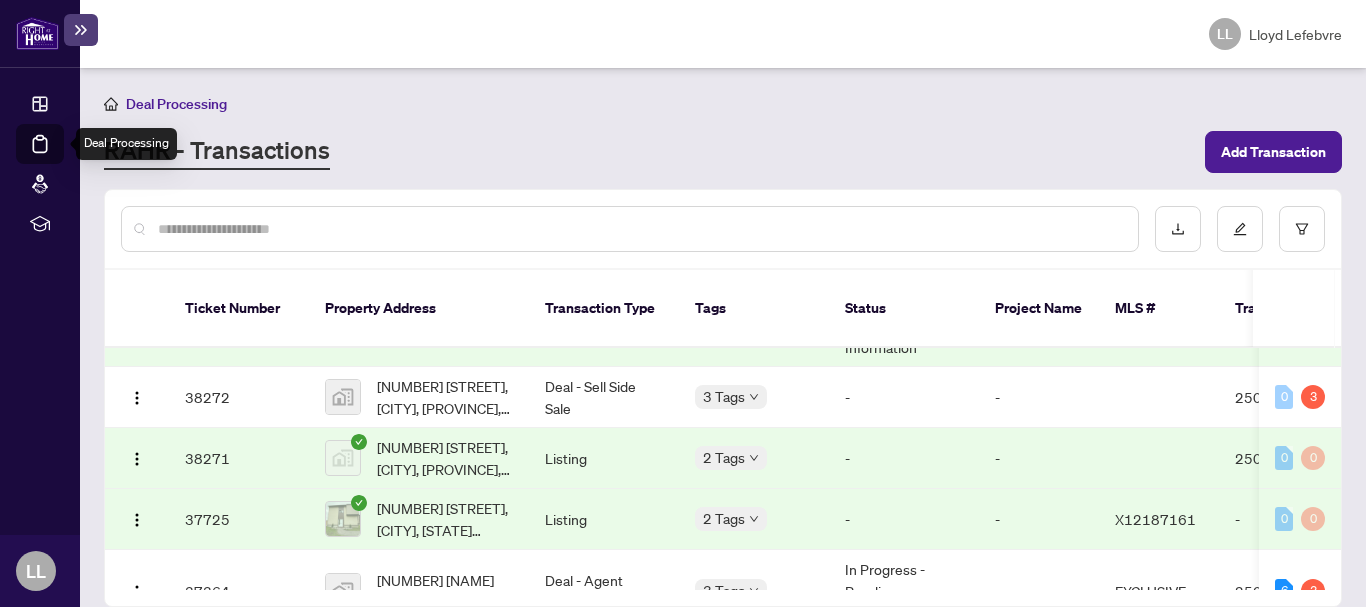 scroll, scrollTop: 590, scrollLeft: 0, axis: vertical 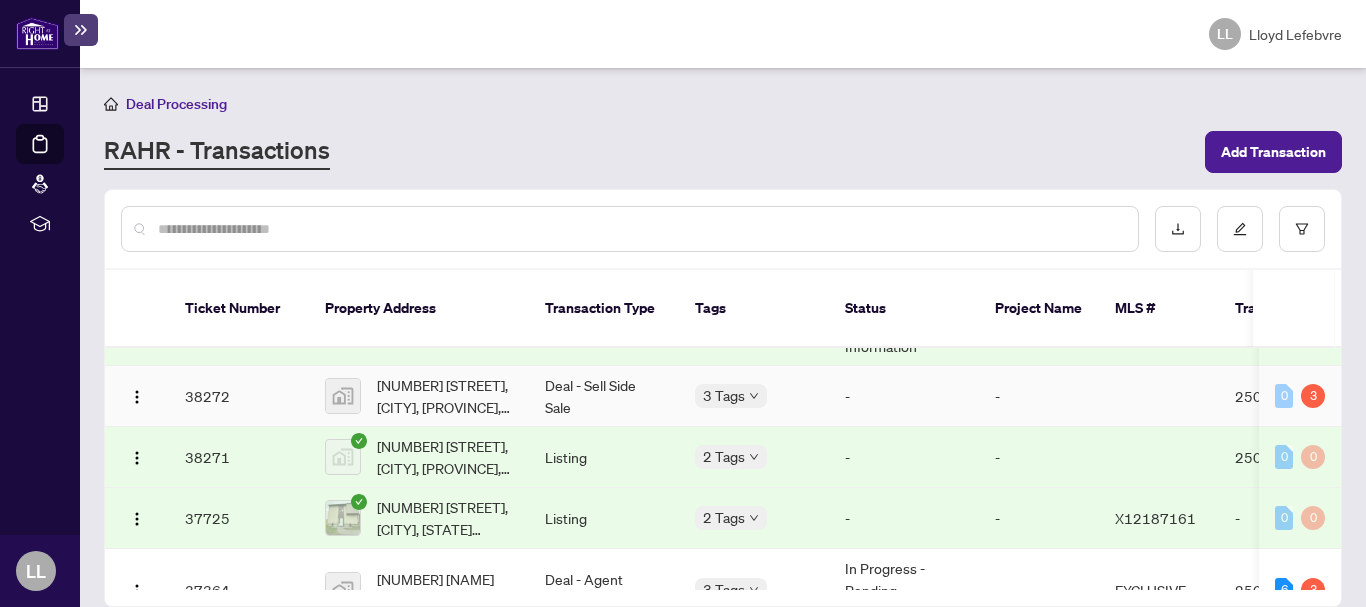click on "38272" at bounding box center (239, 396) 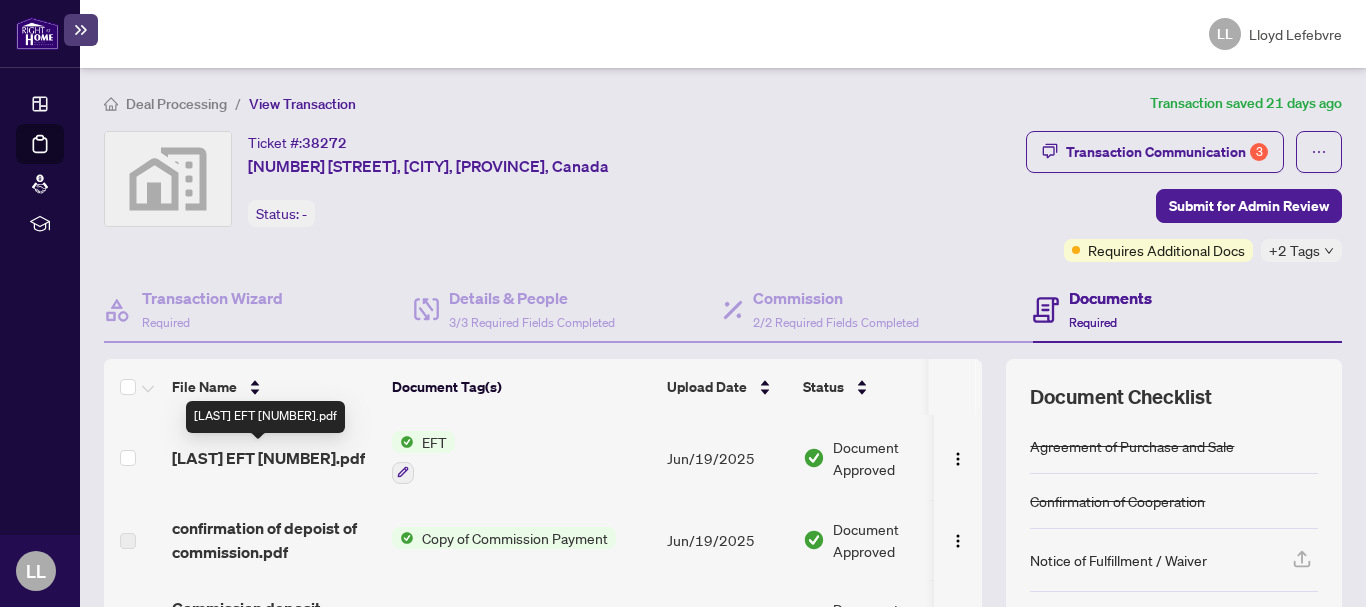 click on "[LAST] EFT [NUMBER].pdf" at bounding box center (268, 458) 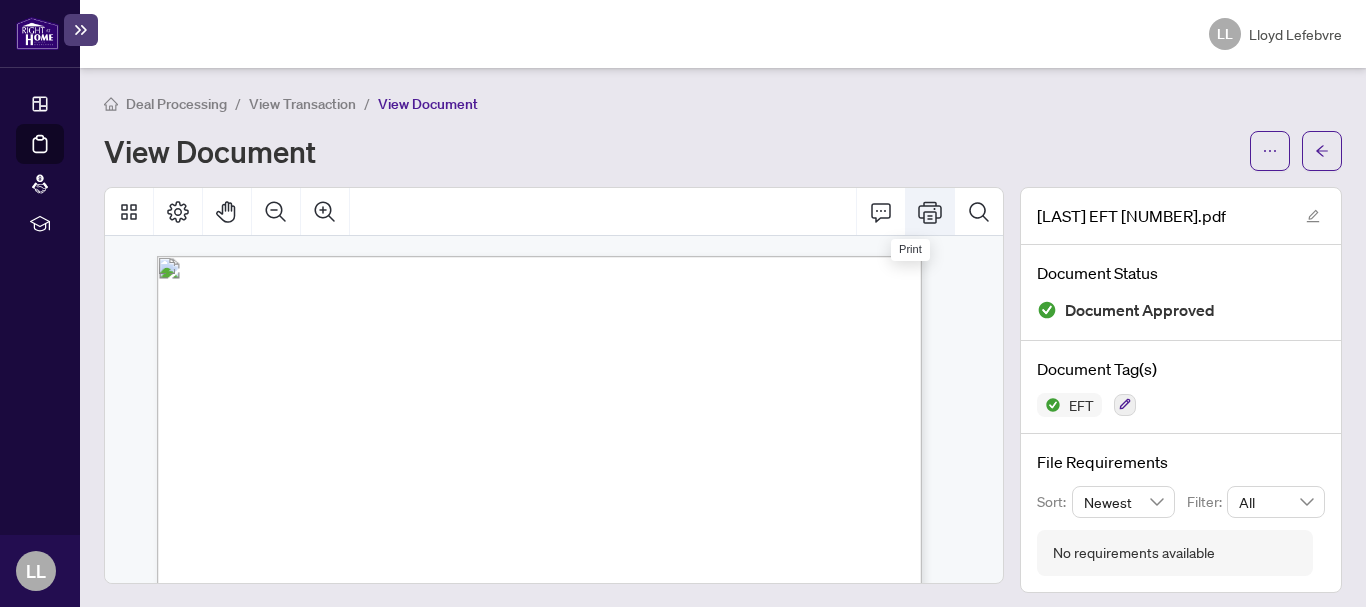click 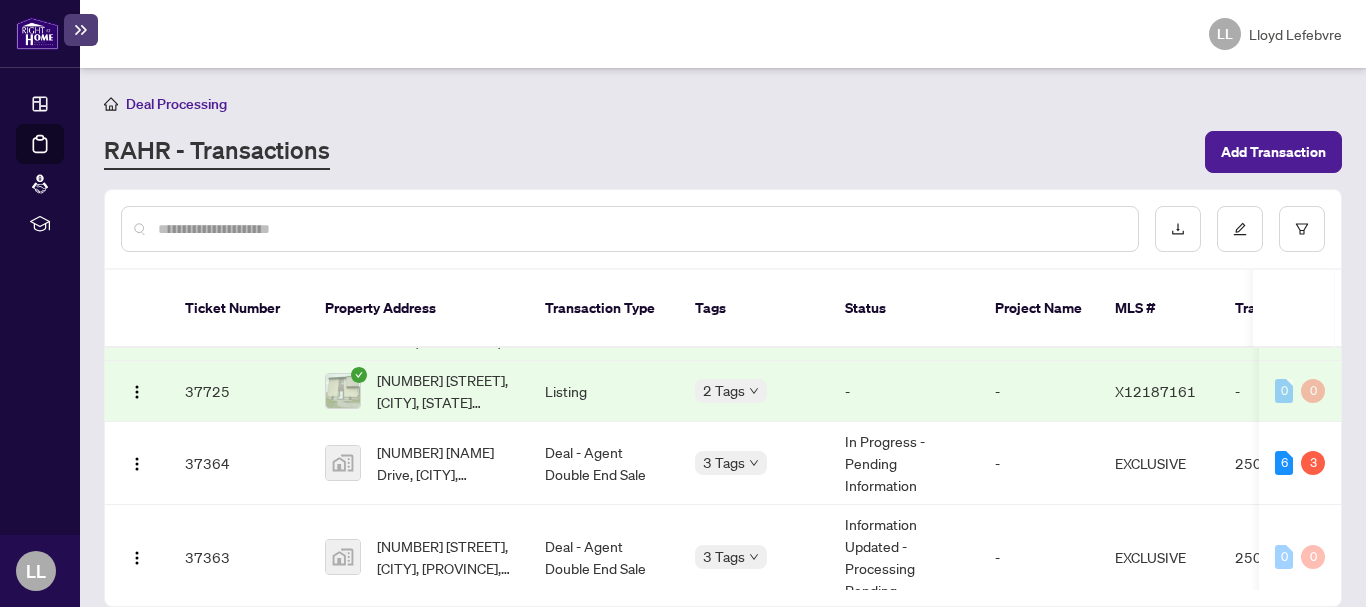 scroll, scrollTop: 721, scrollLeft: 0, axis: vertical 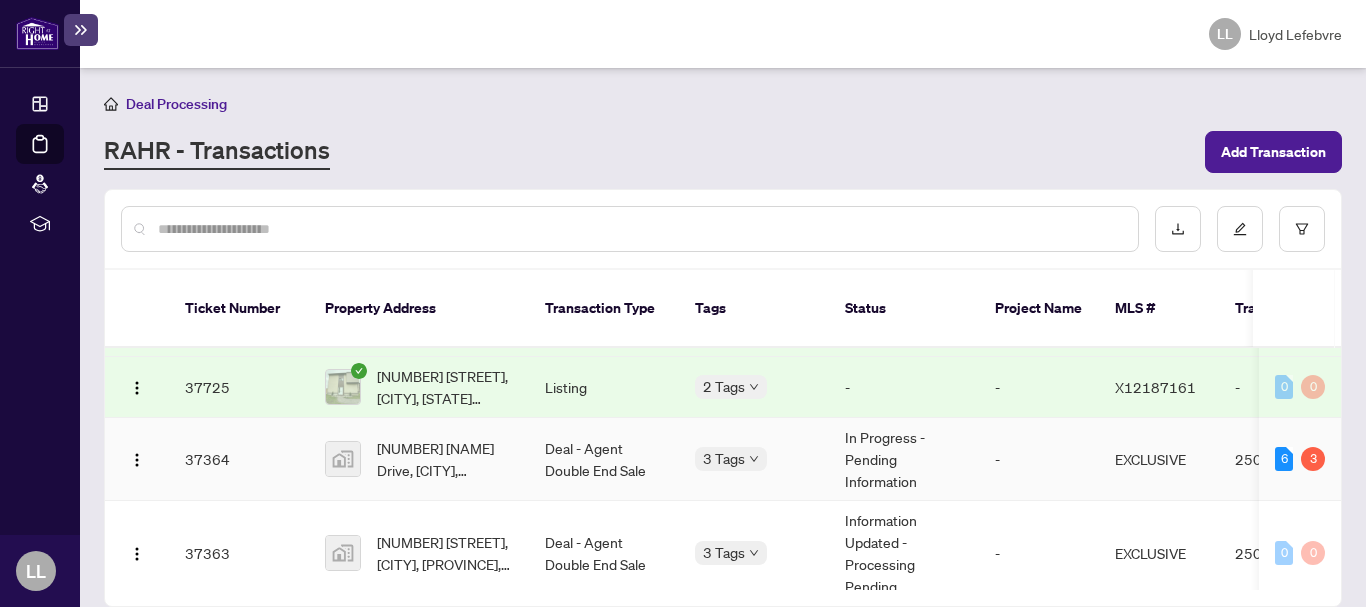 click on "37364" at bounding box center (239, 459) 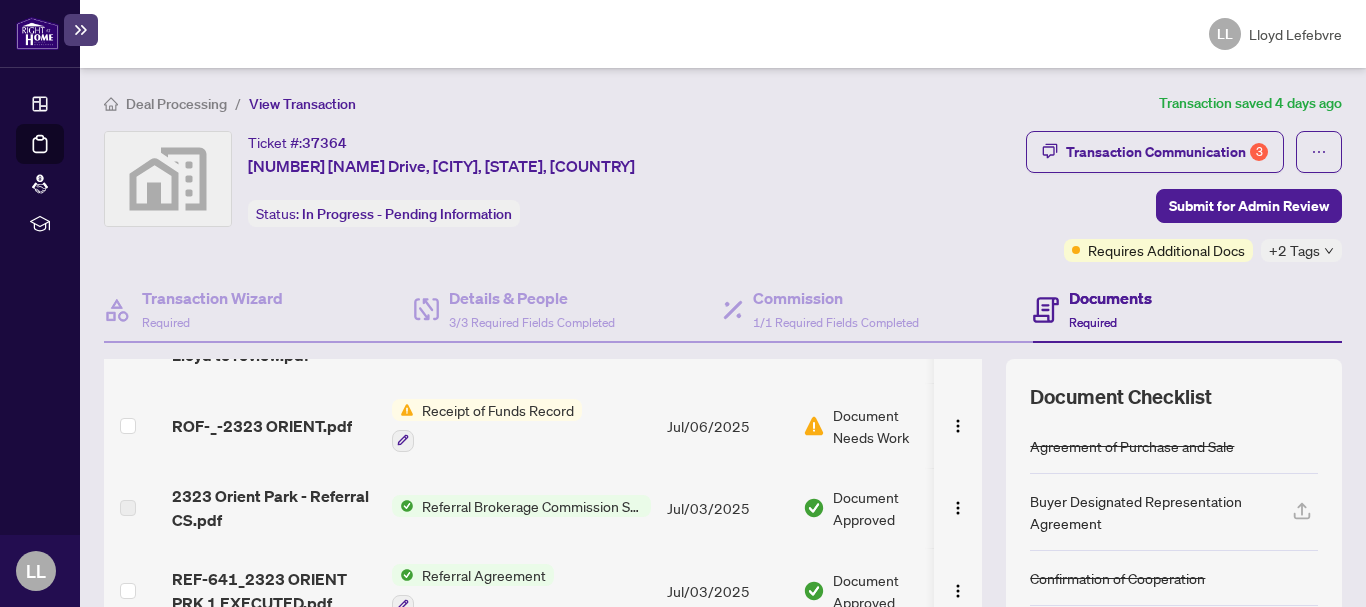 scroll, scrollTop: 585, scrollLeft: 0, axis: vertical 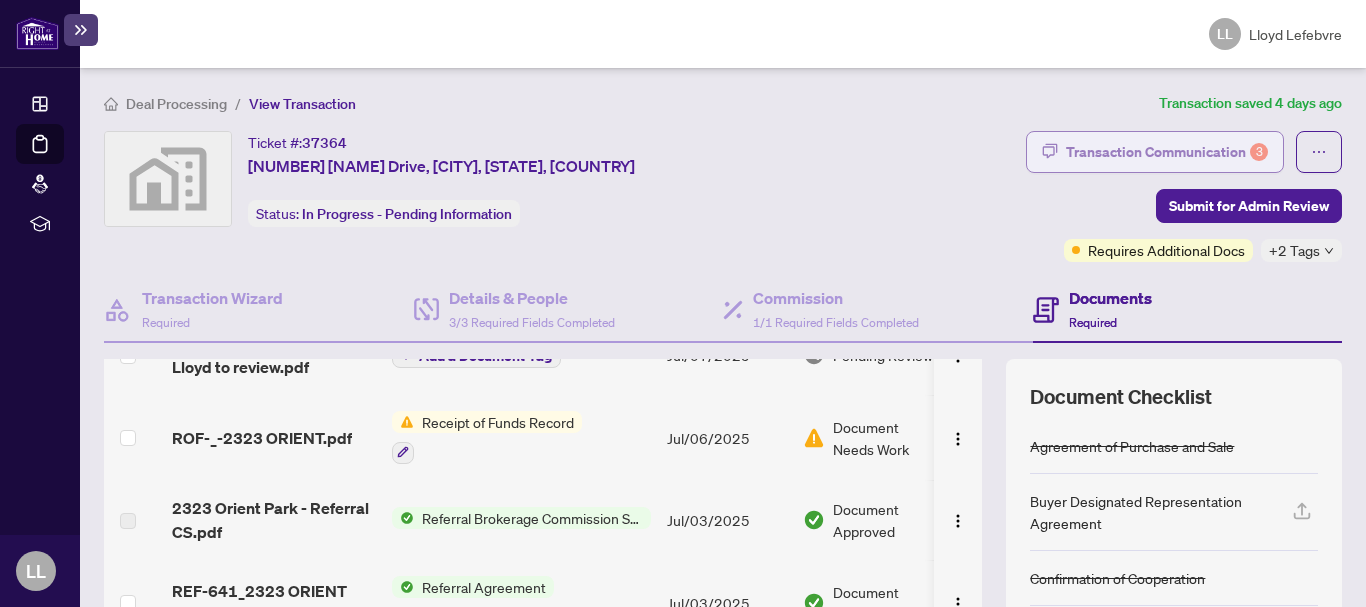 click on "Transaction Communication 3" at bounding box center [1167, 152] 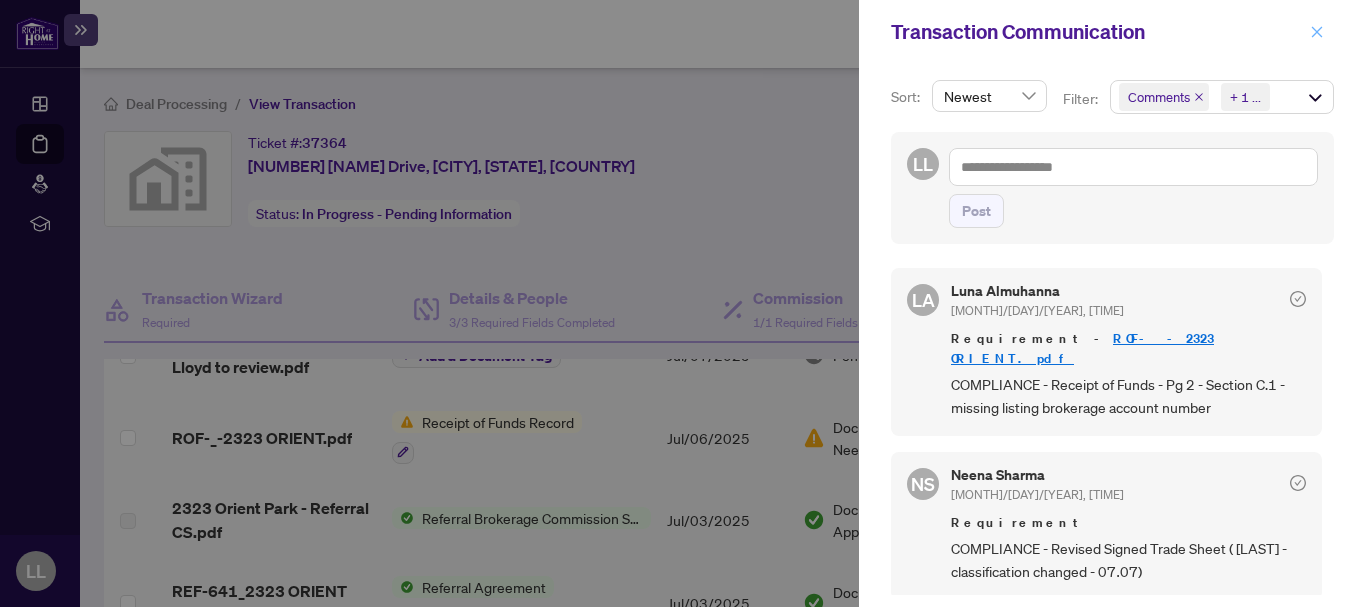 click 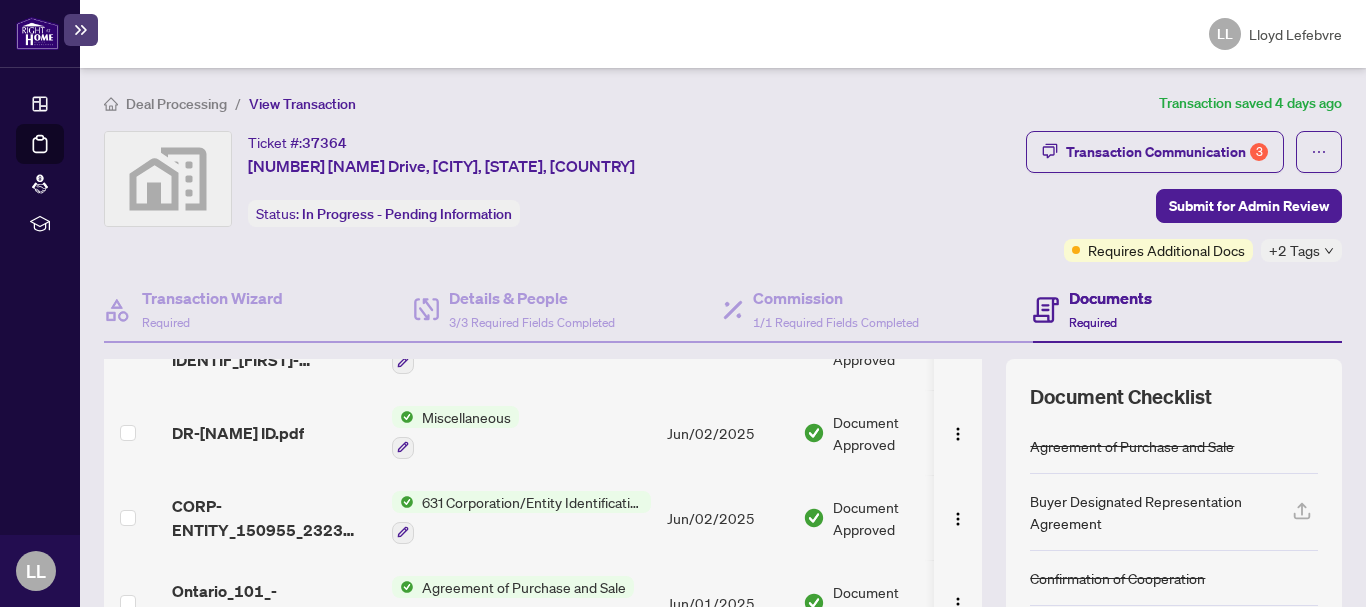 scroll, scrollTop: 1621, scrollLeft: 0, axis: vertical 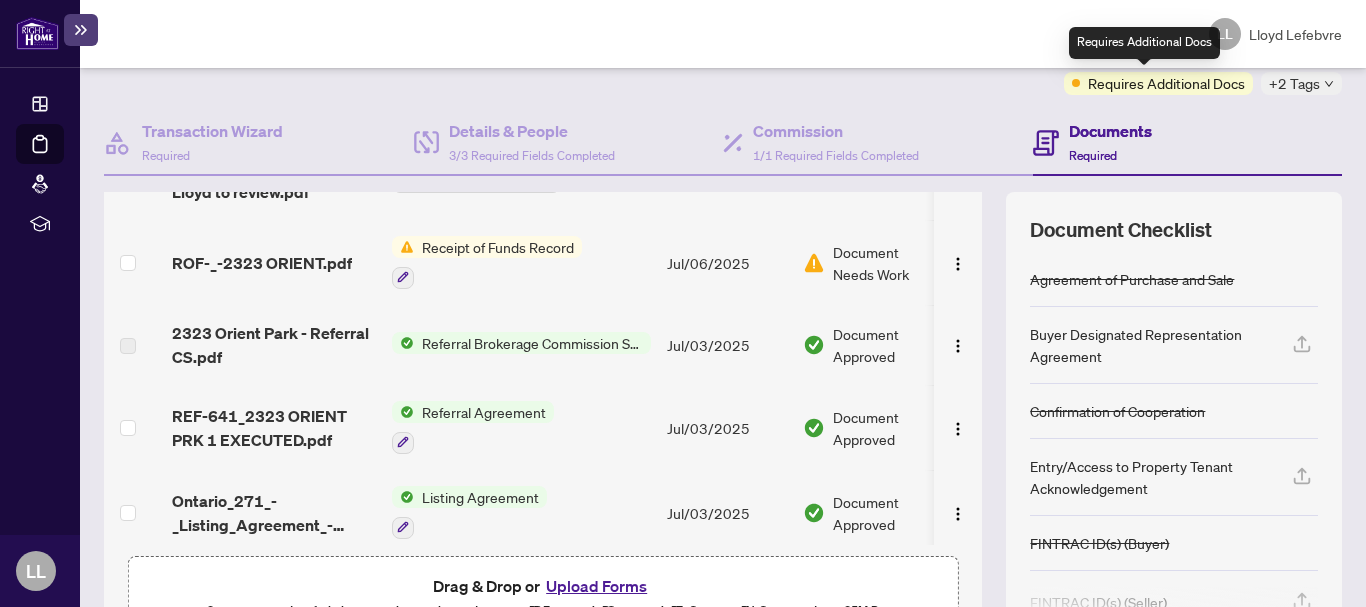 click on "Requires Additional Docs" at bounding box center [1166, 83] 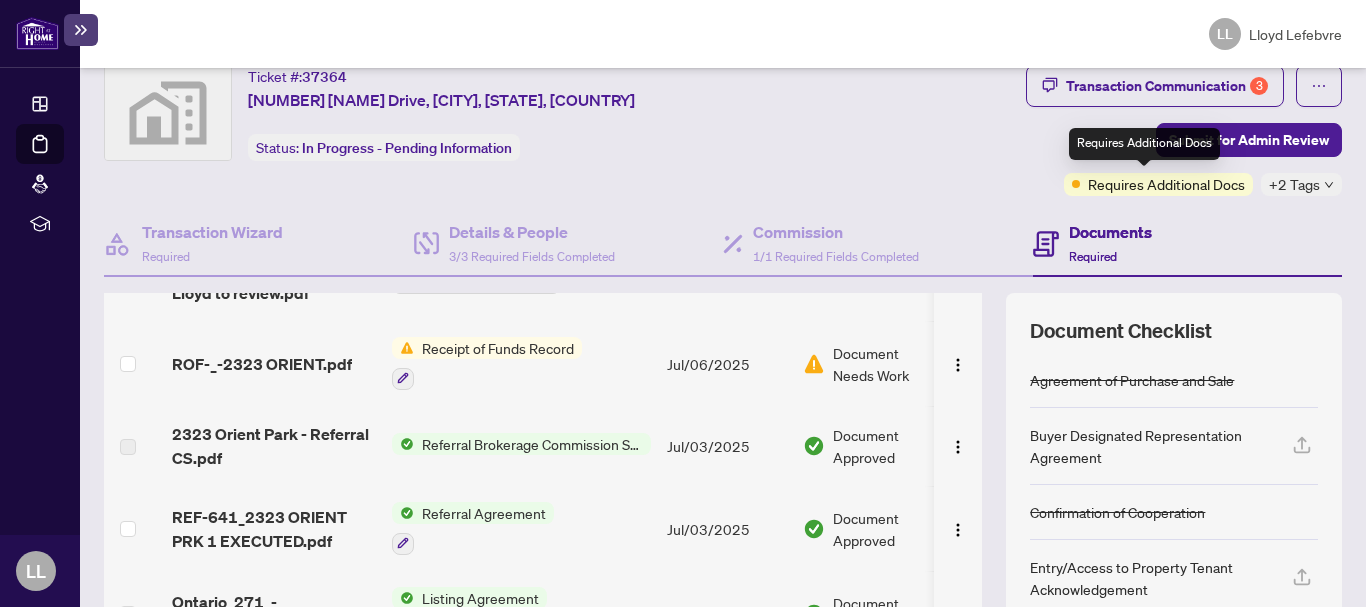 scroll, scrollTop: 0, scrollLeft: 0, axis: both 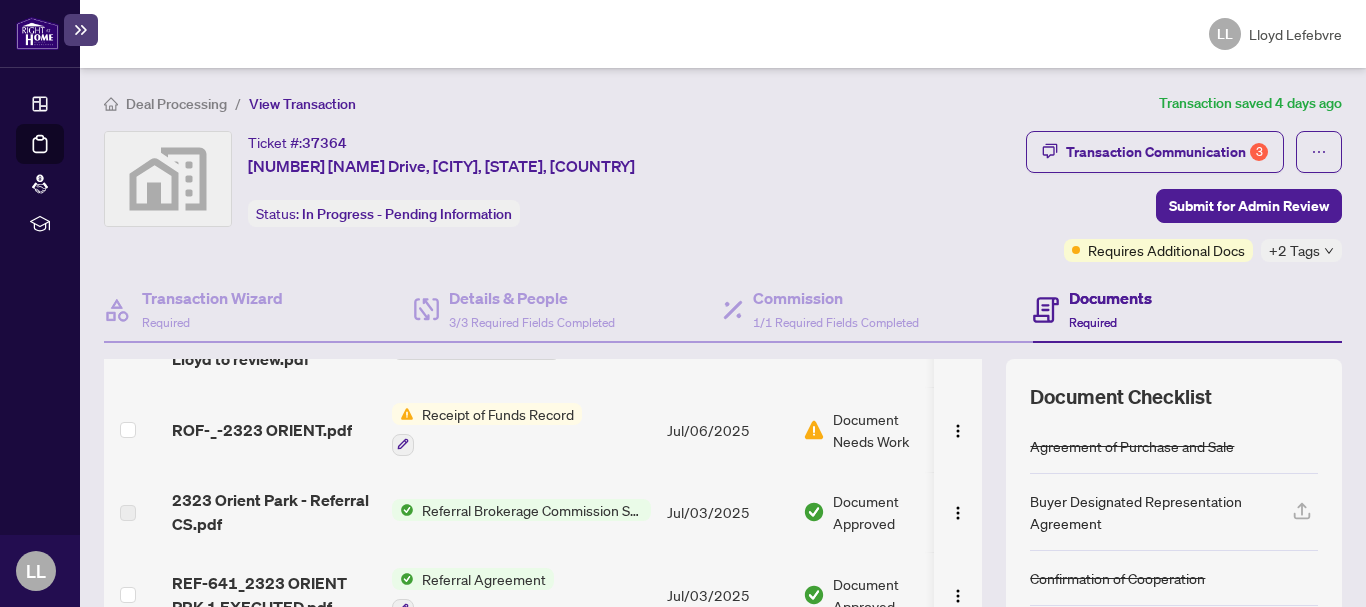 click on "+2 Tags" at bounding box center [1294, 250] 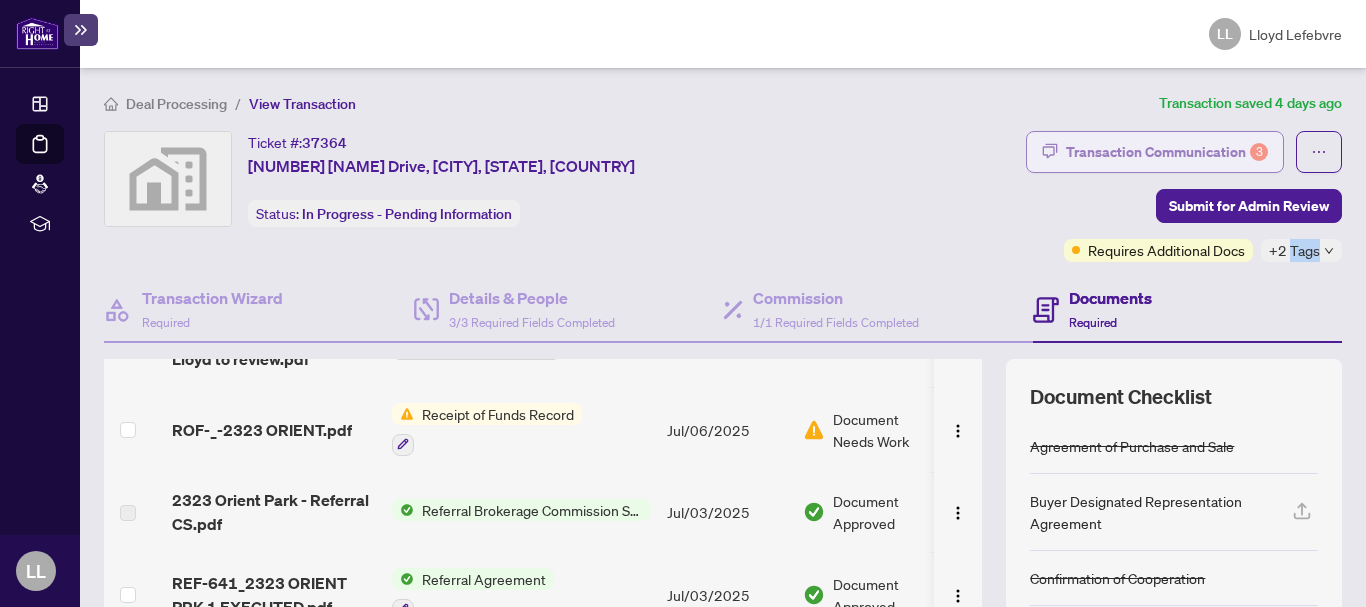 click on "Transaction Communication 3" at bounding box center (1167, 152) 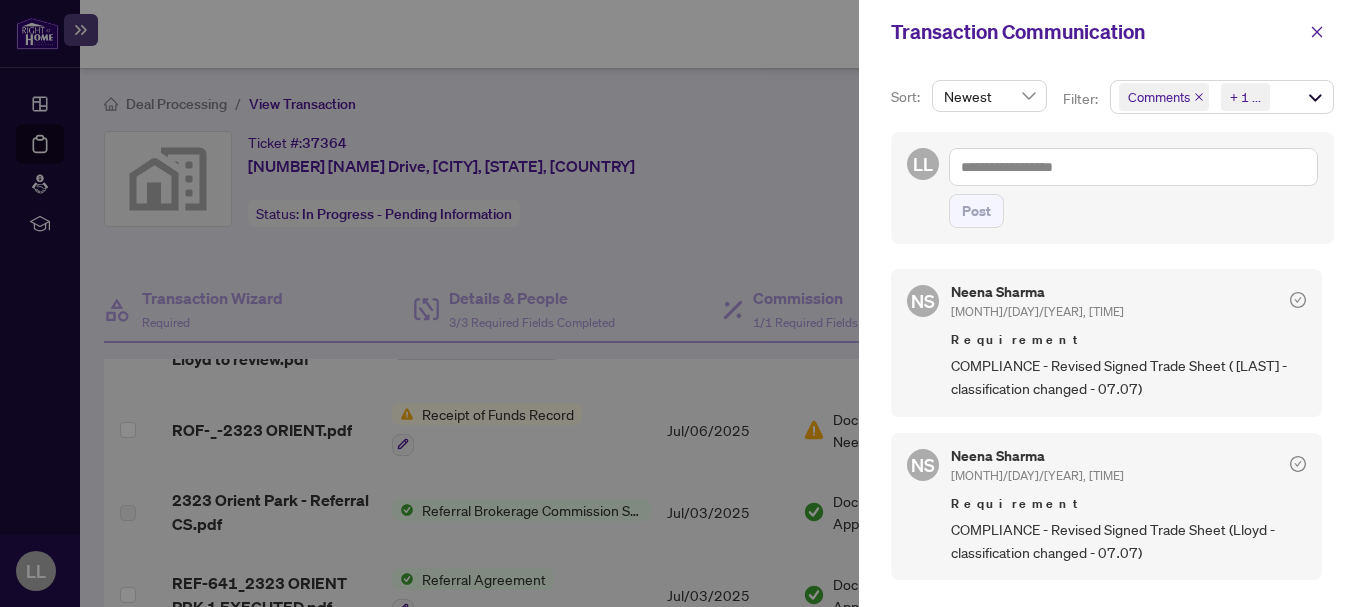scroll, scrollTop: 179, scrollLeft: 0, axis: vertical 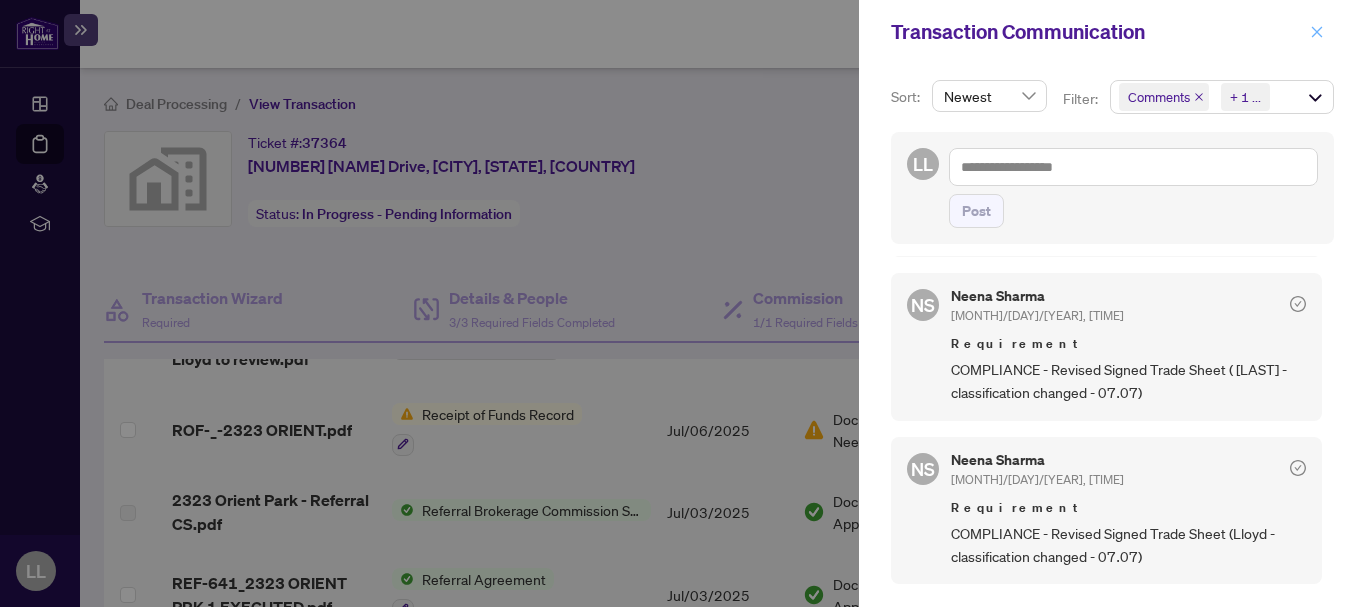 click 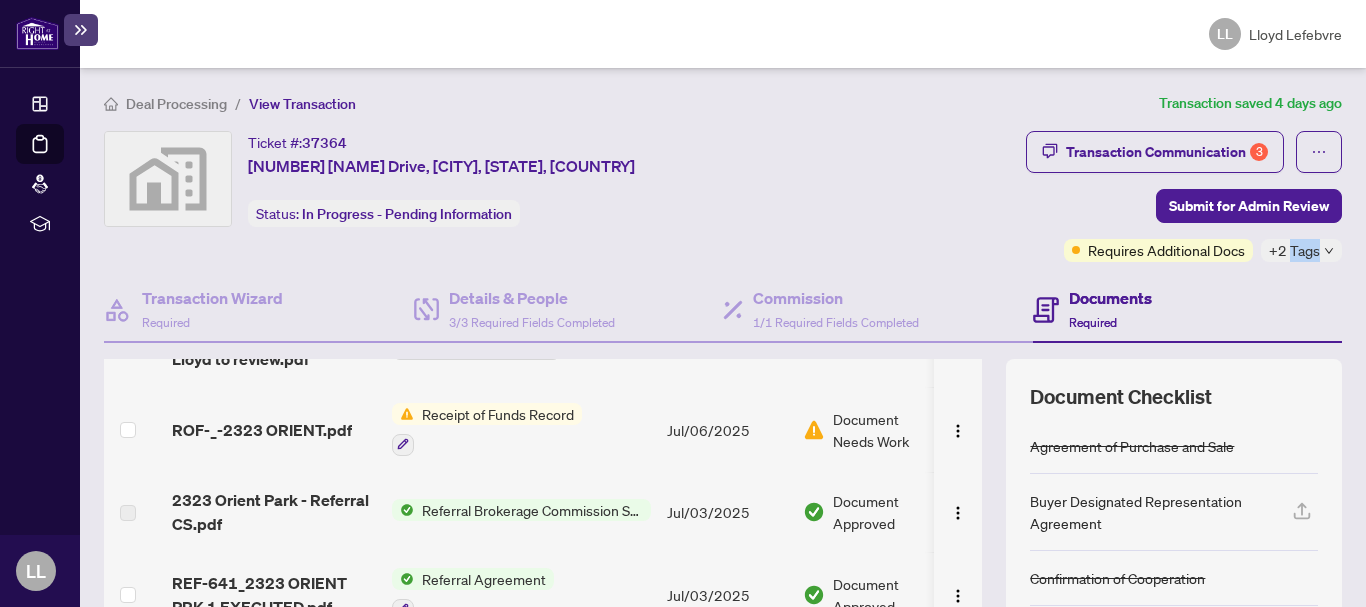 click on "Receipt of Funds Record" at bounding box center [498, 414] 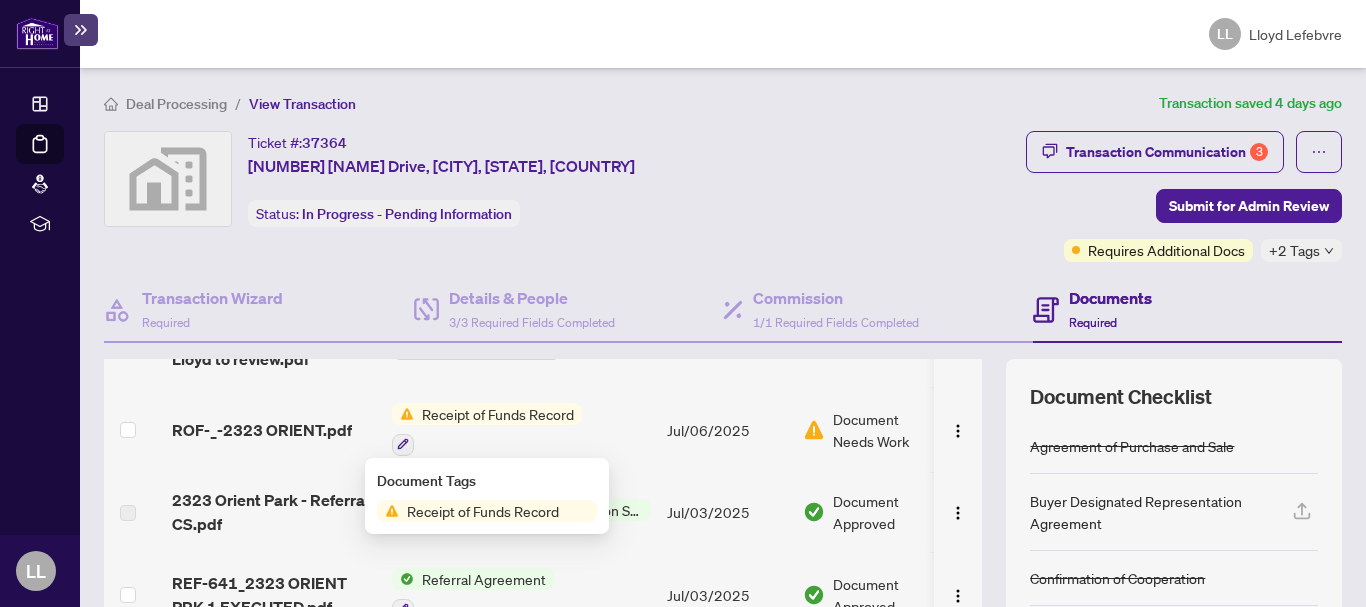 click on "Receipt of Funds Record" at bounding box center (483, 511) 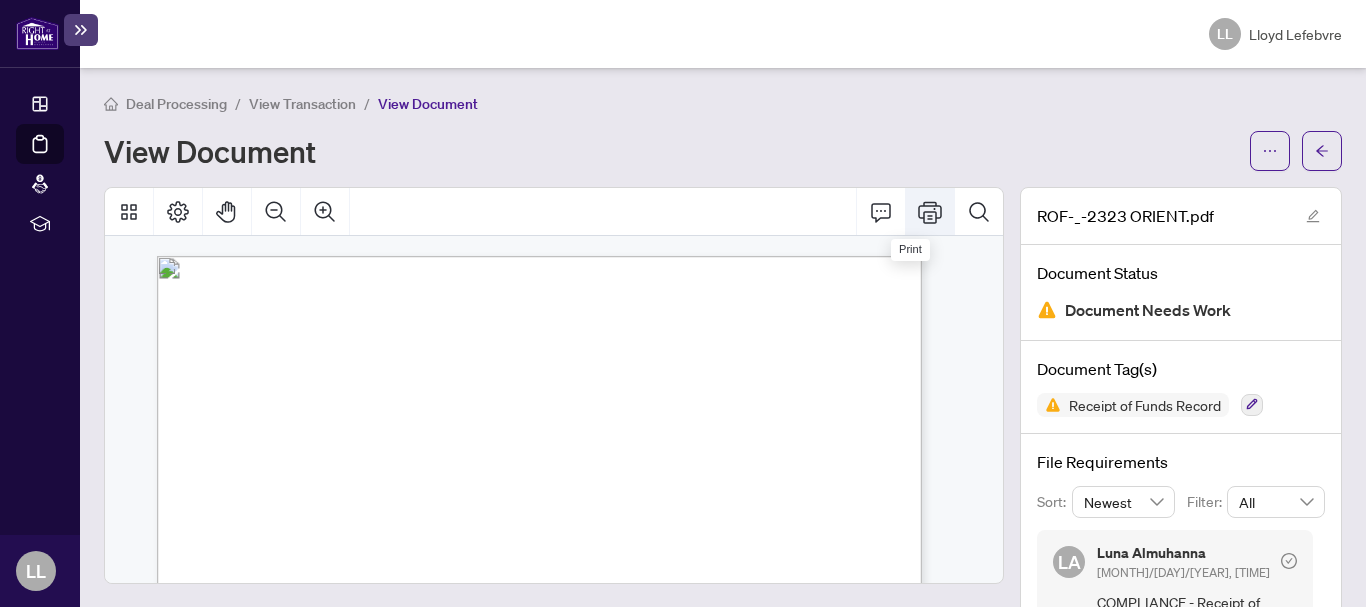 click 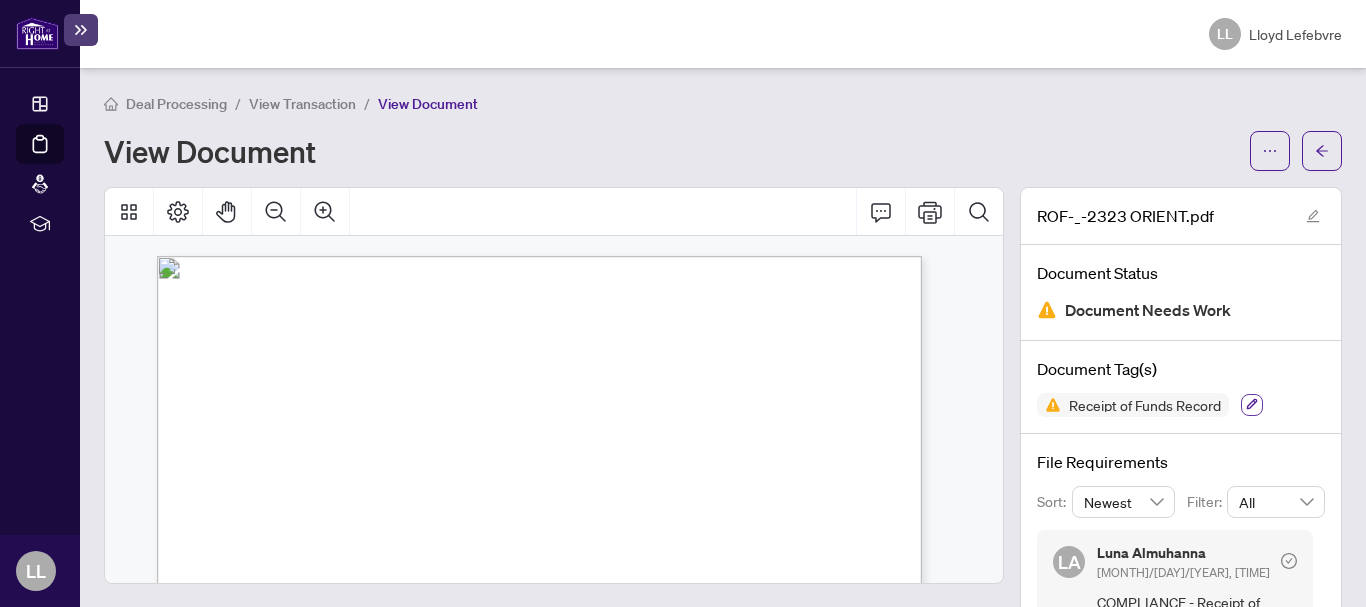 click 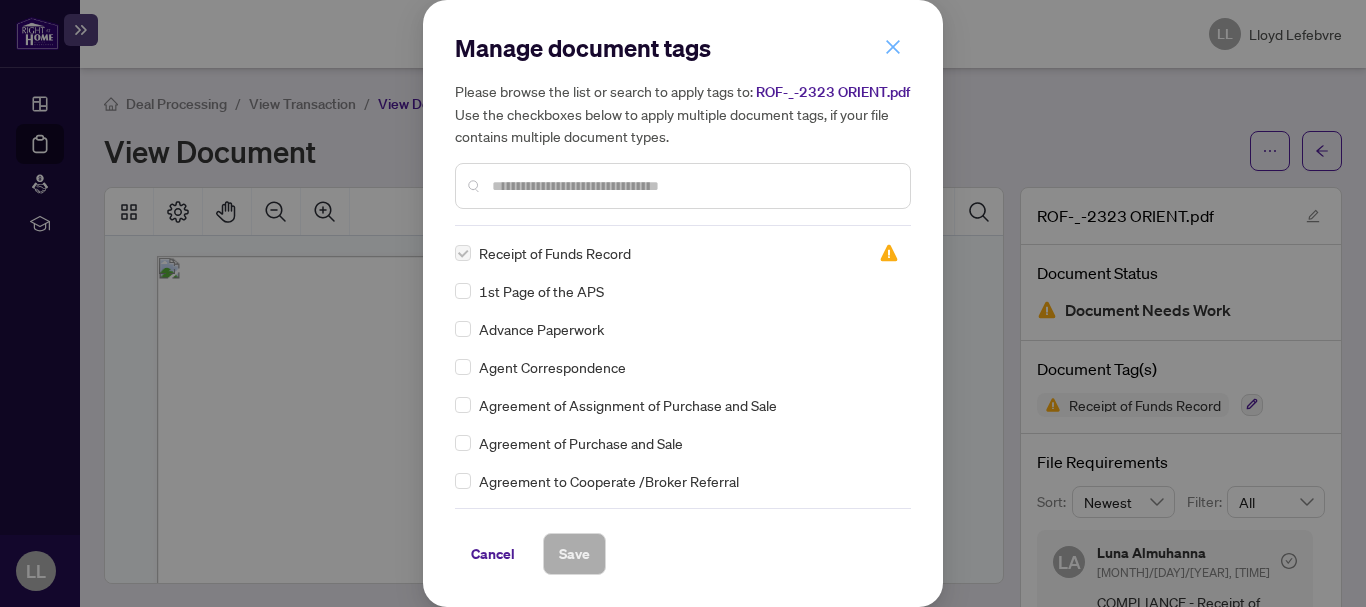 click 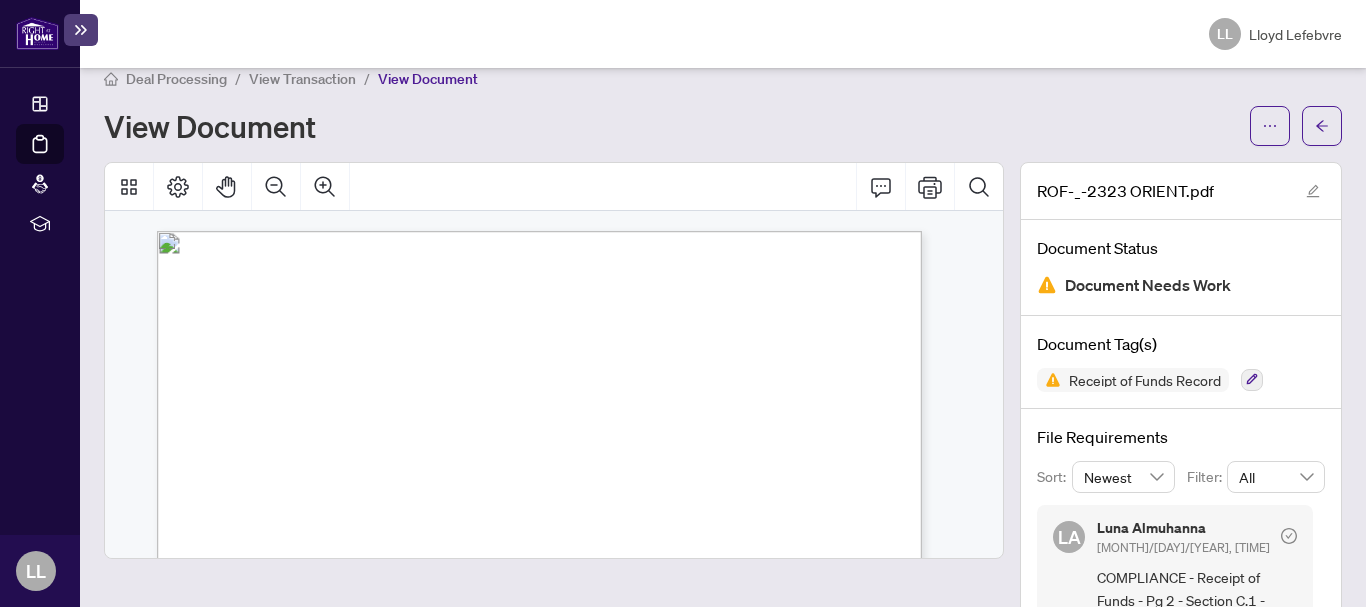 scroll, scrollTop: 0, scrollLeft: 0, axis: both 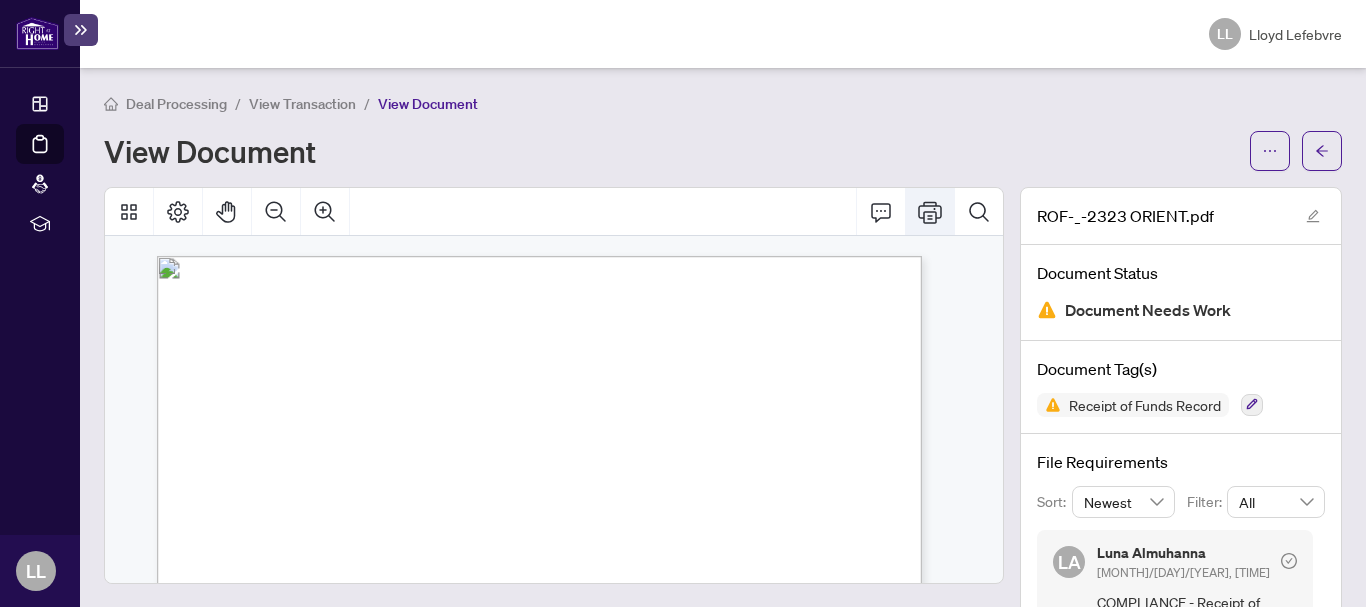 click 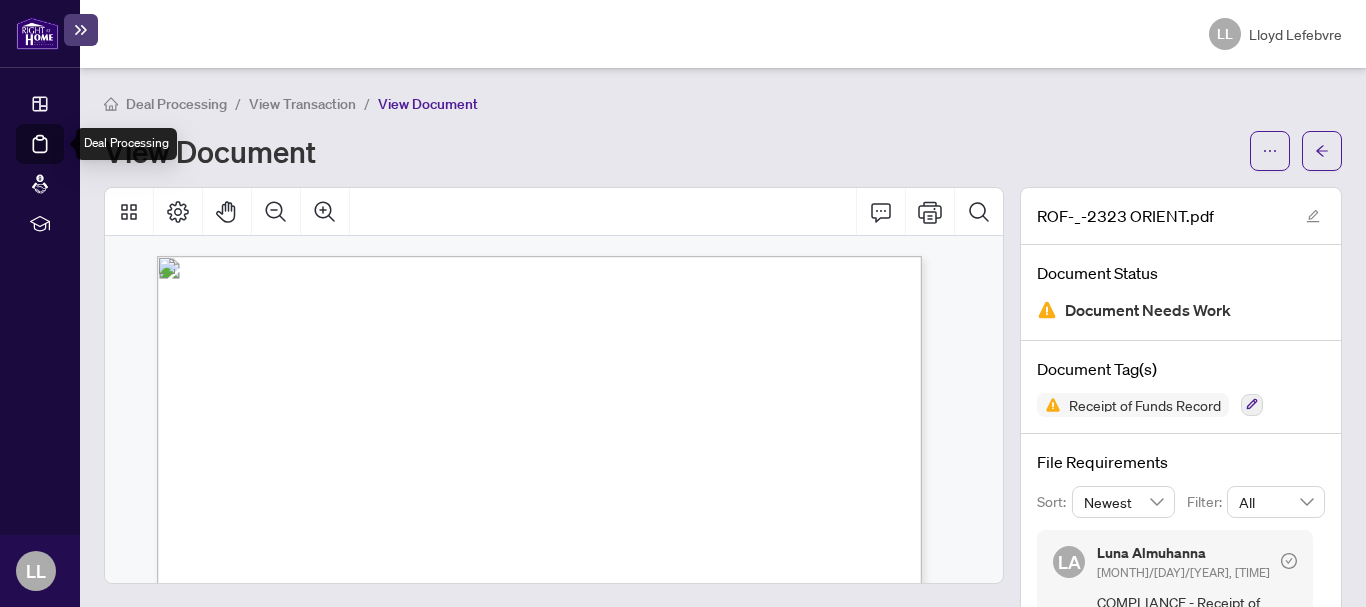 click on "Deal Processing" at bounding box center [63, 158] 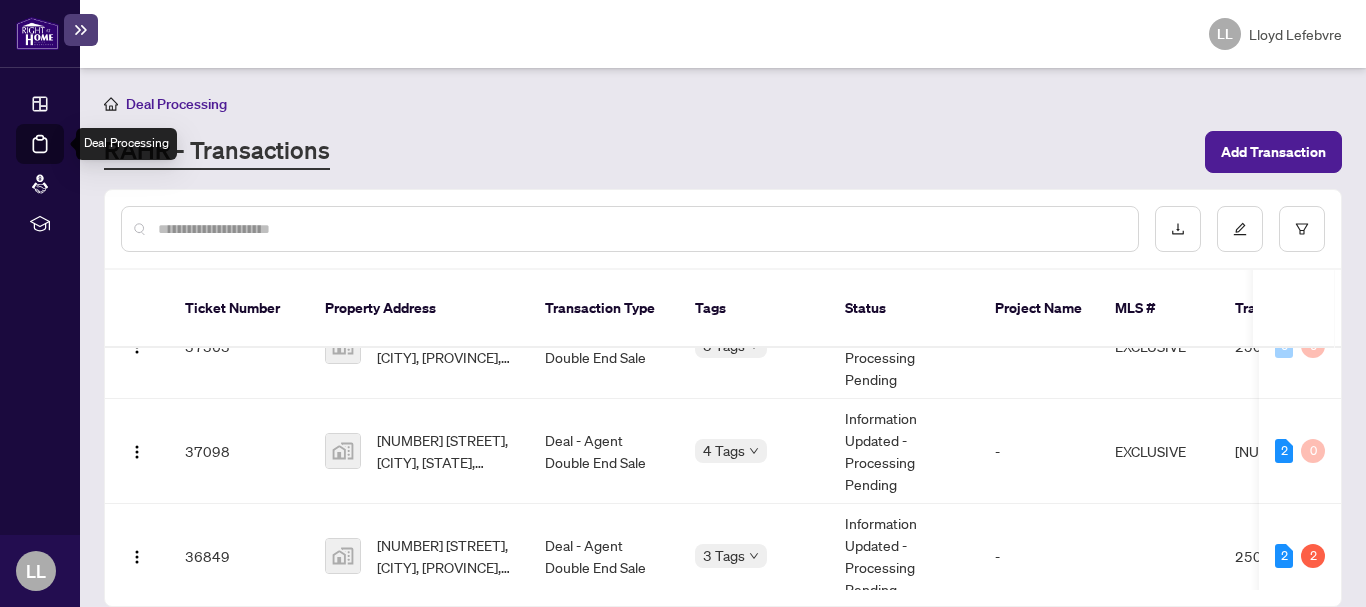 scroll, scrollTop: 929, scrollLeft: 0, axis: vertical 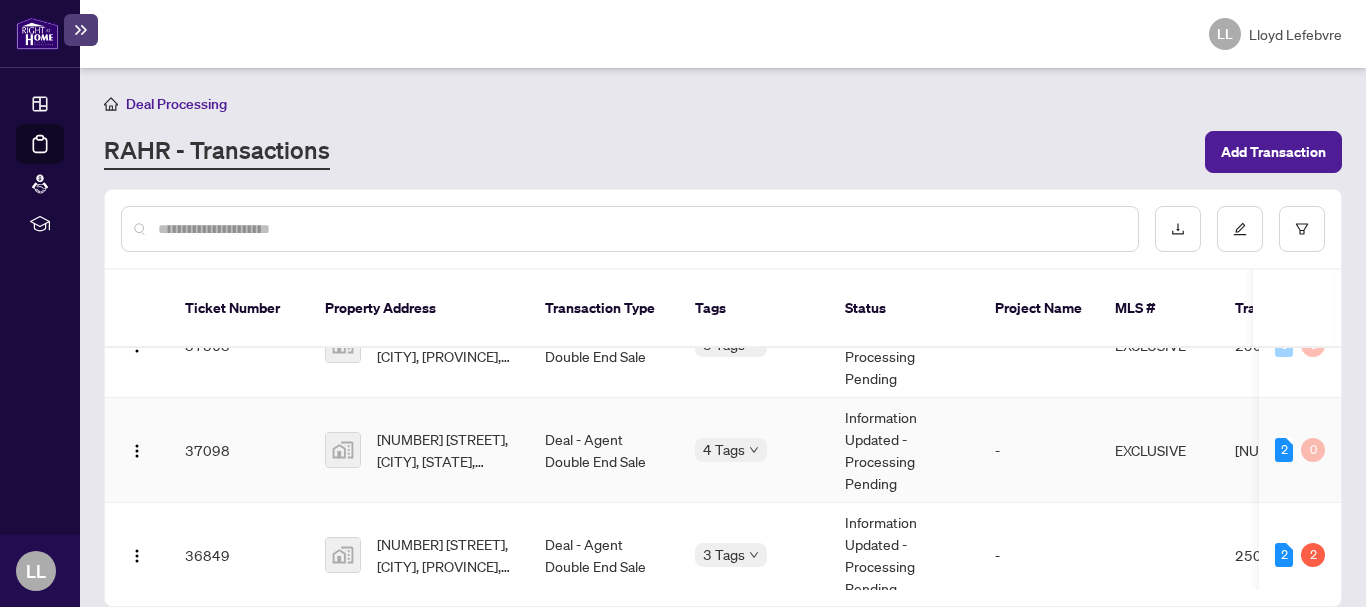 click on "37098" at bounding box center (239, 450) 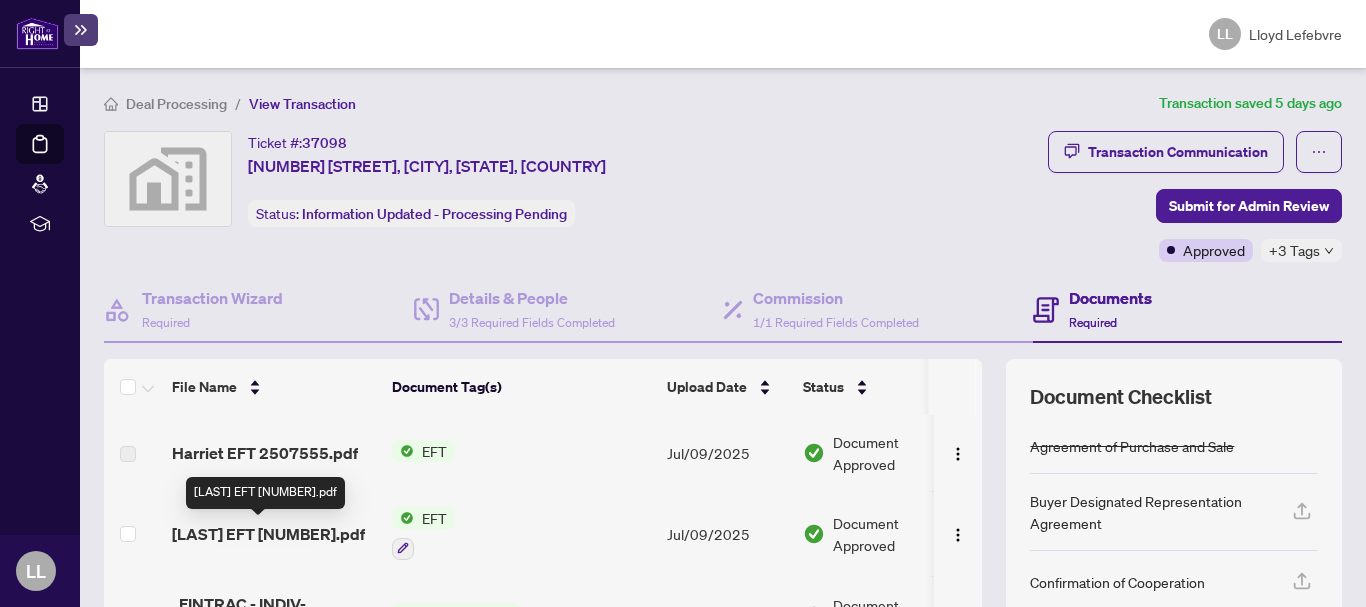 click on "[LAST] EFT [NUMBER].pdf" at bounding box center [268, 534] 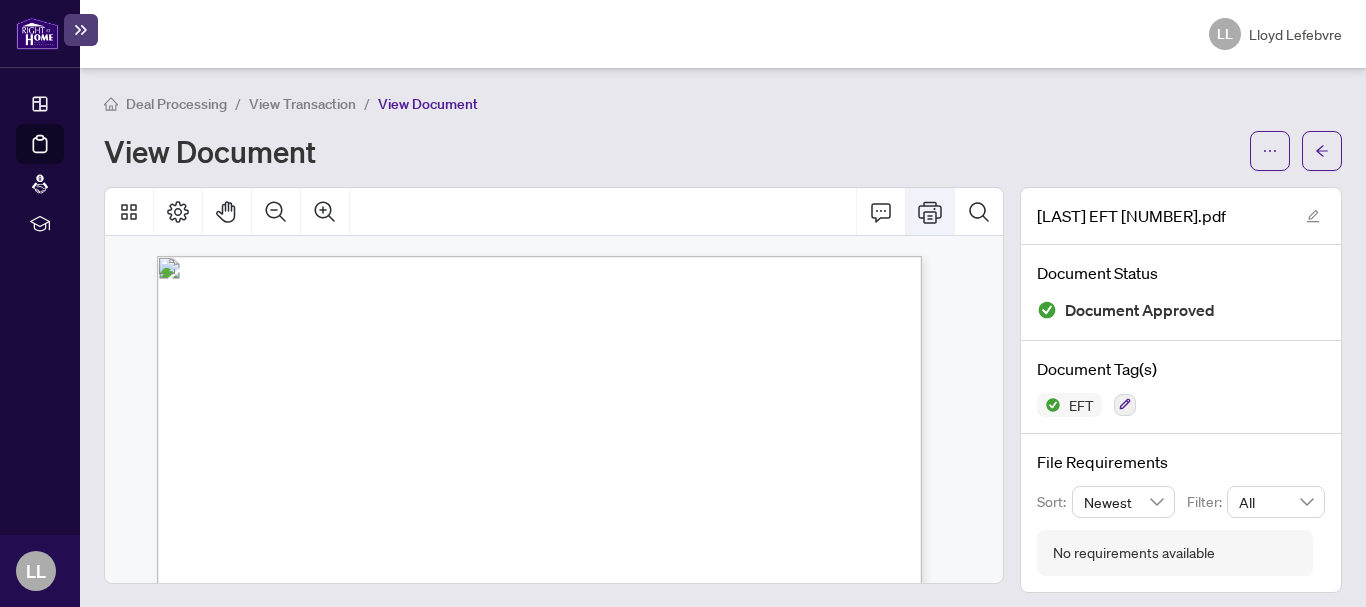 click 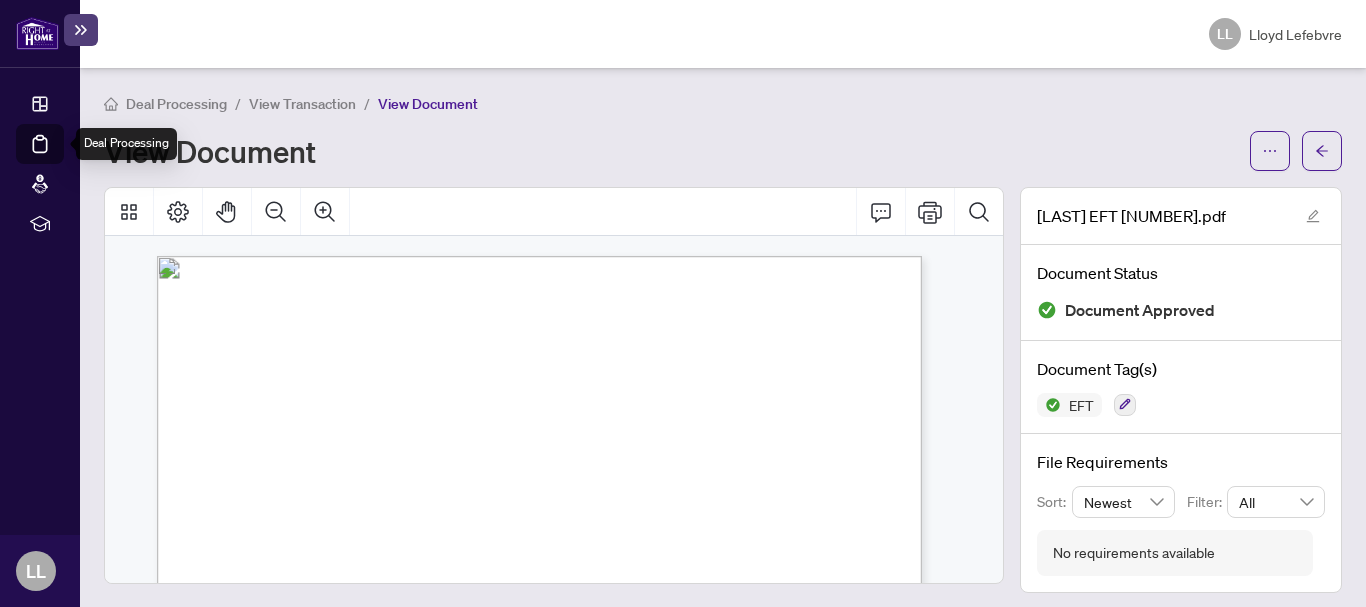 click on "Deal Processing" at bounding box center [63, 158] 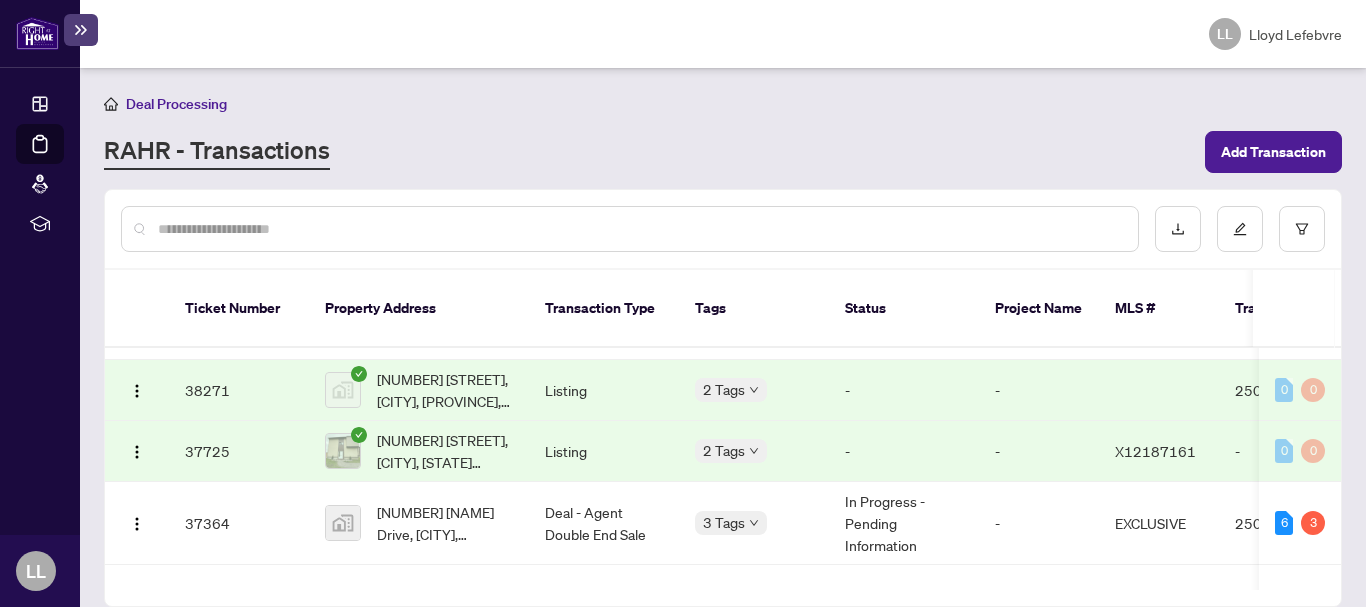 scroll, scrollTop: 674, scrollLeft: 0, axis: vertical 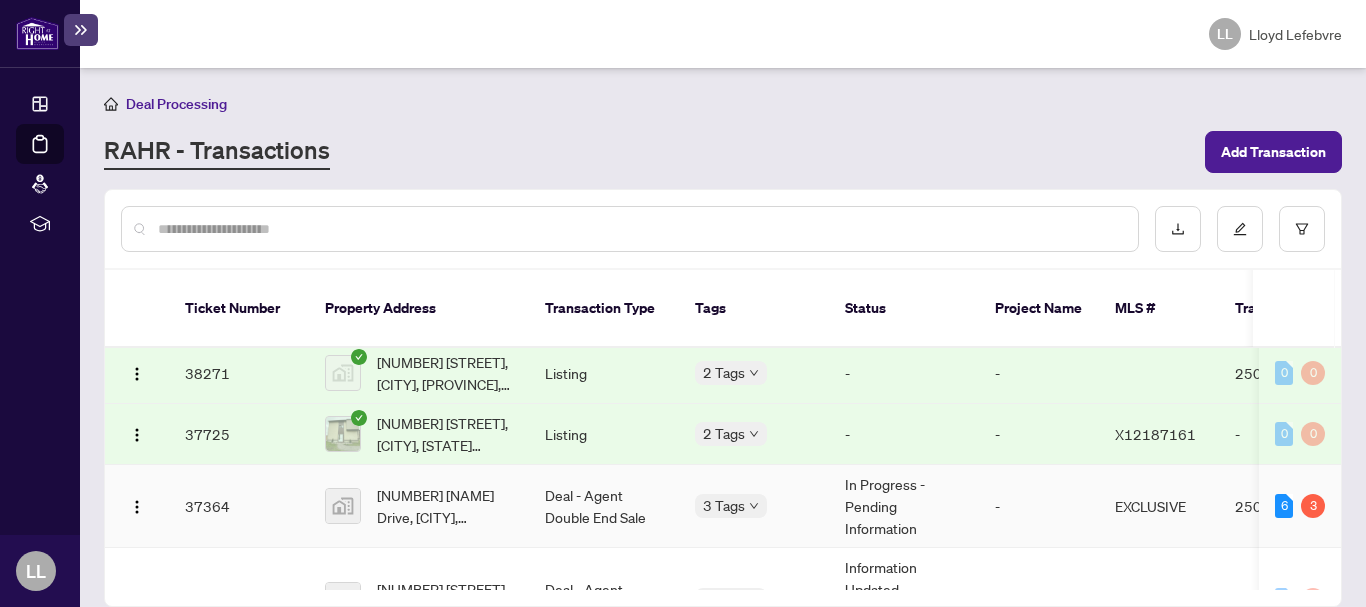 click on "37364" at bounding box center [239, 506] 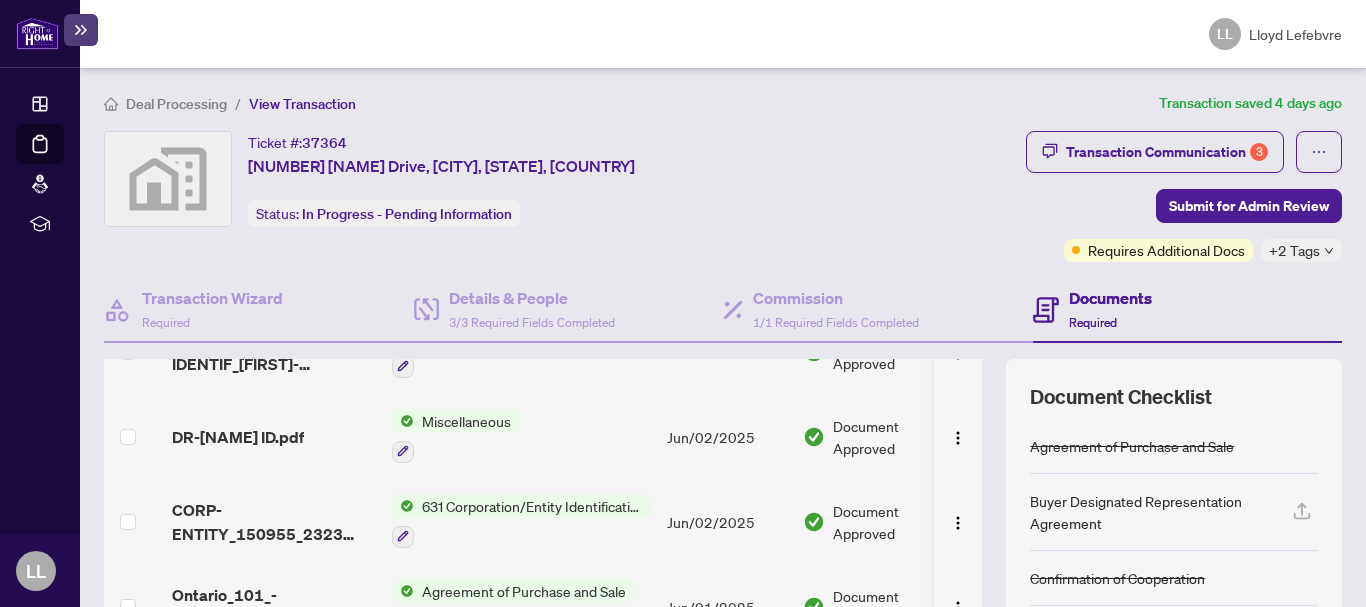 scroll, scrollTop: 1621, scrollLeft: 0, axis: vertical 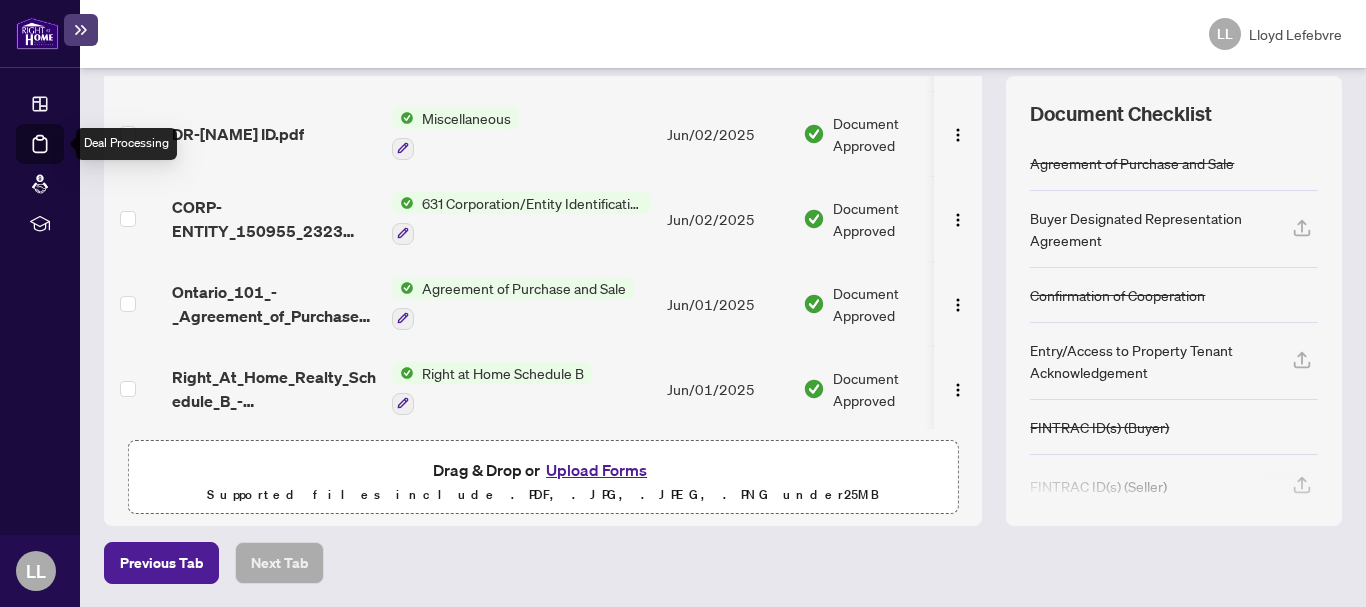 click on "Deal Processing" at bounding box center (63, 158) 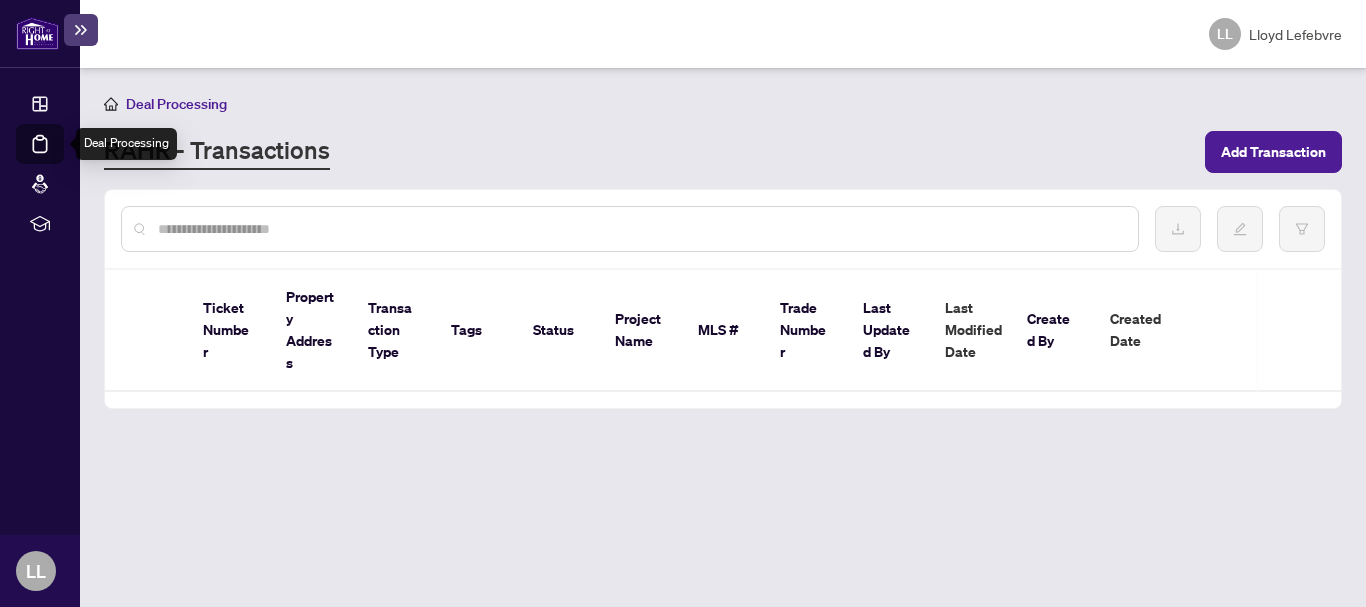 scroll, scrollTop: 0, scrollLeft: 0, axis: both 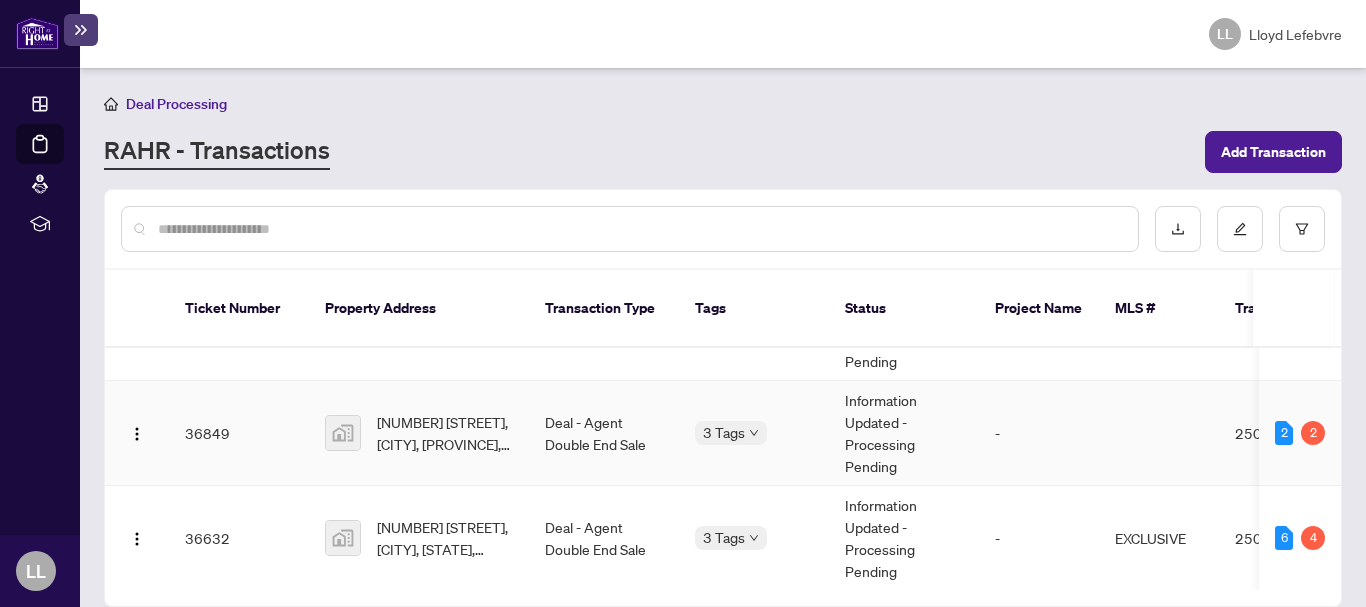 click on "36849" at bounding box center (239, 433) 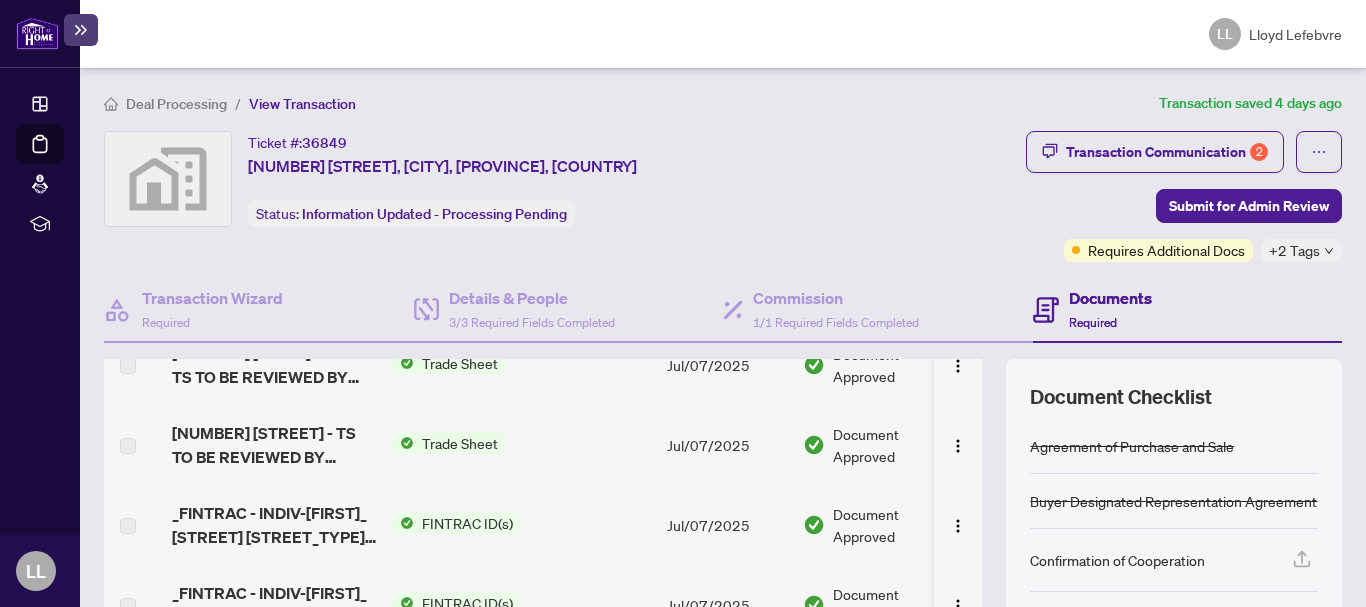 scroll, scrollTop: 340, scrollLeft: 0, axis: vertical 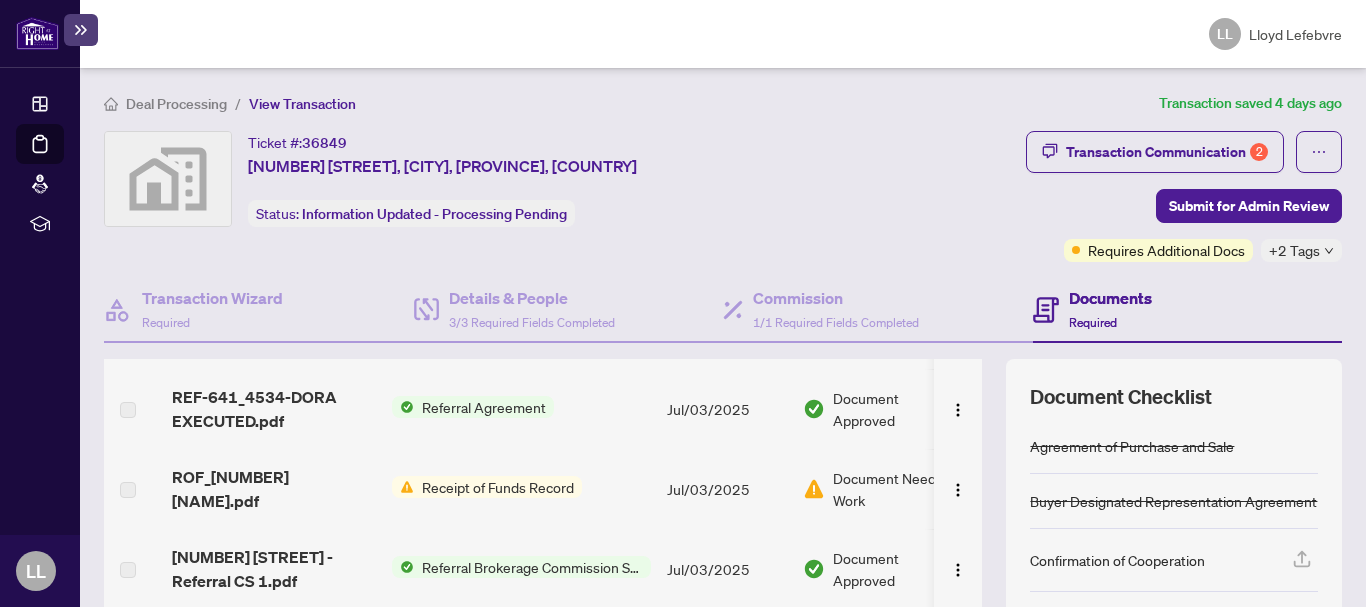 click on "Receipt of Funds Record" at bounding box center [498, 487] 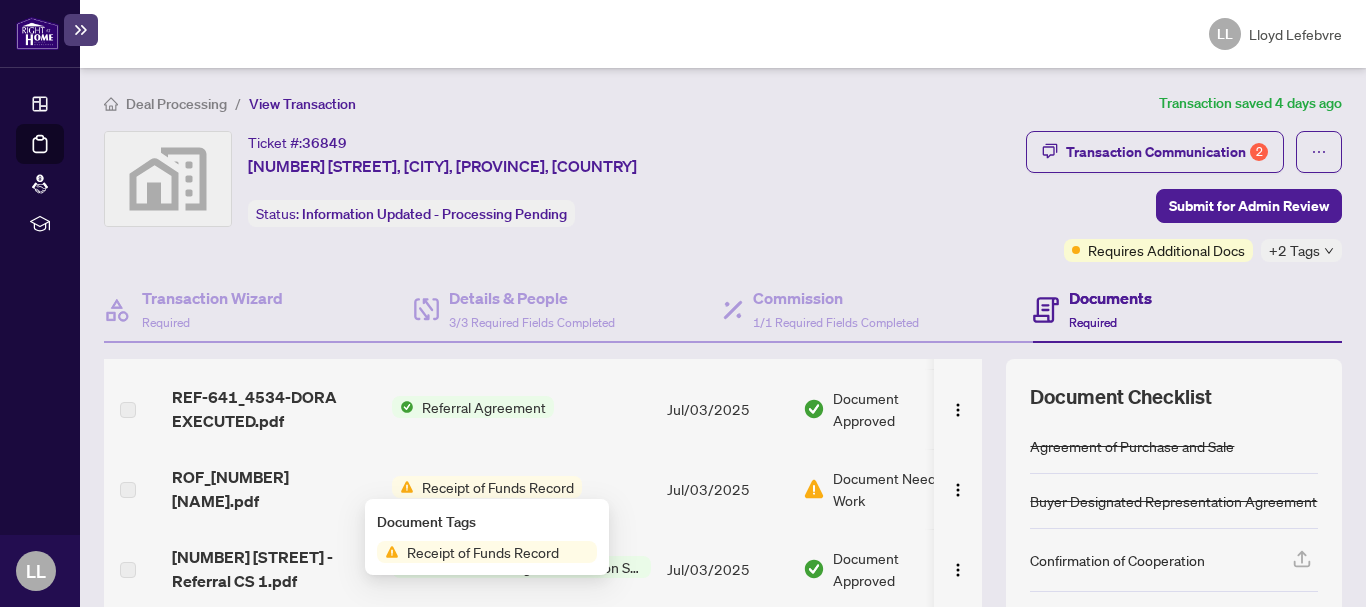 click on "Receipt of Funds Record" at bounding box center [498, 487] 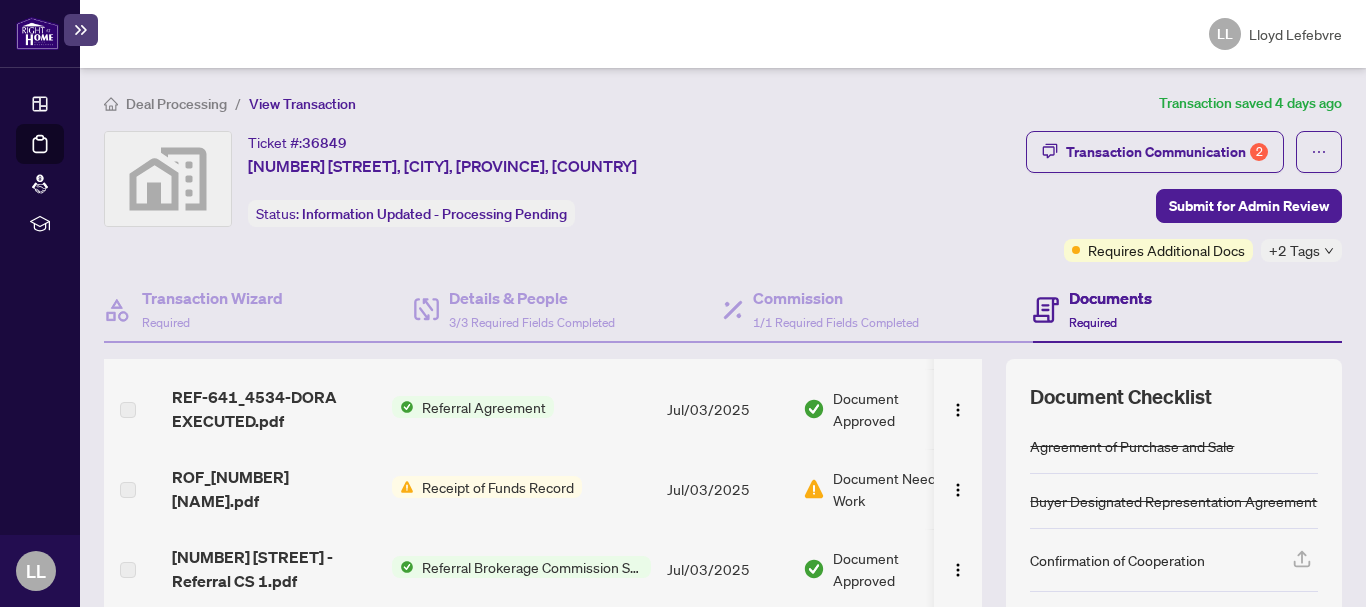 click on "Receipt of Funds Record" at bounding box center (498, 487) 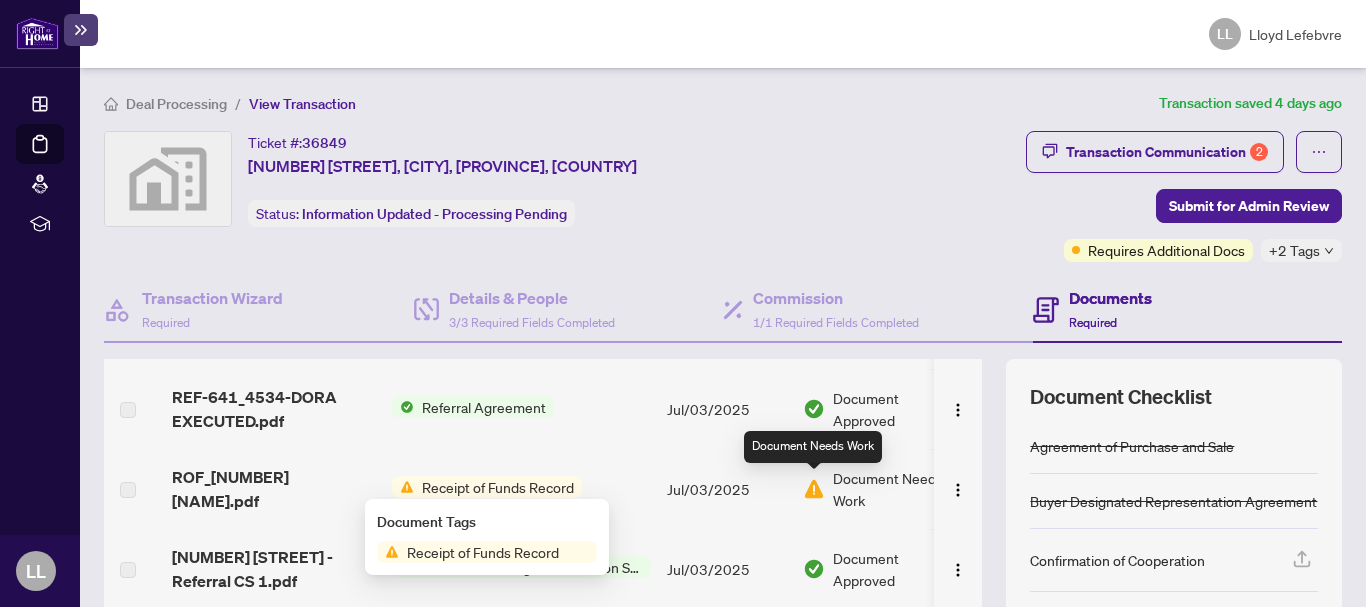 click at bounding box center (814, 489) 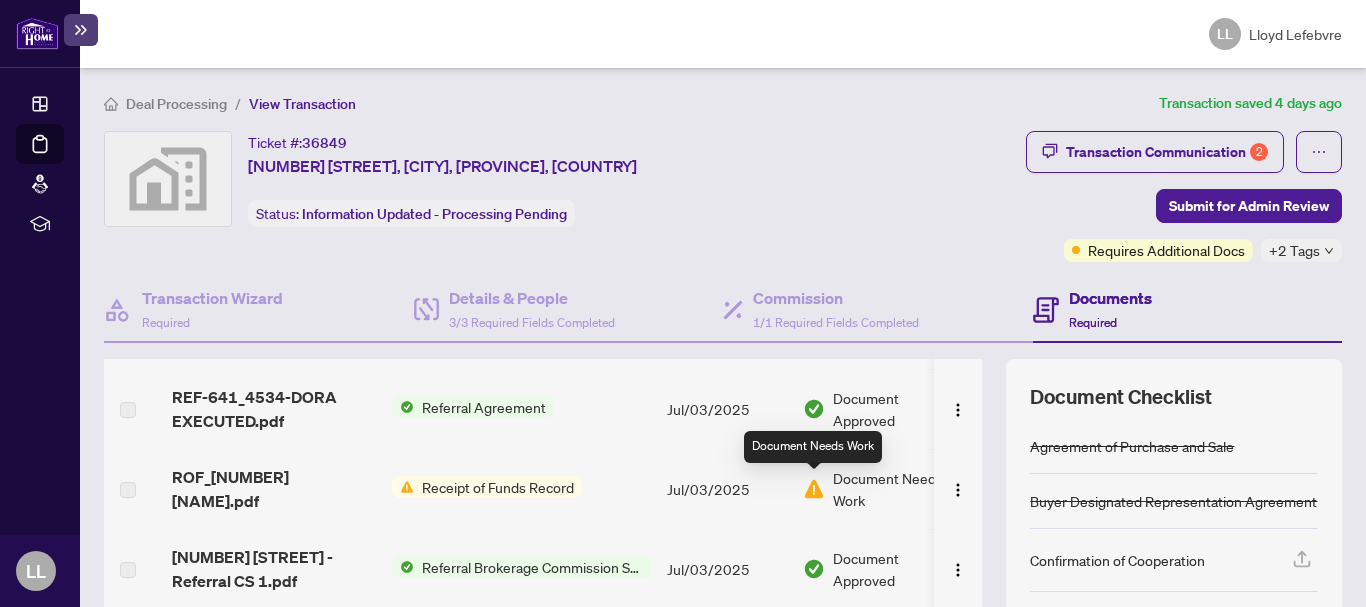 click at bounding box center (814, 489) 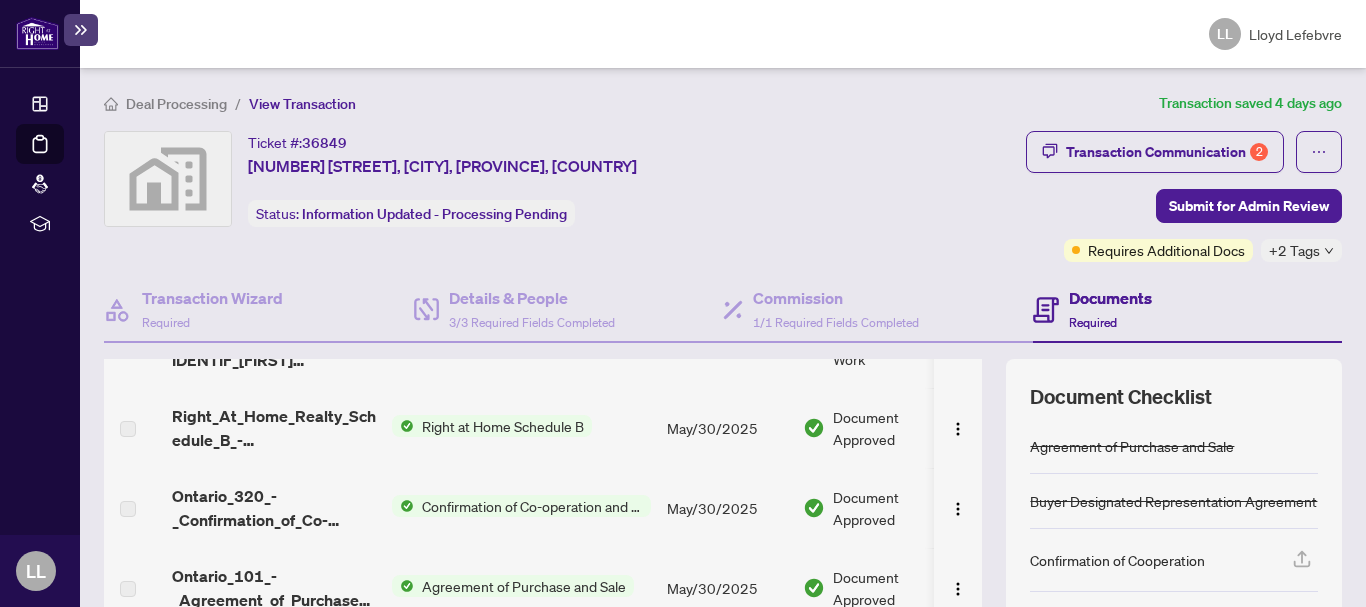 scroll, scrollTop: 2017, scrollLeft: 0, axis: vertical 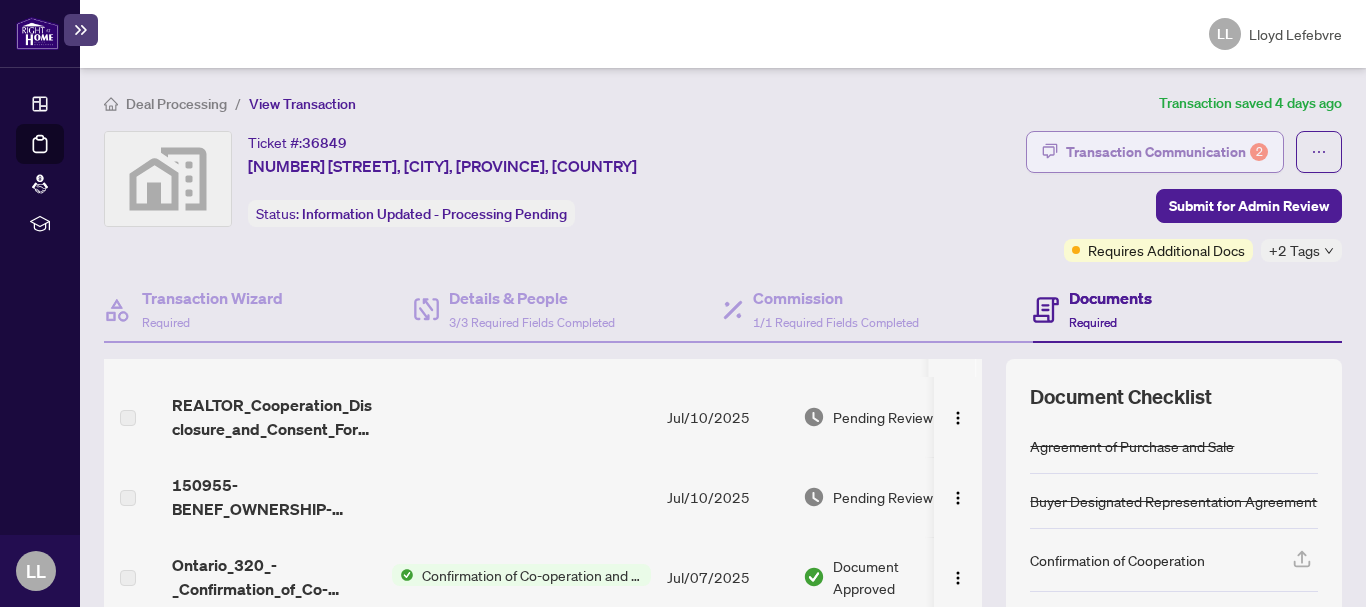 click on "Transaction Communication 2" at bounding box center [1167, 152] 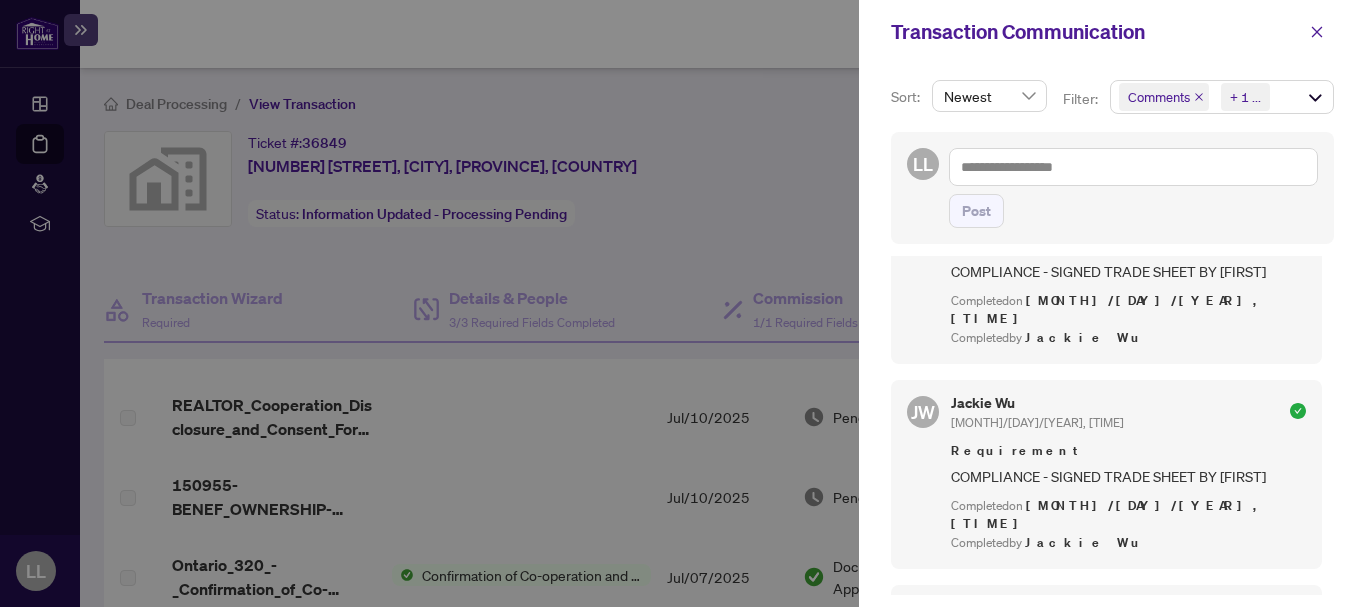 scroll, scrollTop: 257, scrollLeft: 0, axis: vertical 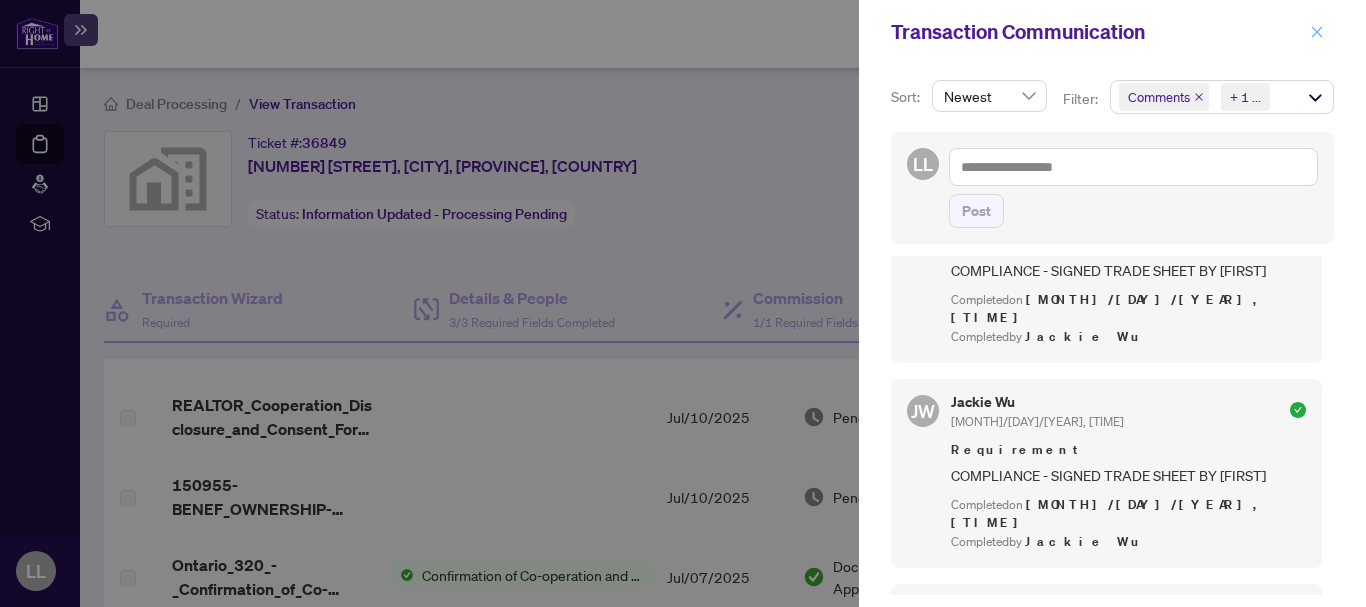 click at bounding box center (1317, 32) 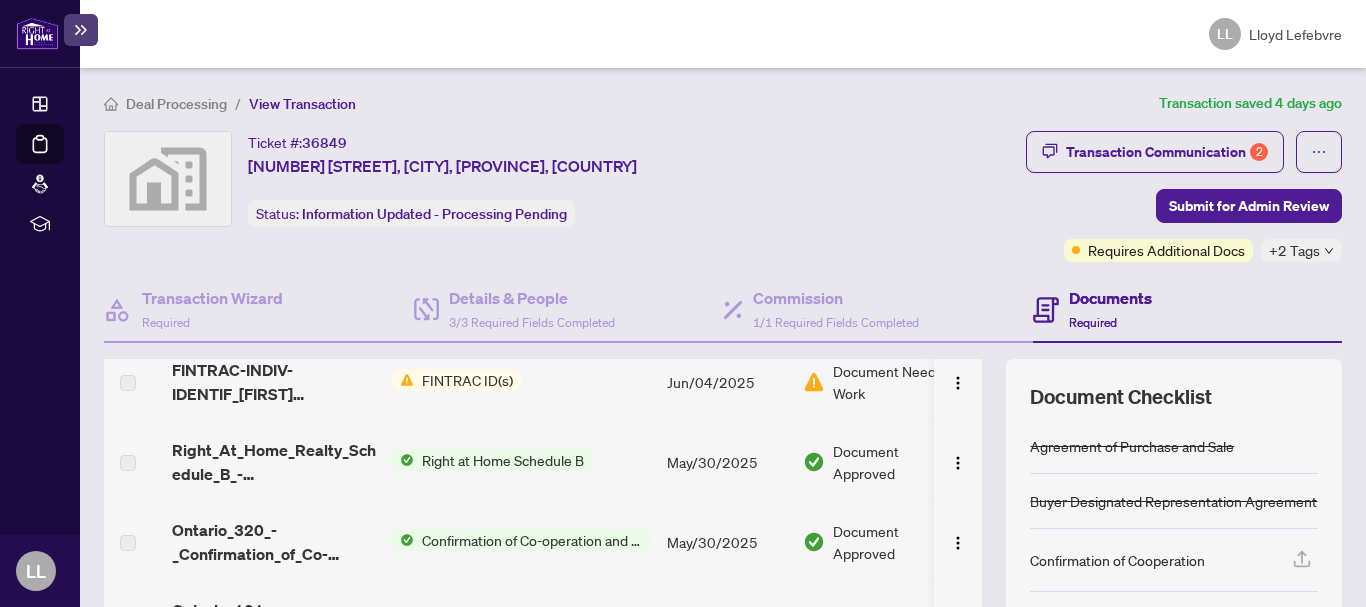 scroll, scrollTop: 2017, scrollLeft: 0, axis: vertical 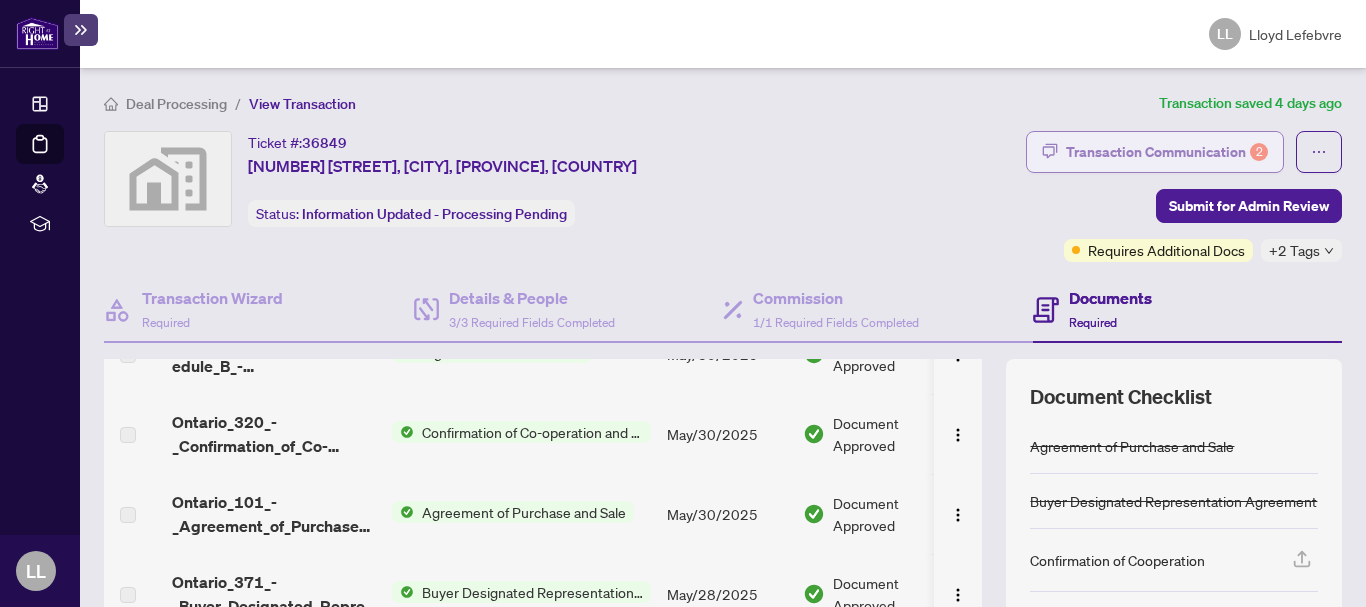 click on "Transaction Communication 2" at bounding box center [1167, 152] 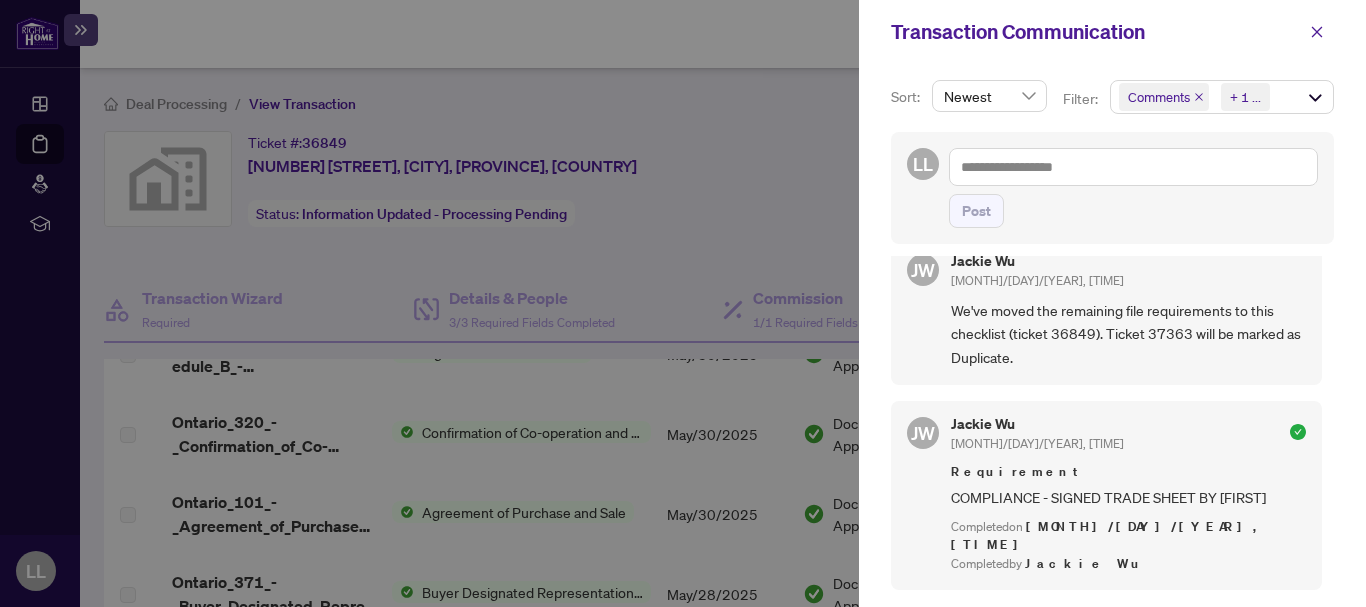 scroll, scrollTop: 0, scrollLeft: 0, axis: both 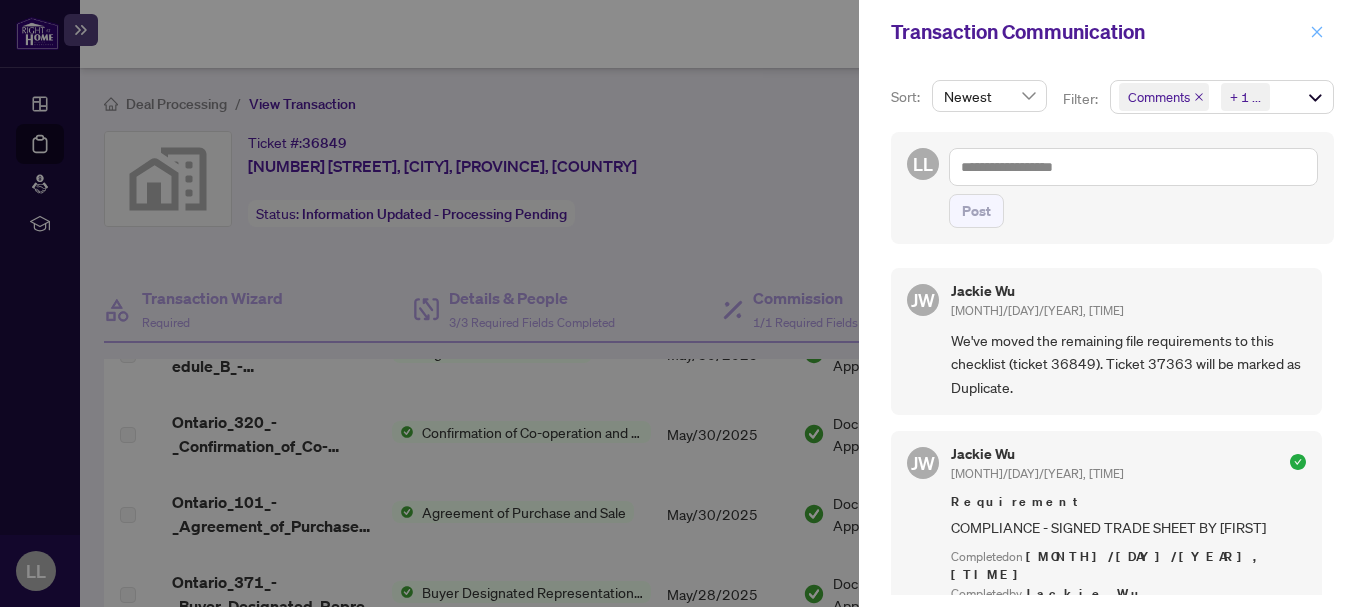 click 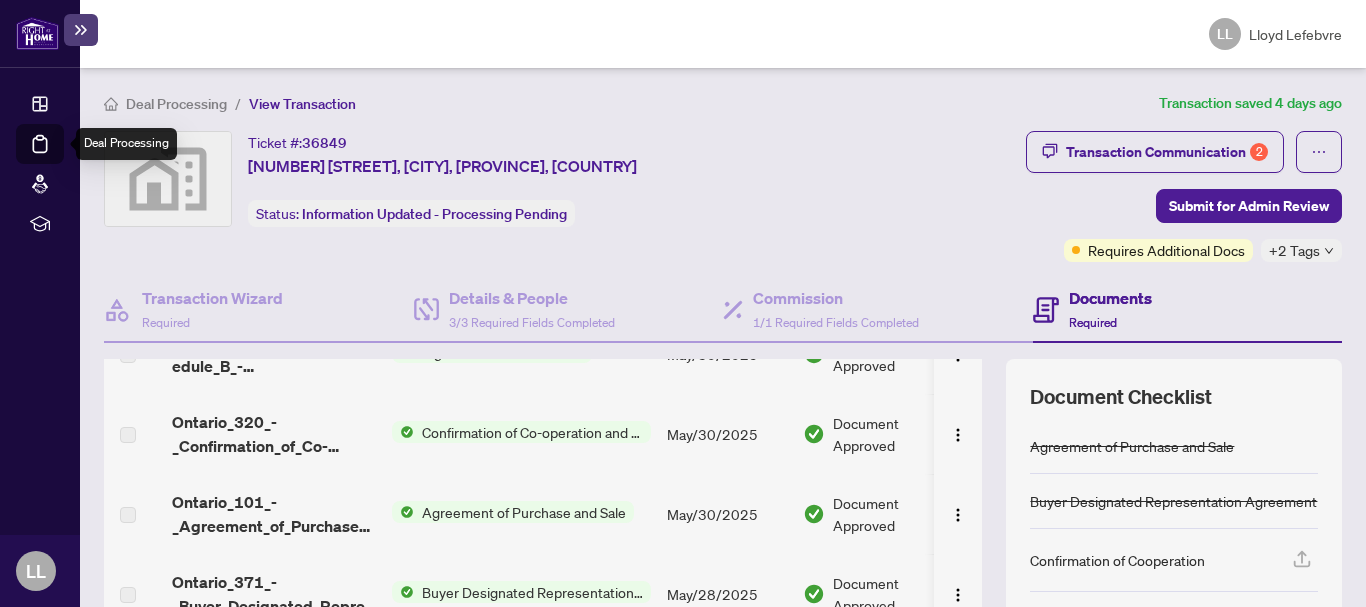 click on "Deal Processing" at bounding box center (63, 158) 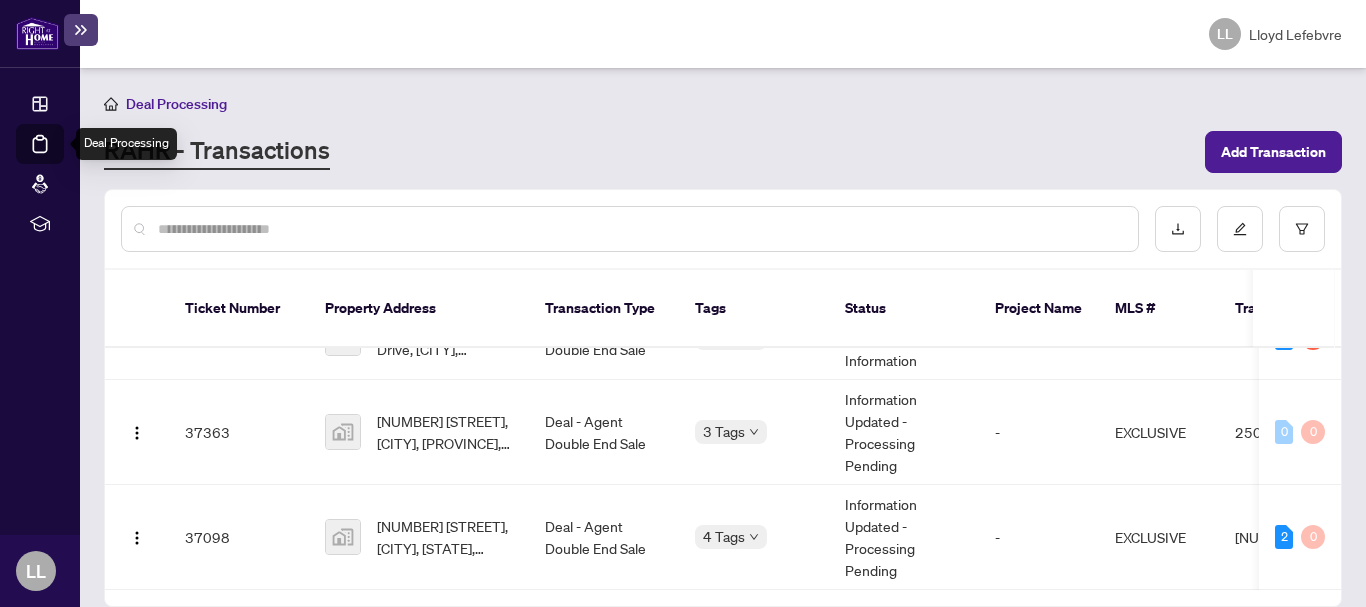 scroll, scrollTop: 843, scrollLeft: 0, axis: vertical 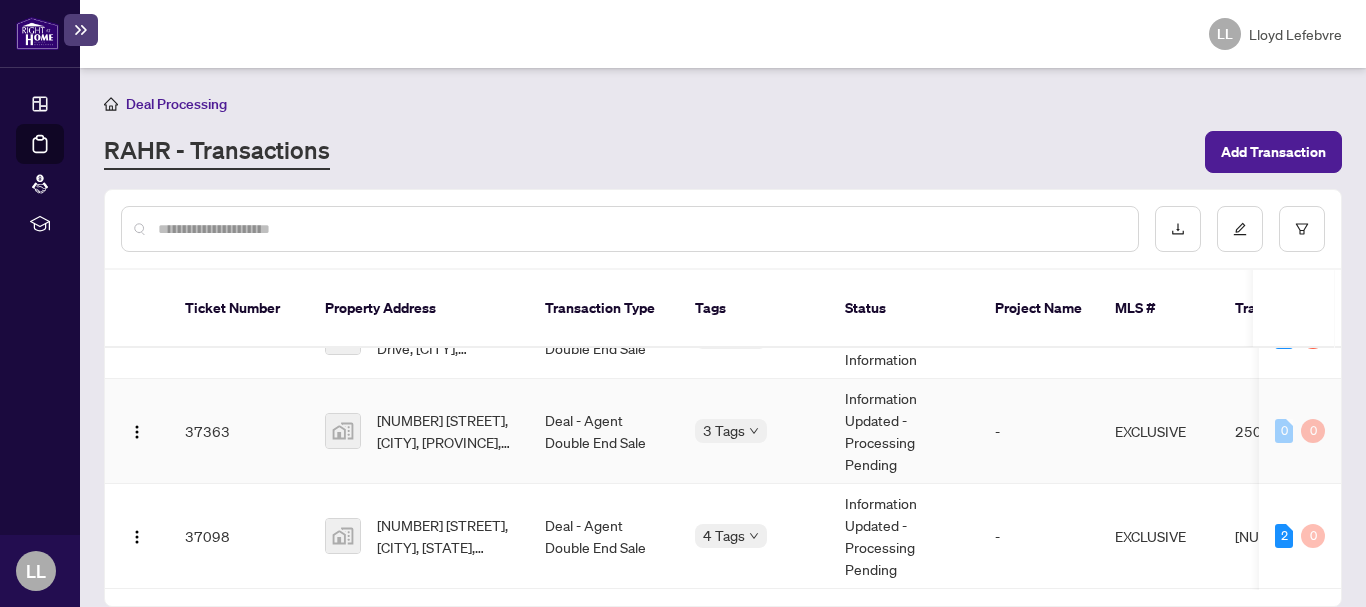click on "37363" at bounding box center [239, 431] 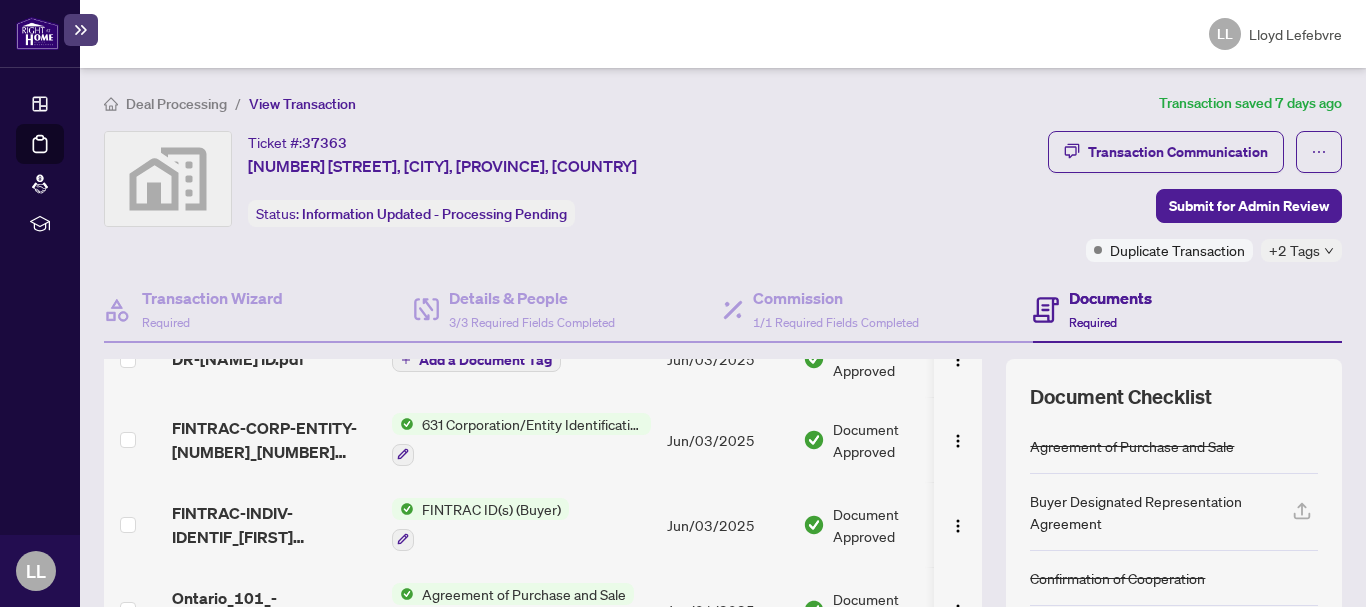 scroll, scrollTop: 960, scrollLeft: 0, axis: vertical 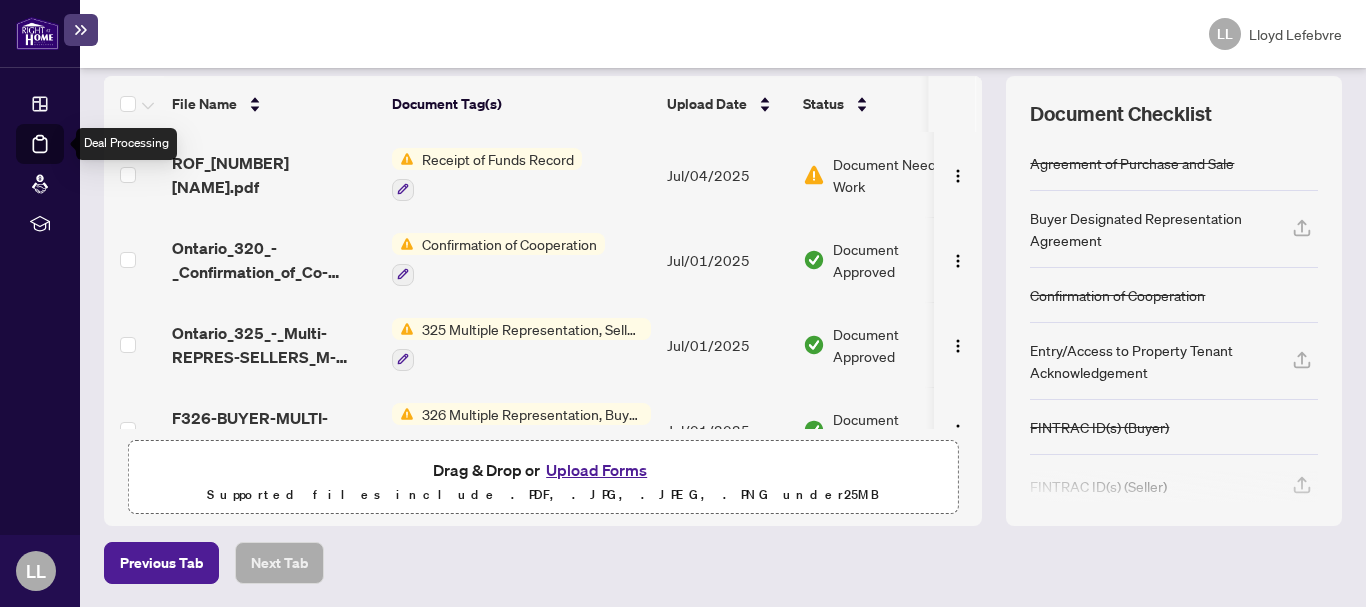 click on "Deal Processing" at bounding box center [63, 158] 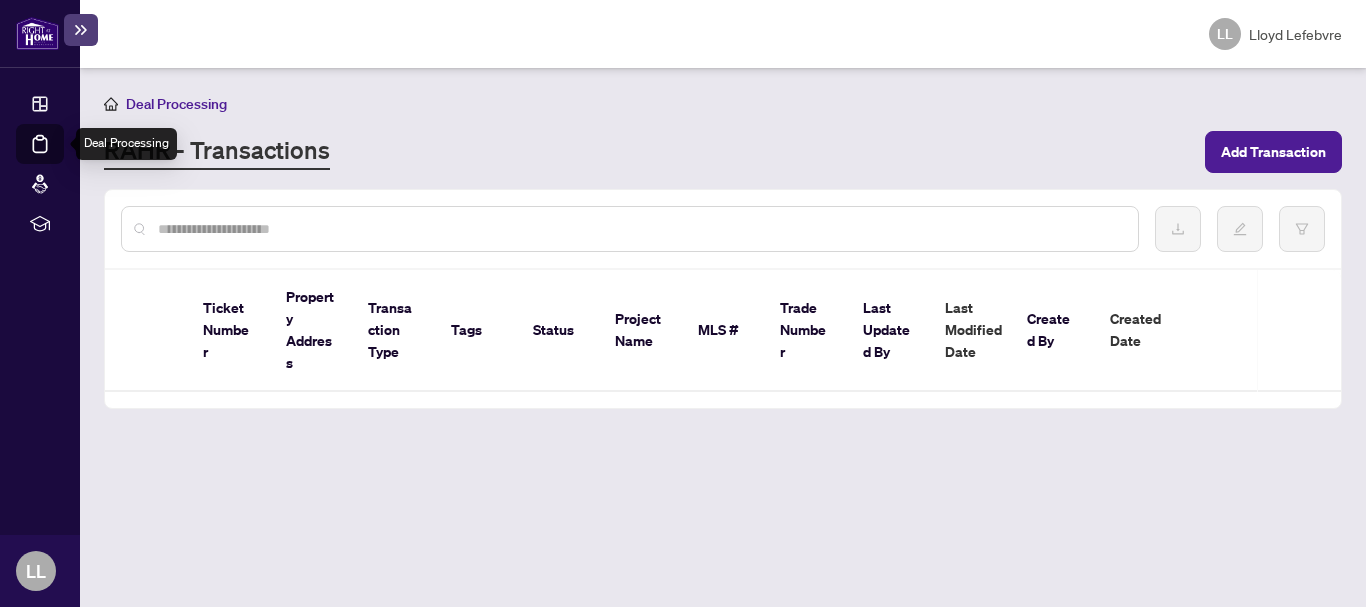 scroll, scrollTop: 0, scrollLeft: 0, axis: both 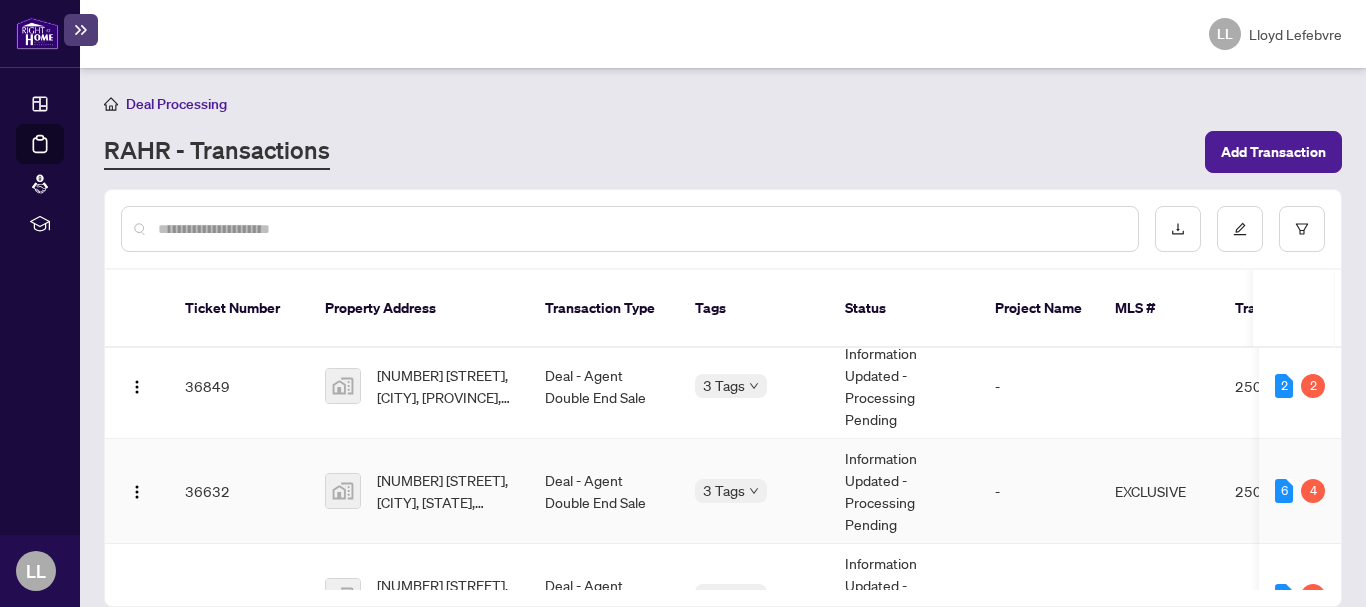 click on "36632" at bounding box center (239, 491) 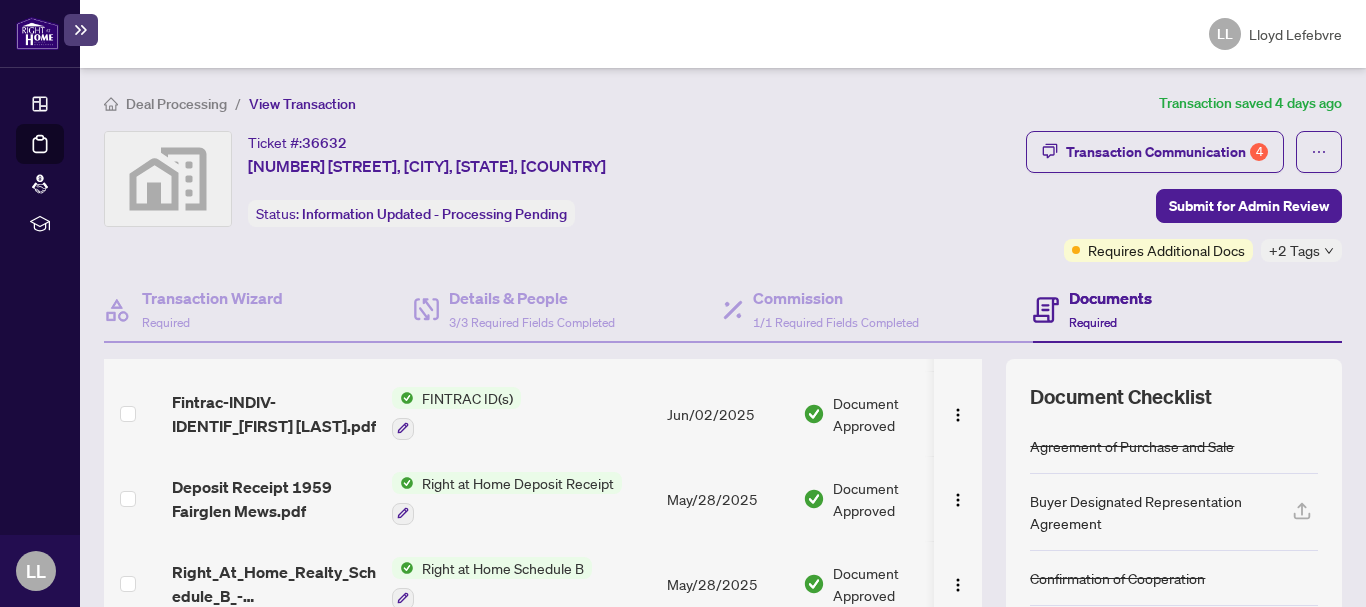 scroll, scrollTop: 1612, scrollLeft: 0, axis: vertical 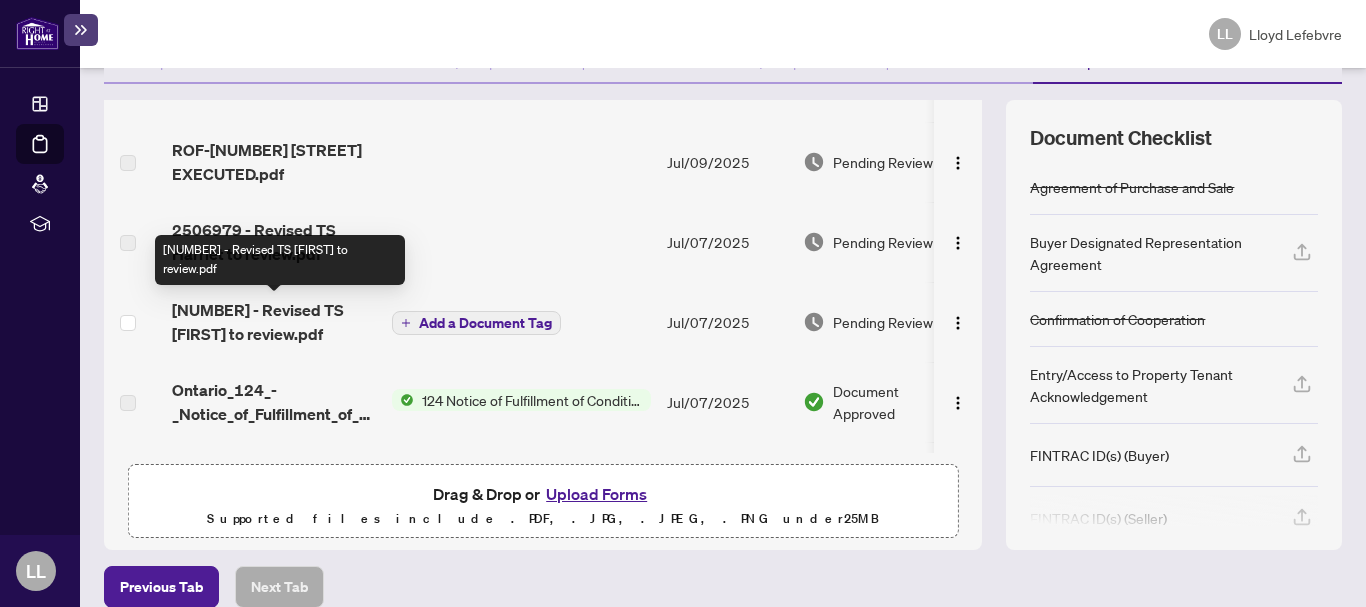 click on "[NUMBER] - Revised TS [FIRST] to review.pdf" at bounding box center [274, 322] 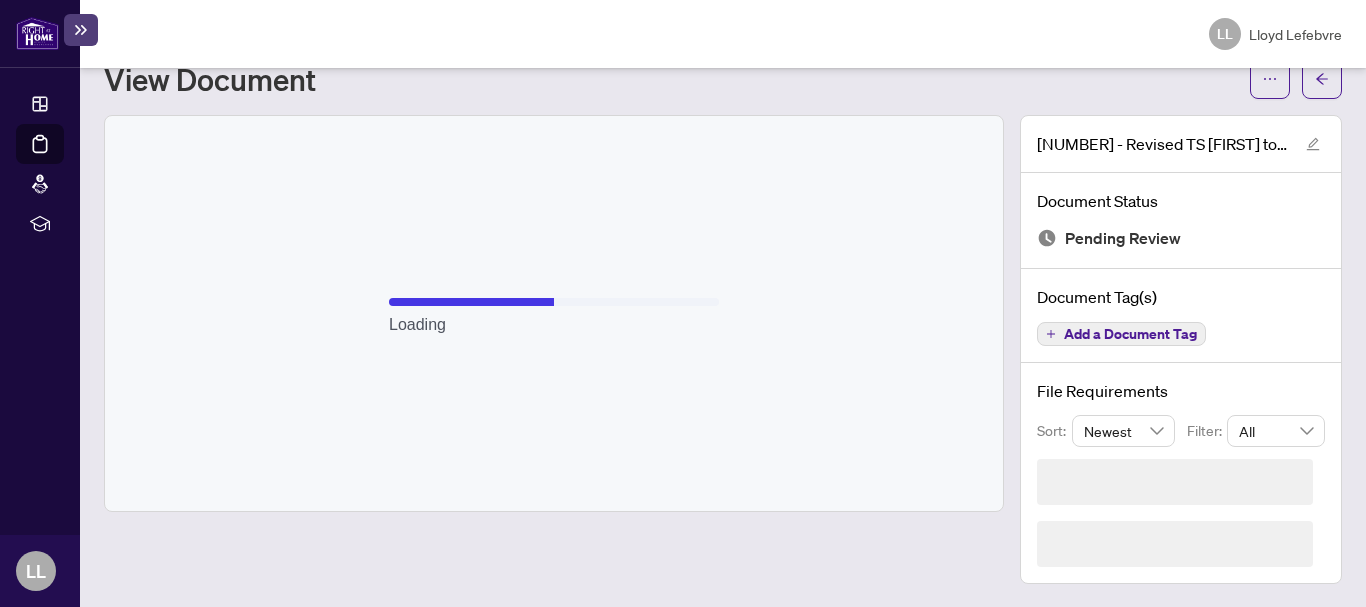 scroll, scrollTop: 10, scrollLeft: 0, axis: vertical 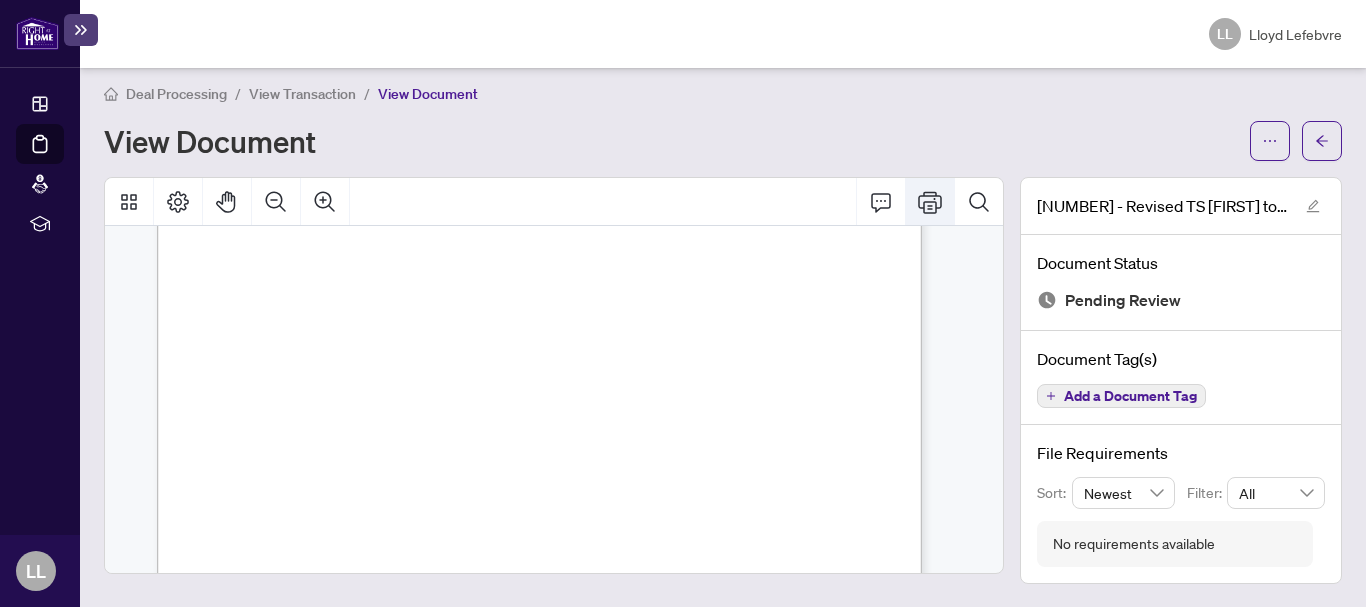 click 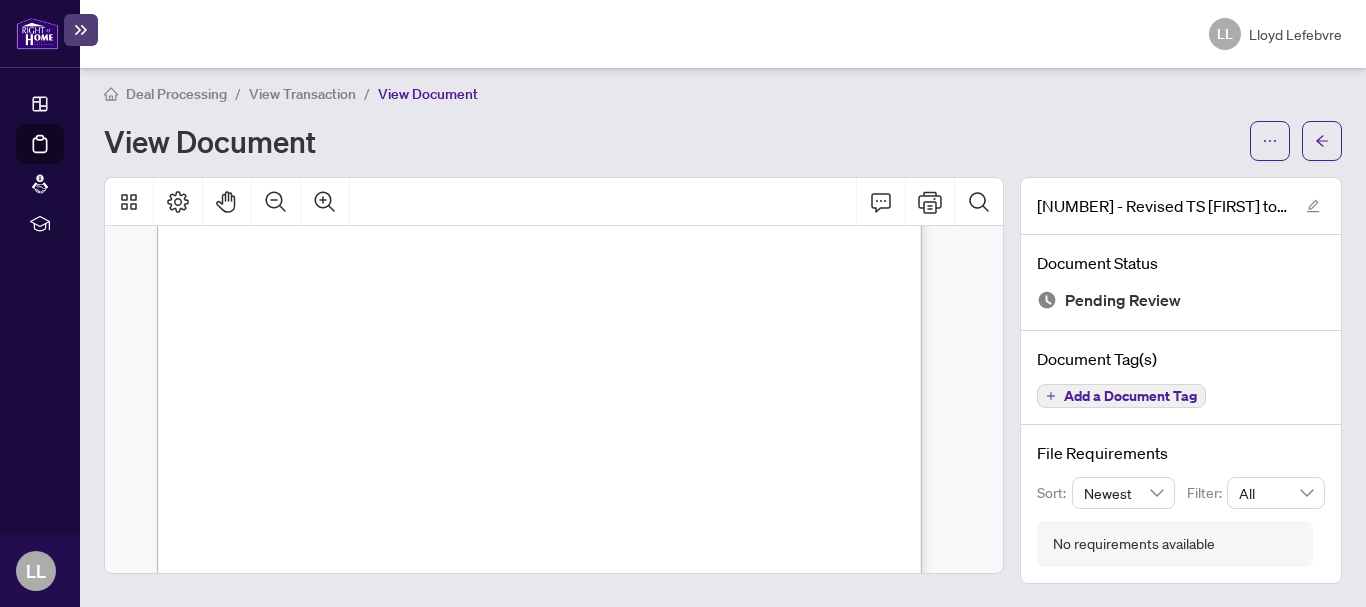 scroll, scrollTop: 2, scrollLeft: 0, axis: vertical 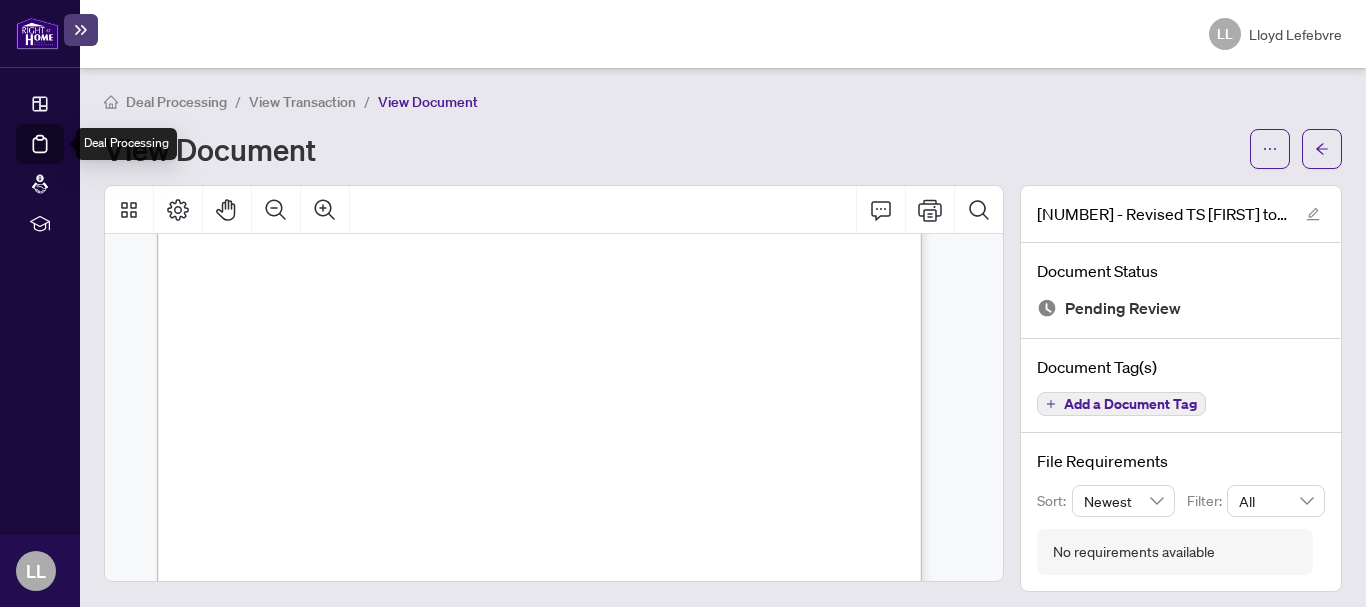 click on "Deal Processing" at bounding box center (63, 158) 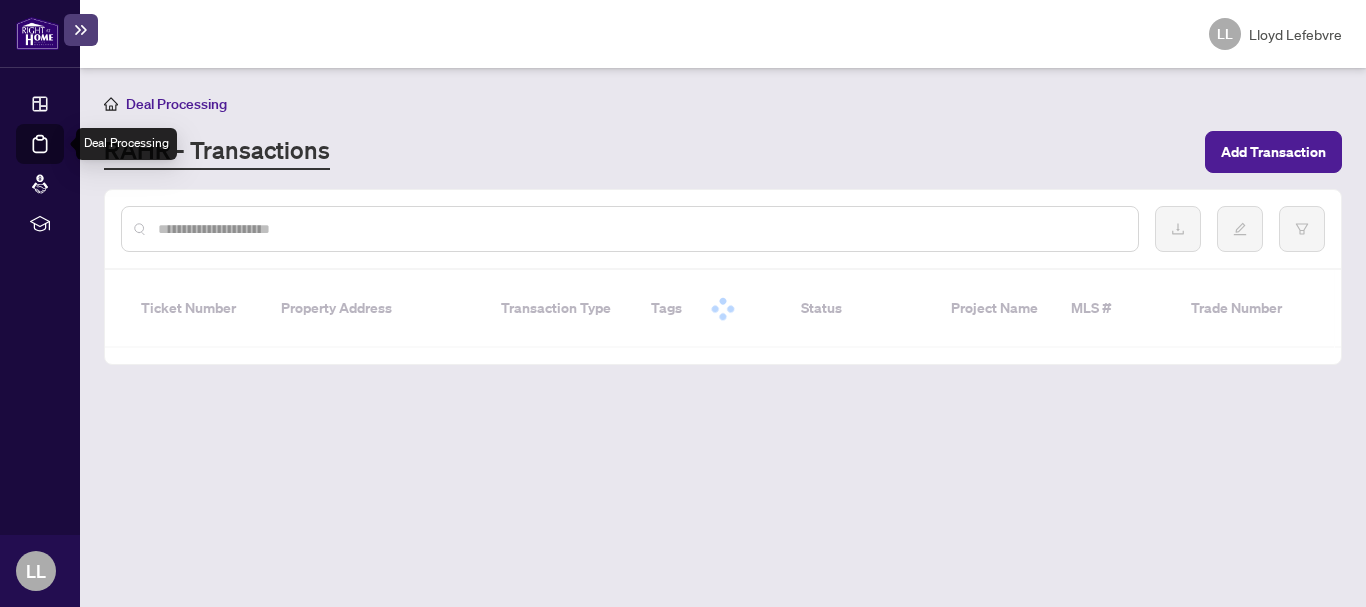 scroll, scrollTop: 0, scrollLeft: 0, axis: both 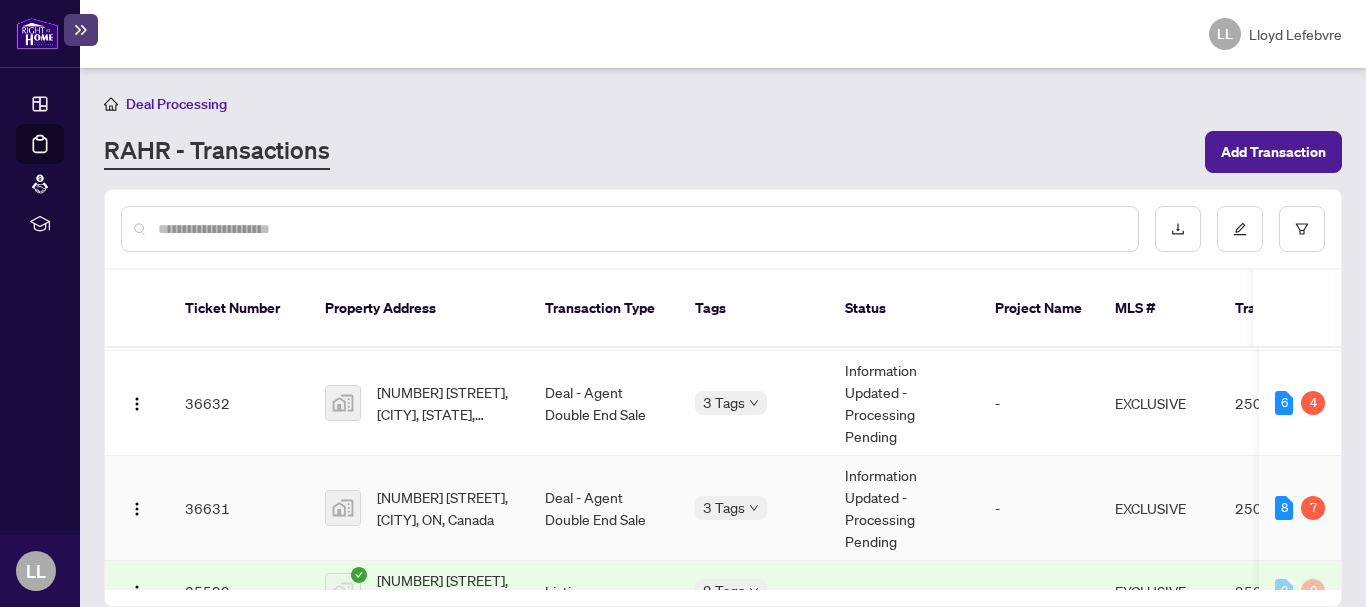 click on "36631" at bounding box center [239, 508] 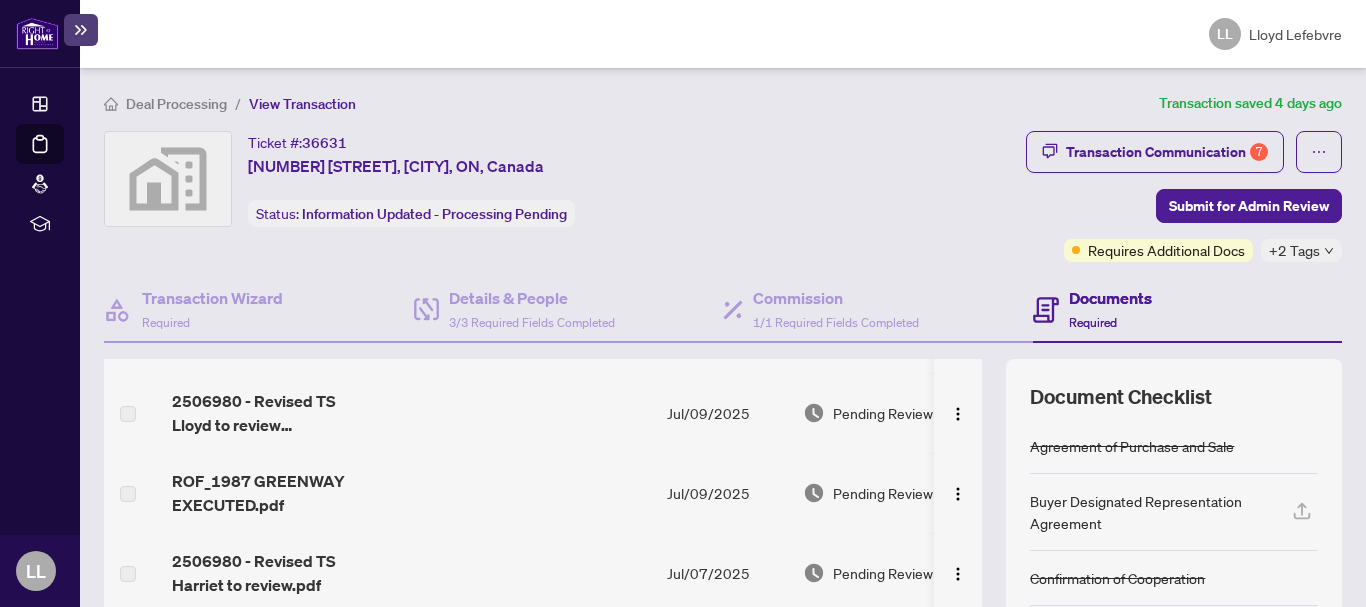 scroll, scrollTop: 357, scrollLeft: 0, axis: vertical 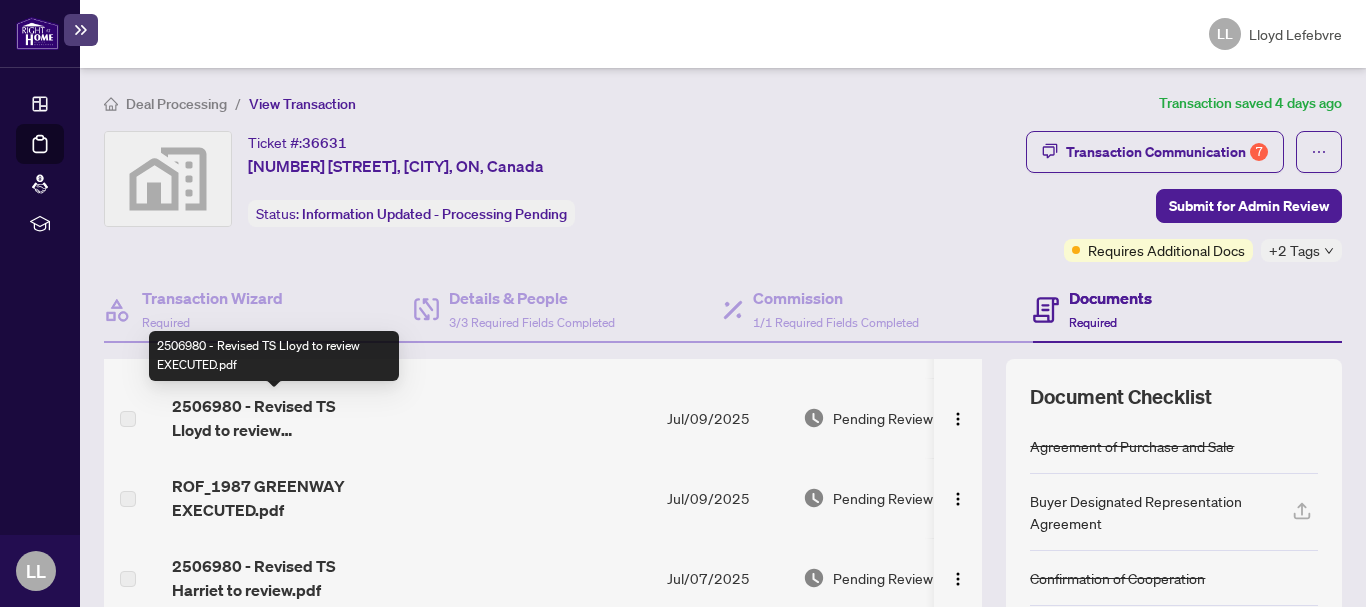 click on "2506980 - Revised TS Lloyd to review EXECUTED.pdf" at bounding box center (274, 418) 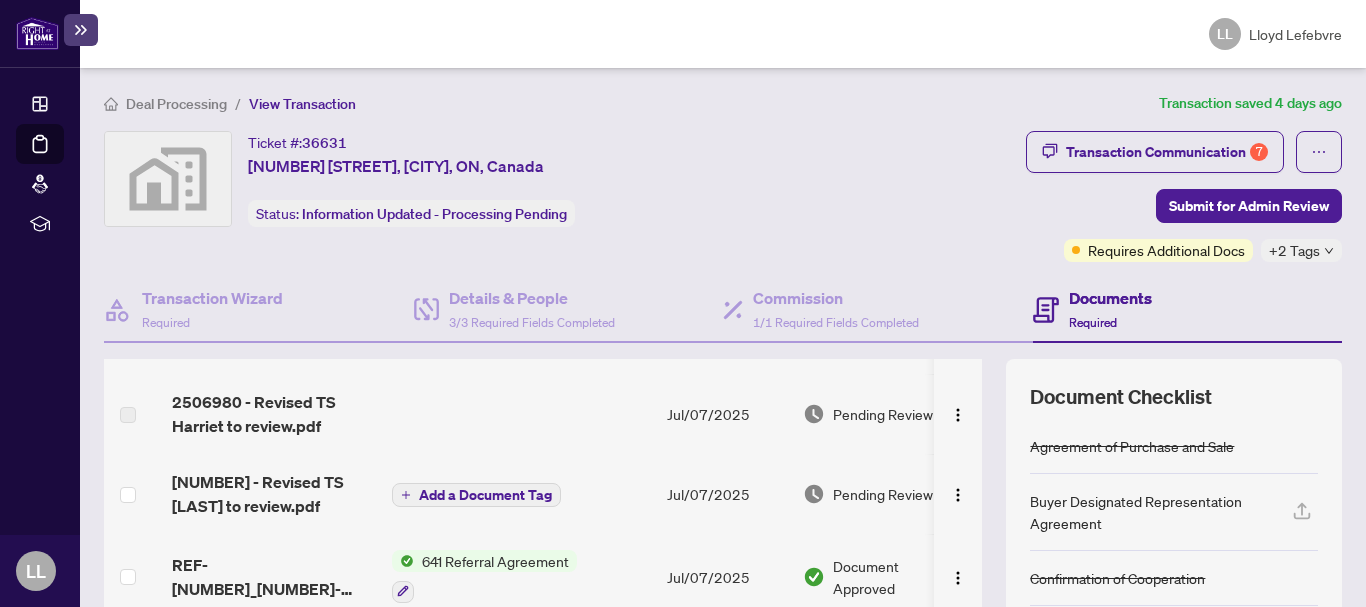 scroll, scrollTop: 547, scrollLeft: 0, axis: vertical 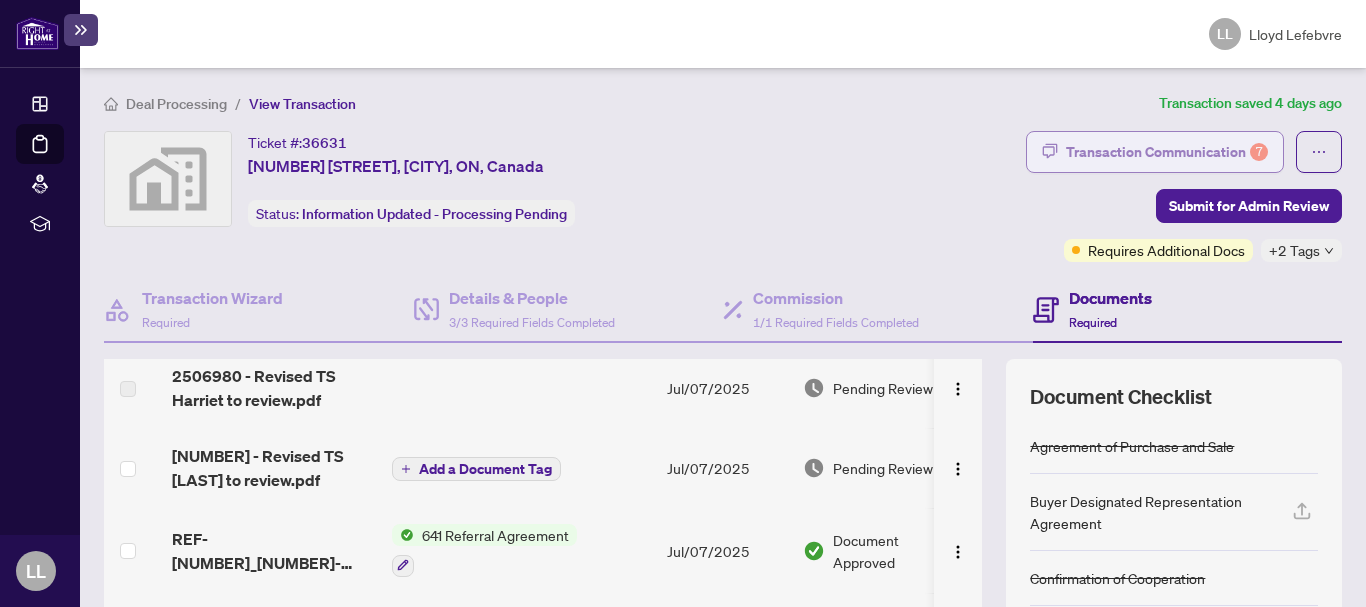 click on "Transaction Communication 7" at bounding box center (1167, 152) 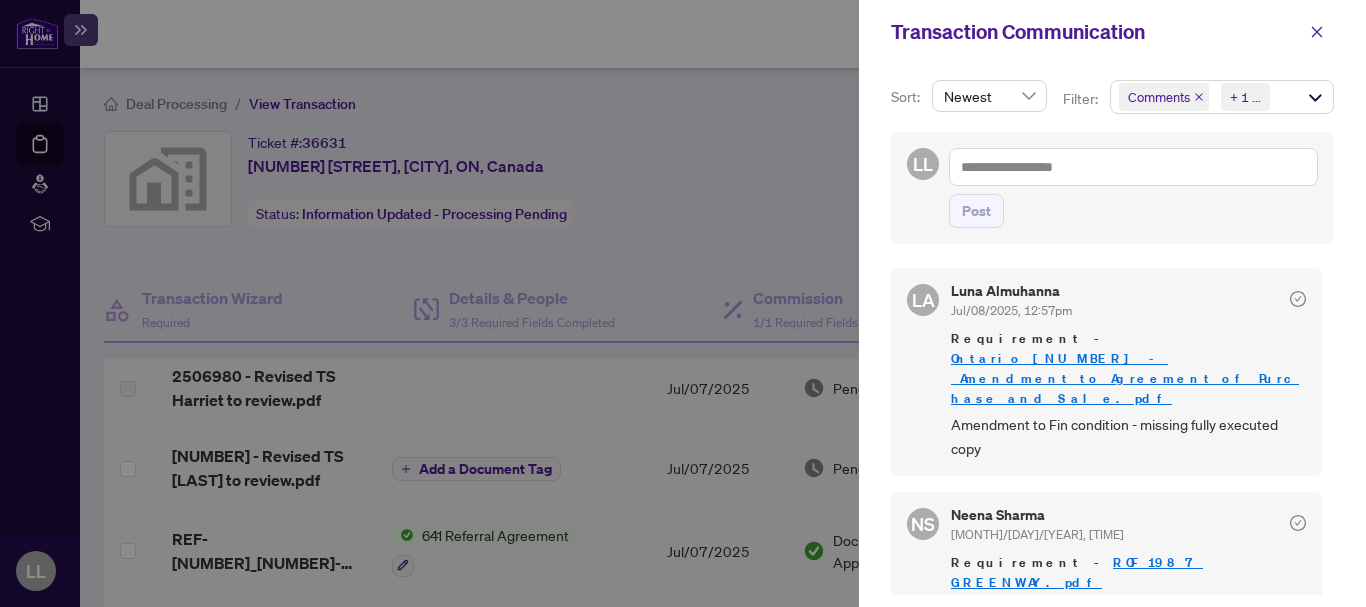 click at bounding box center [683, 303] 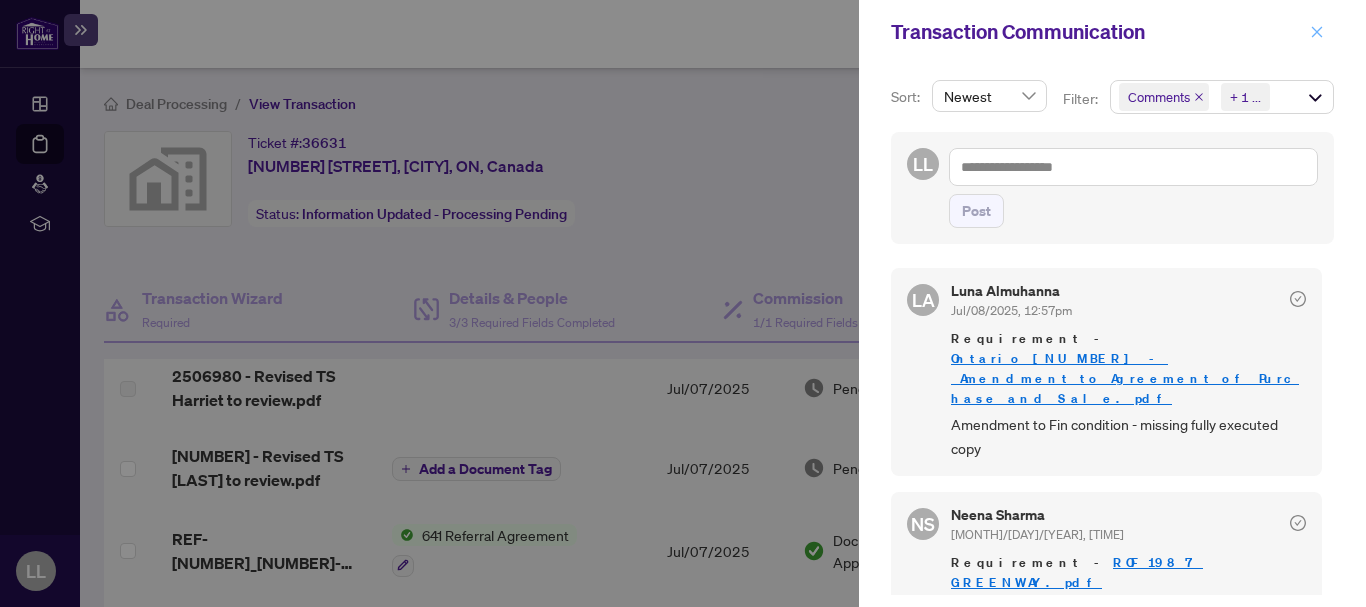 click 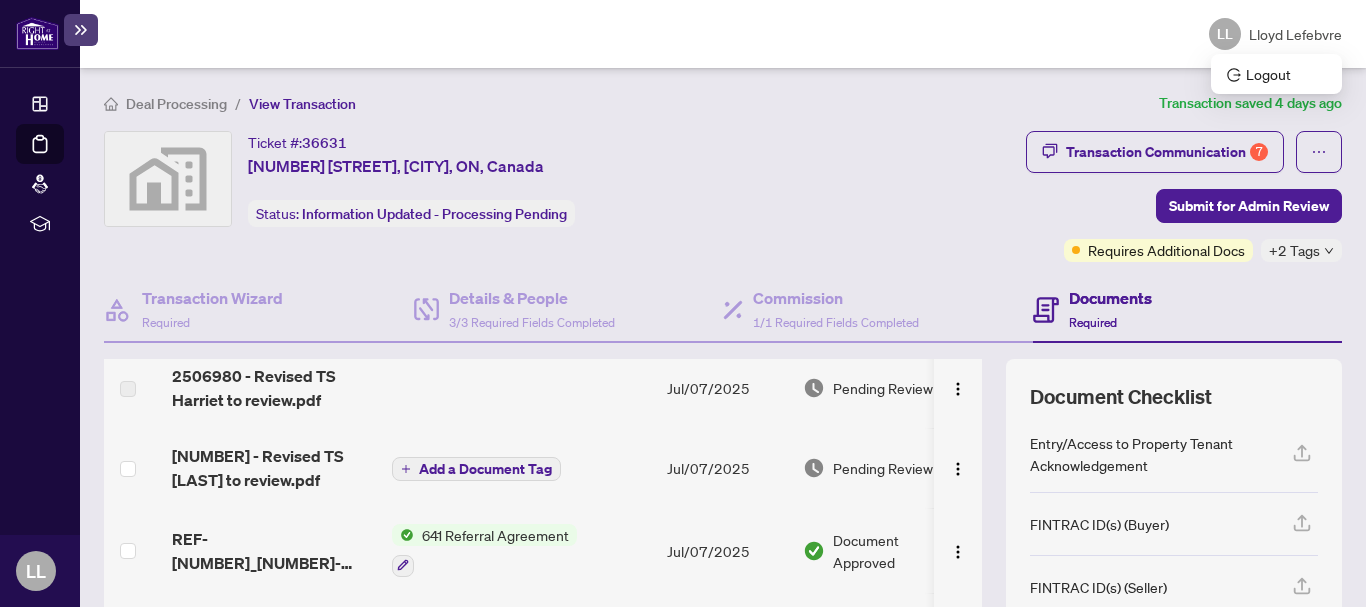scroll, scrollTop: 191, scrollLeft: 0, axis: vertical 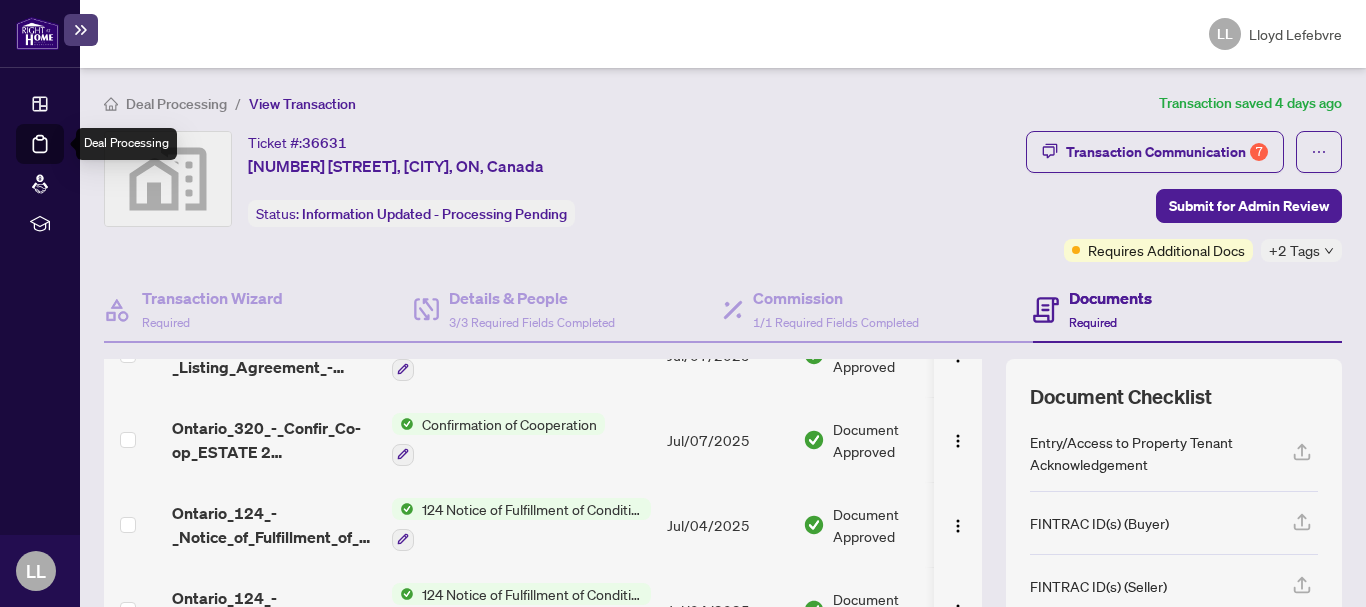 click on "Deal Processing" at bounding box center [63, 158] 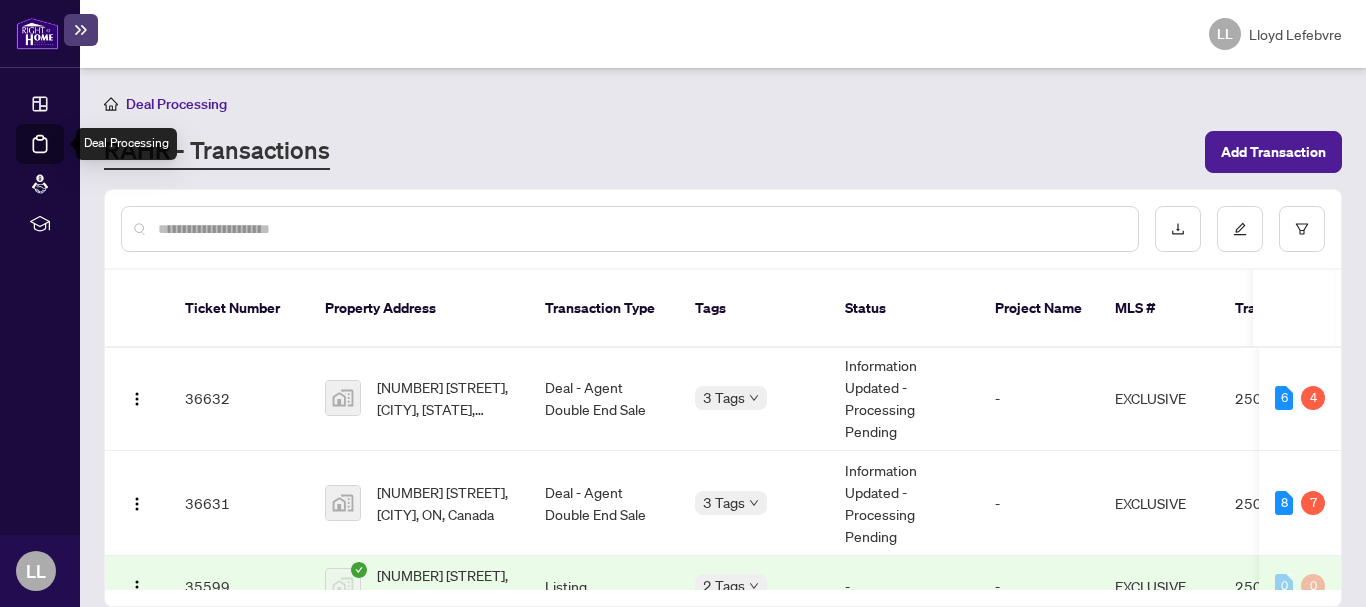 scroll, scrollTop: 1206, scrollLeft: 0, axis: vertical 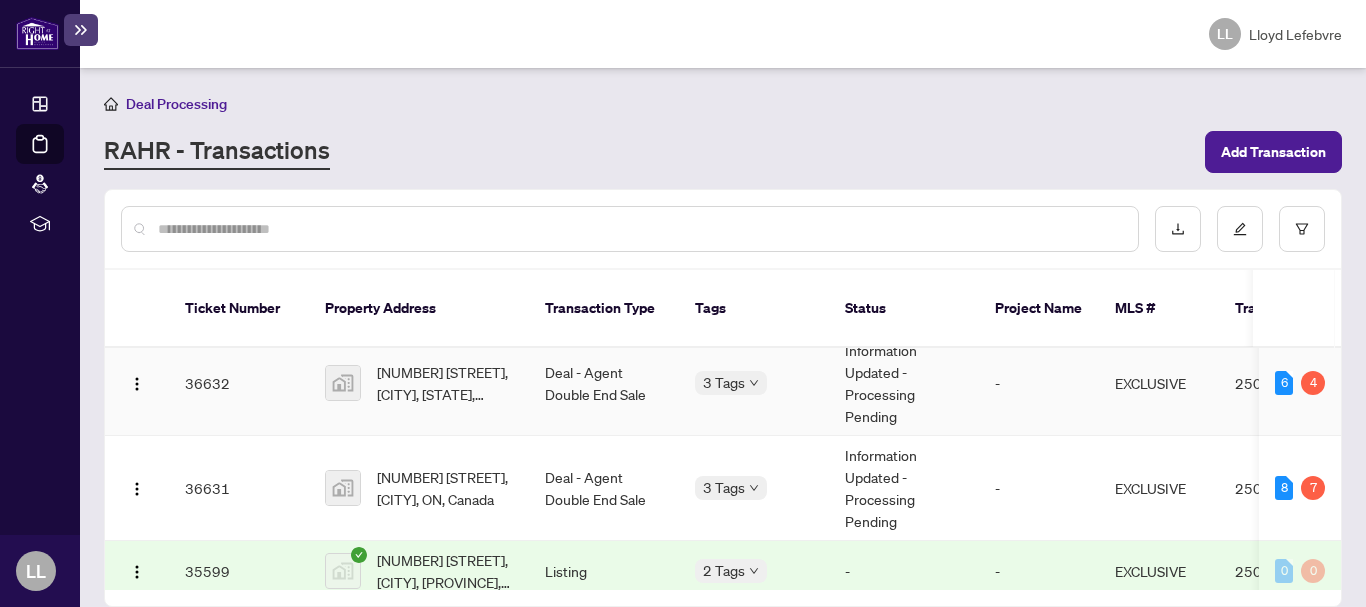 click on "36632" at bounding box center [239, 383] 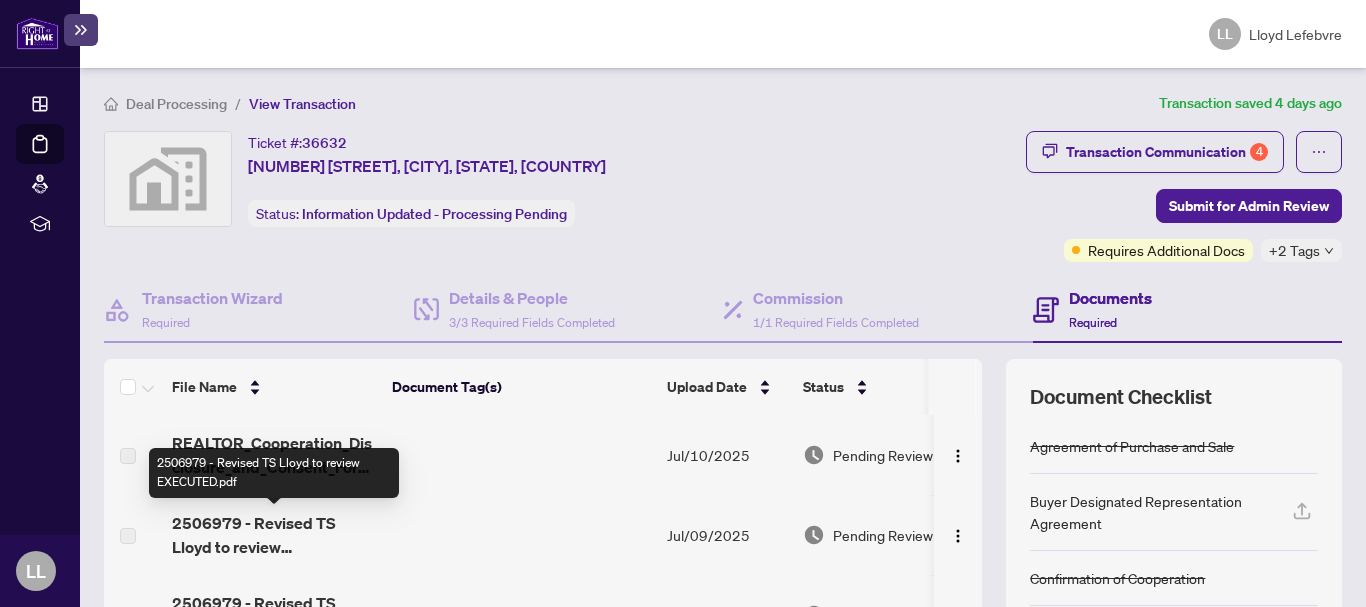 click on "2506979 - Revised TS Lloyd to review EXECUTED.pdf" at bounding box center (274, 535) 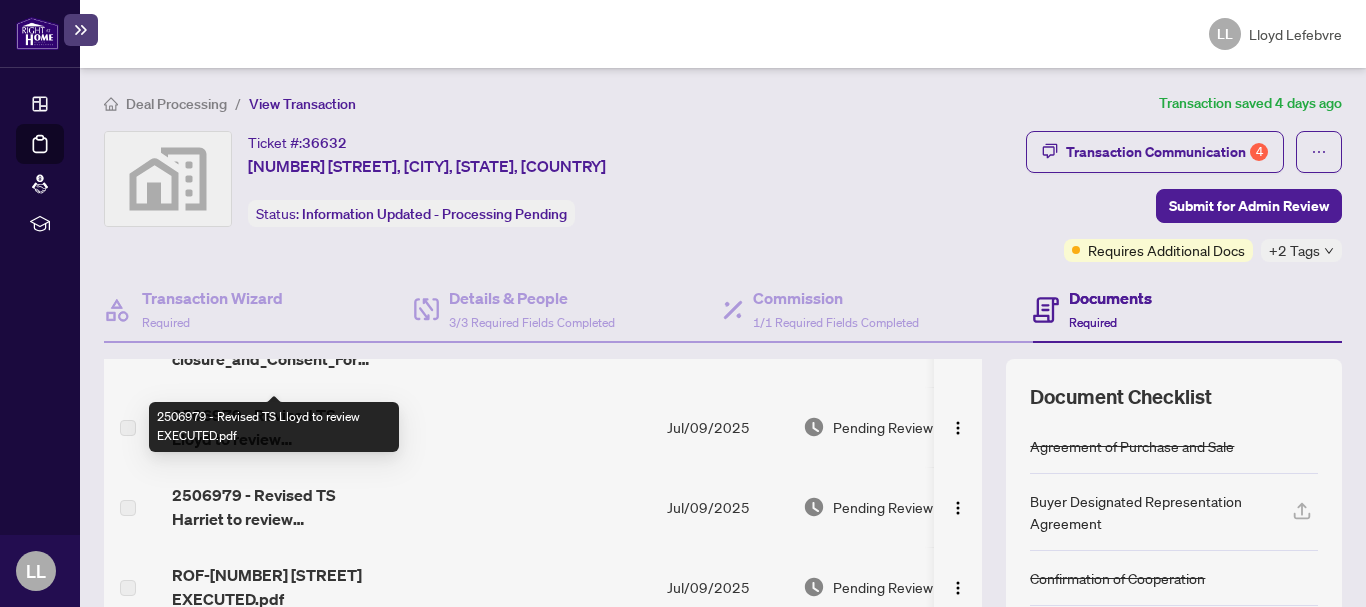 scroll, scrollTop: 0, scrollLeft: 0, axis: both 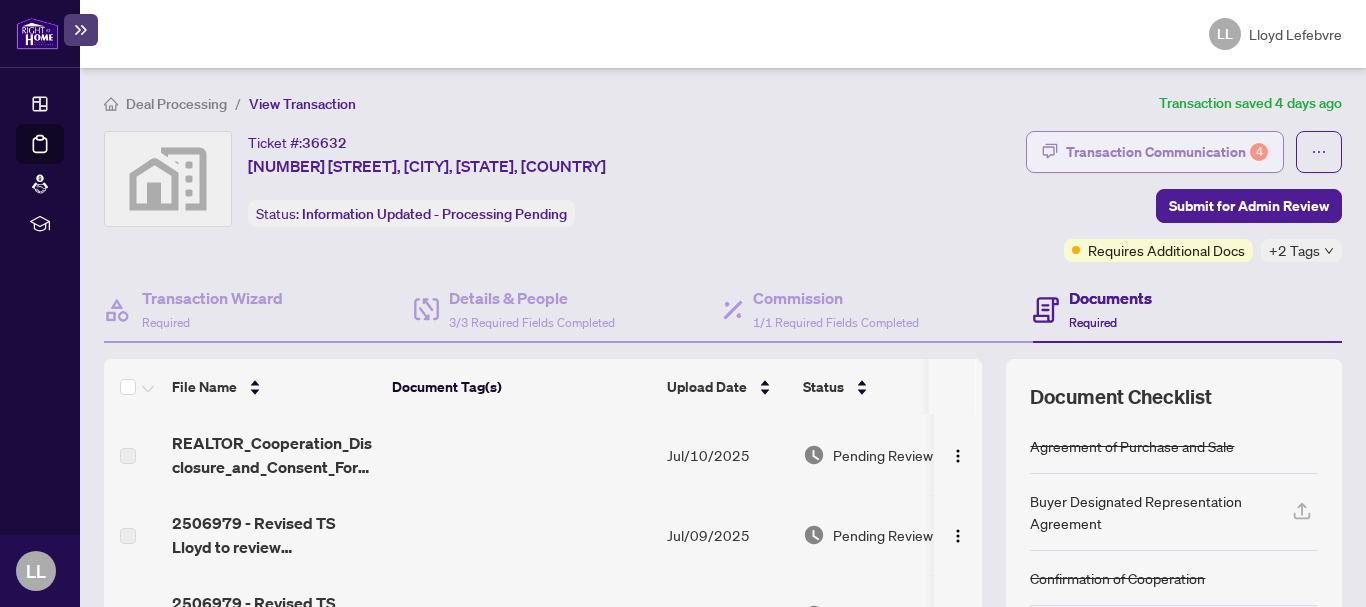 click on "Transaction Communication 4" at bounding box center [1167, 152] 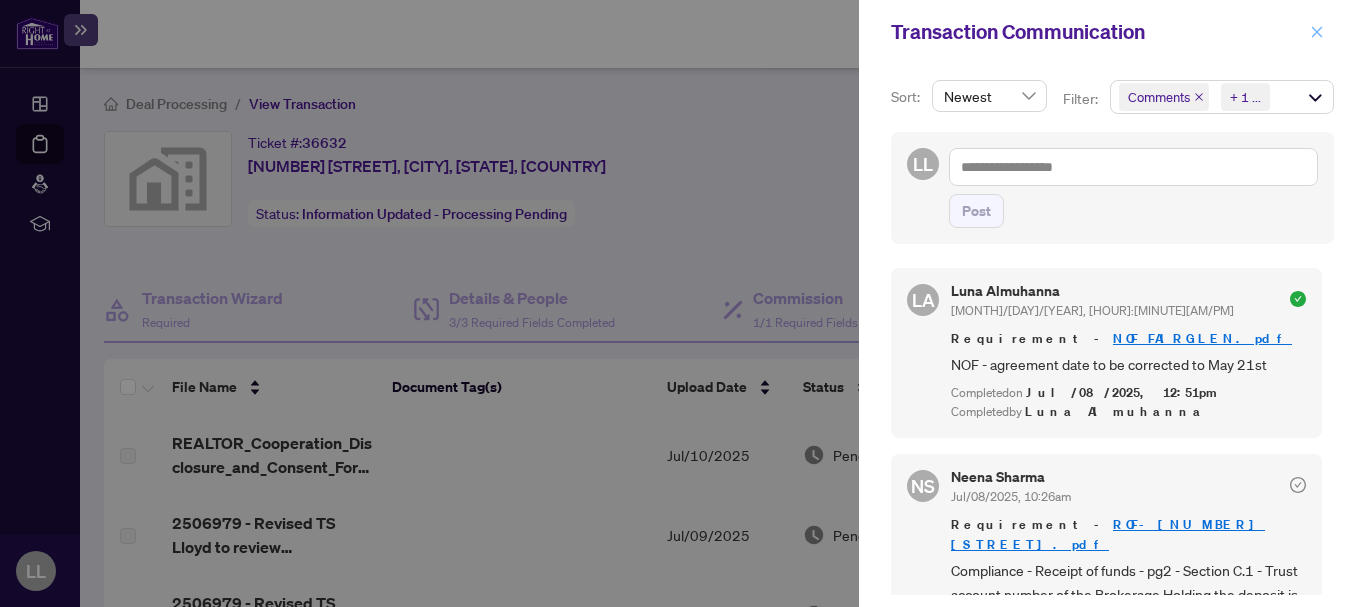 click 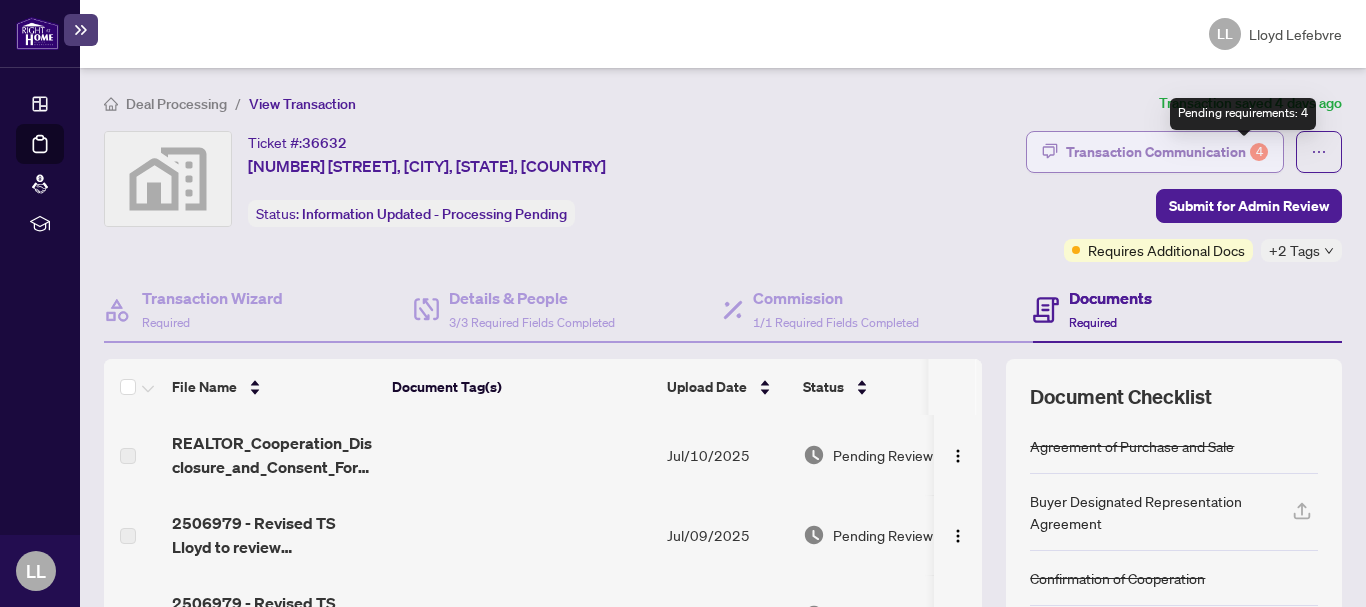 click on "4" at bounding box center (1259, 152) 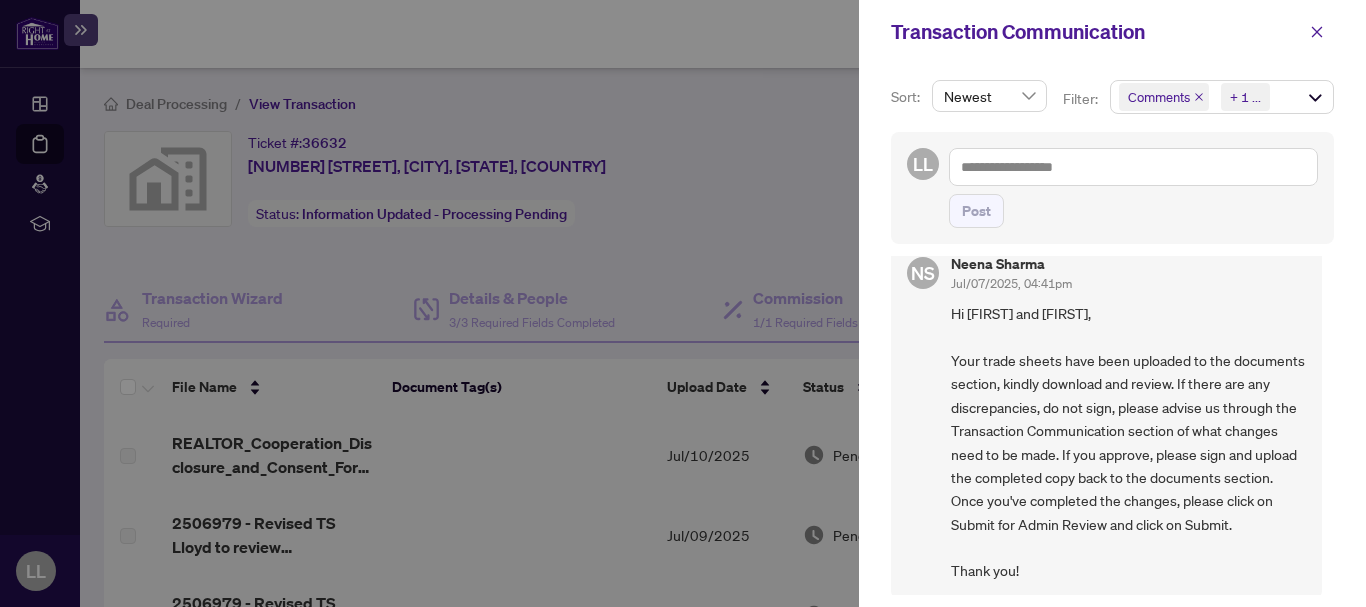 scroll, scrollTop: 428, scrollLeft: 0, axis: vertical 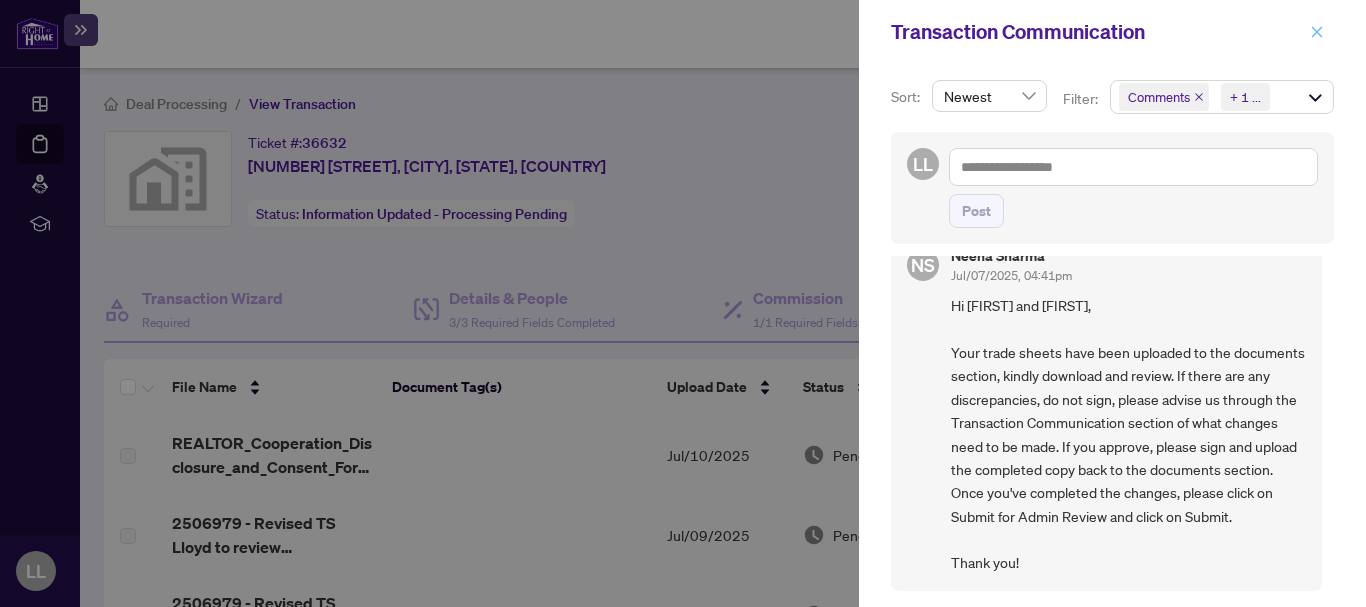 click at bounding box center (1317, 32) 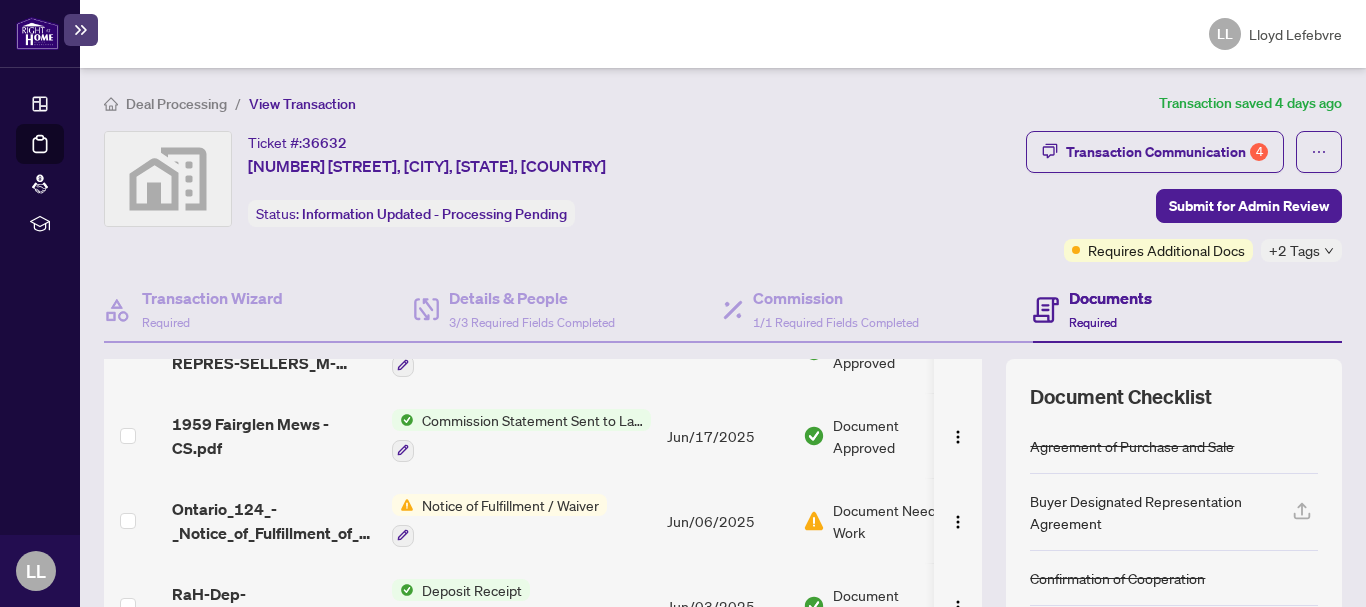 scroll, scrollTop: 1175, scrollLeft: 0, axis: vertical 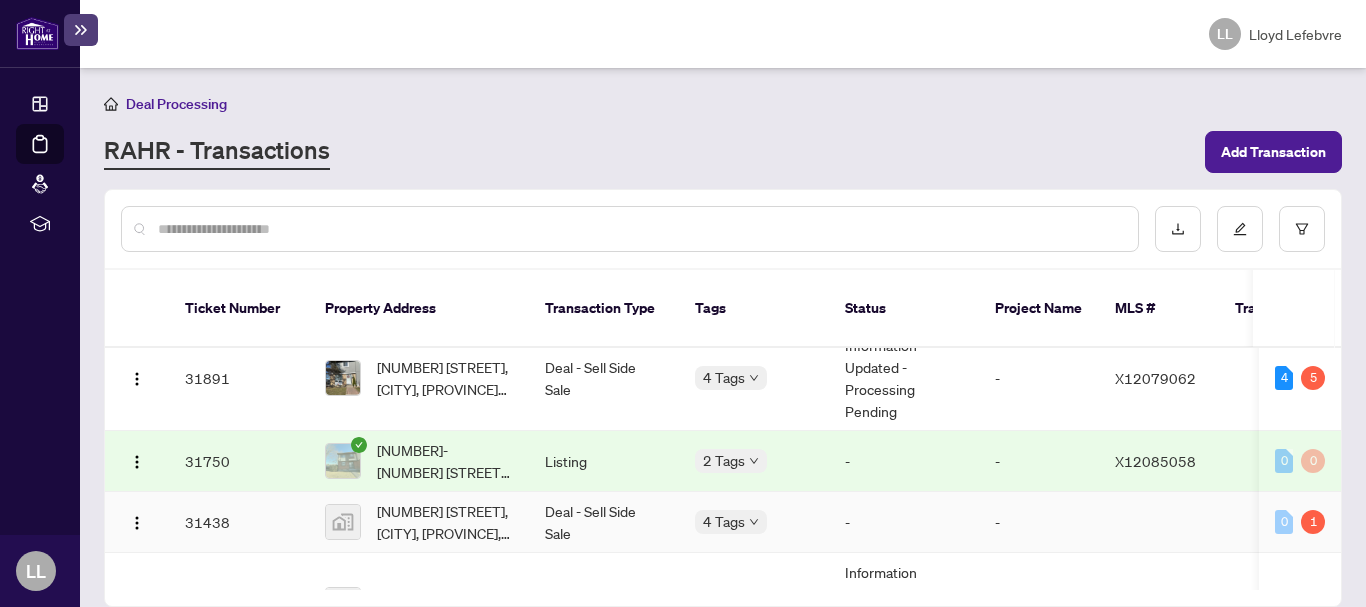 click on "31438" at bounding box center [239, 522] 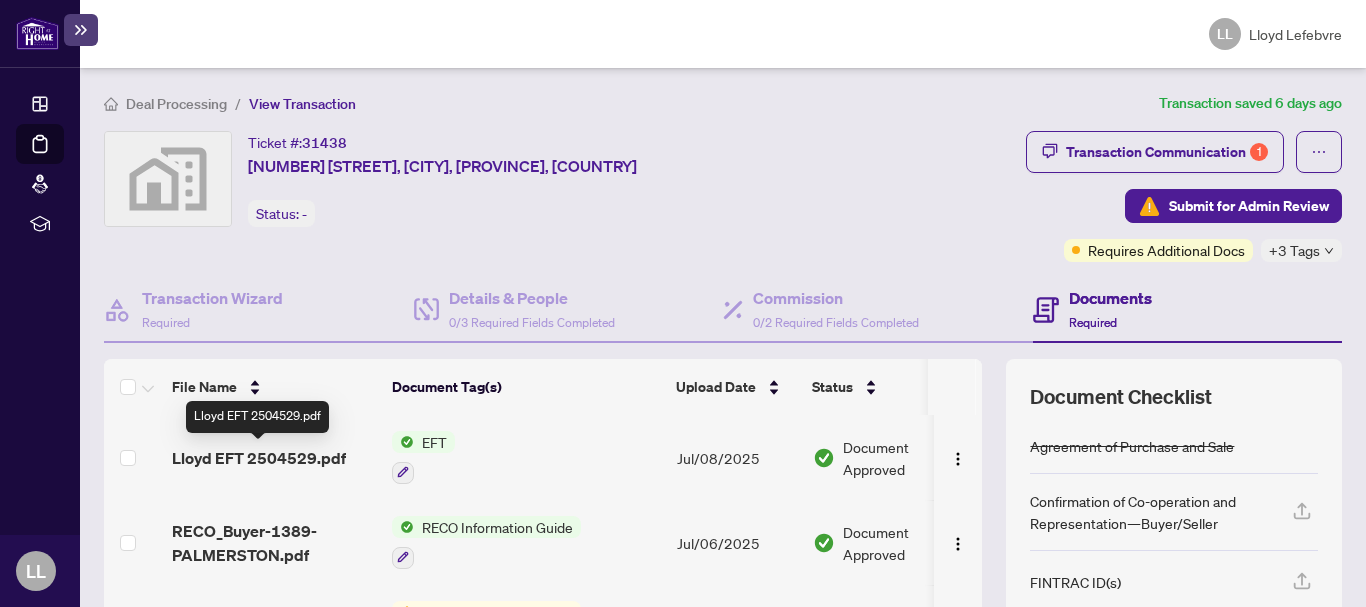 click on "Lloyd EFT 2504529.pdf" at bounding box center [259, 458] 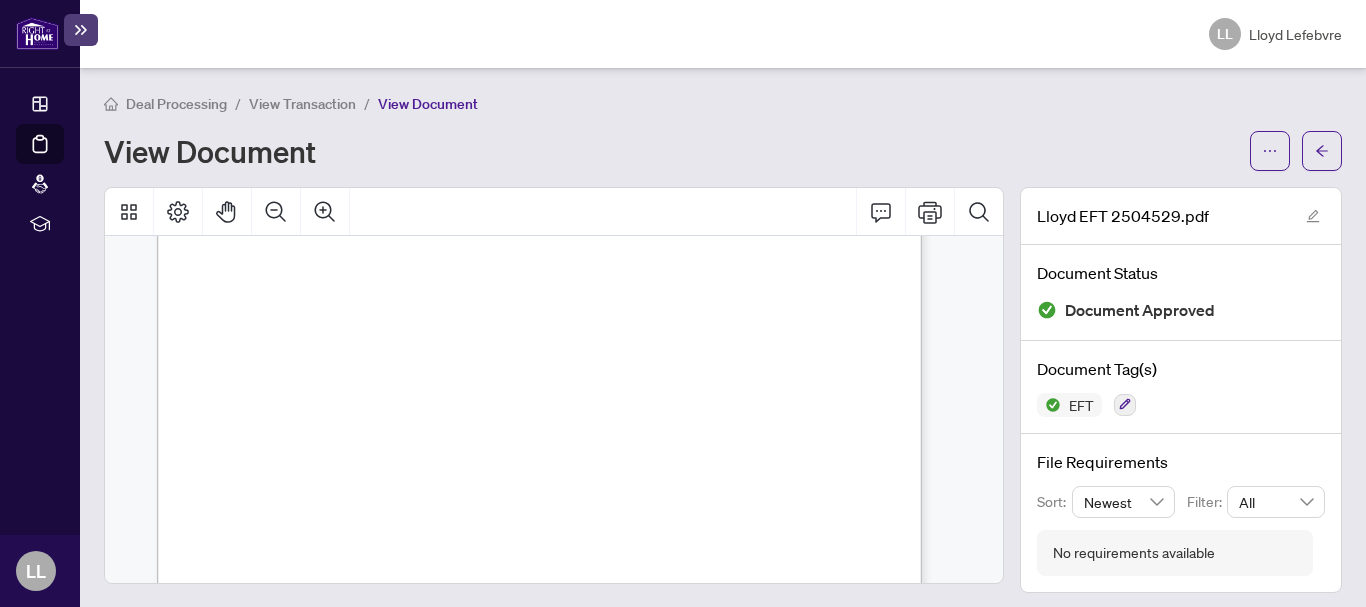 scroll, scrollTop: 401, scrollLeft: 0, axis: vertical 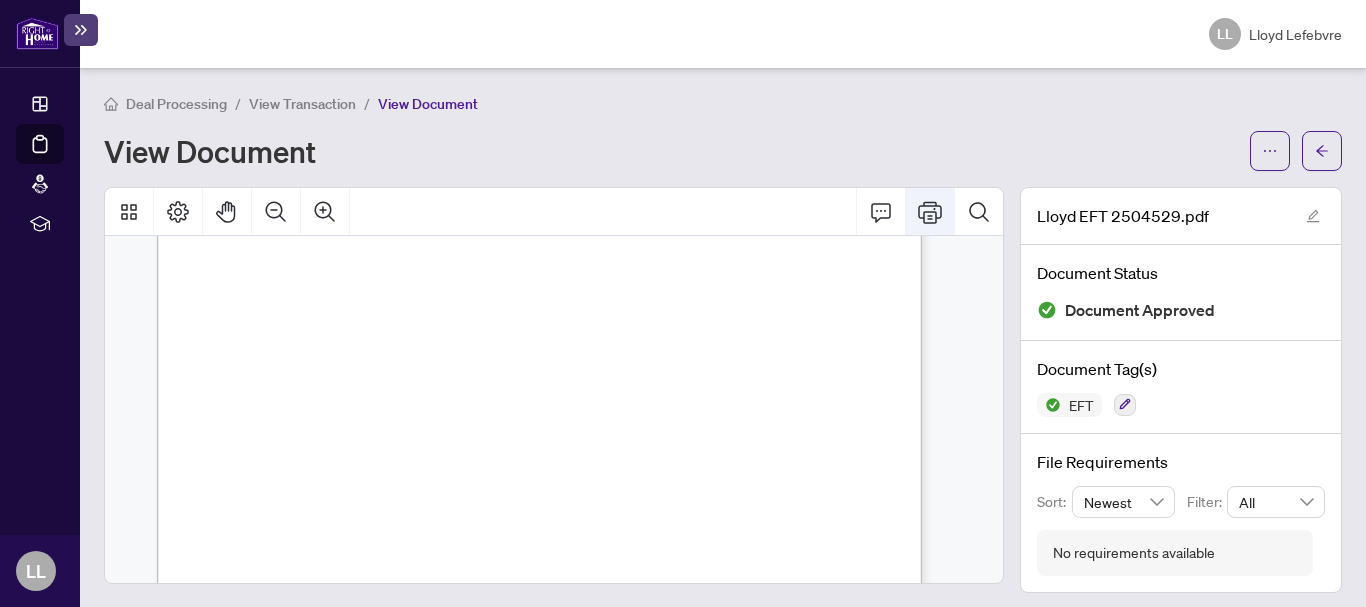 click 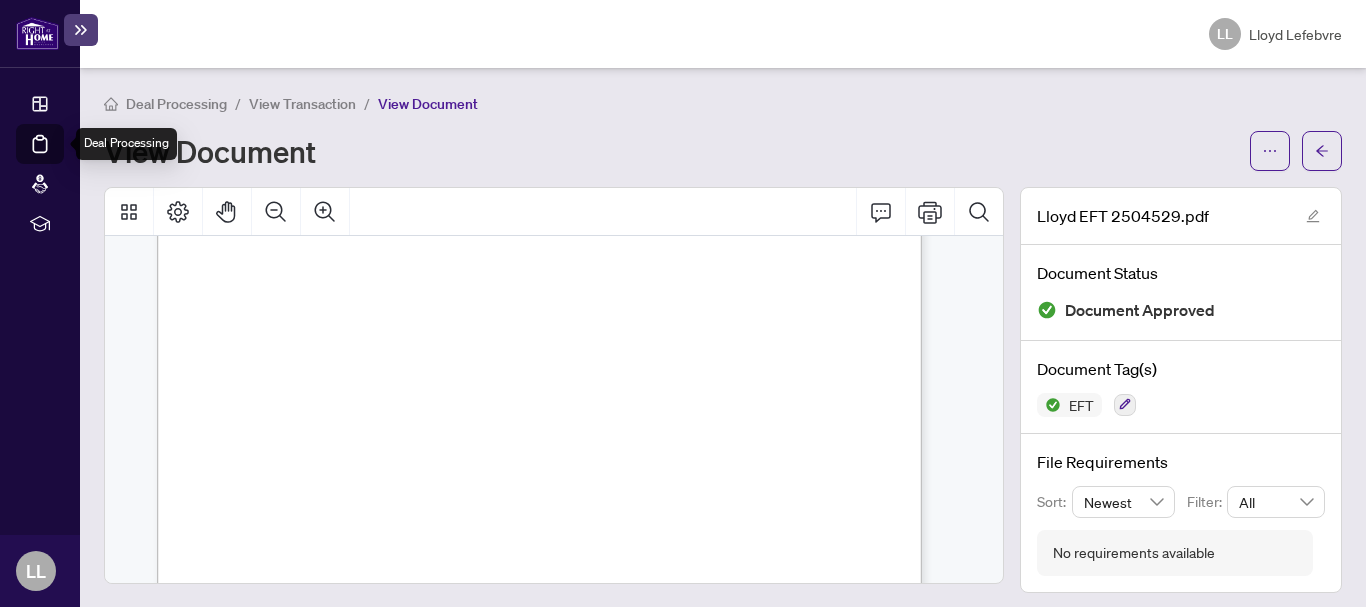 click on "Deal Processing" at bounding box center (63, 158) 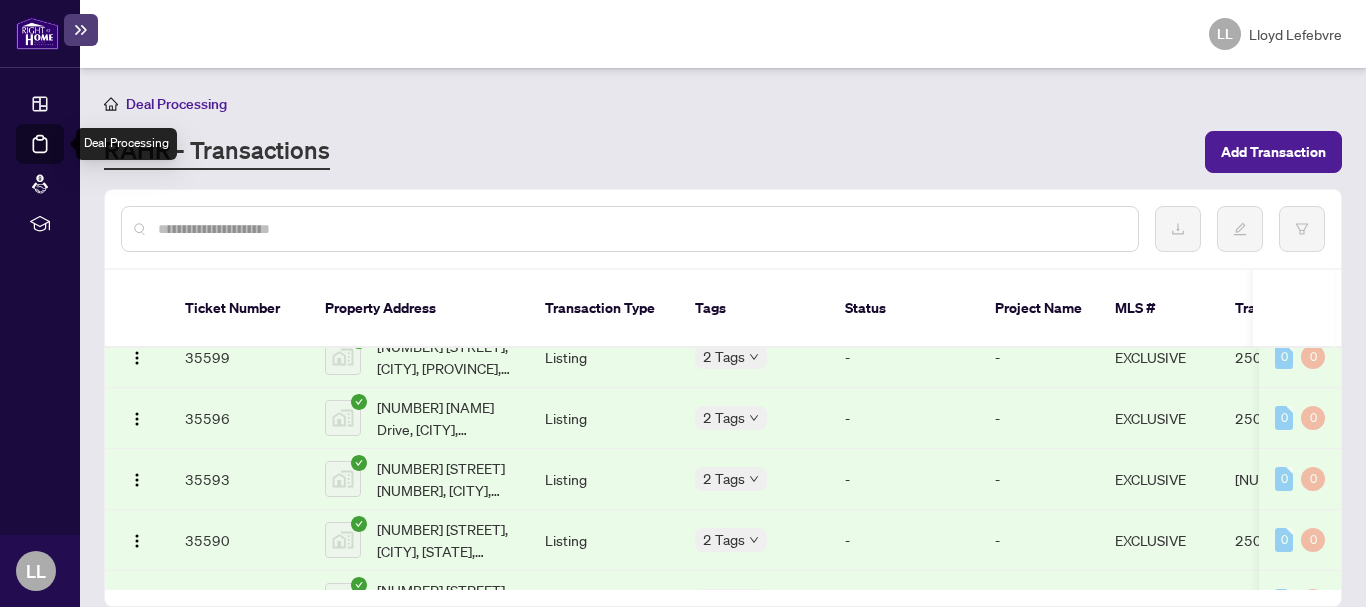 scroll, scrollTop: 1468, scrollLeft: 0, axis: vertical 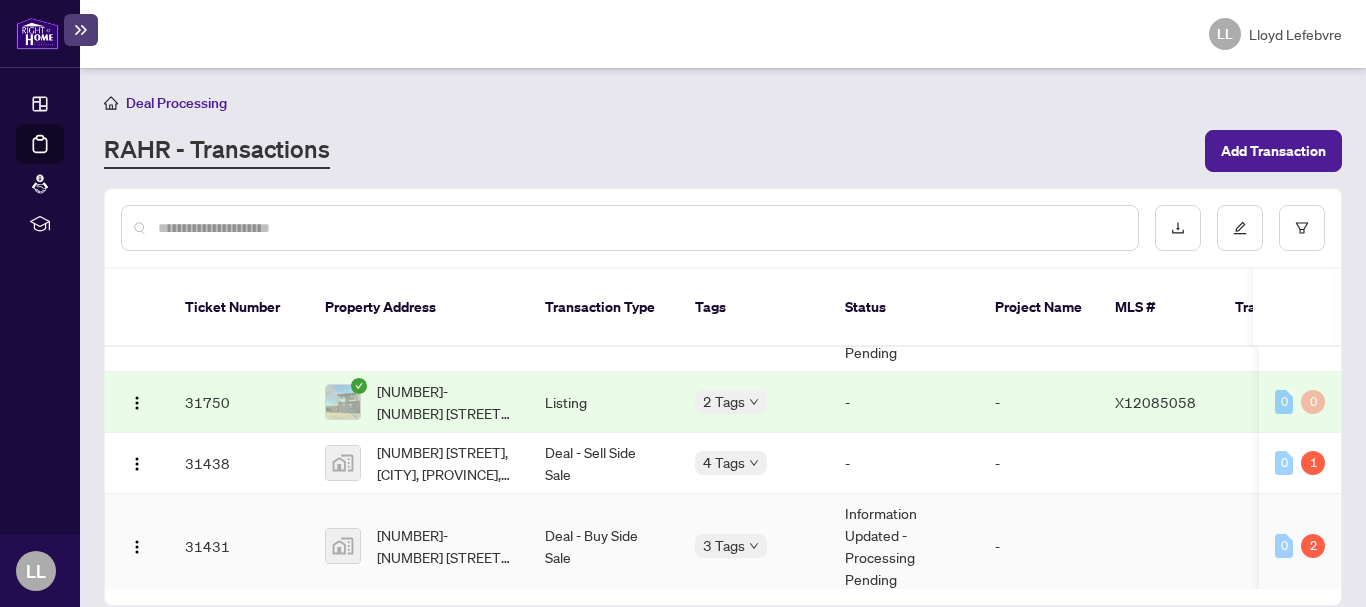 click on "31431" at bounding box center [239, 546] 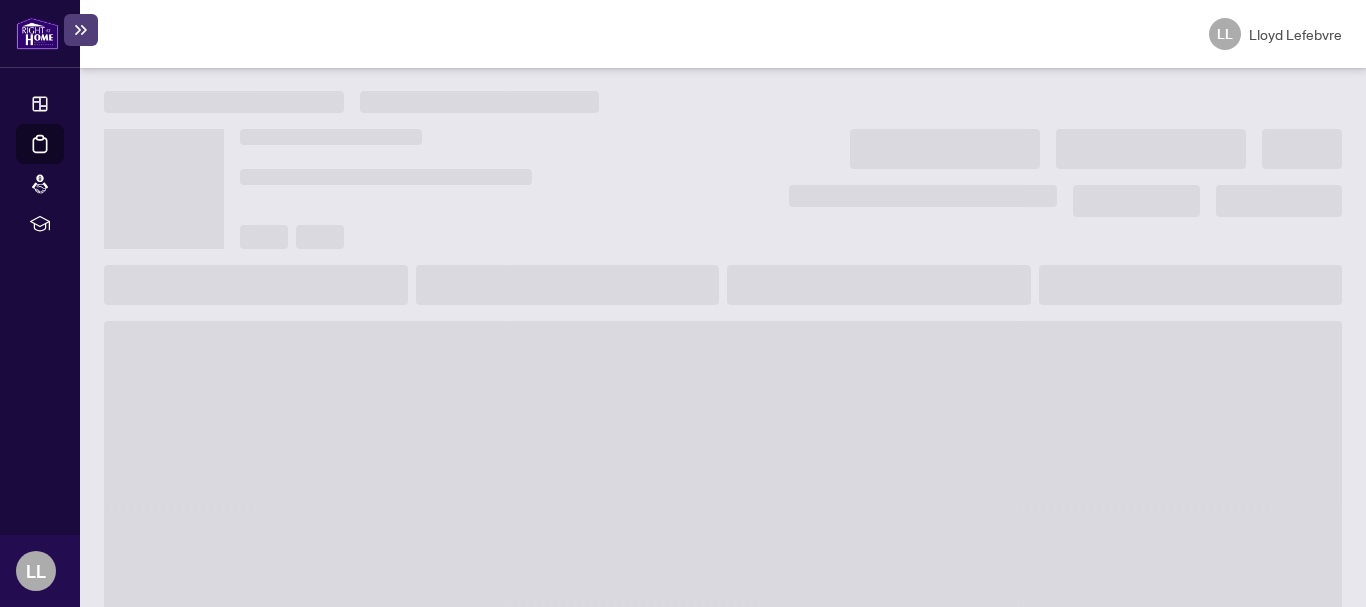 scroll, scrollTop: 0, scrollLeft: 0, axis: both 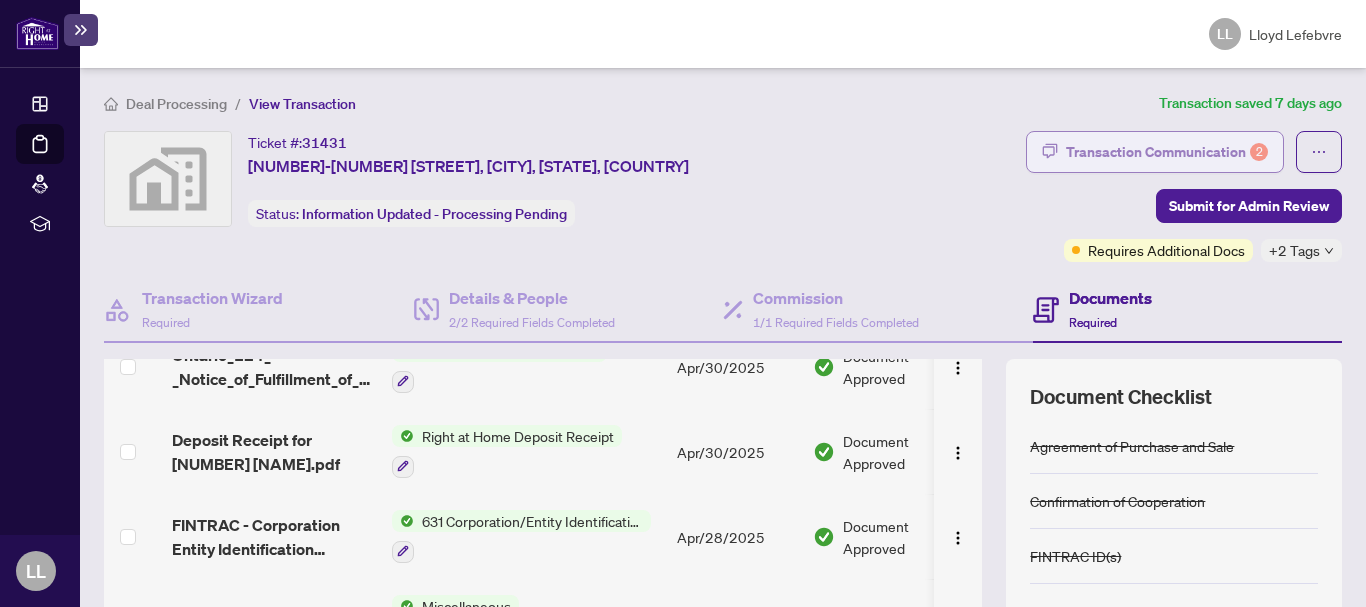 click on "Transaction Communication 2" at bounding box center (1167, 152) 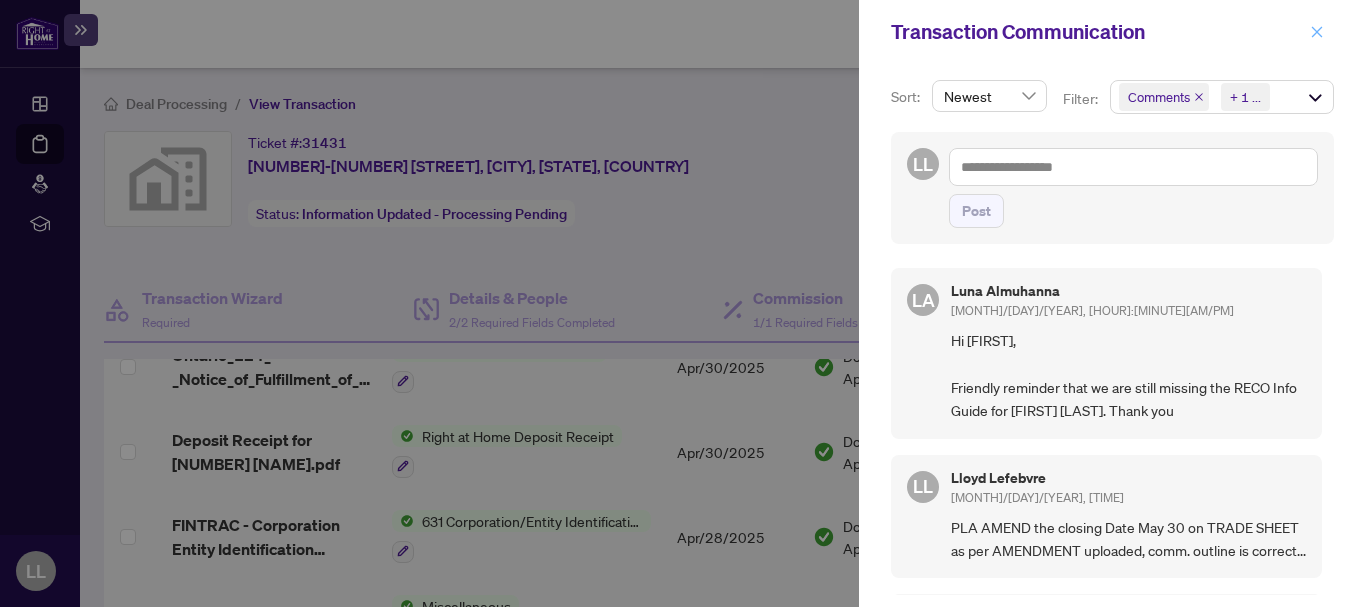 click 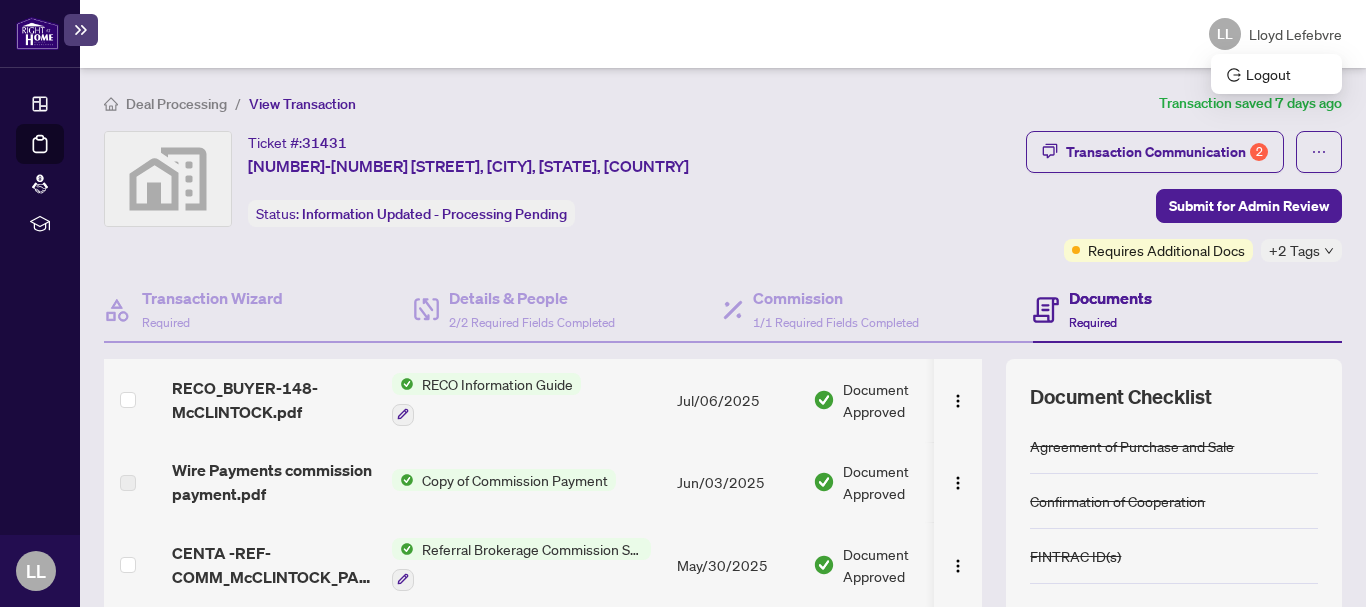 scroll, scrollTop: 0, scrollLeft: 0, axis: both 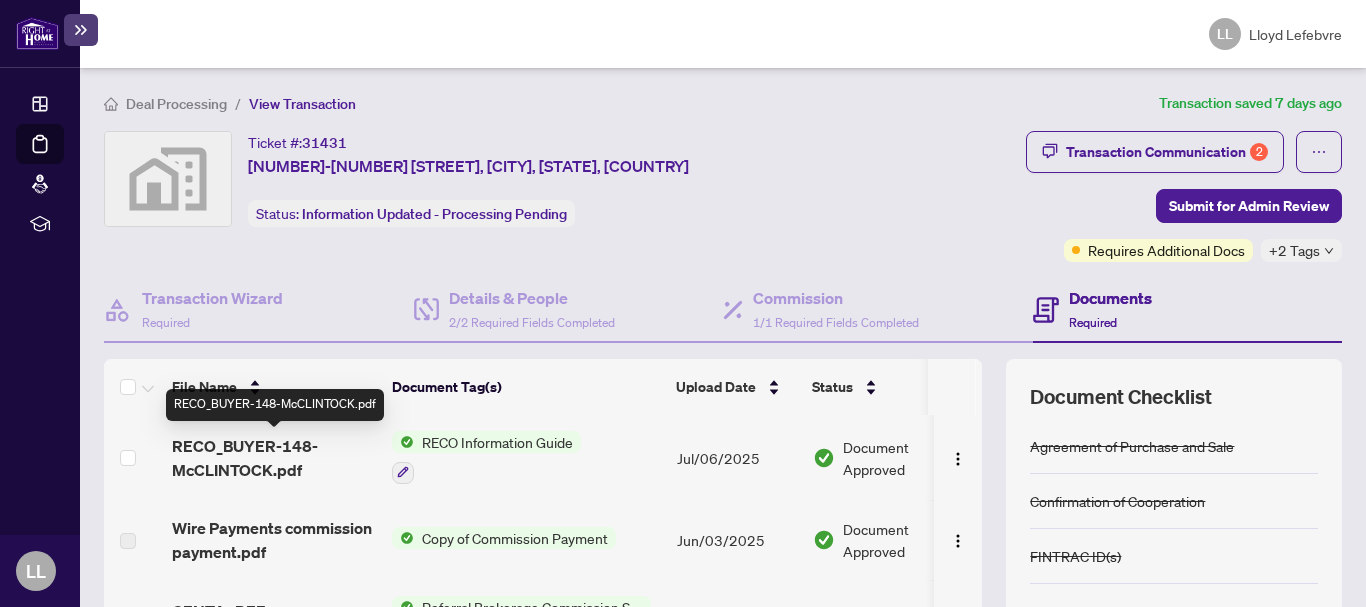 click on "RECO_BUYER-148-McCLINTOCK.pdf" at bounding box center (274, 458) 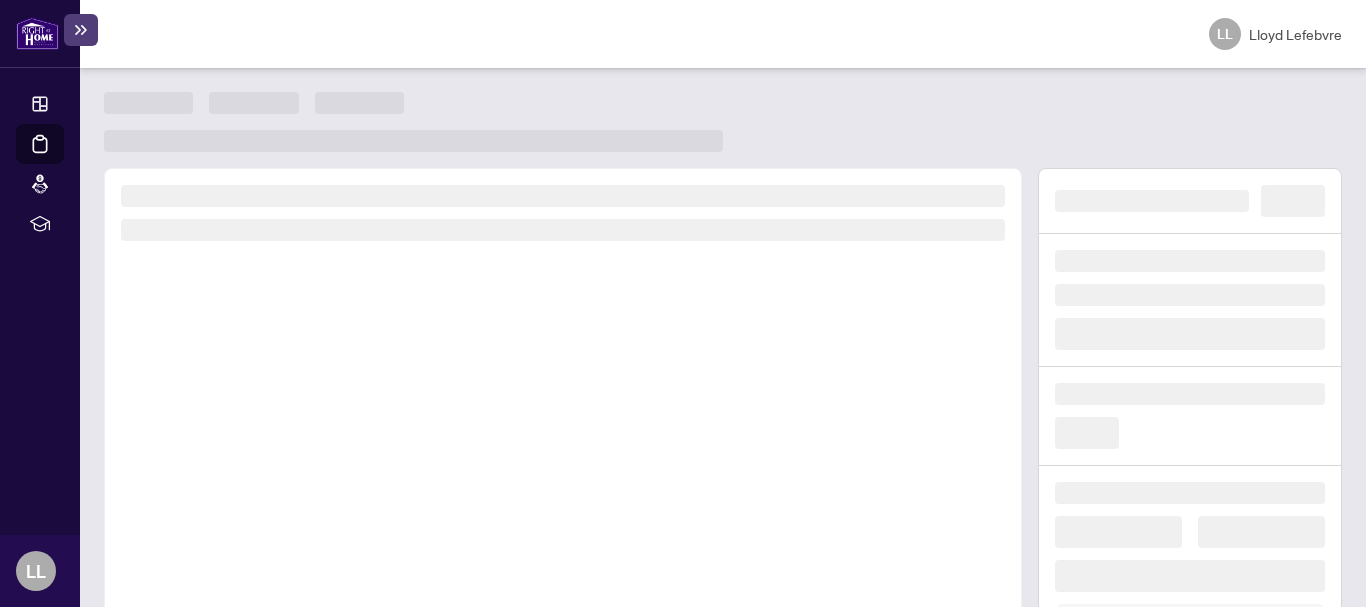 click at bounding box center [563, 446] 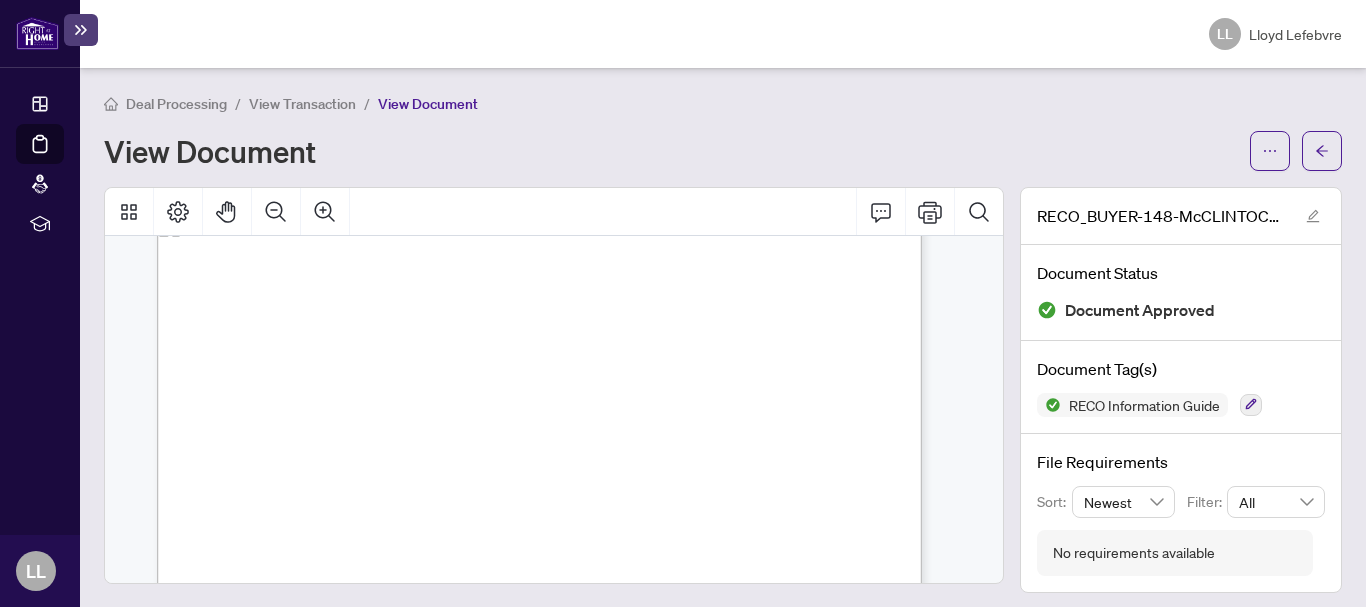 scroll, scrollTop: 0, scrollLeft: 0, axis: both 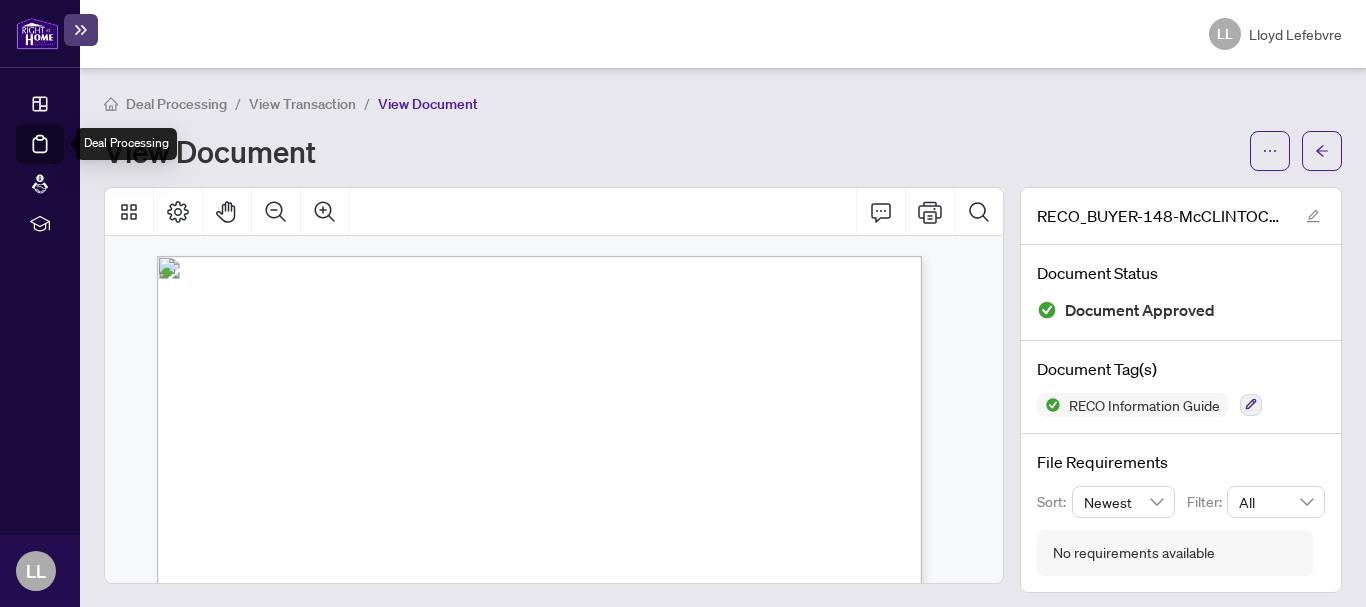 click on "Deal Processing" at bounding box center (63, 158) 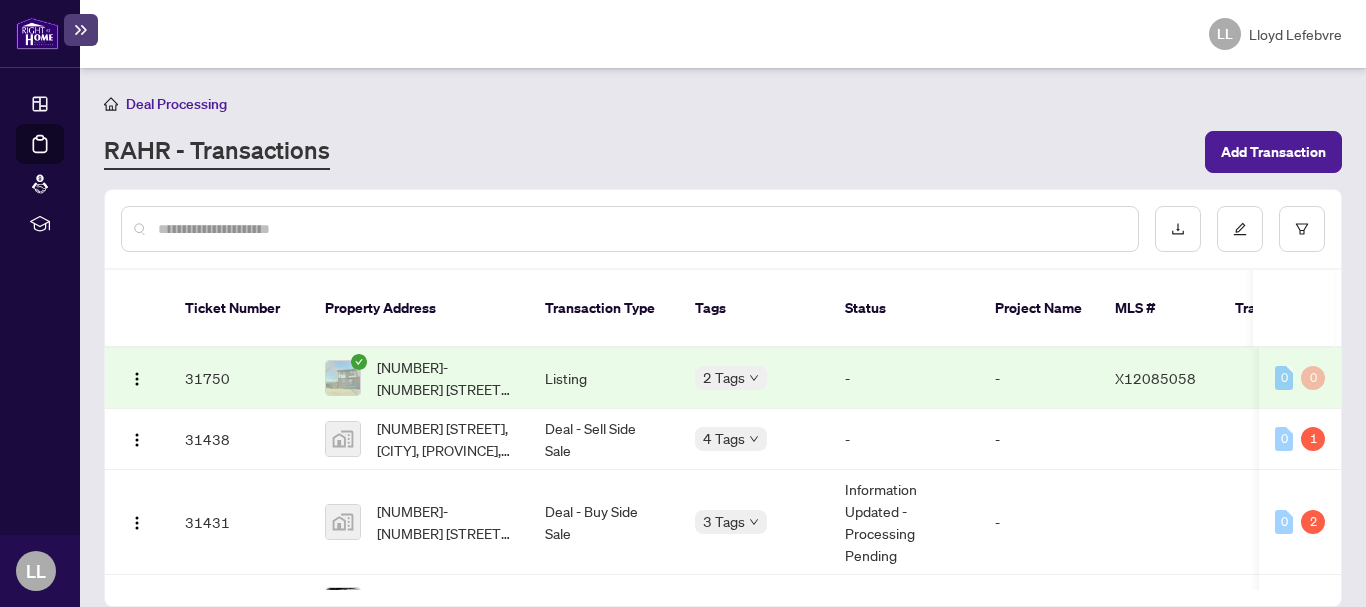 scroll, scrollTop: 2070, scrollLeft: 0, axis: vertical 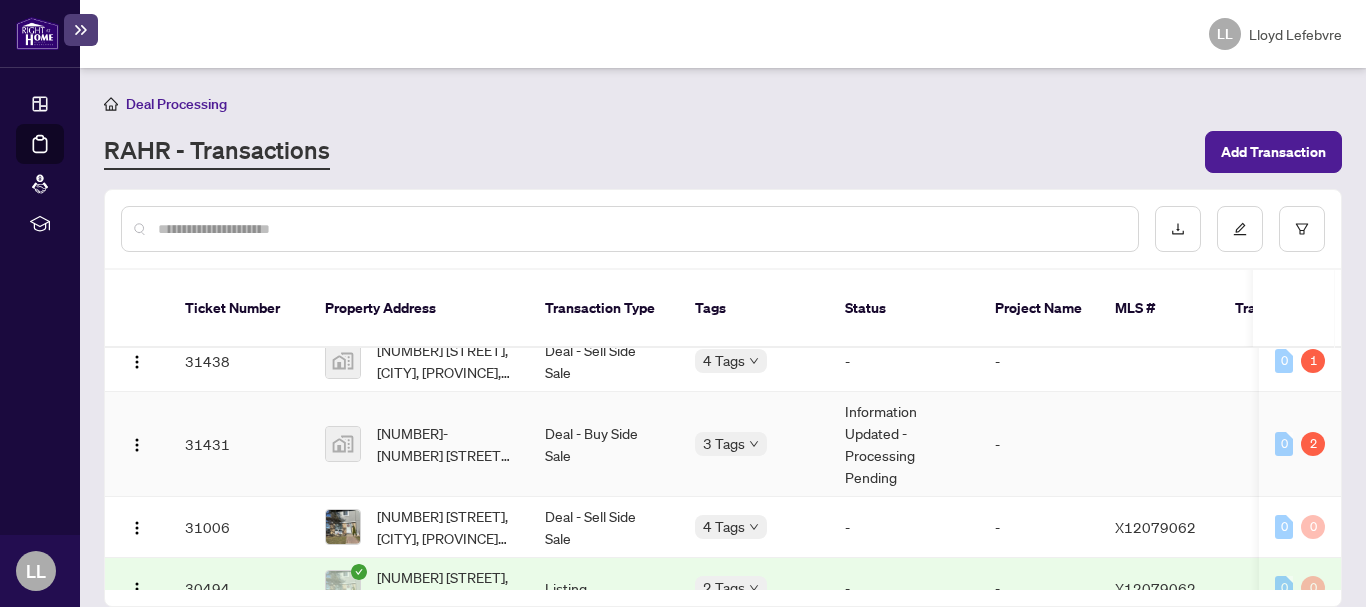 click on "31431" at bounding box center (239, 444) 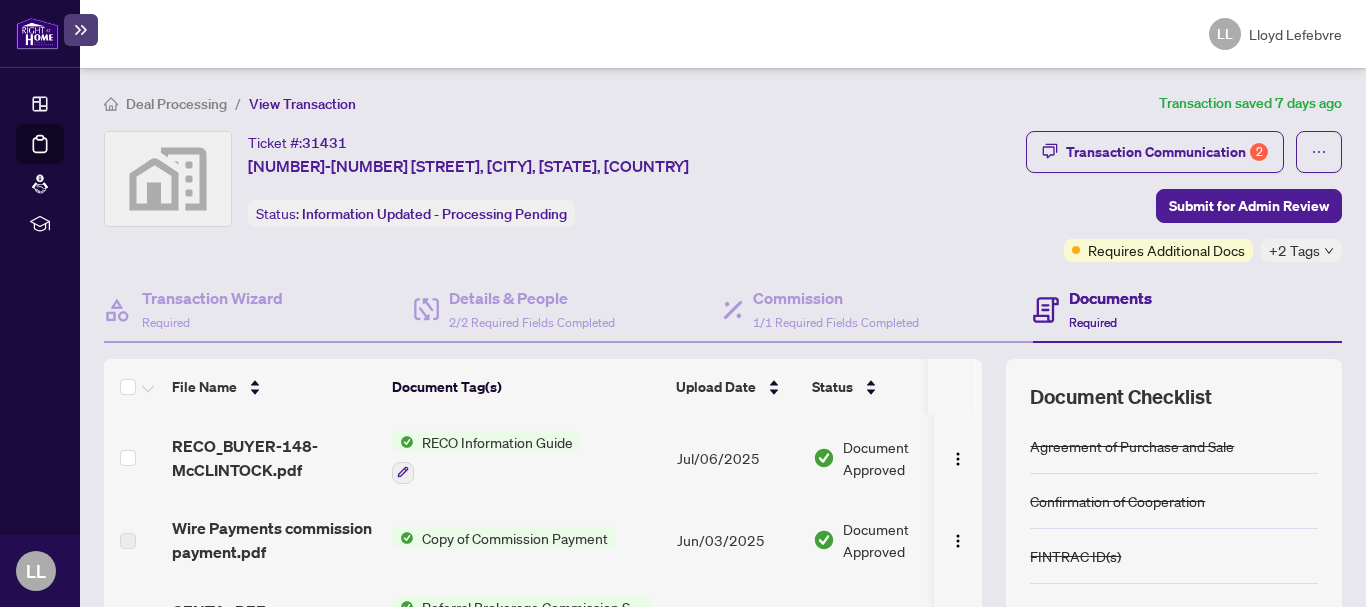 scroll, scrollTop: 26, scrollLeft: 0, axis: vertical 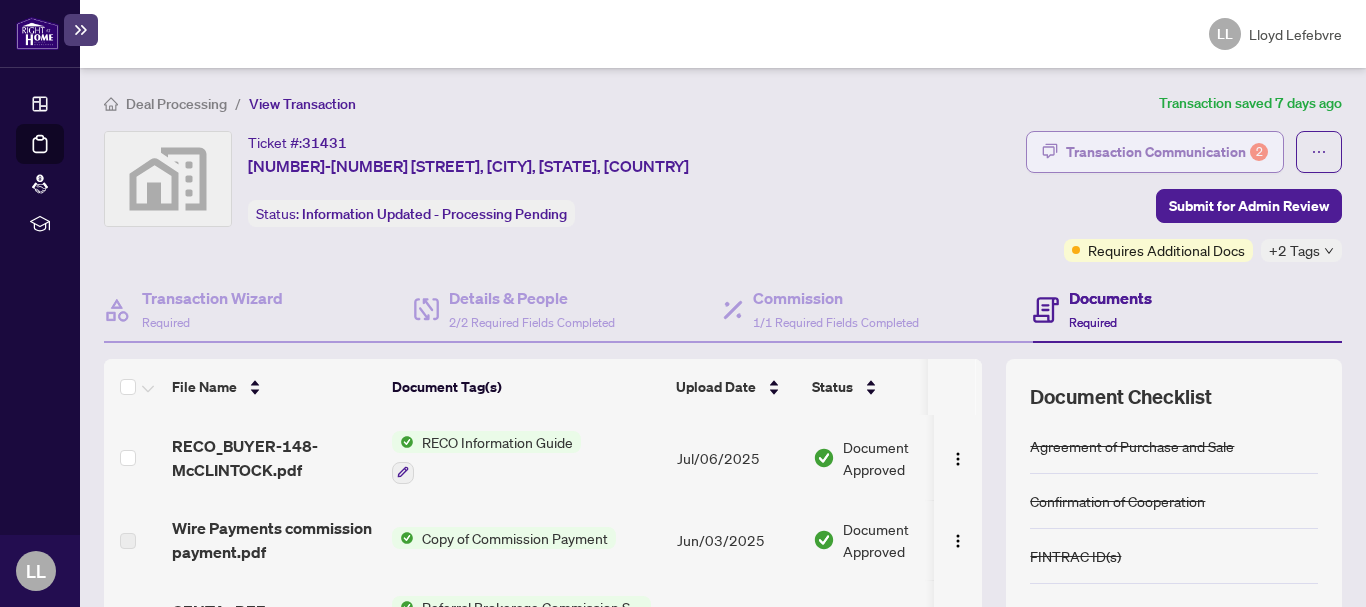 click on "Transaction Communication 2" at bounding box center (1167, 152) 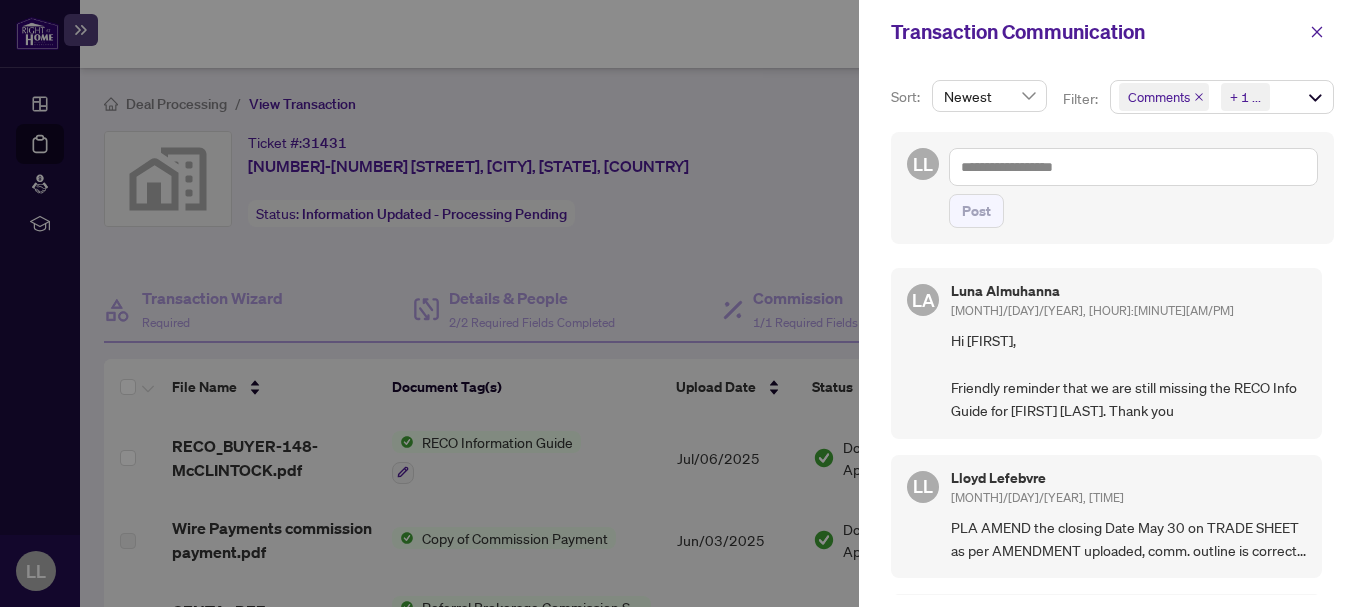 click on "Transaction Communication" at bounding box center [1112, 32] 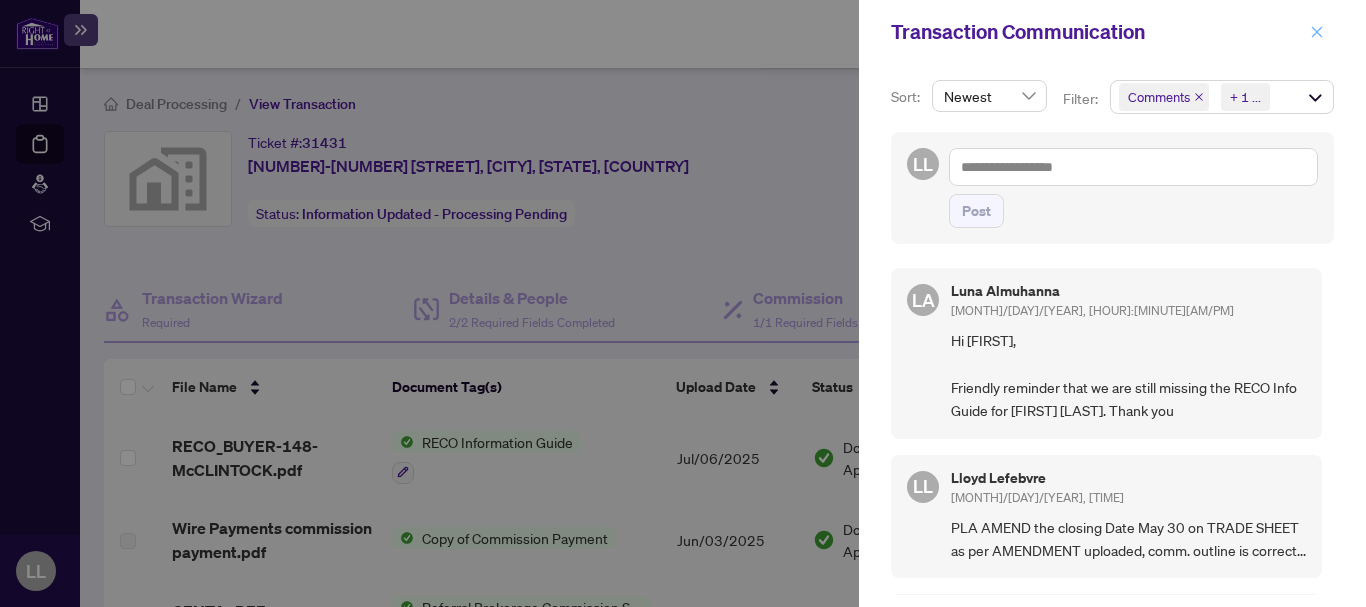 click 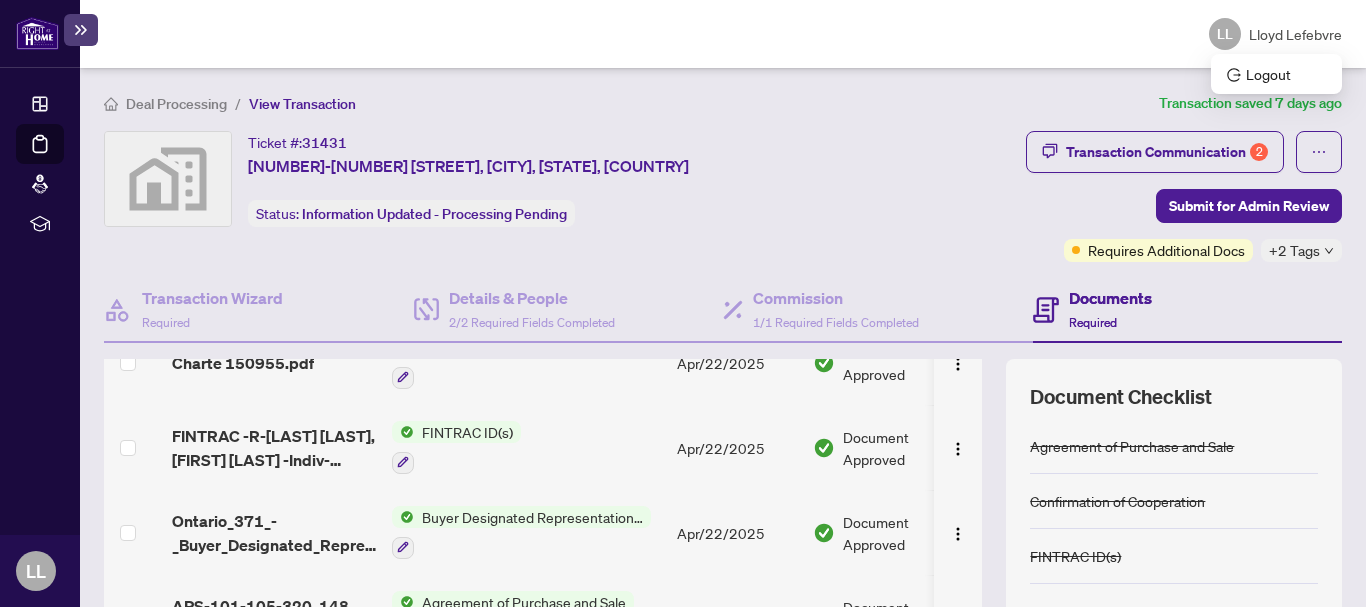 scroll, scrollTop: 1057, scrollLeft: 0, axis: vertical 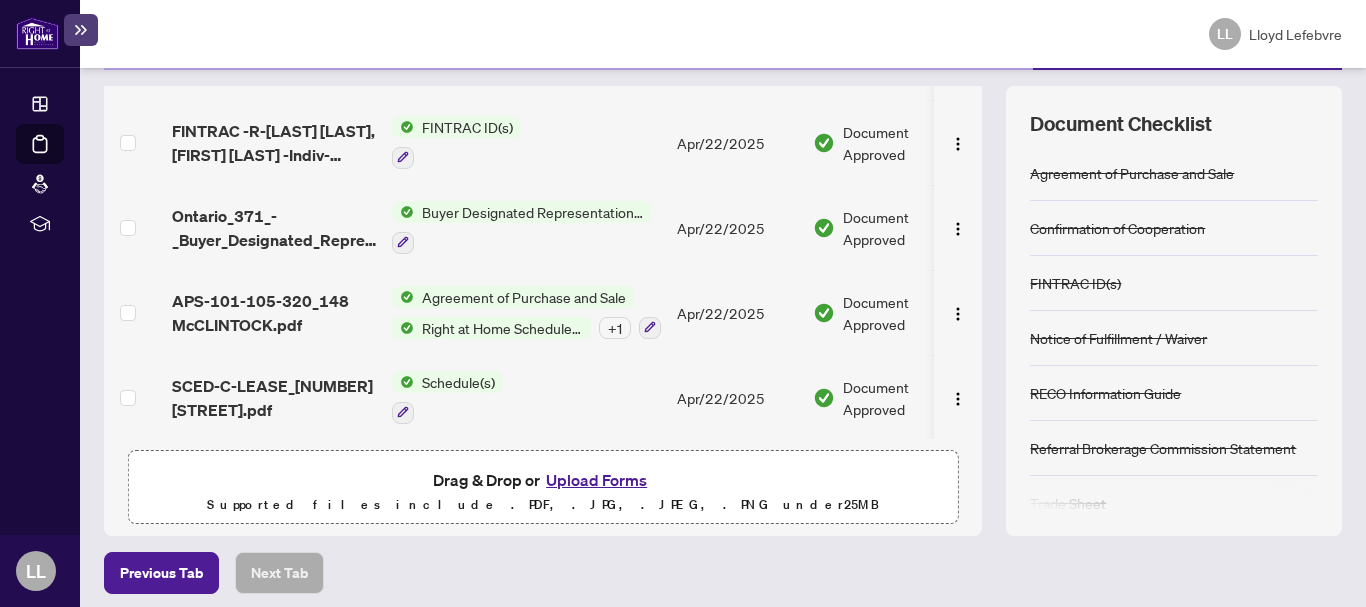 click on "Upload Forms" at bounding box center (596, 480) 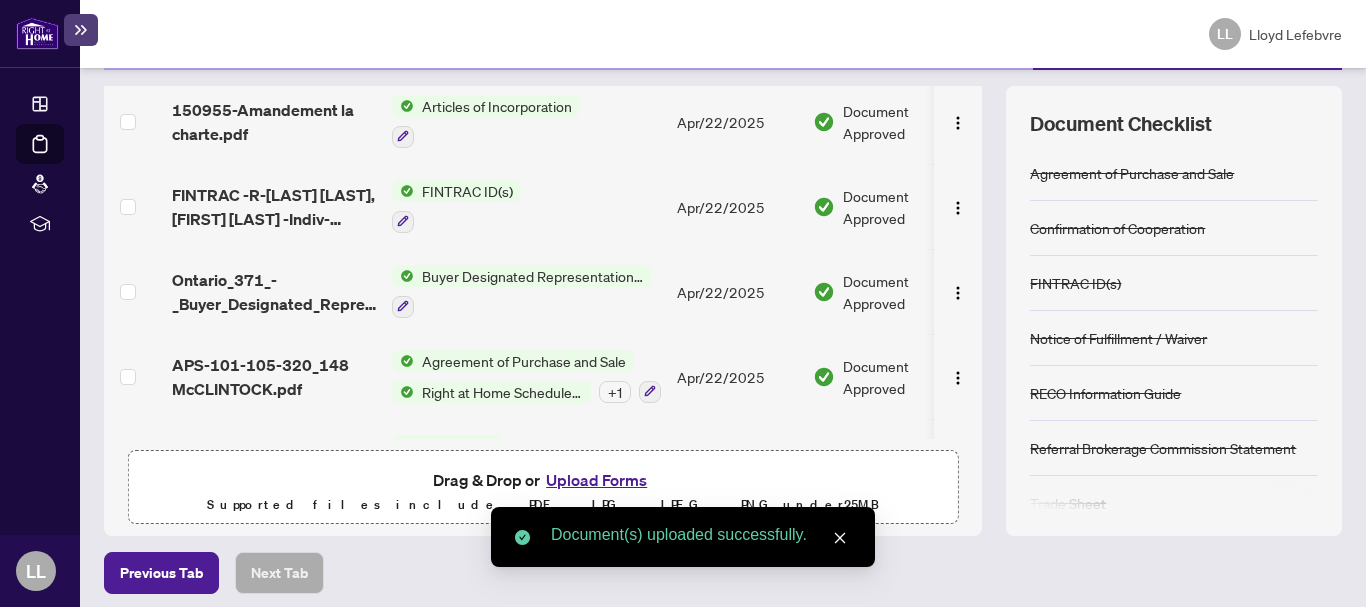 scroll, scrollTop: 0, scrollLeft: 0, axis: both 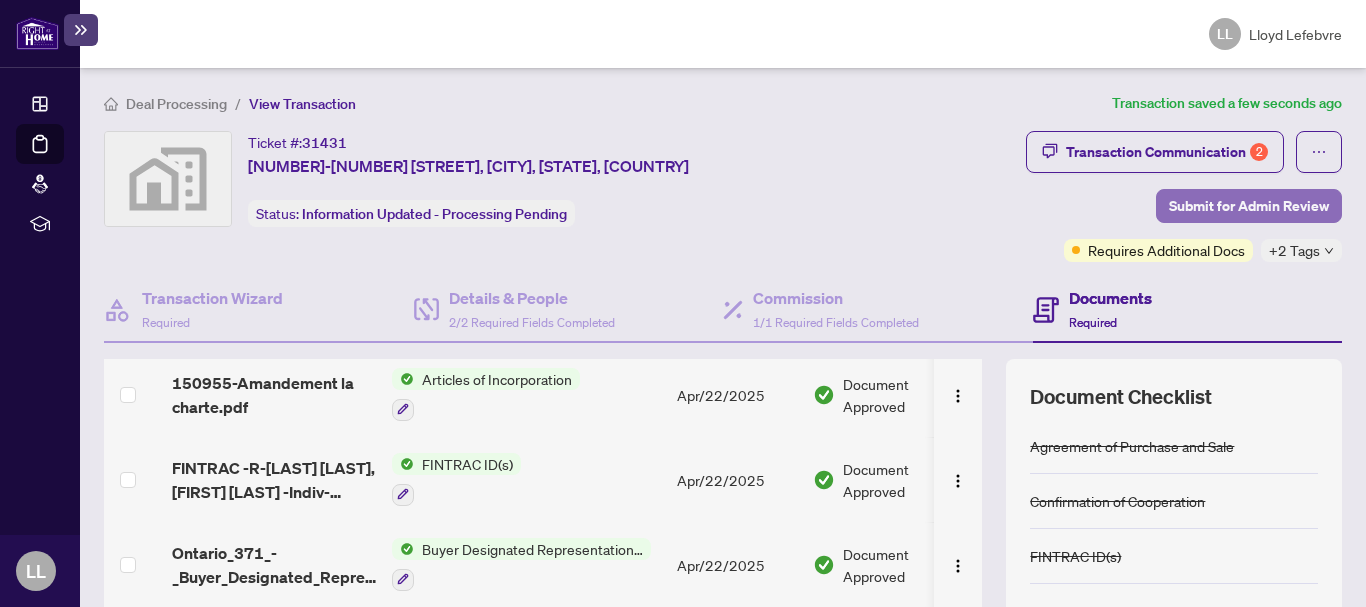 click on "Submit for Admin Review" at bounding box center [1249, 206] 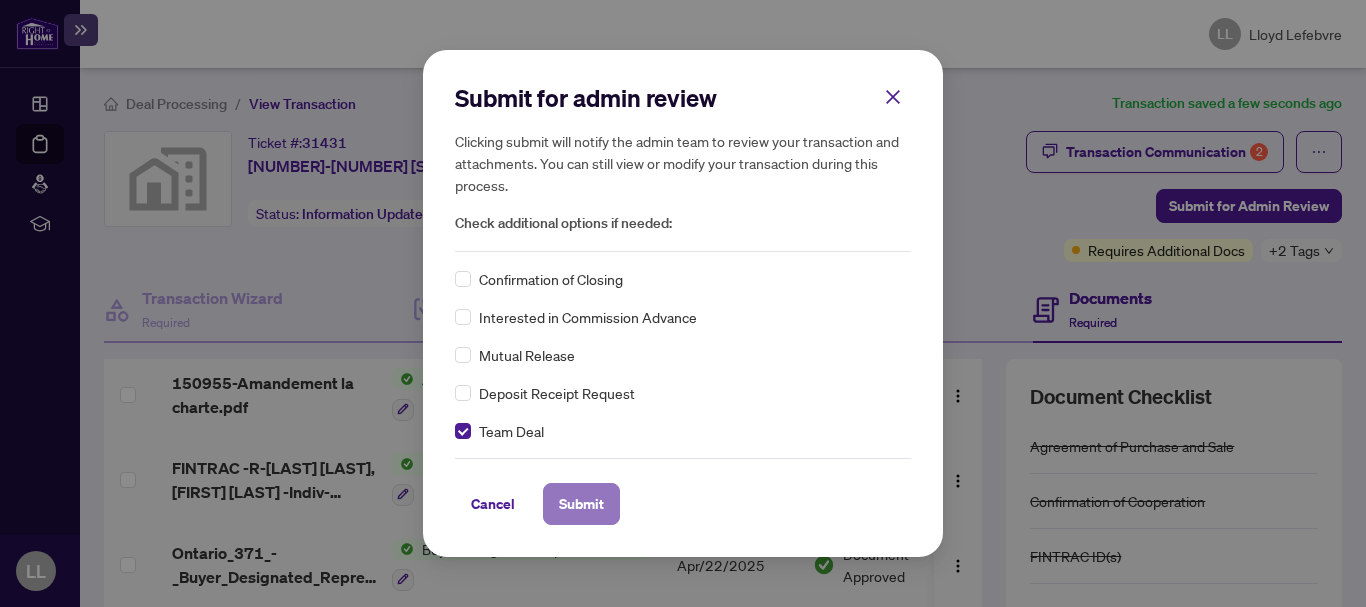click on "Submit" at bounding box center (581, 504) 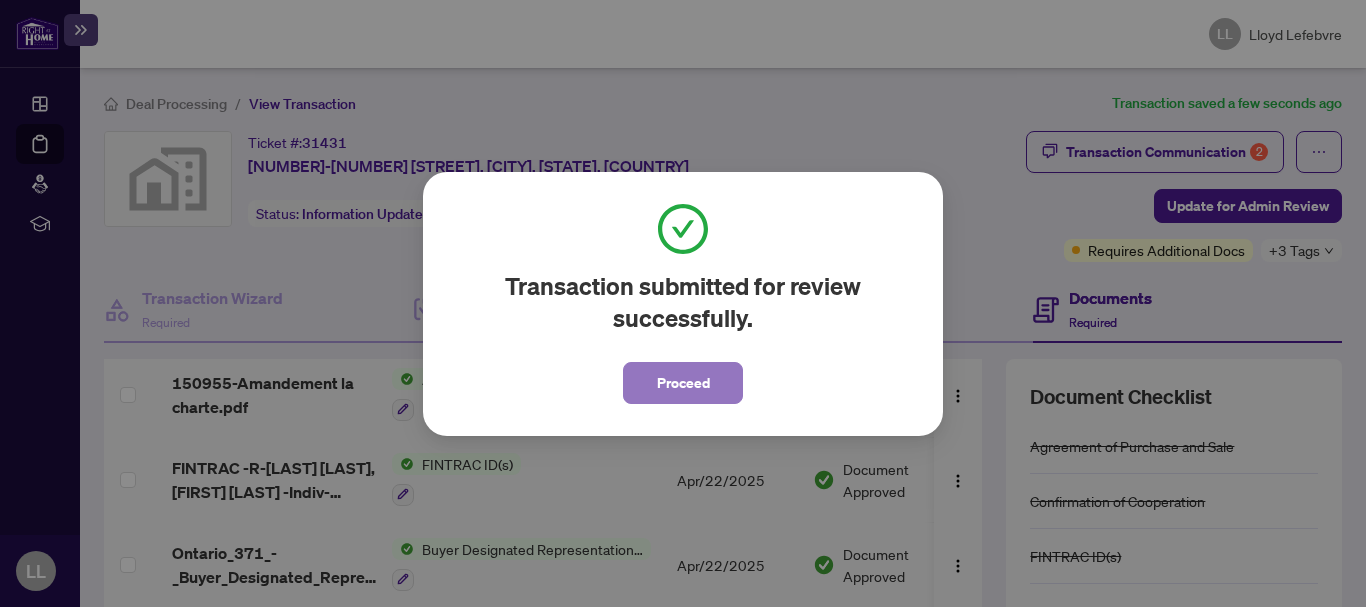 click on "Proceed" at bounding box center [683, 383] 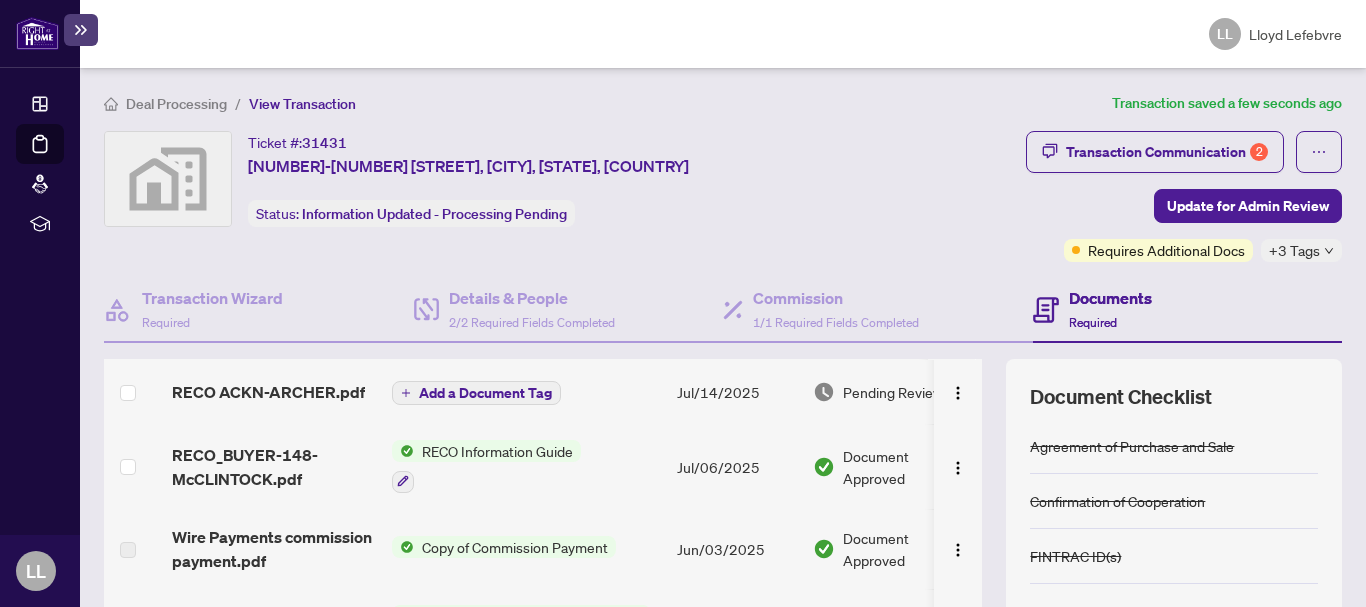 scroll, scrollTop: 0, scrollLeft: 0, axis: both 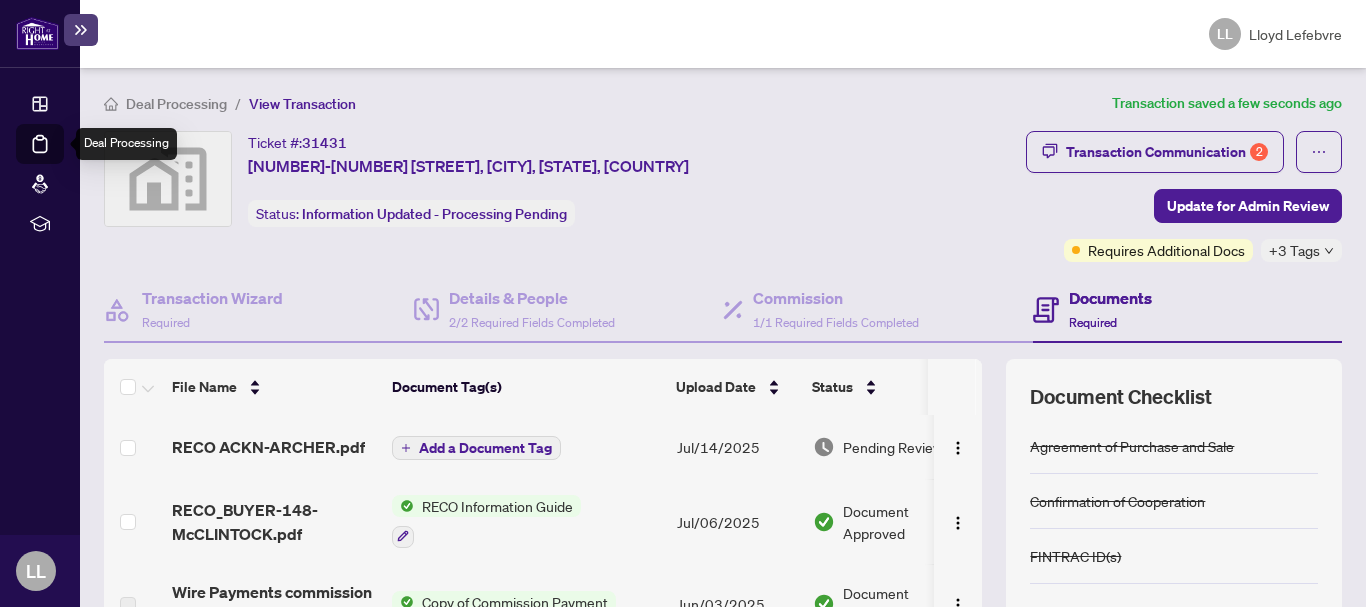 click on "Deal Processing" at bounding box center (63, 158) 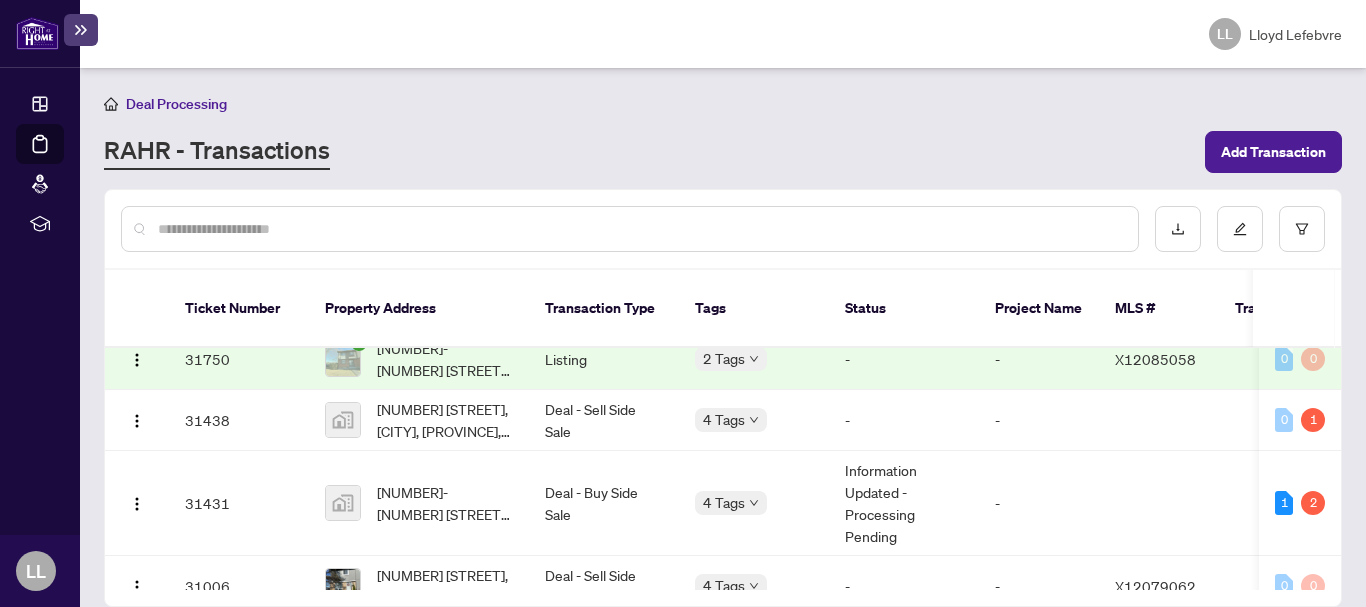 scroll, scrollTop: 2021, scrollLeft: 0, axis: vertical 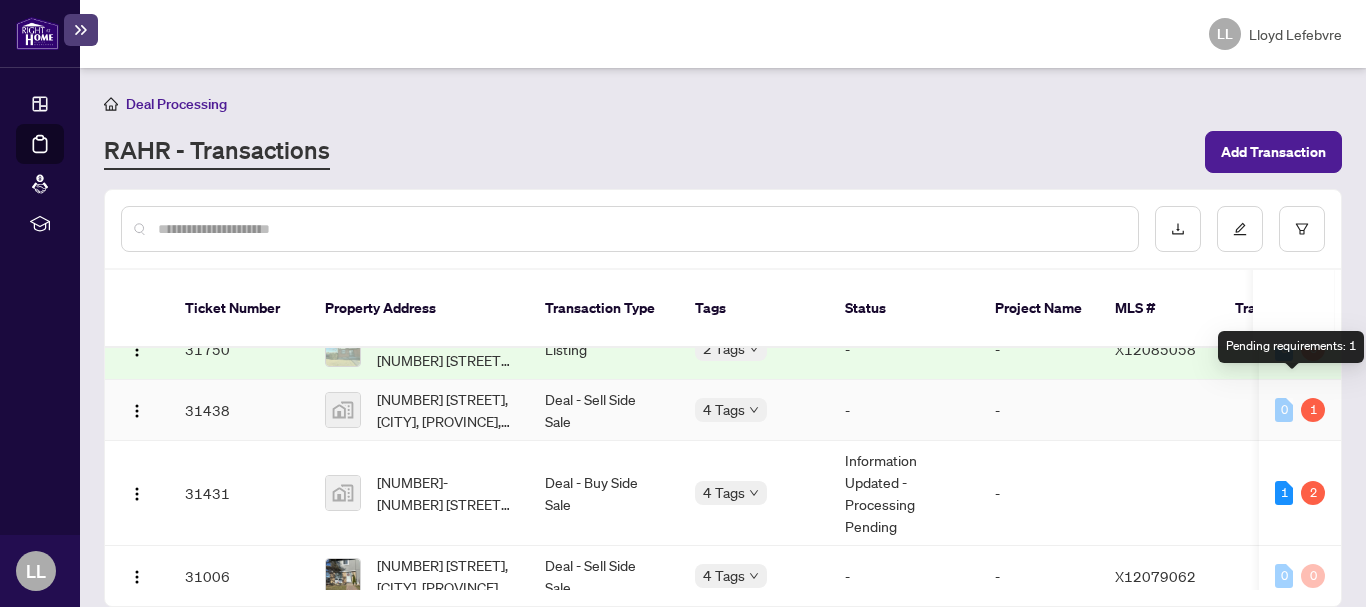 click on "1" at bounding box center (1313, 410) 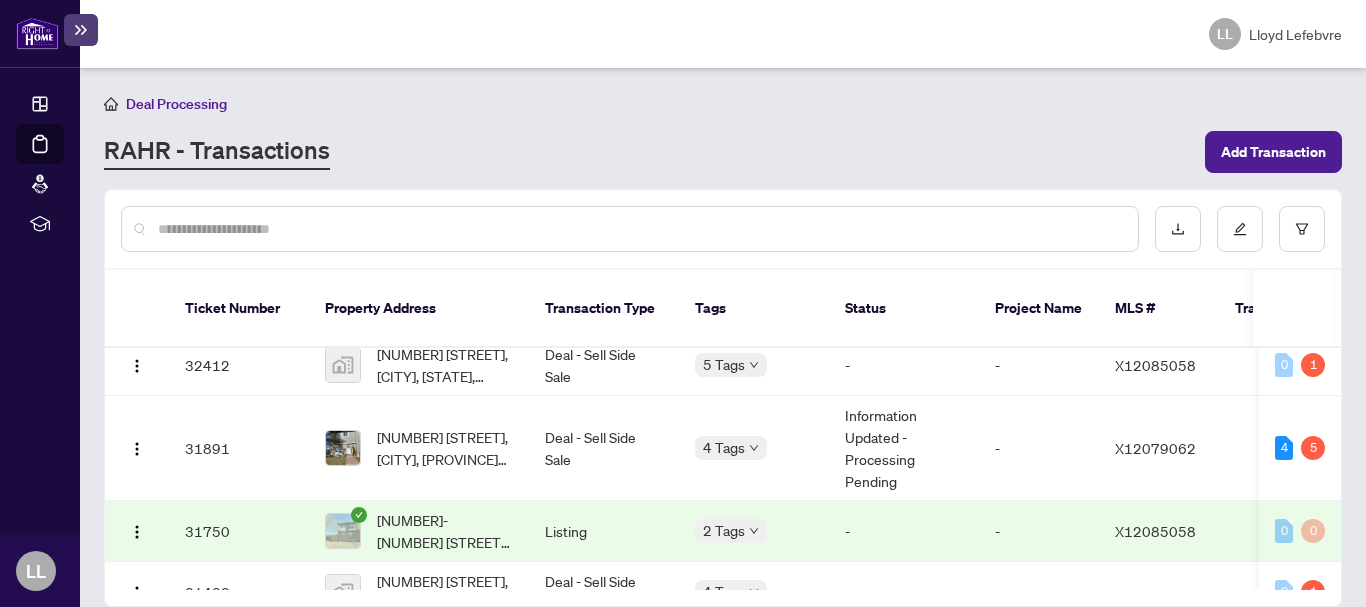scroll, scrollTop: 1877, scrollLeft: 0, axis: vertical 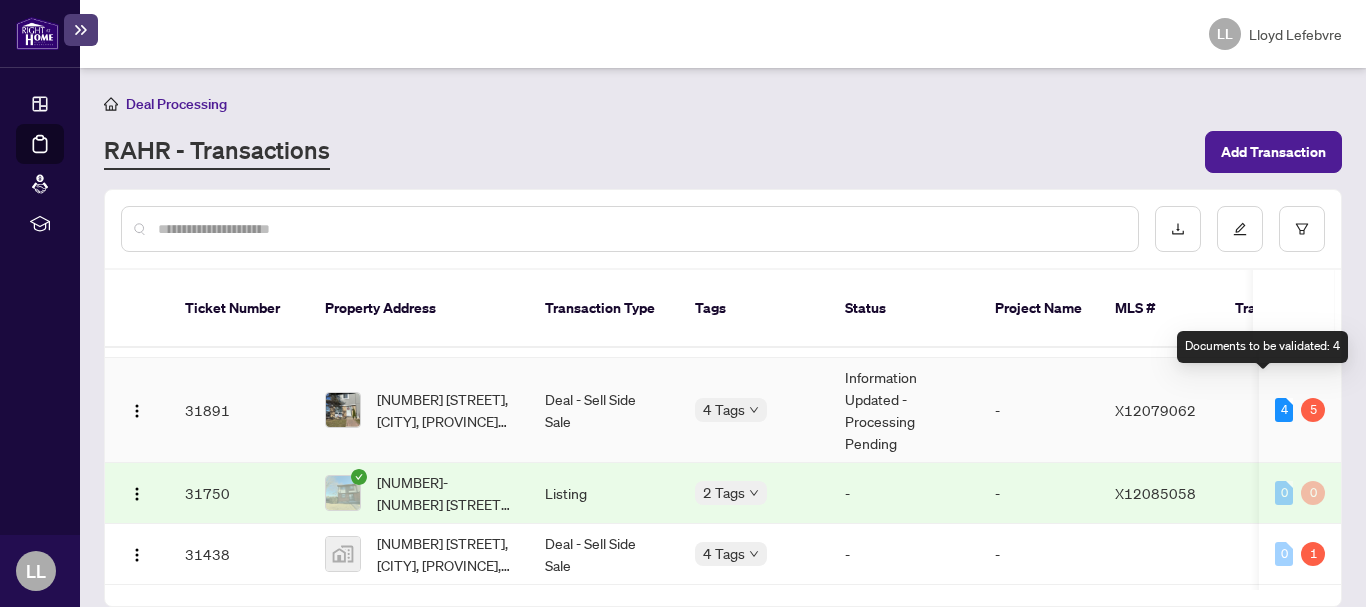 click on "4" at bounding box center [1284, 410] 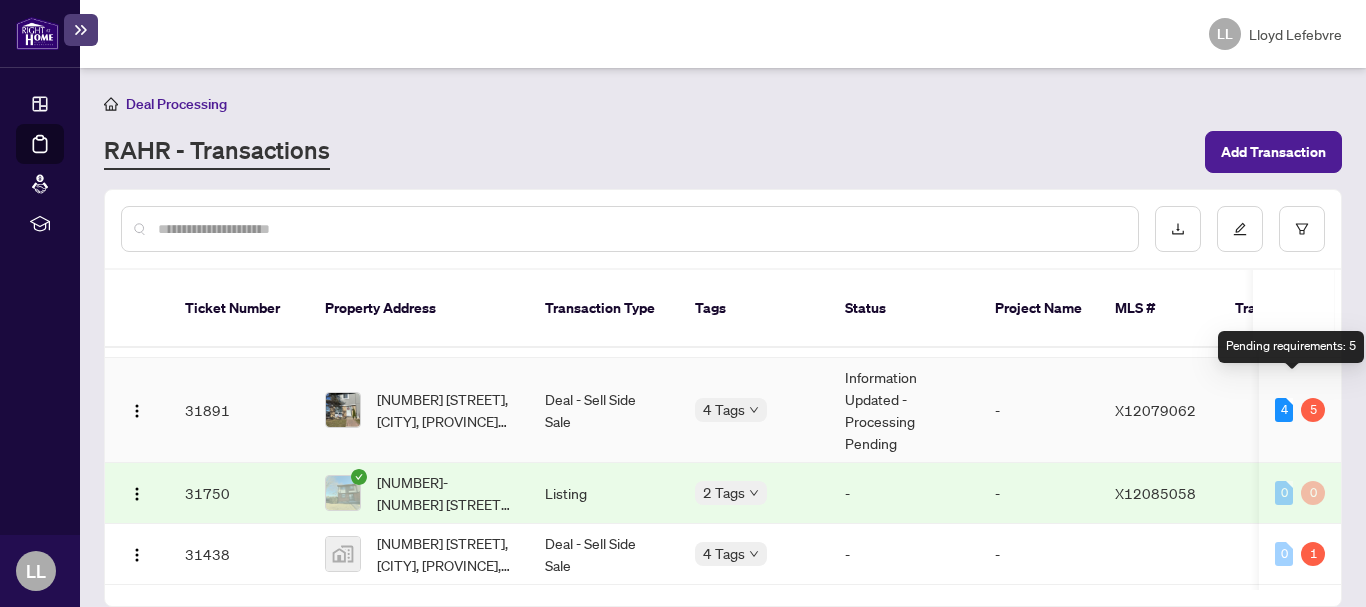click on "5" at bounding box center (1313, 410) 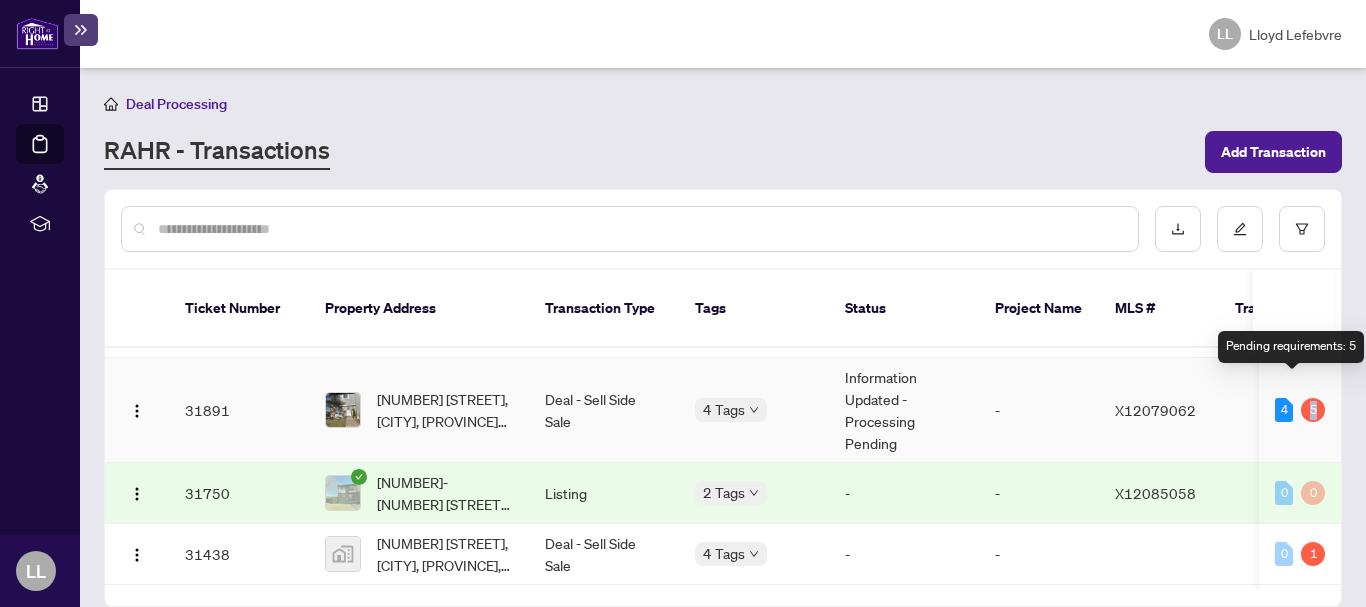 click on "5" at bounding box center [1313, 410] 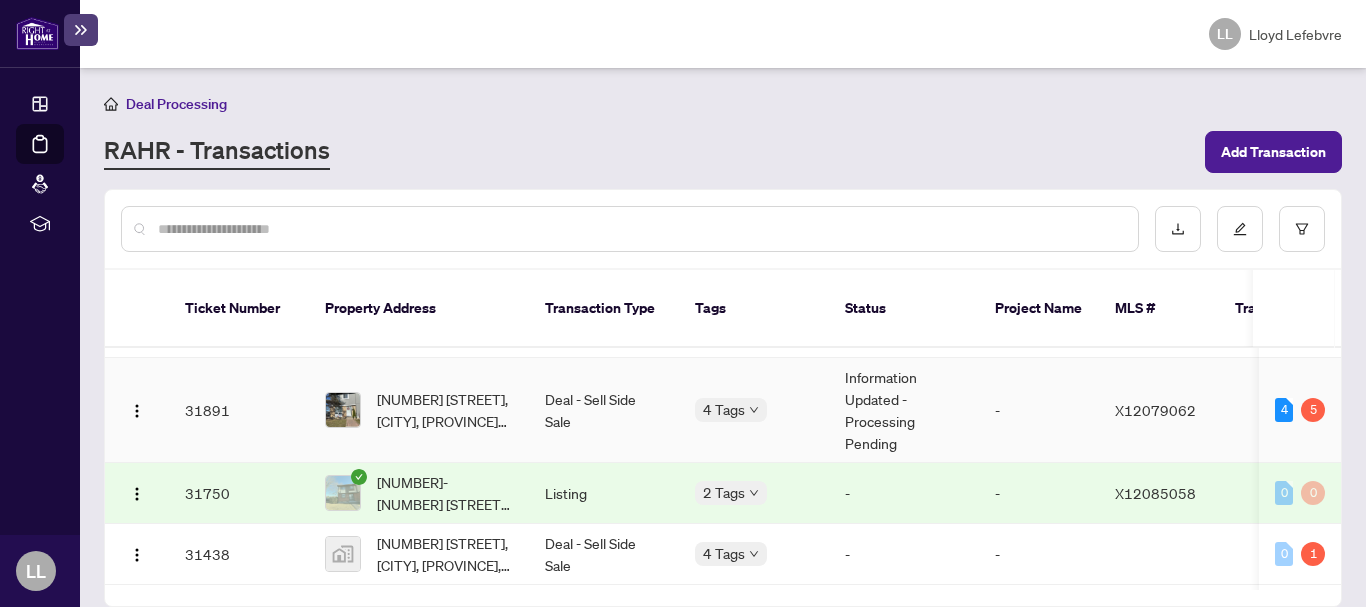 click on "31891" at bounding box center [239, 410] 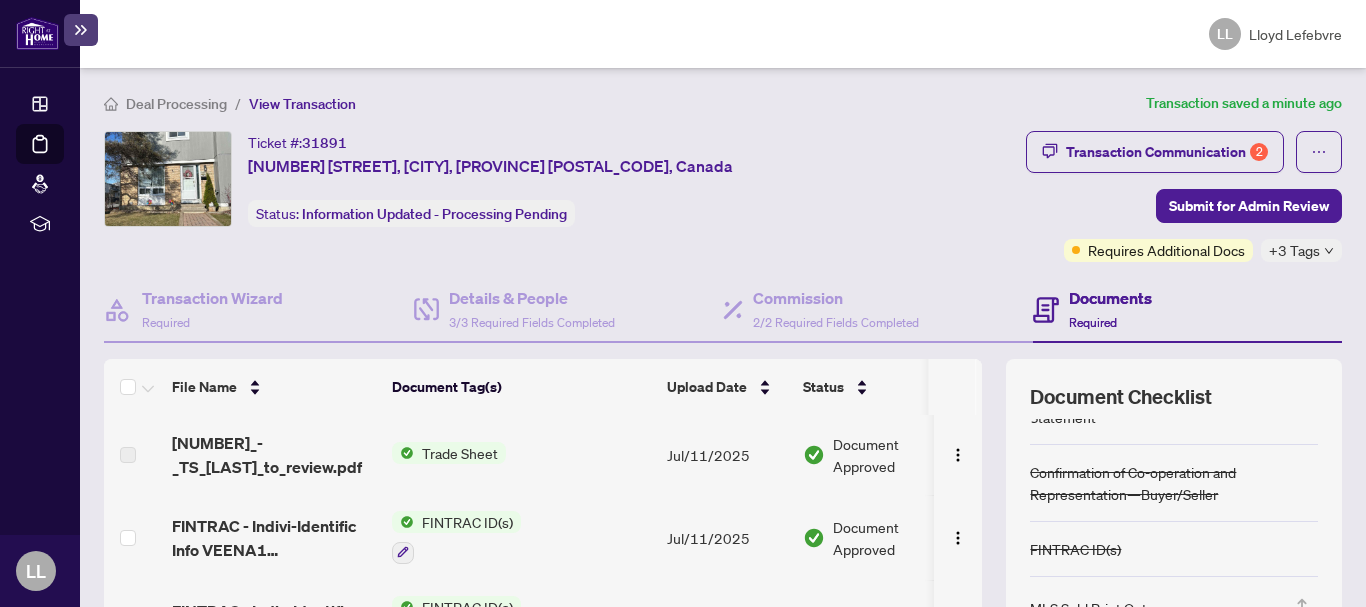 scroll, scrollTop: 108, scrollLeft: 0, axis: vertical 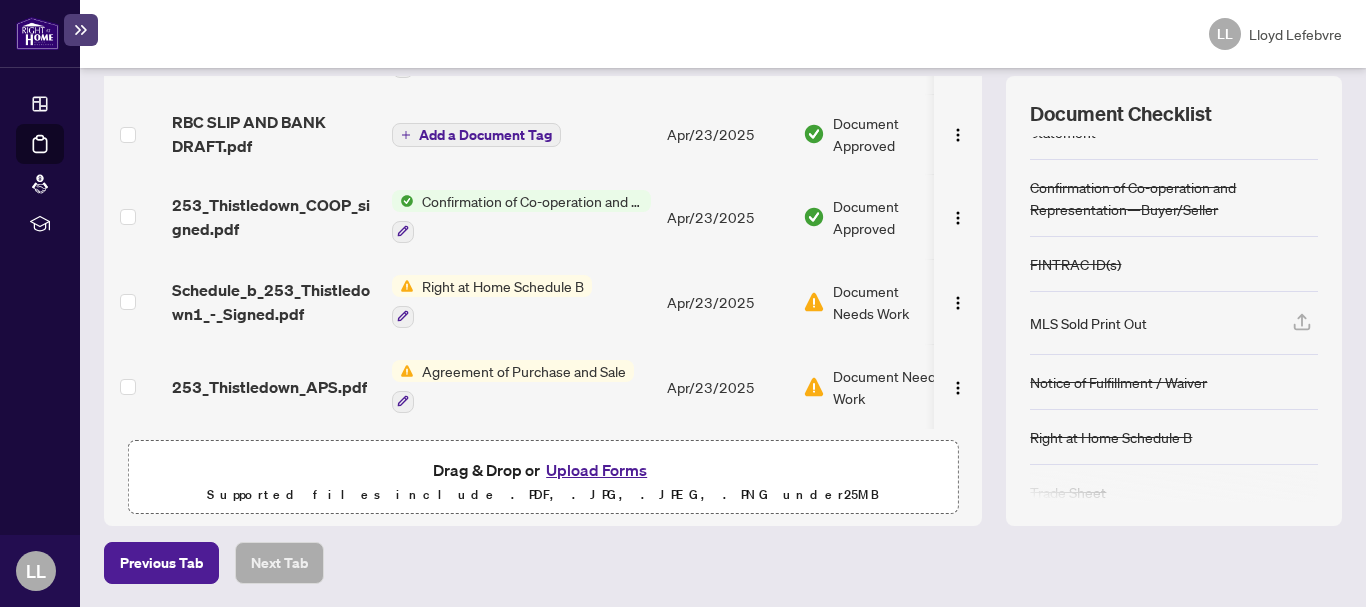 click on "Right at Home Schedule B" at bounding box center (503, 286) 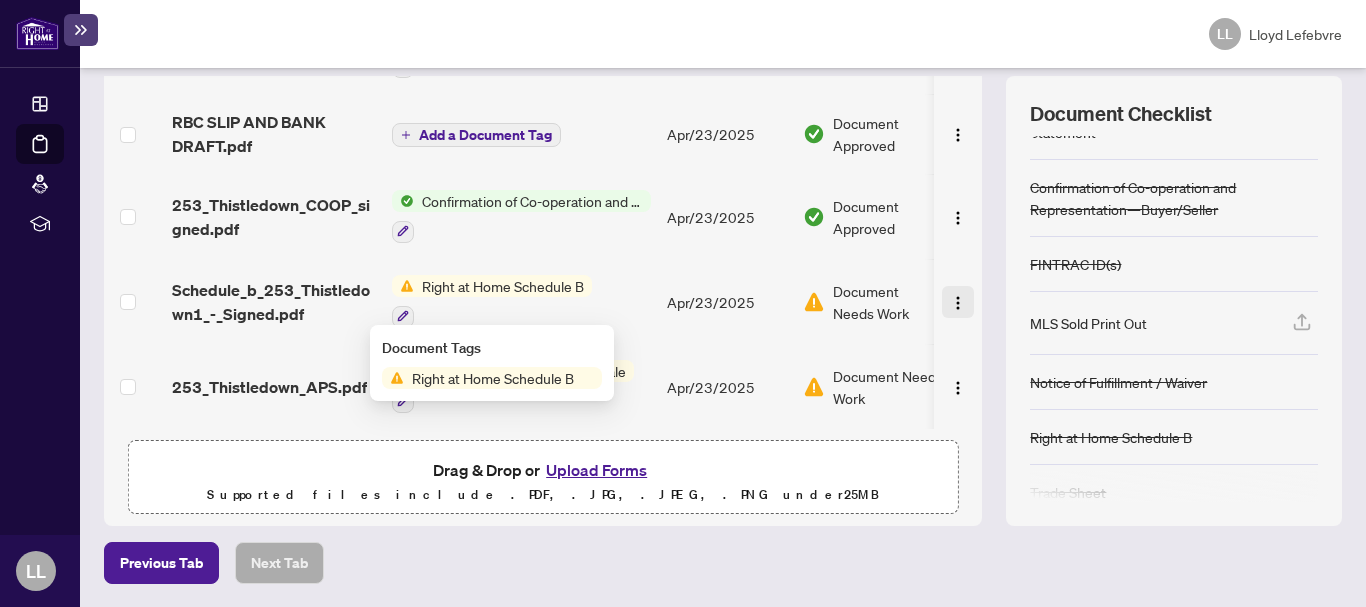 click at bounding box center [958, 303] 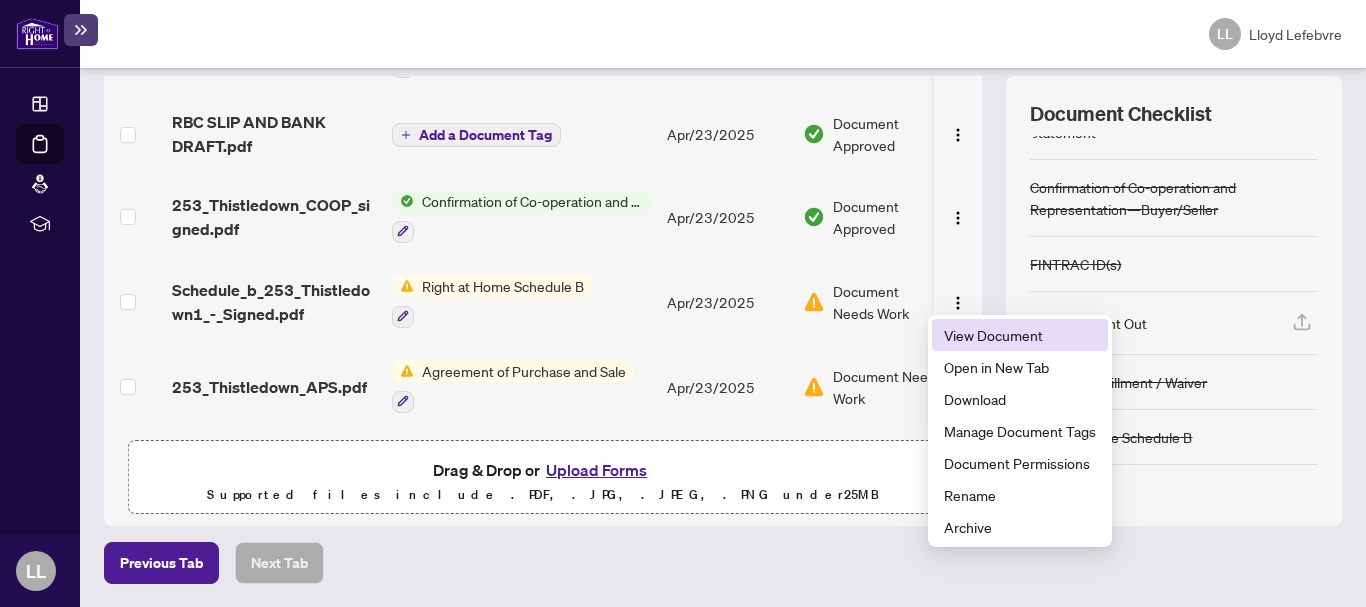 click on "View Document" at bounding box center (1020, 335) 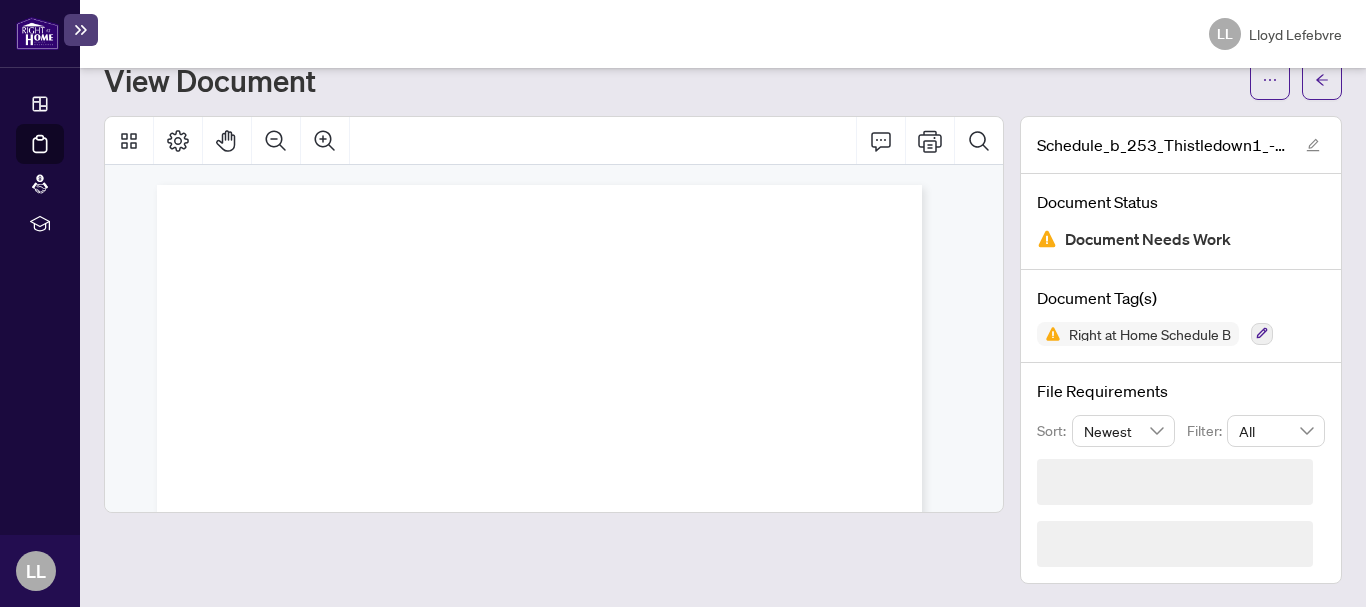 scroll, scrollTop: 142, scrollLeft: 0, axis: vertical 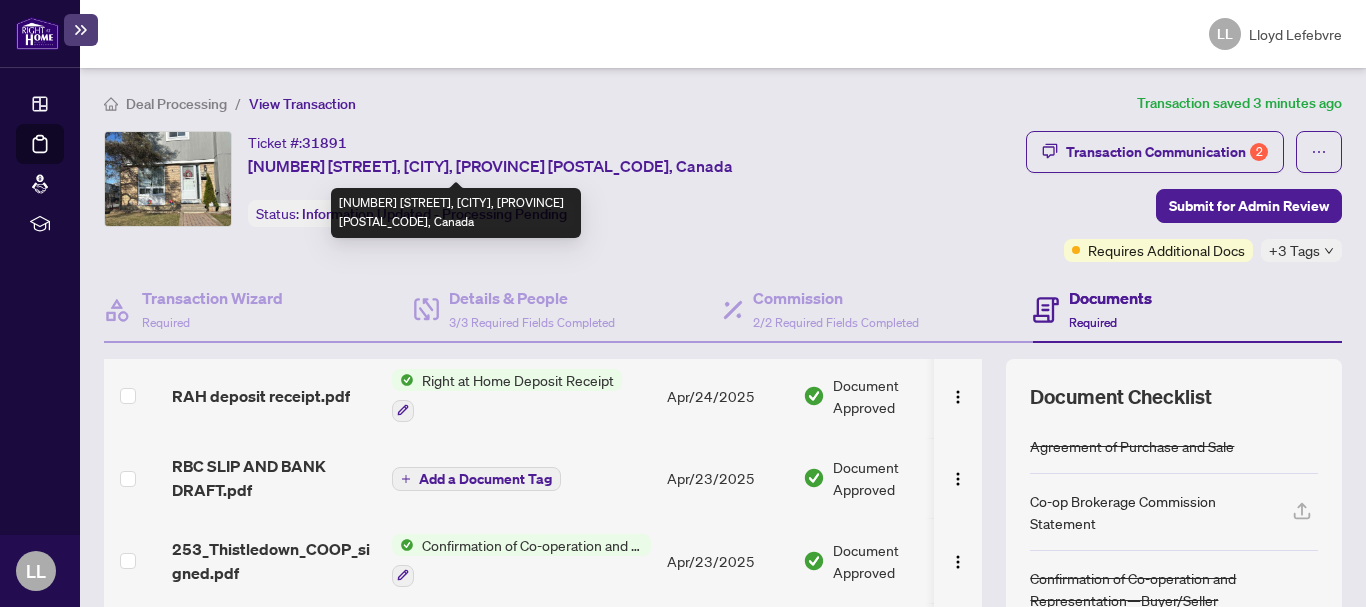click at bounding box center [958, 478] 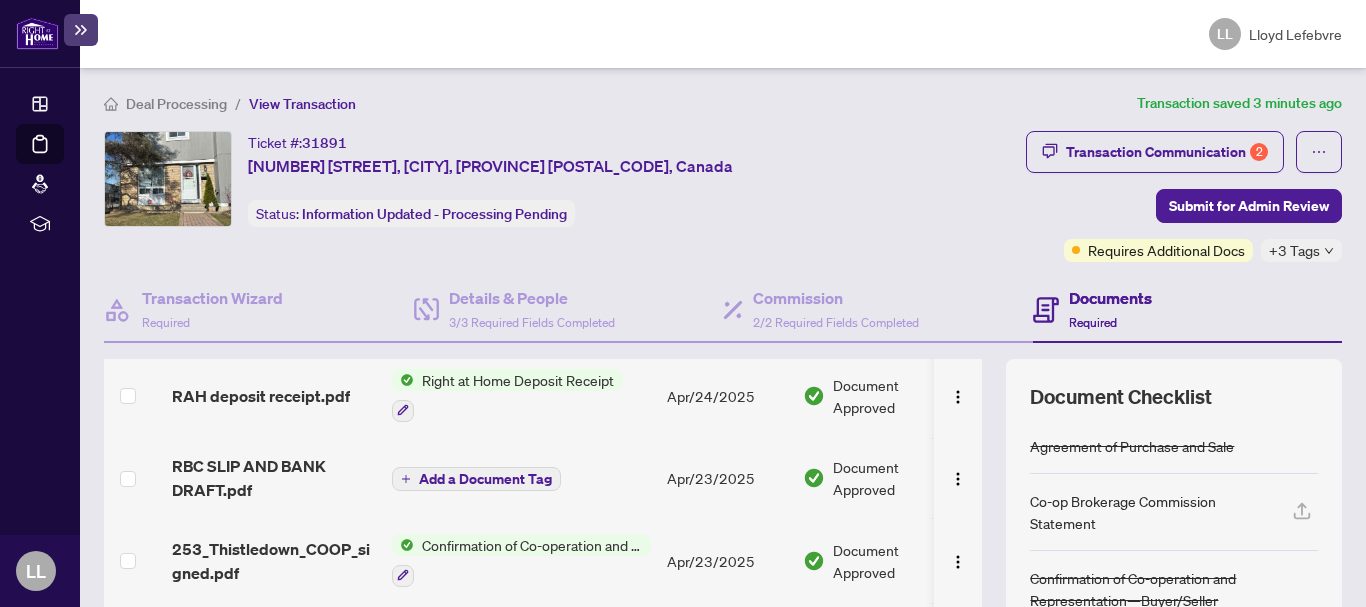 scroll, scrollTop: 879, scrollLeft: 0, axis: vertical 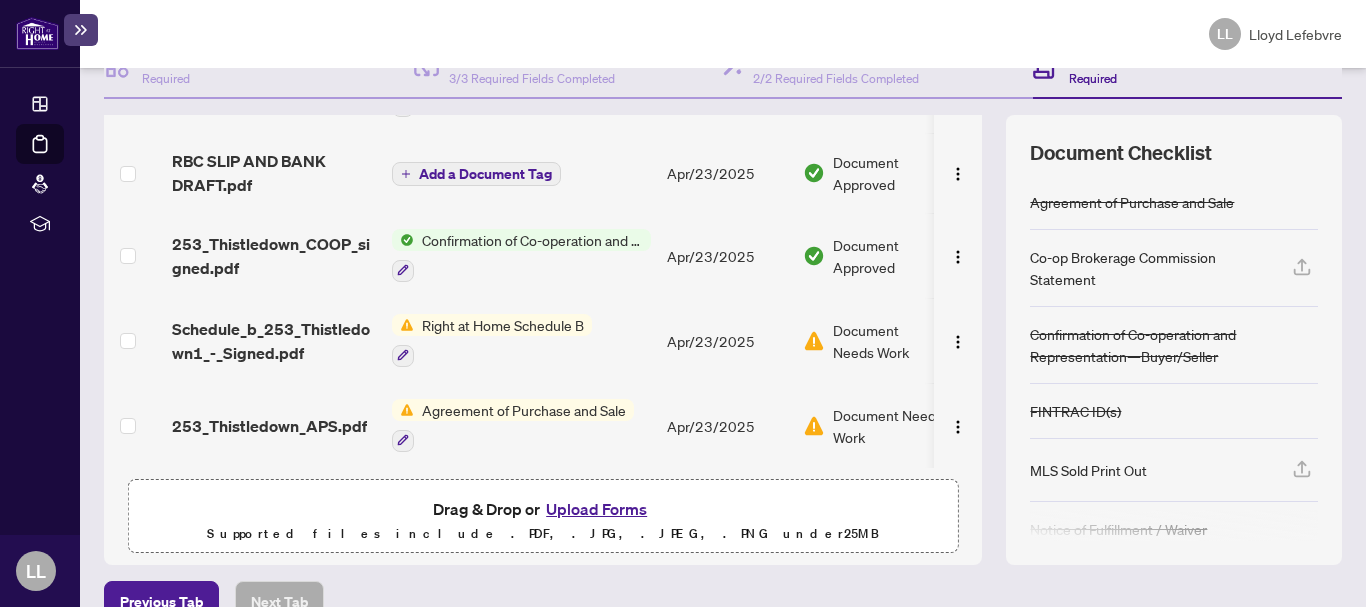 click on "Agreement of Purchase and Sale" at bounding box center (524, 410) 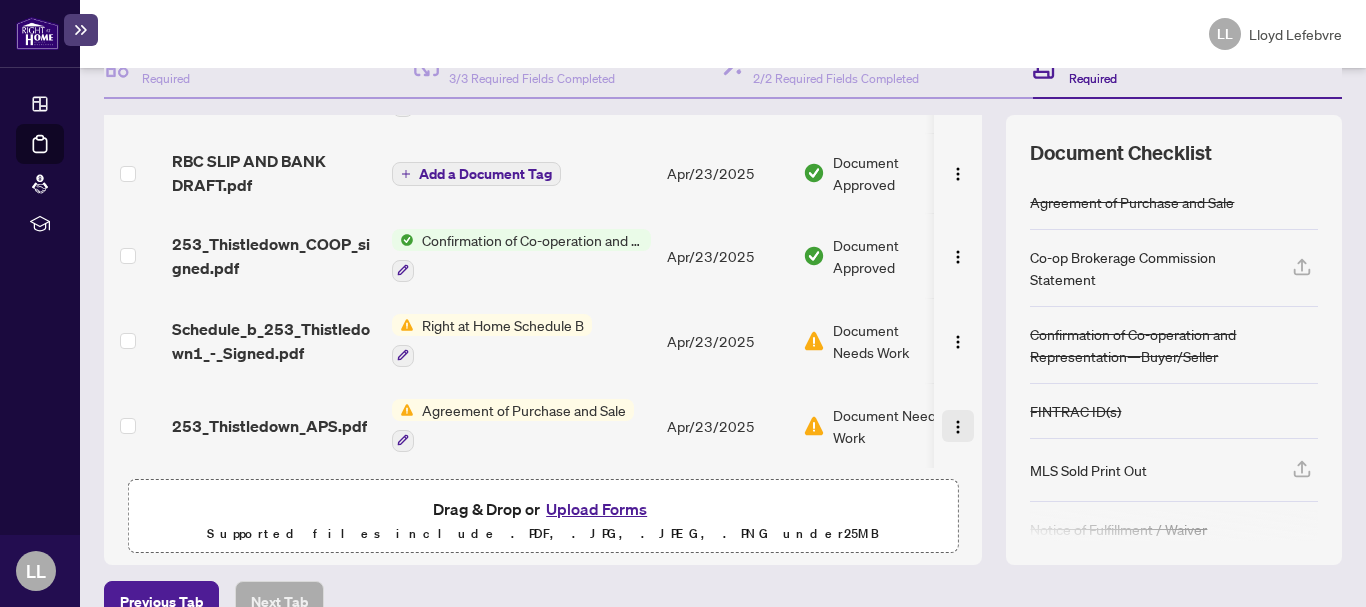 click at bounding box center (958, 427) 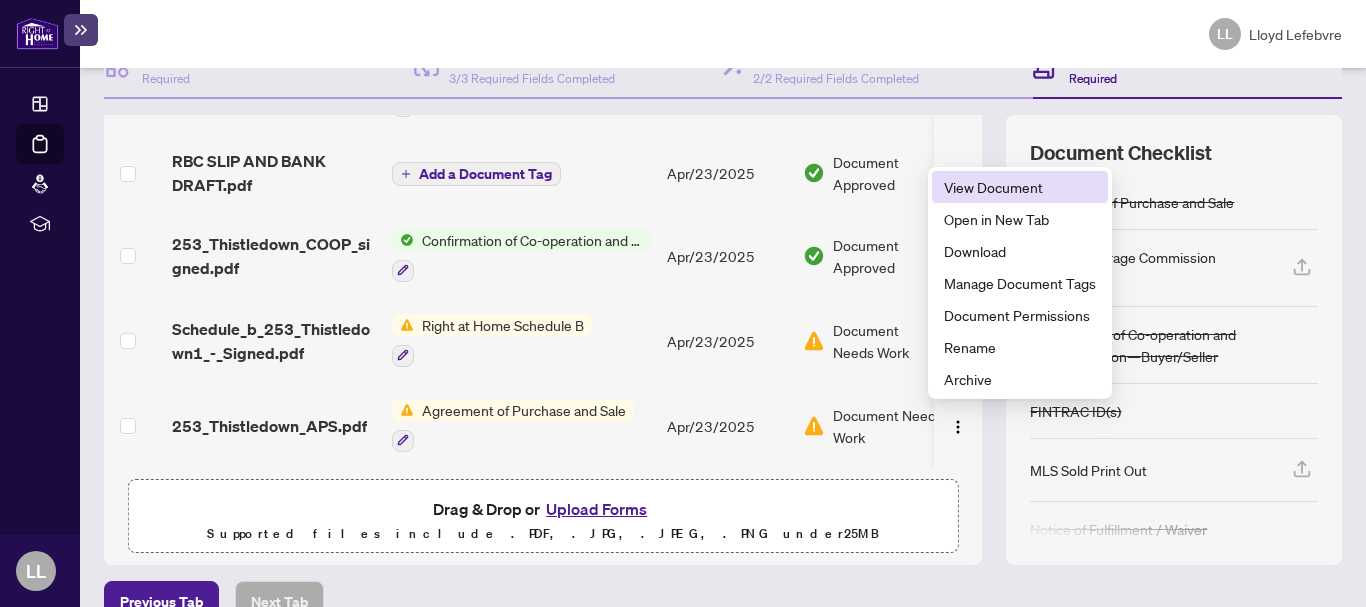 click on "View Document" at bounding box center [1020, 187] 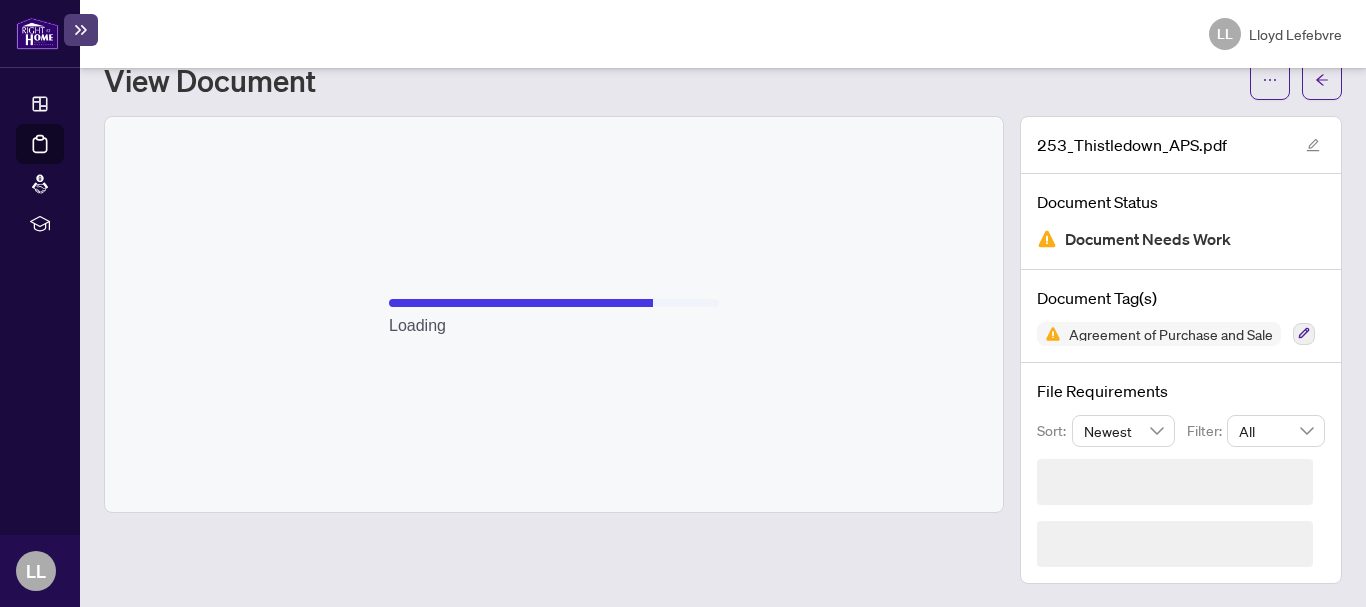 scroll, scrollTop: 9, scrollLeft: 0, axis: vertical 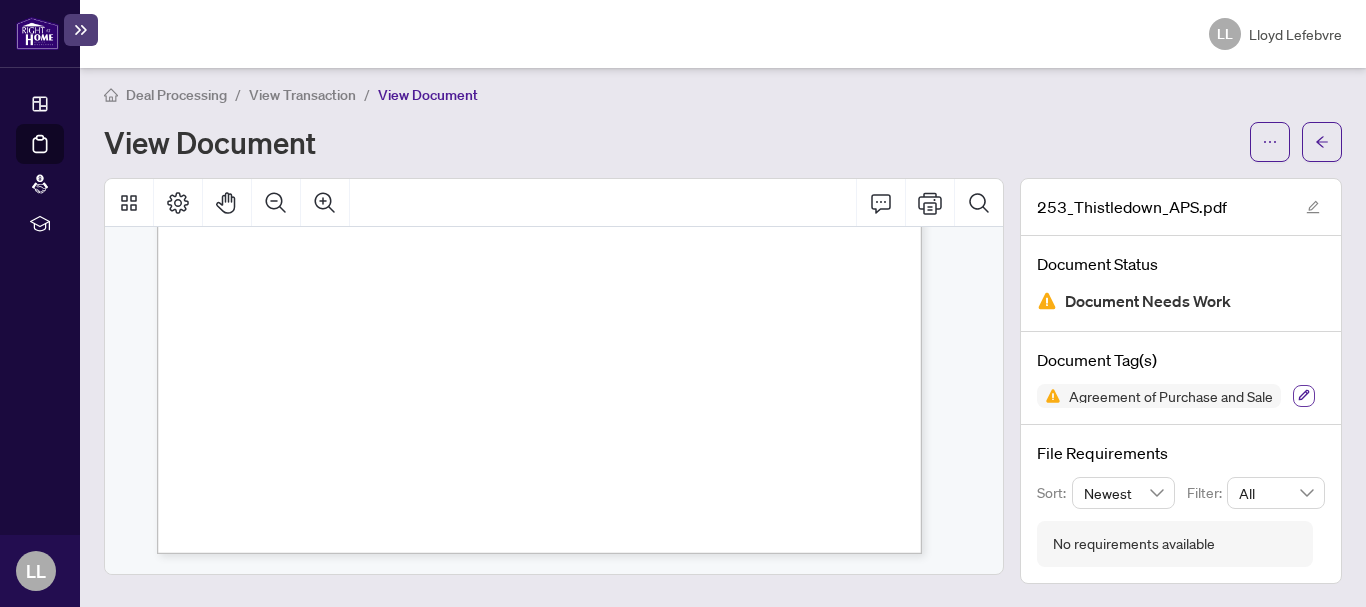 click 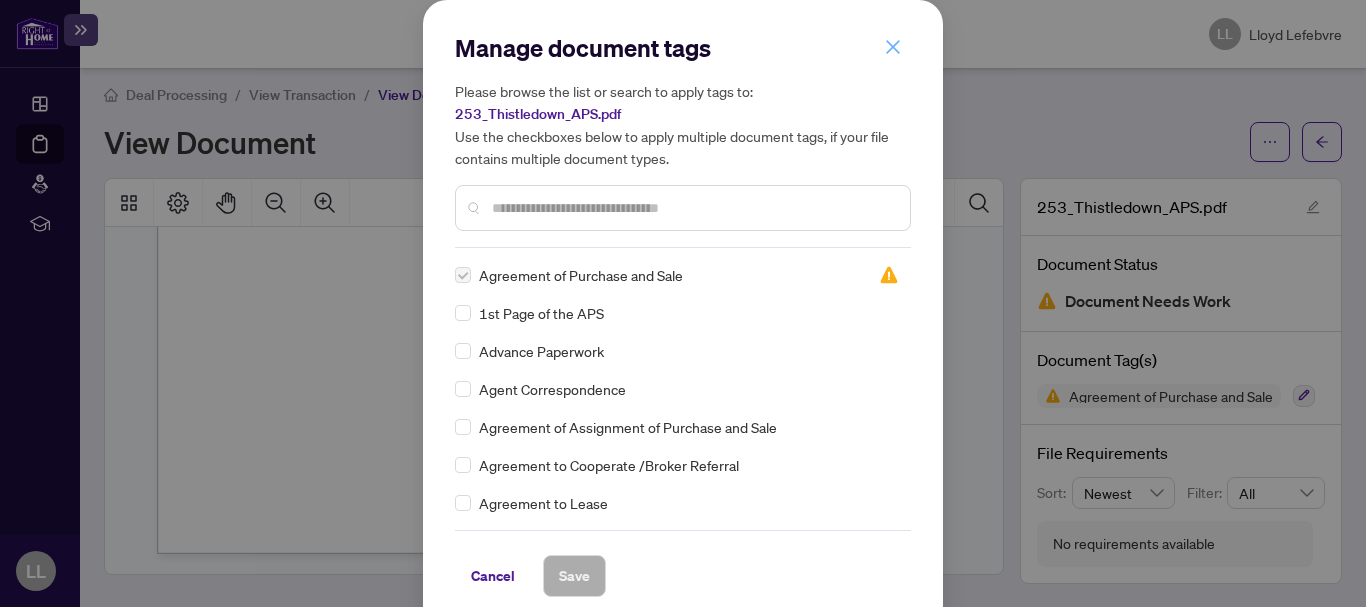 click 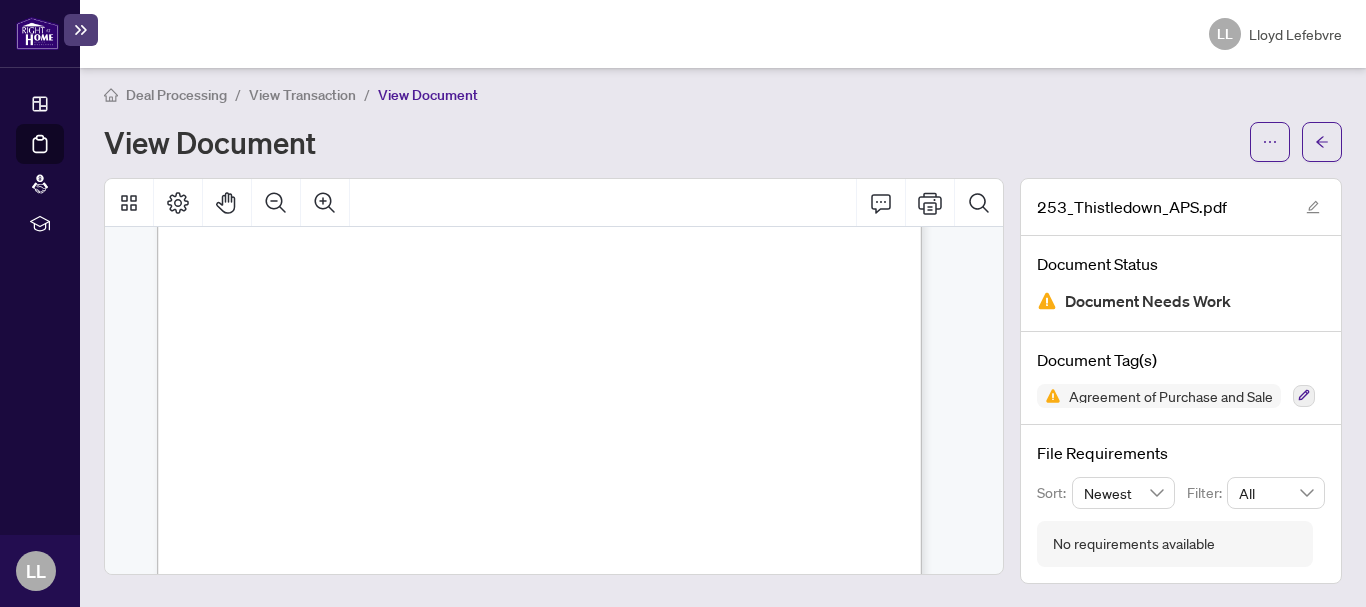 scroll, scrollTop: 5376, scrollLeft: 0, axis: vertical 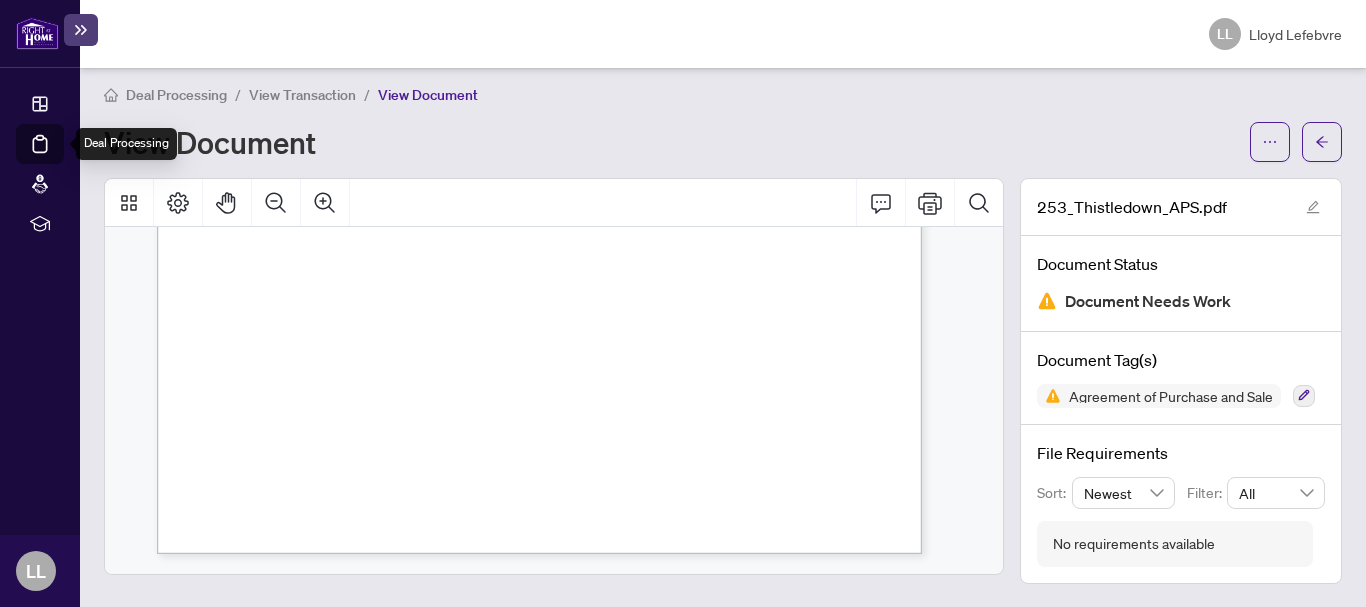 click on "Deal Processing" at bounding box center (63, 158) 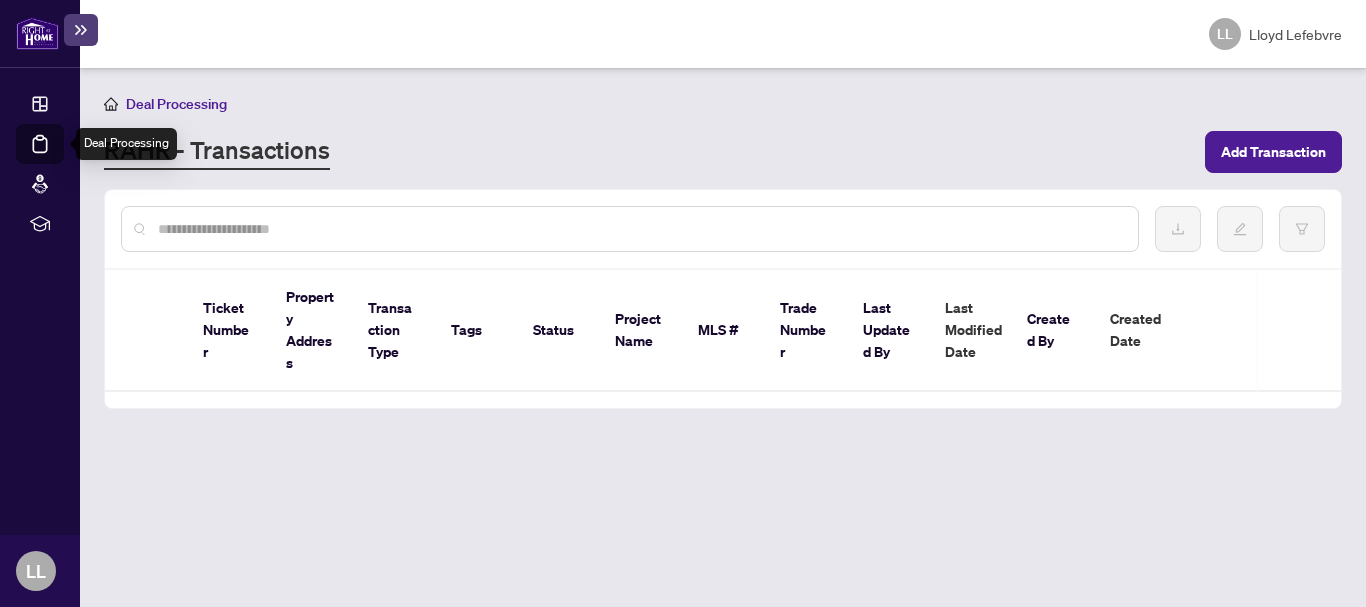 scroll, scrollTop: 0, scrollLeft: 0, axis: both 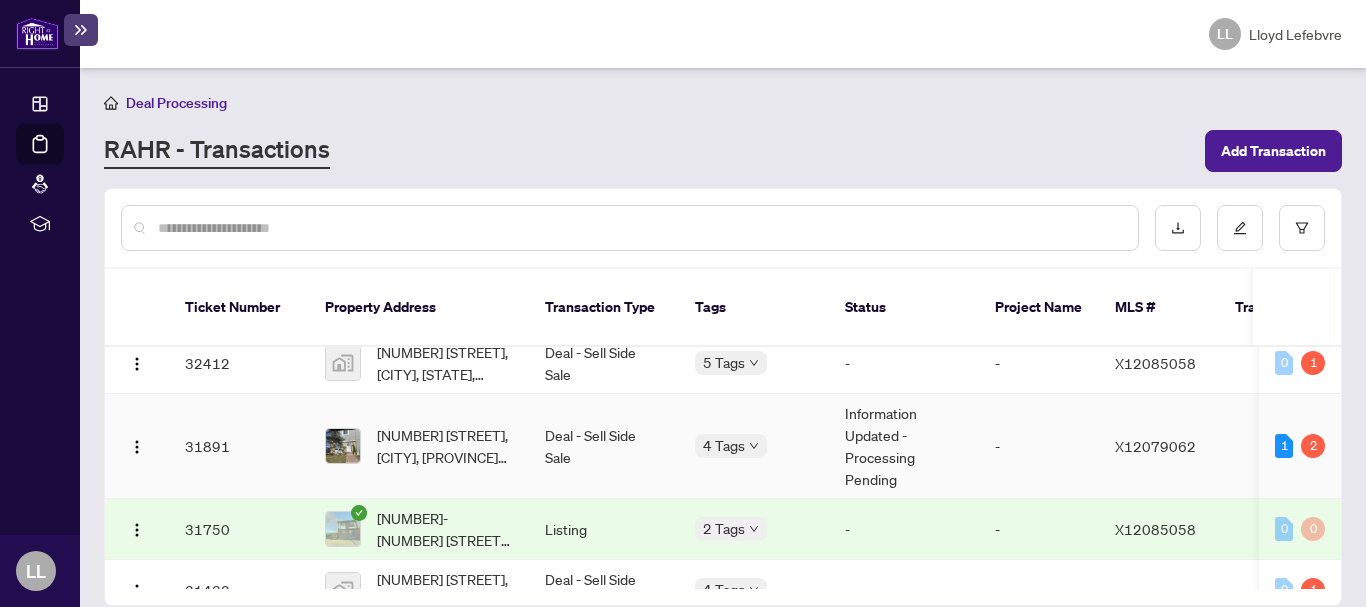 click on "31891" at bounding box center (239, 446) 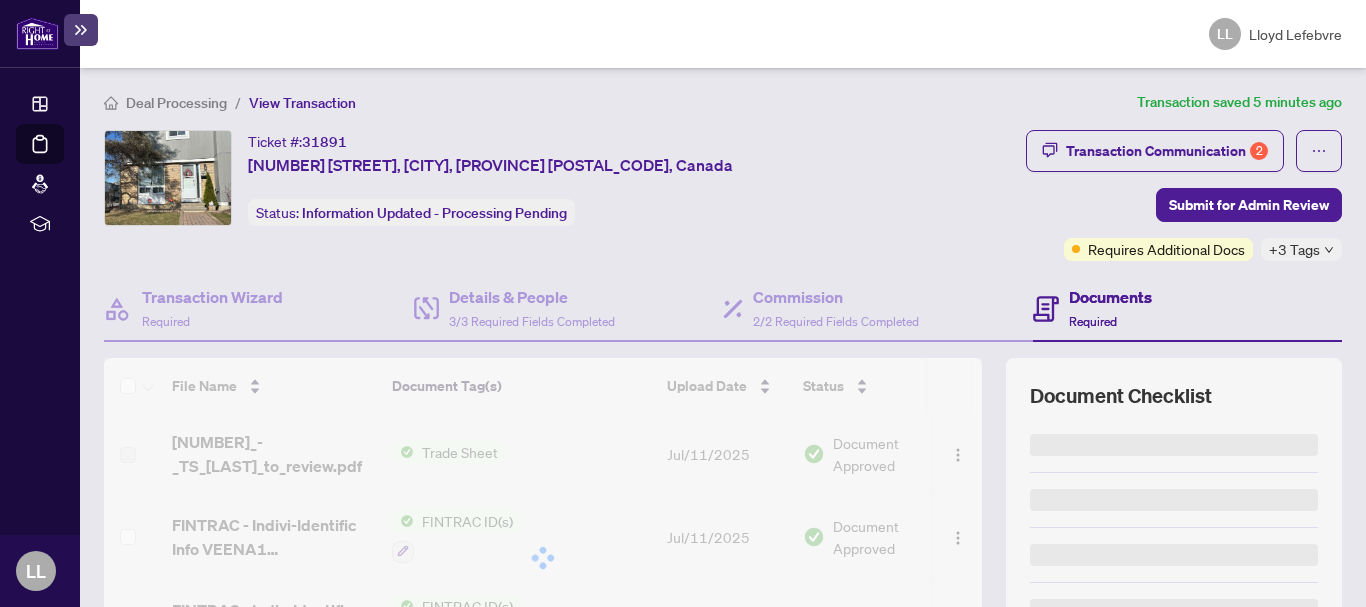 scroll, scrollTop: 0, scrollLeft: 0, axis: both 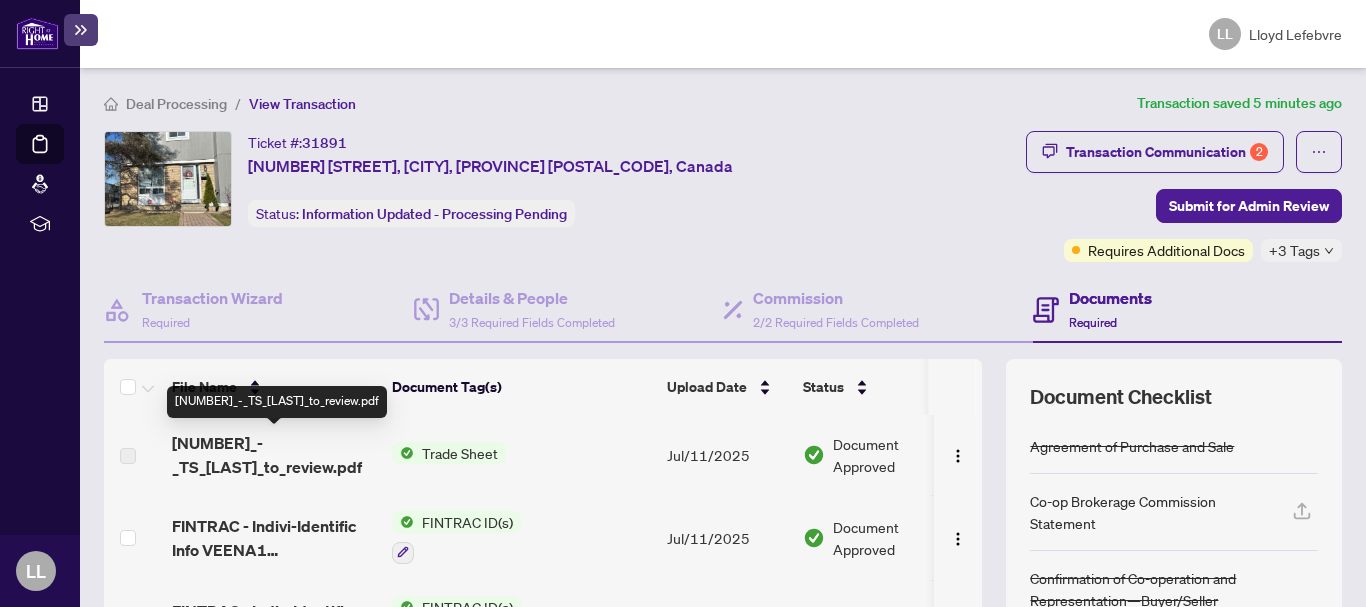 click on "Deal Processing / View Transaction Transaction saved   5 minutes ago Ticket #:  31891 [NUMBER] [STREET], [CITY], [STATE] [POSTAL_CODE], [COUNTRY], [CITY], [STATE] [POSTAL_CODE], [COUNTRY] Status:   Information Updated - Processing Pending Submit for Admin Review Transaction Communication 2 Submit for Admin Review Requires Additional Docs +3 Tags Transaction Wizard Required Details & People 3/3 Required Fields Completed Commission 2/2 Required Fields Completed Documents Required File Name Document Tag(s) Upload Date Status             [NUMBER] -_TS_Harriet_to_review.pdf Trade Sheet [MONTH]/[DAY]/[YEAR] Document Approved FINTRAC - Indivi-Identific Info [FIRST] EXECUTED.pdf FINTRAC ID(s) [MONTH]/[DAY]/[YEAR] Document Approved FINTRAC - Indiv-Identific Info_[FIRST] EXECUTED.pdf FINTRAC ID(s) [MONTH]/[DAY]/[YEAR] Document Approved TR-SIGNED_[NUMBER].pdf Trade Sheet [MONTH]/[DAY]/[YEAR] Document Approved [NUMBER] - CS.pdf Commission Statement Sent to Lawyer [MONTH]/[DAY]/[YEAR] Document Approved TS-signed_[NUMBER].pdf Error/Unable to Open Belongs to Another Transaction [MONTH]/[DAY]/[YEAR] [MONTH]/[DAY]/[YEAR] 1" at bounding box center (723, 479) 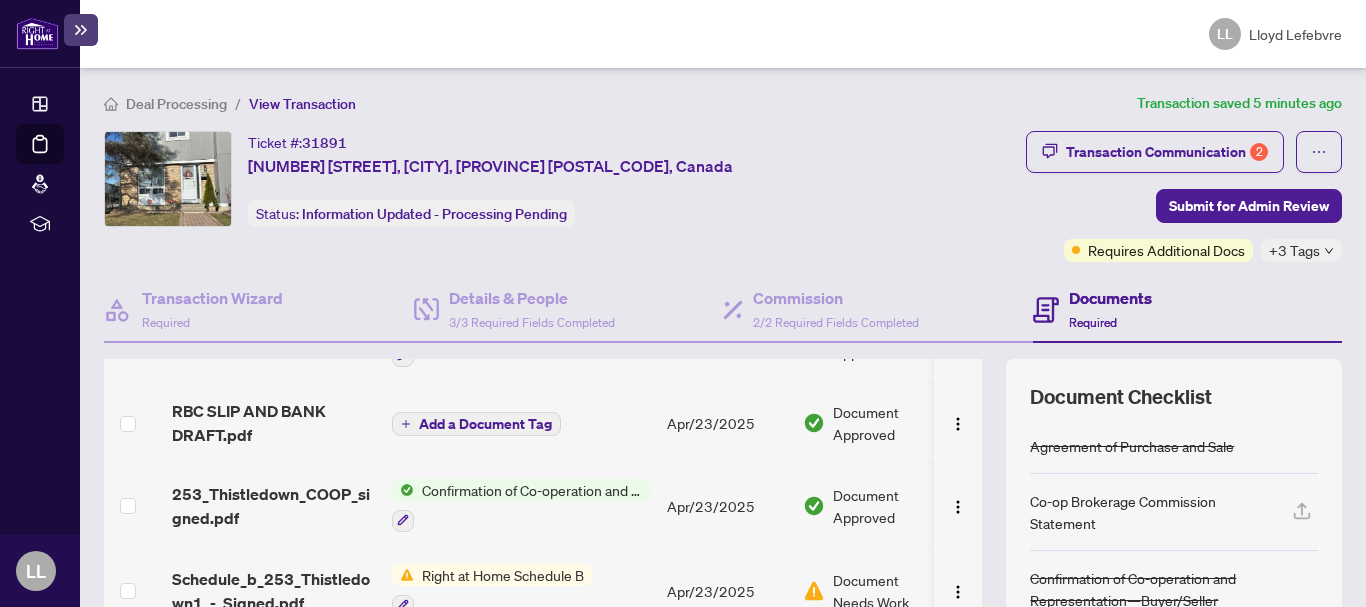 scroll, scrollTop: 879, scrollLeft: 0, axis: vertical 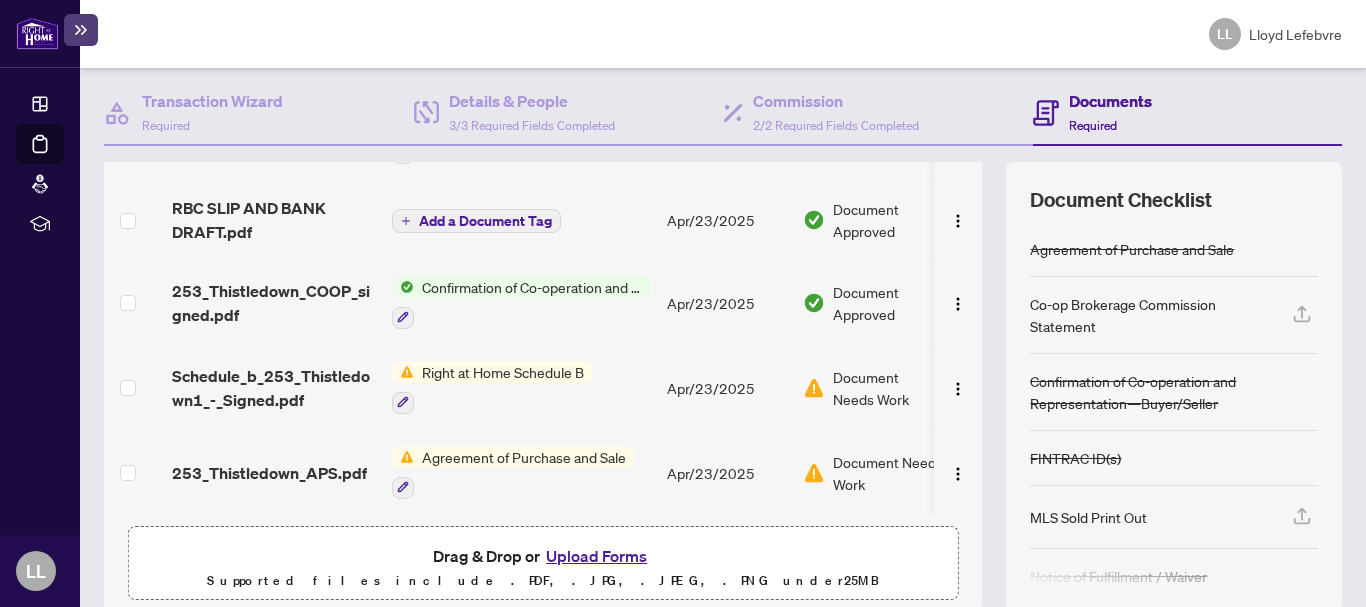 click on "Document Needs Work" at bounding box center (895, 473) 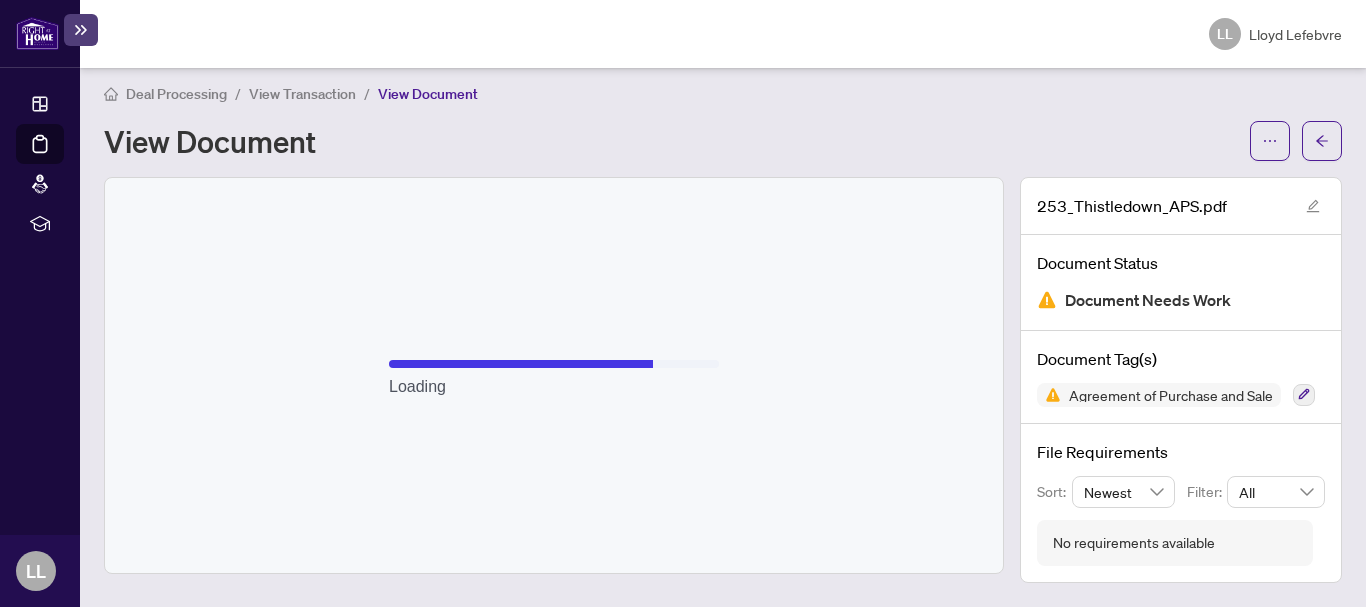 scroll, scrollTop: 9, scrollLeft: 0, axis: vertical 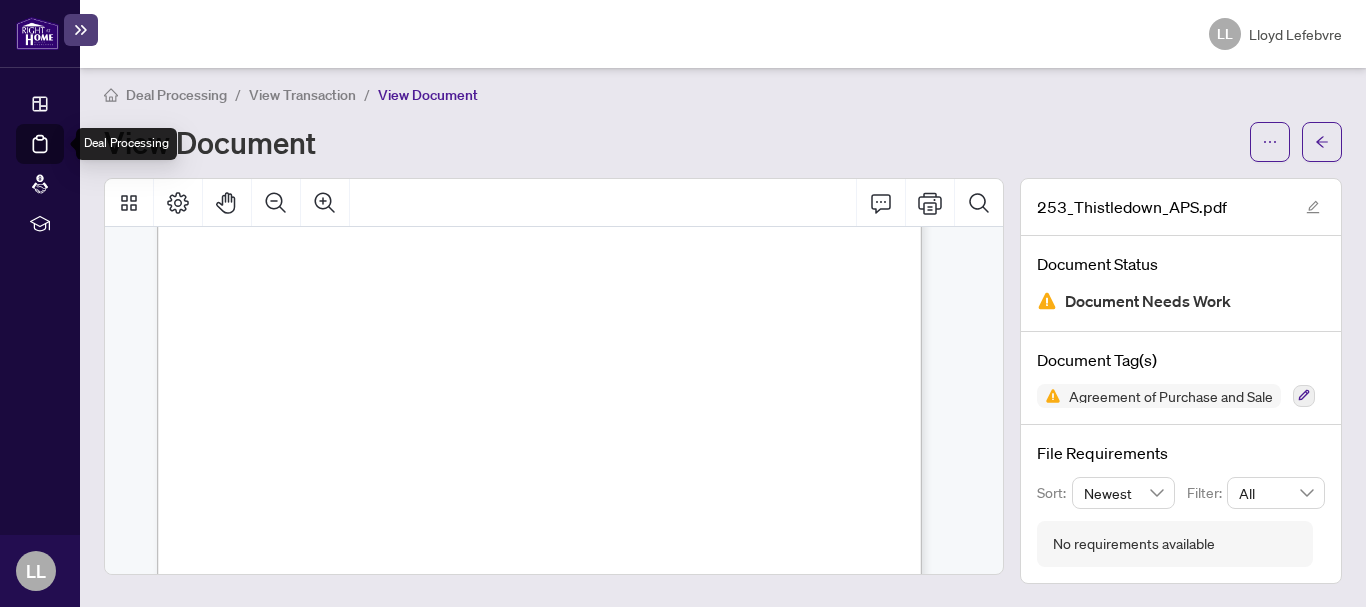 click on "Deal Processing" at bounding box center [63, 158] 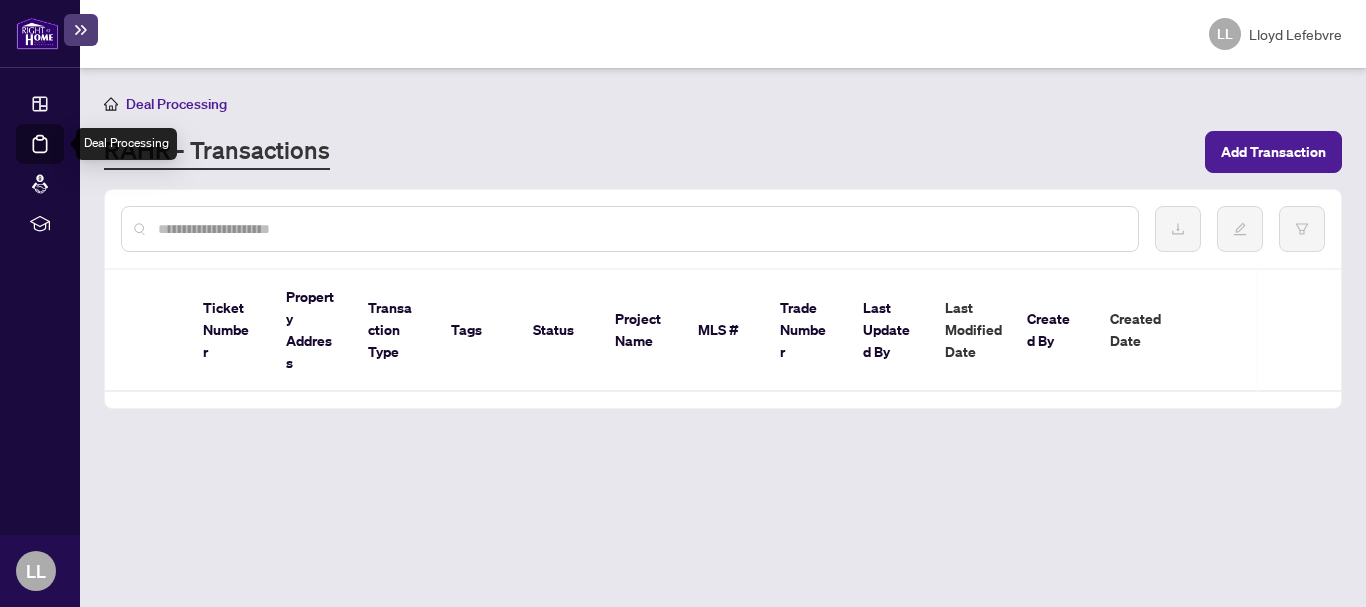 scroll, scrollTop: 0, scrollLeft: 0, axis: both 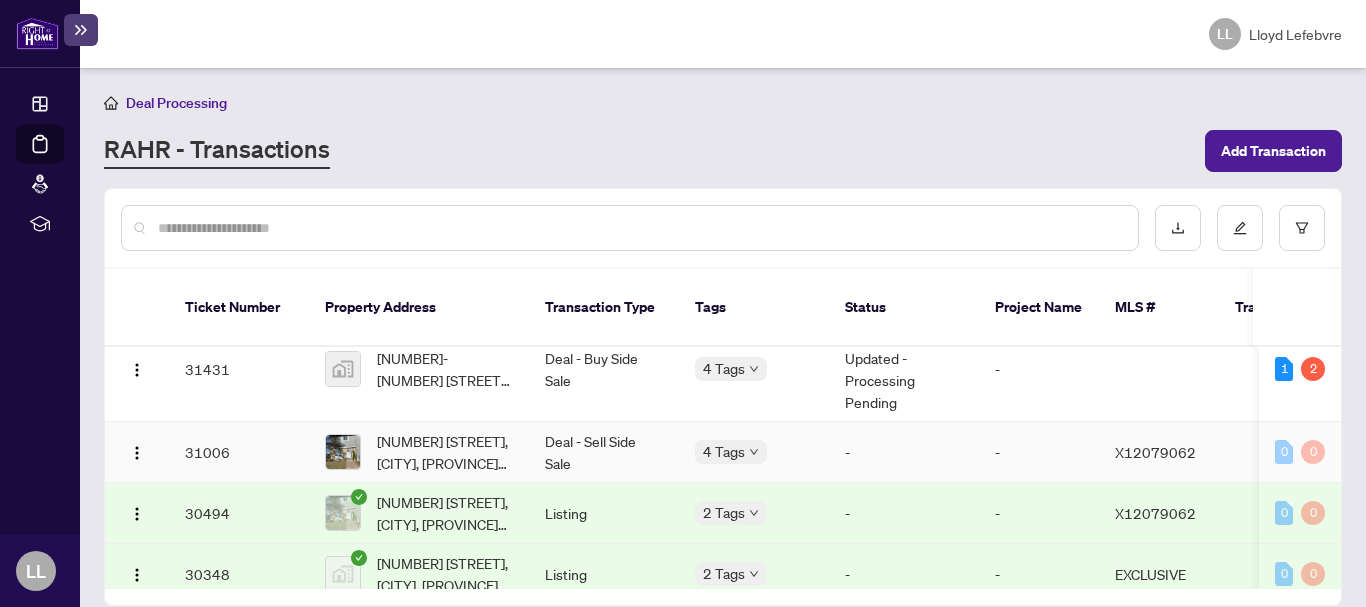 click on "31006" at bounding box center (239, 452) 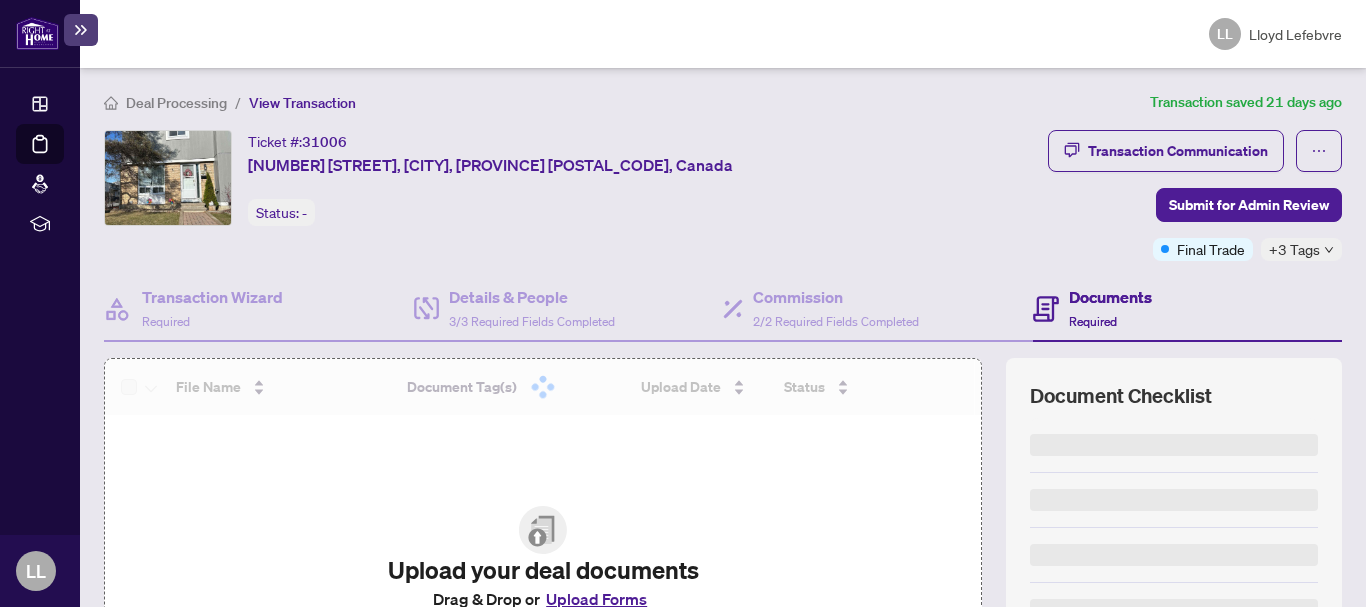 scroll, scrollTop: 0, scrollLeft: 0, axis: both 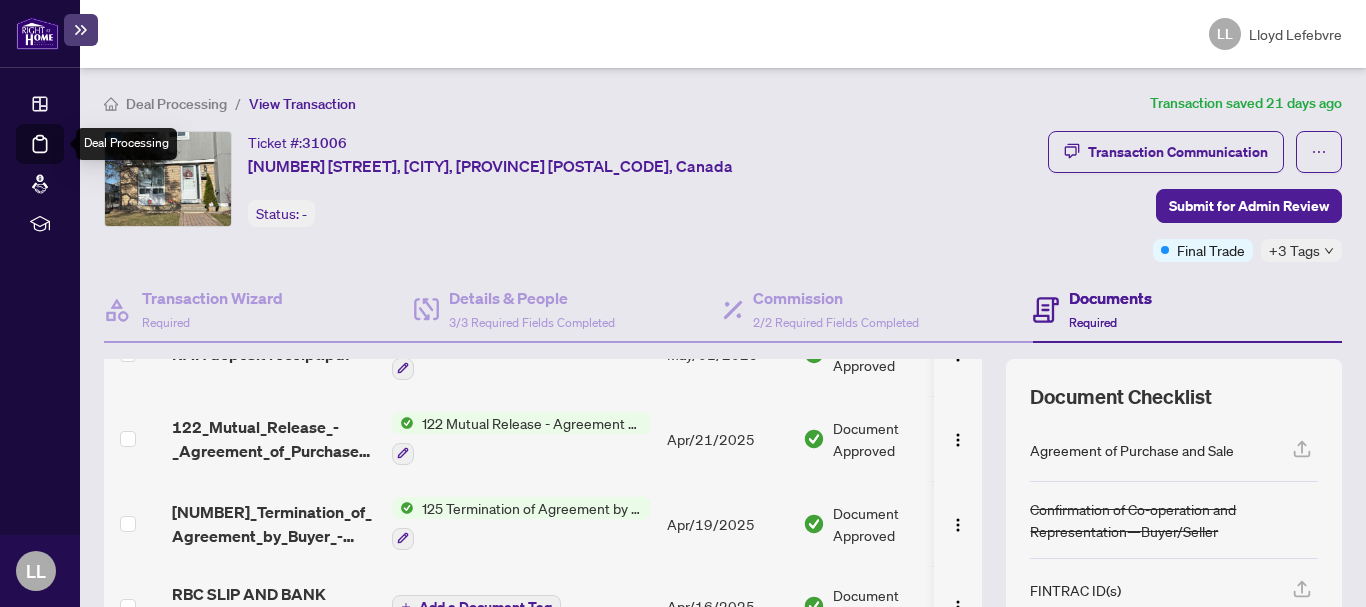 click on "Deal Processing" at bounding box center (63, 158) 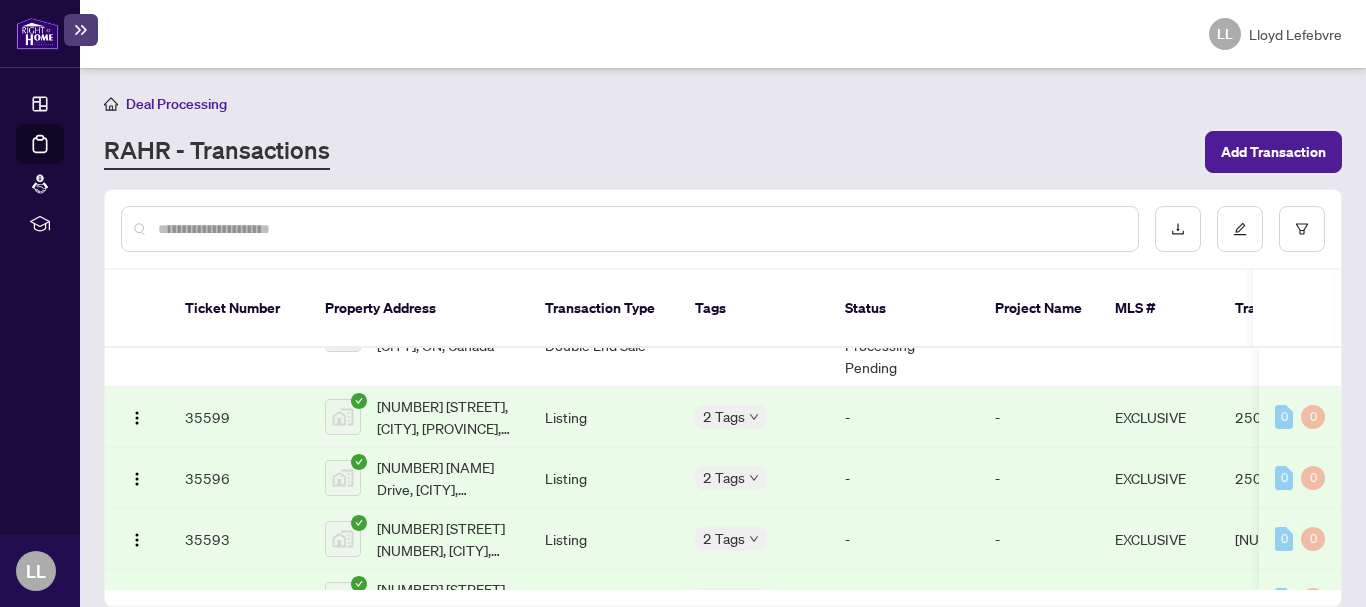 scroll, scrollTop: 1468, scrollLeft: 0, axis: vertical 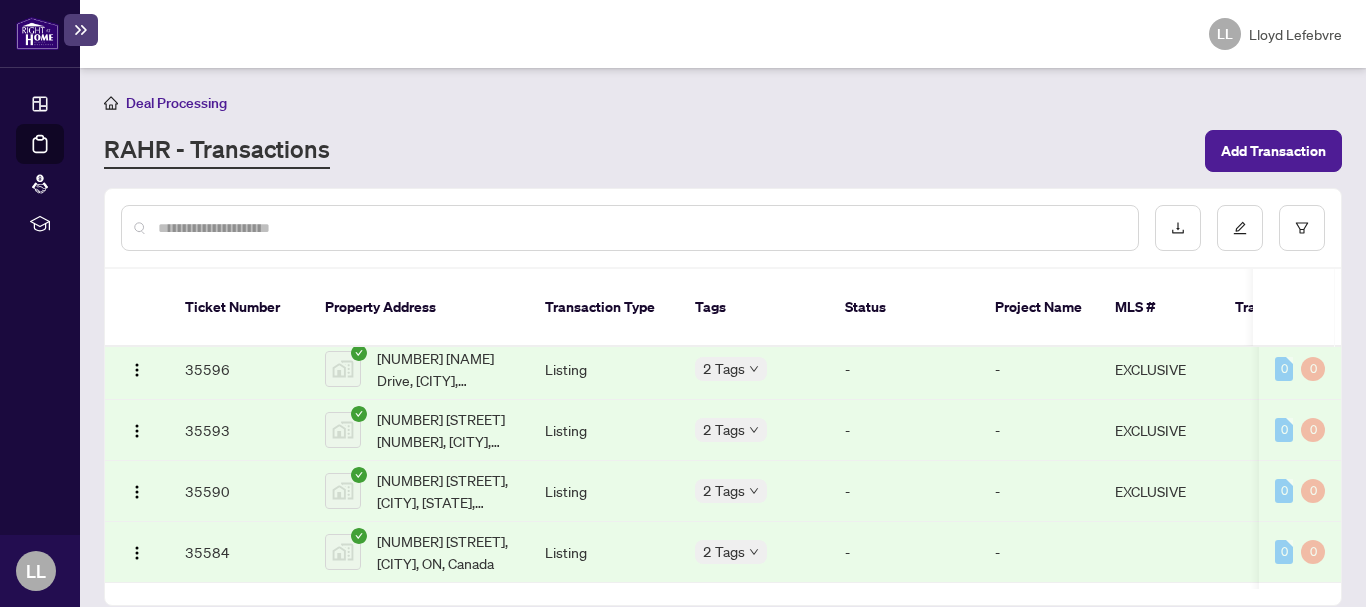 click at bounding box center (640, 228) 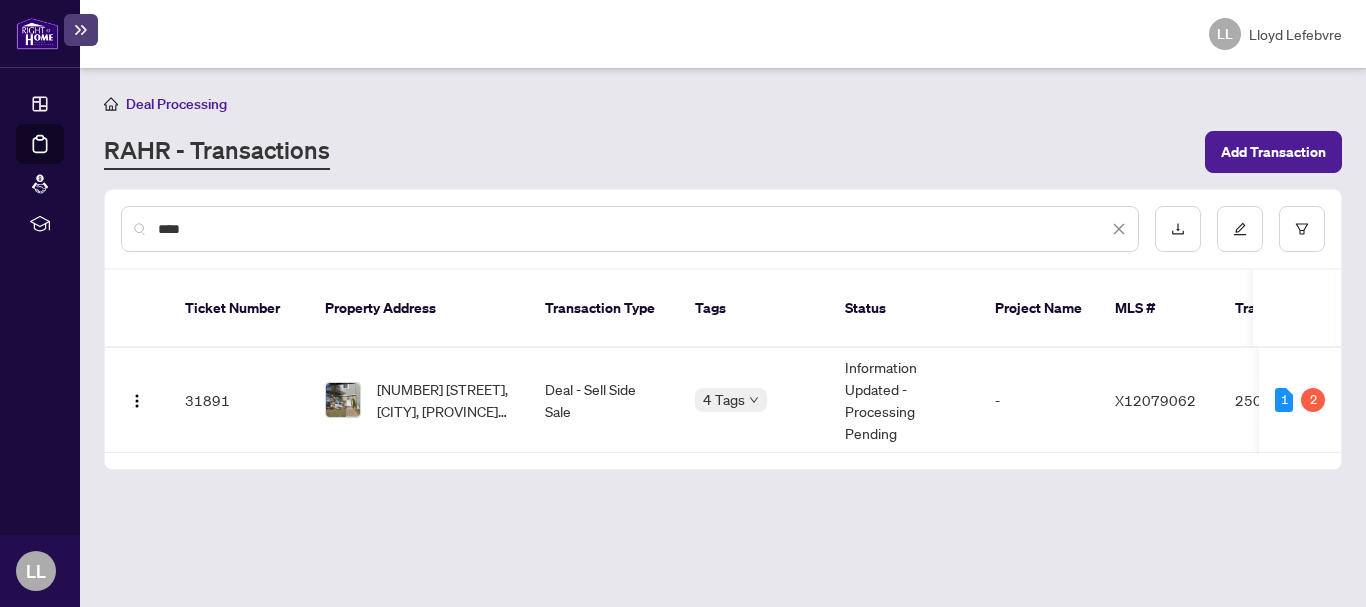 scroll, scrollTop: 0, scrollLeft: 0, axis: both 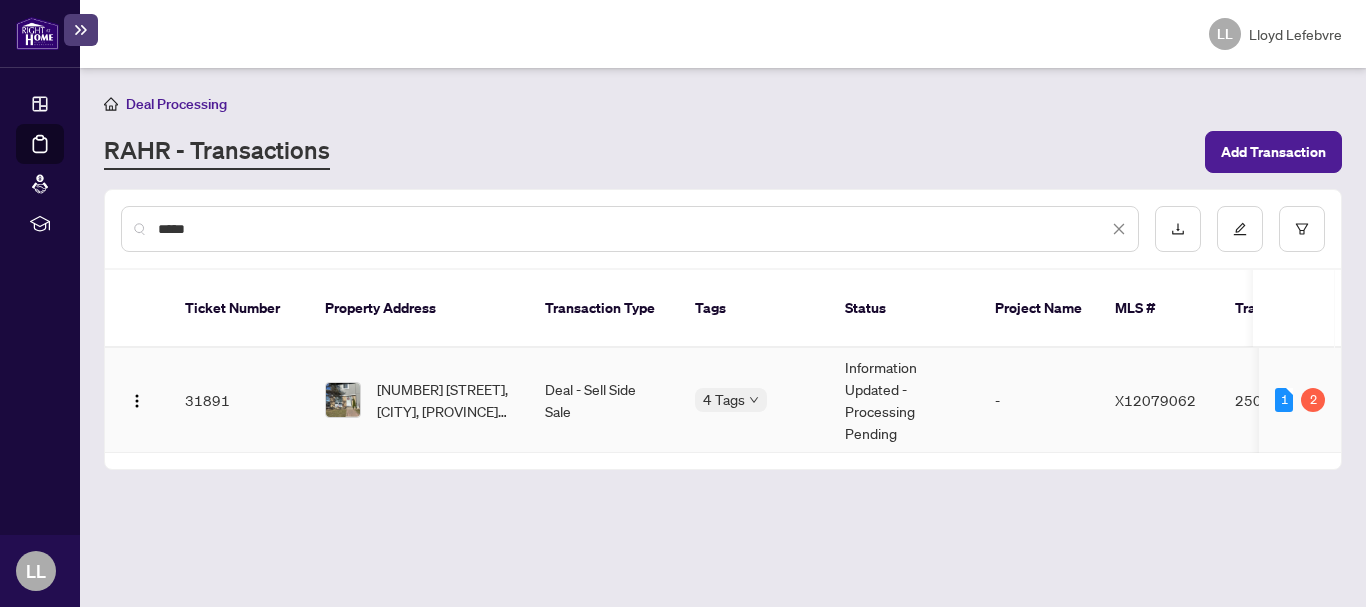 type on "*****" 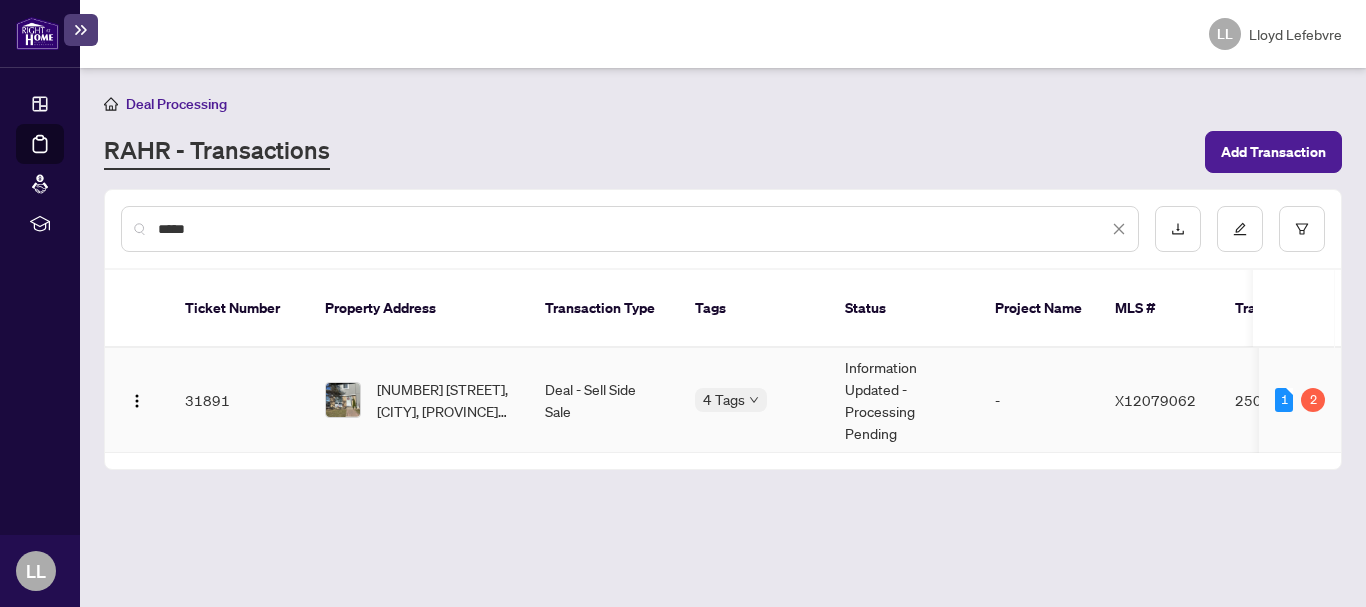 click on "31891" at bounding box center [239, 400] 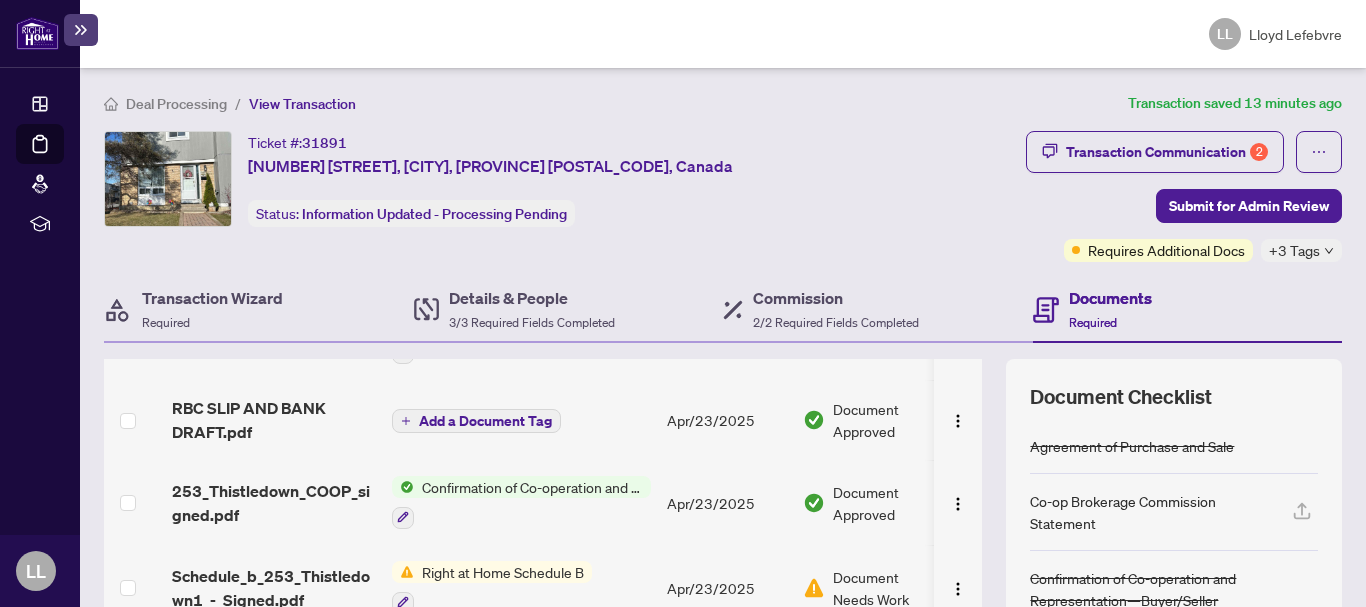 scroll, scrollTop: 879, scrollLeft: 0, axis: vertical 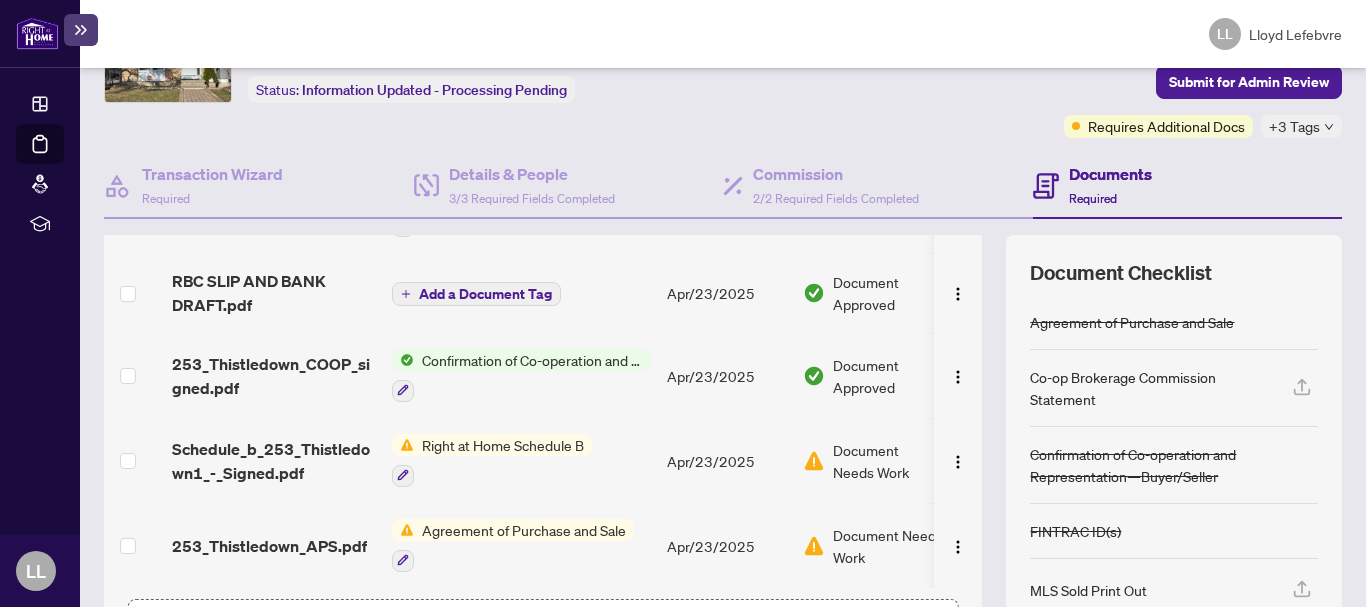 click 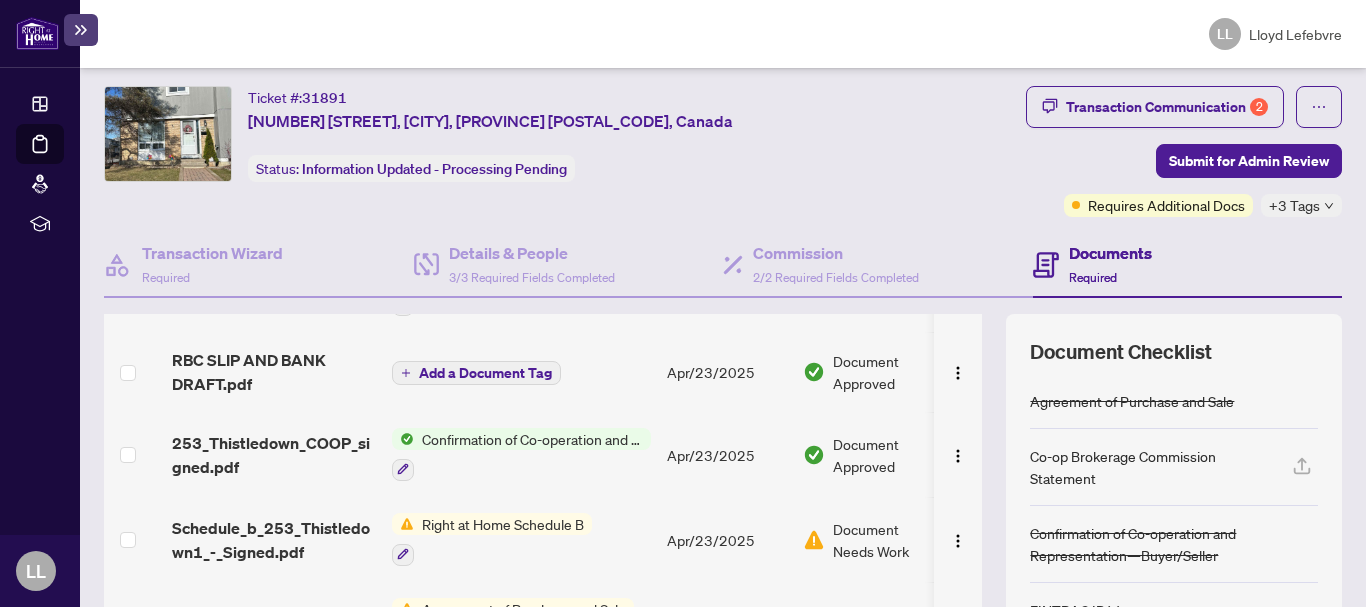scroll, scrollTop: 0, scrollLeft: 0, axis: both 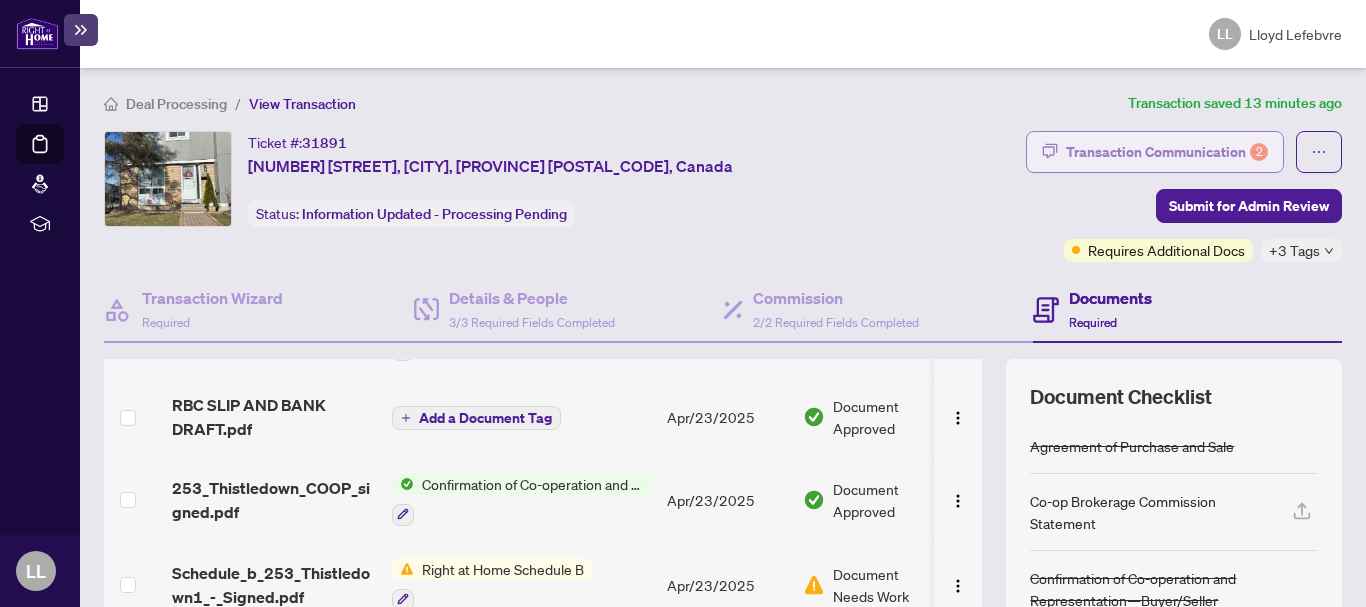 click on "Transaction Communication 2" at bounding box center (1167, 152) 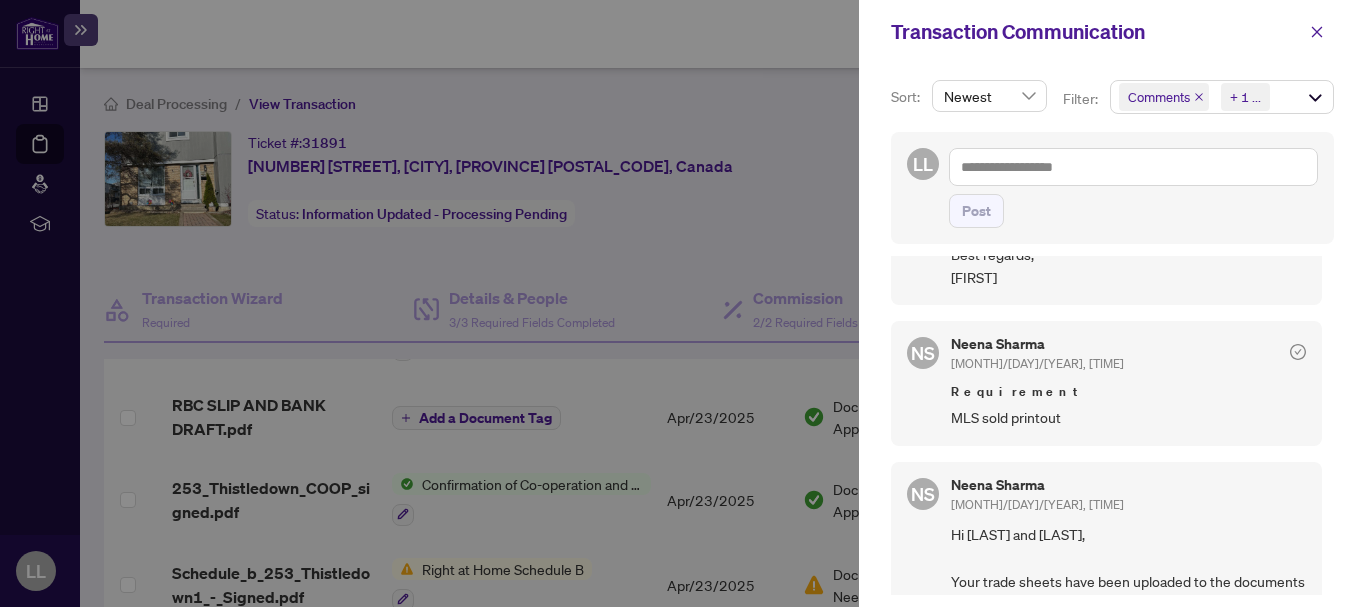 scroll, scrollTop: 0, scrollLeft: 0, axis: both 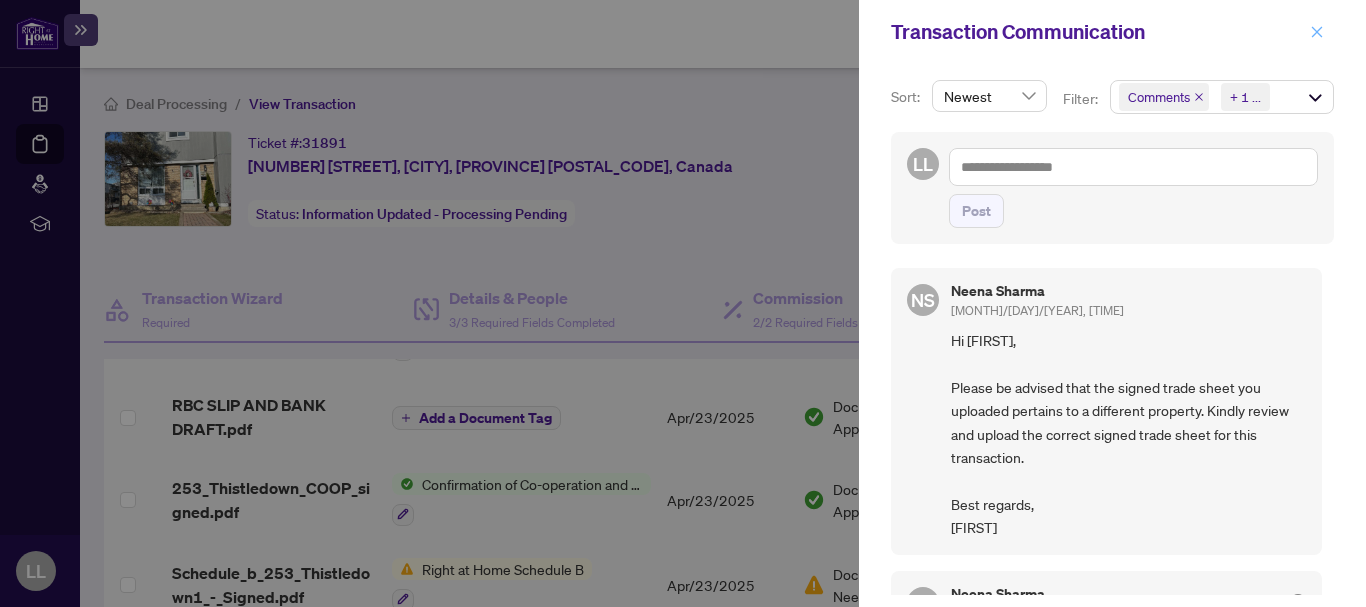 click at bounding box center (1317, 32) 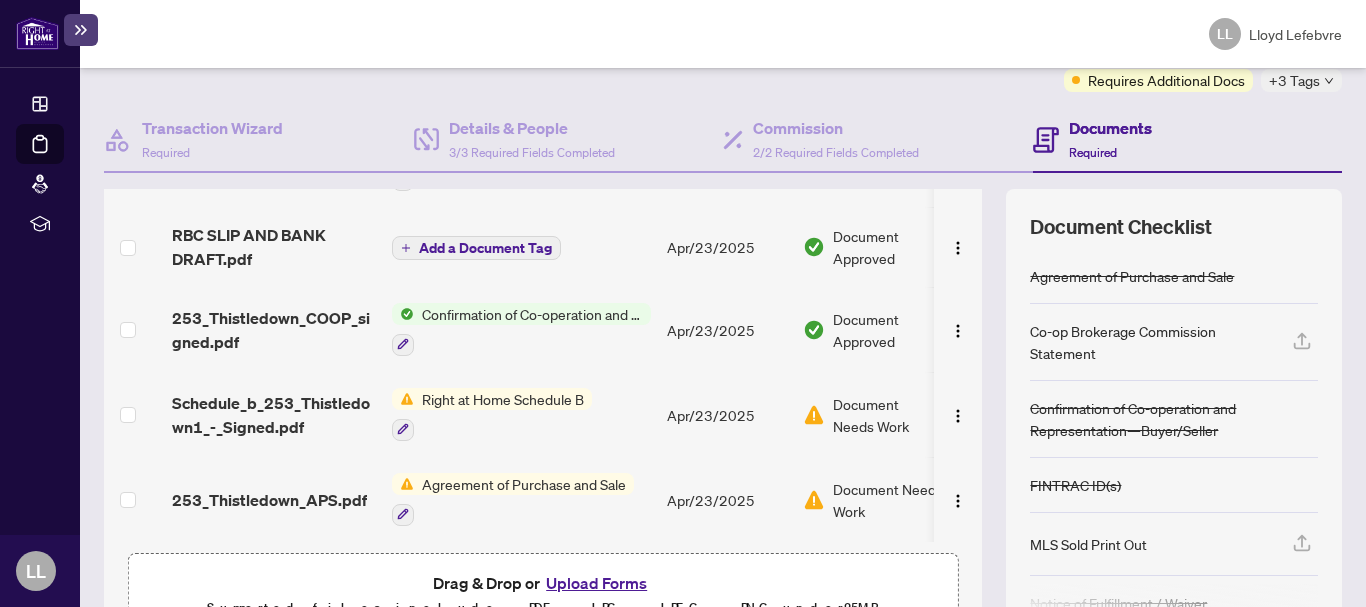 scroll, scrollTop: 179, scrollLeft: 0, axis: vertical 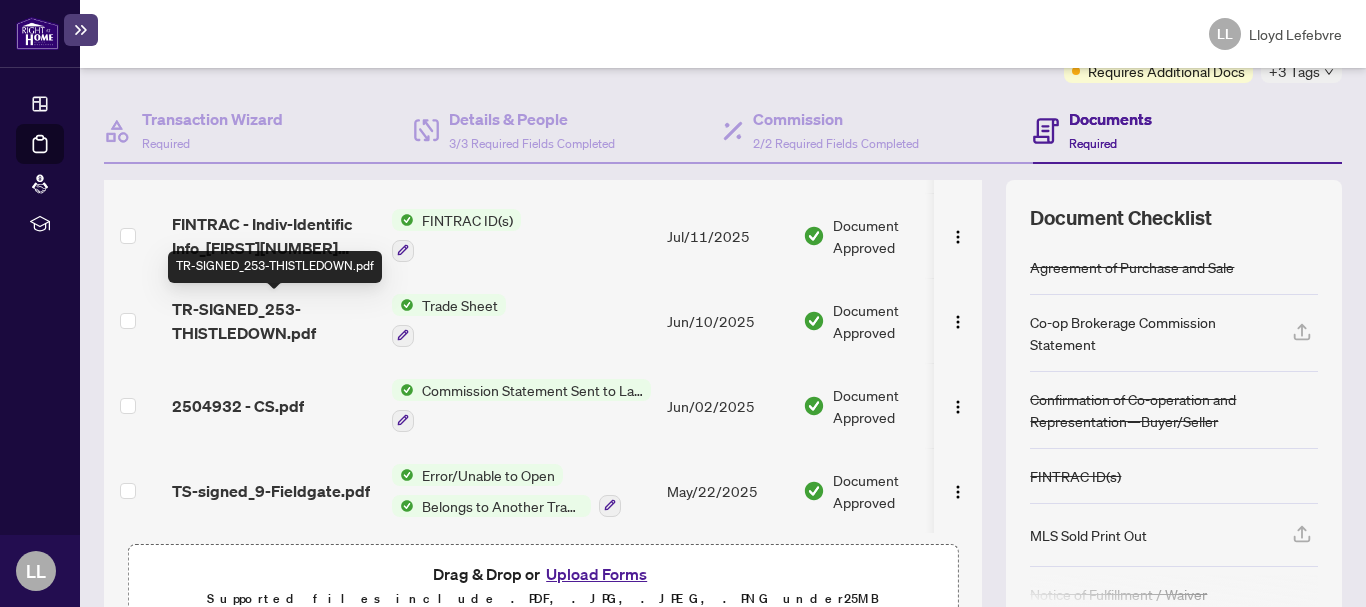 click on "TR-SIGNED_253-THISTLEDOWN.pdf" at bounding box center [274, 321] 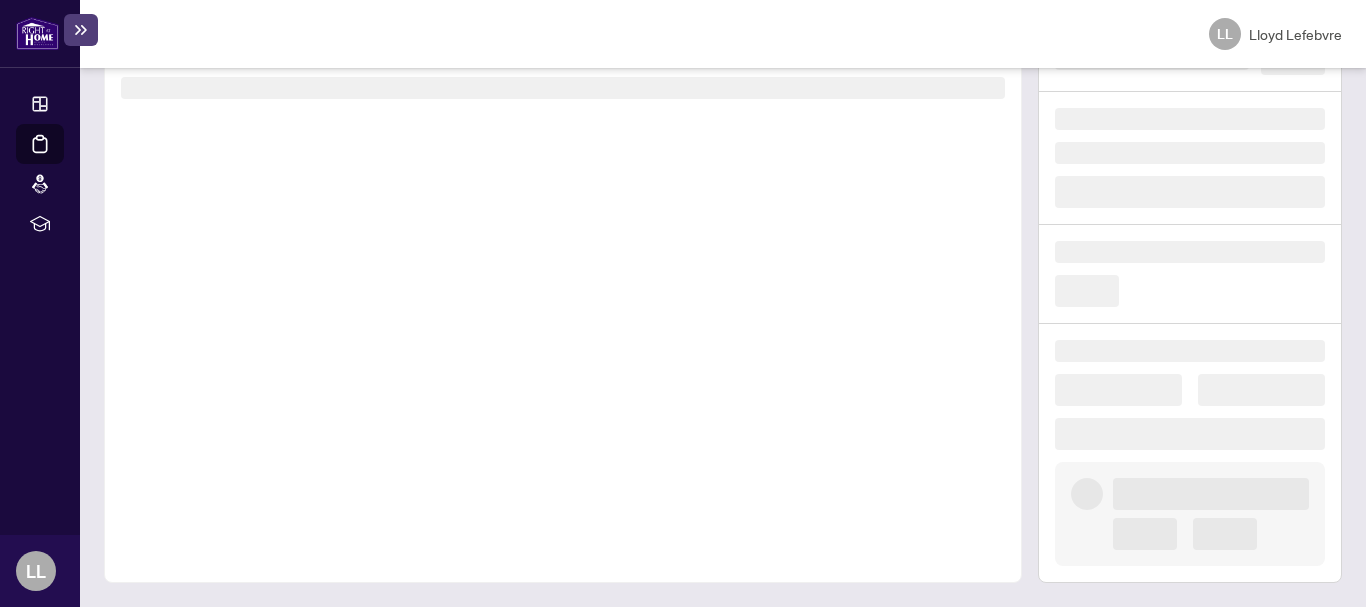 scroll, scrollTop: 142, scrollLeft: 0, axis: vertical 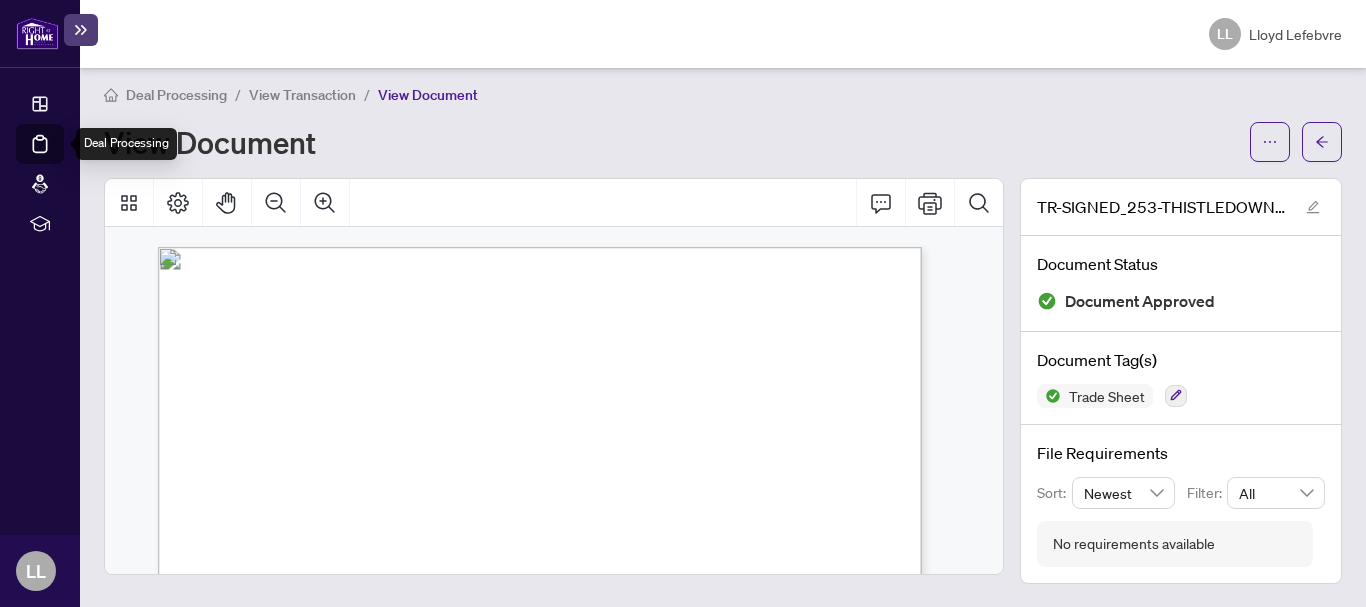 click on "Deal Processing" at bounding box center [63, 158] 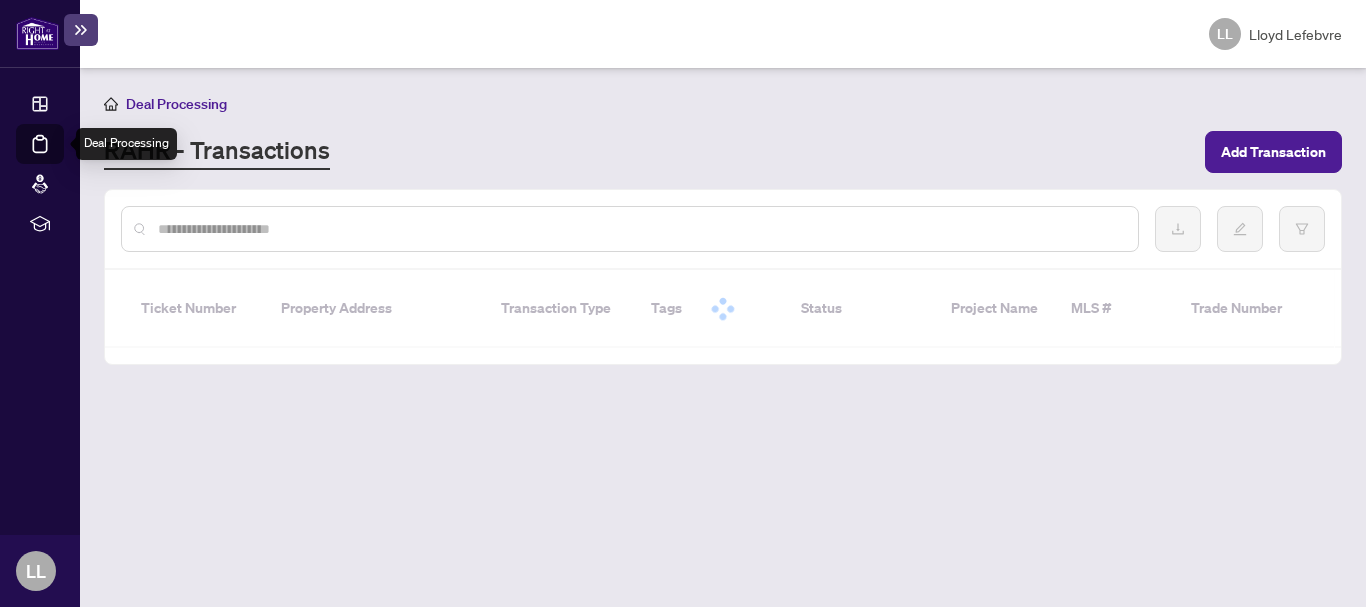 scroll, scrollTop: 0, scrollLeft: 0, axis: both 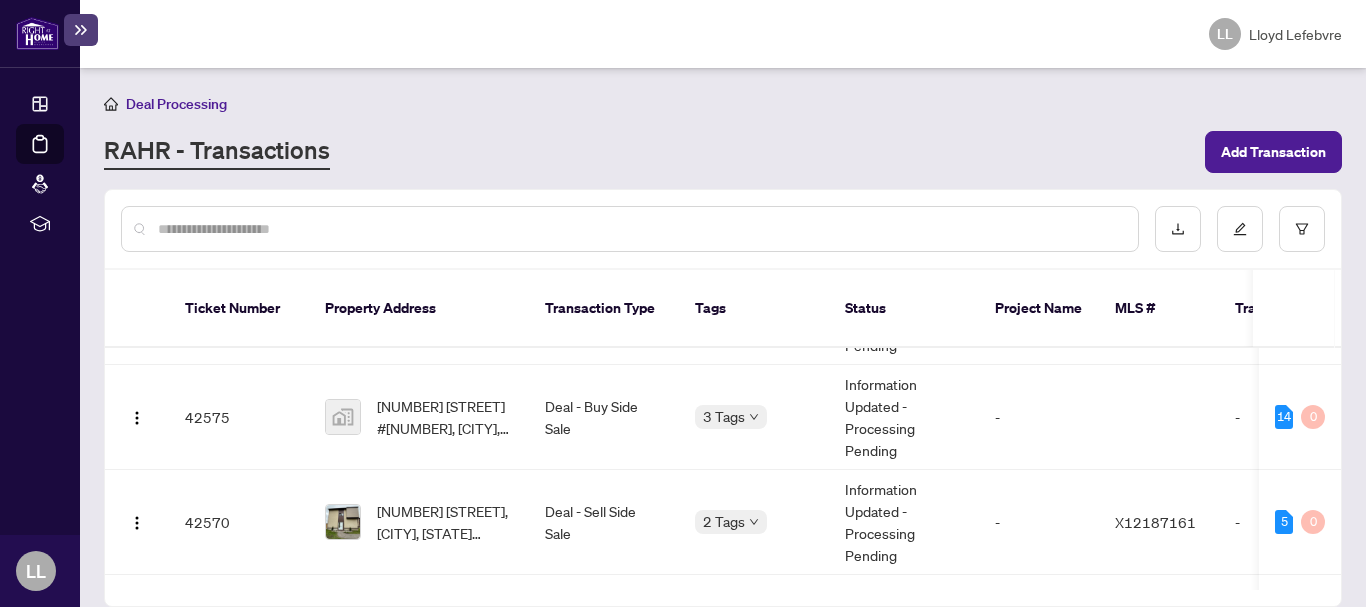 click at bounding box center [640, 229] 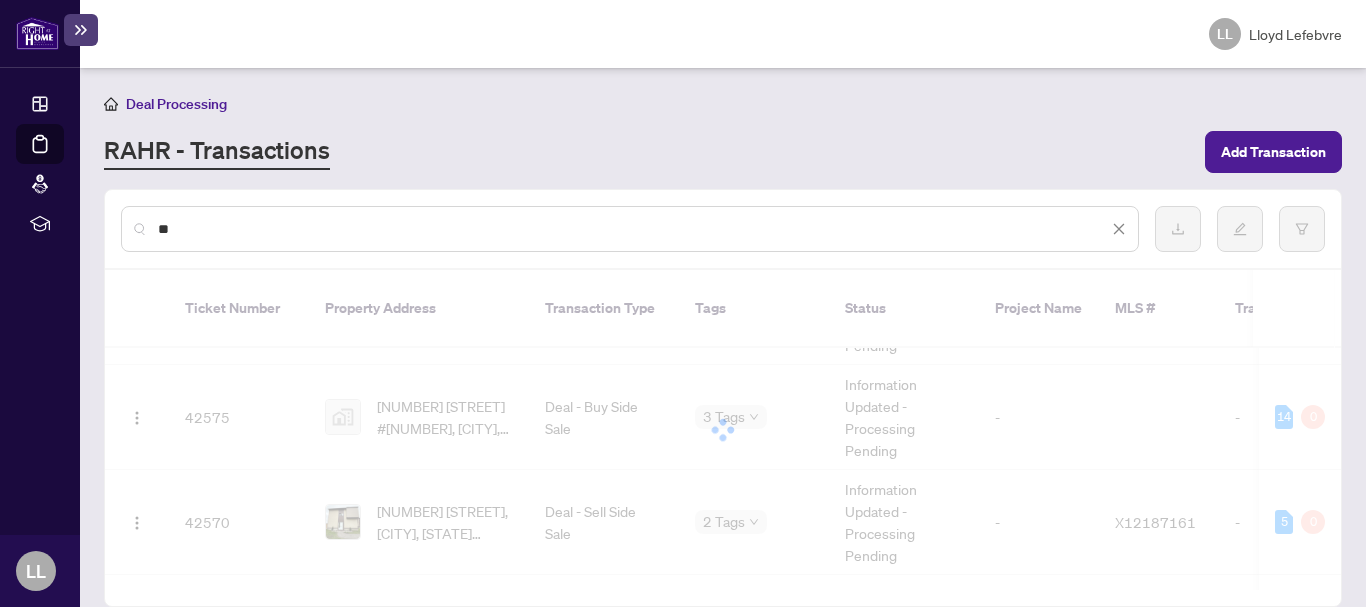 scroll, scrollTop: 0, scrollLeft: 0, axis: both 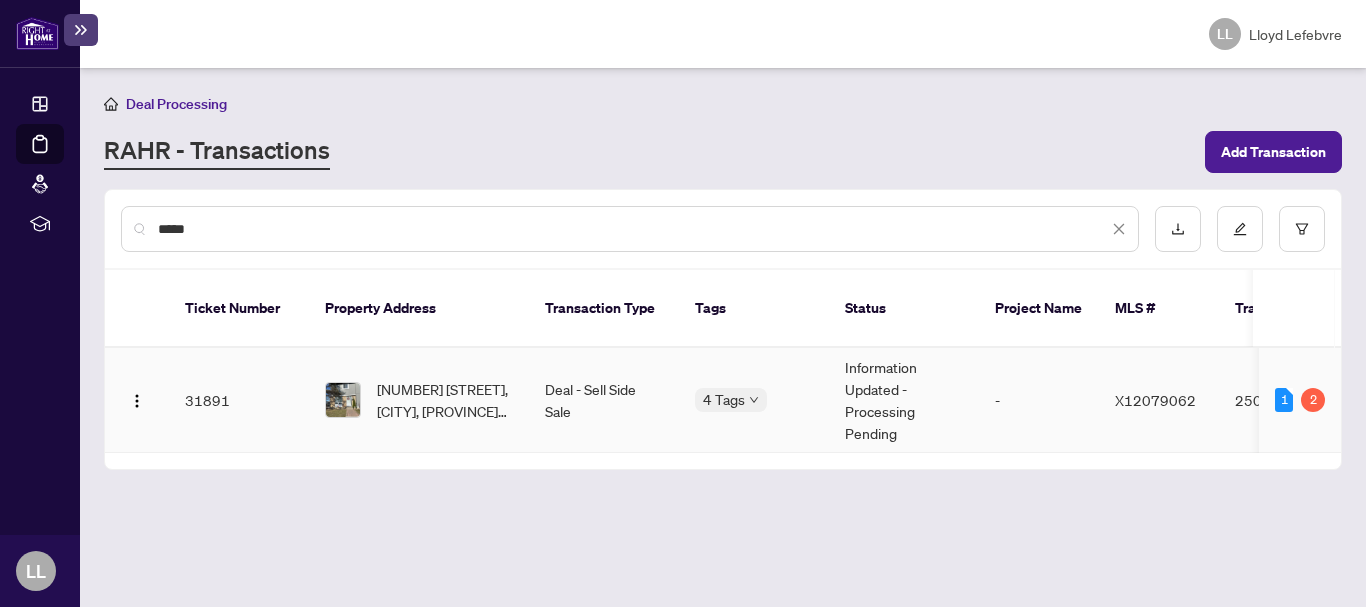 type on "*****" 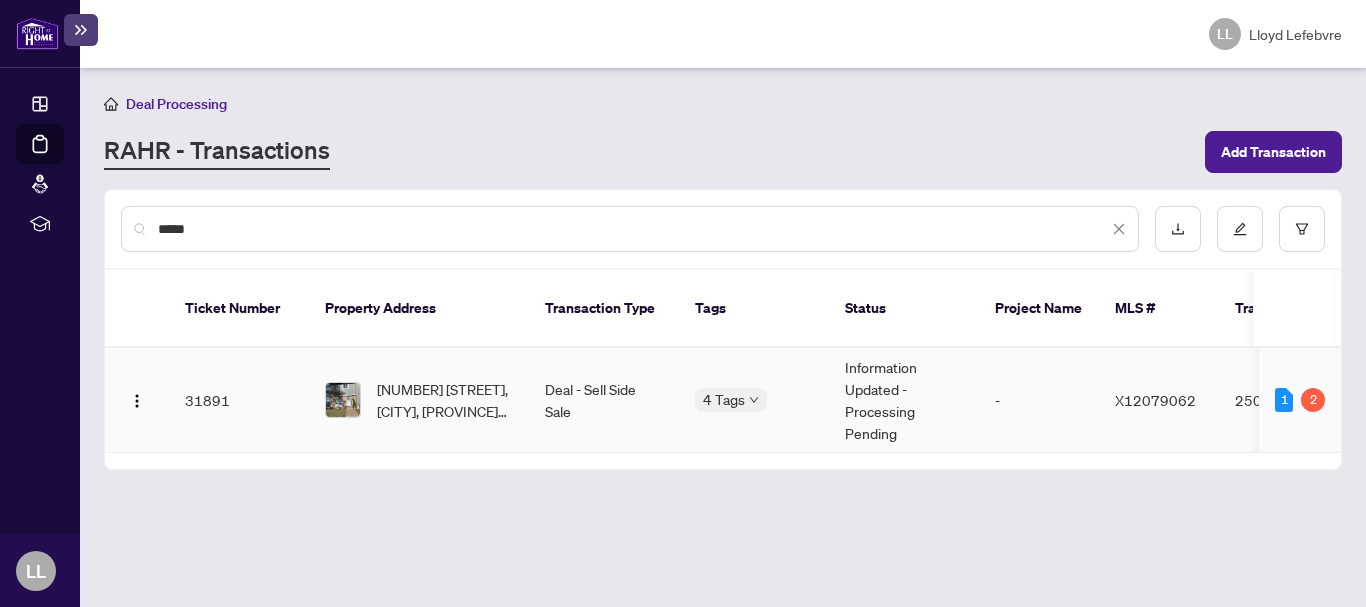 click on "31891" at bounding box center (239, 400) 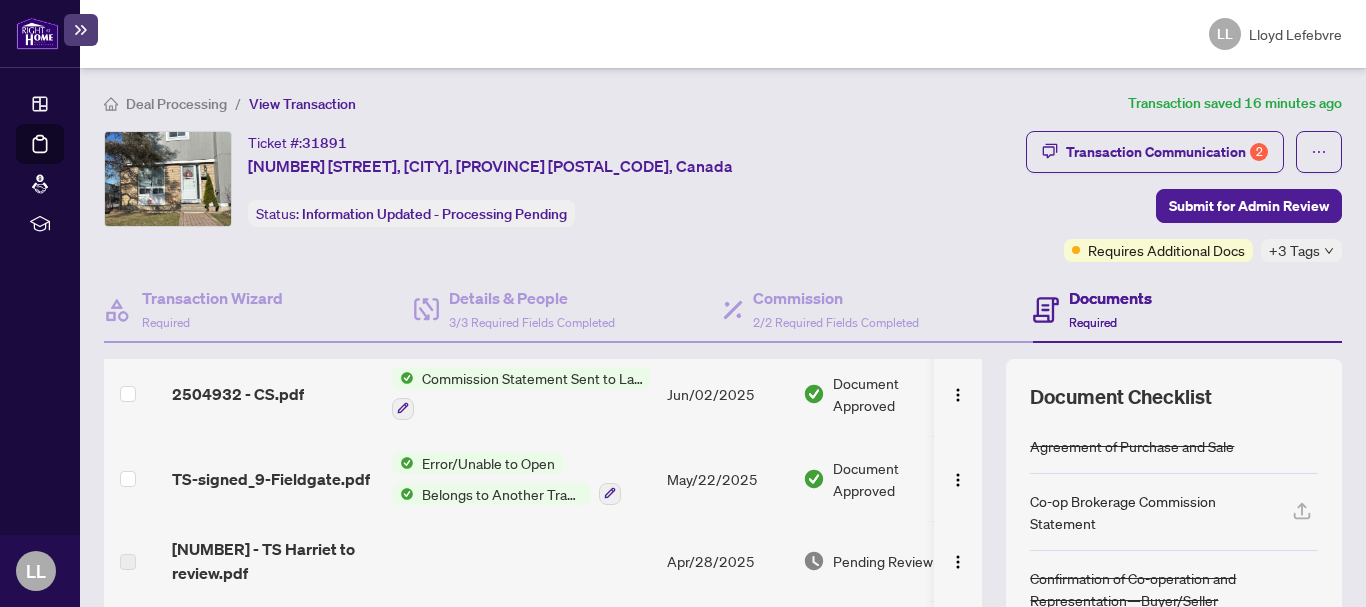 scroll, scrollTop: 400, scrollLeft: 0, axis: vertical 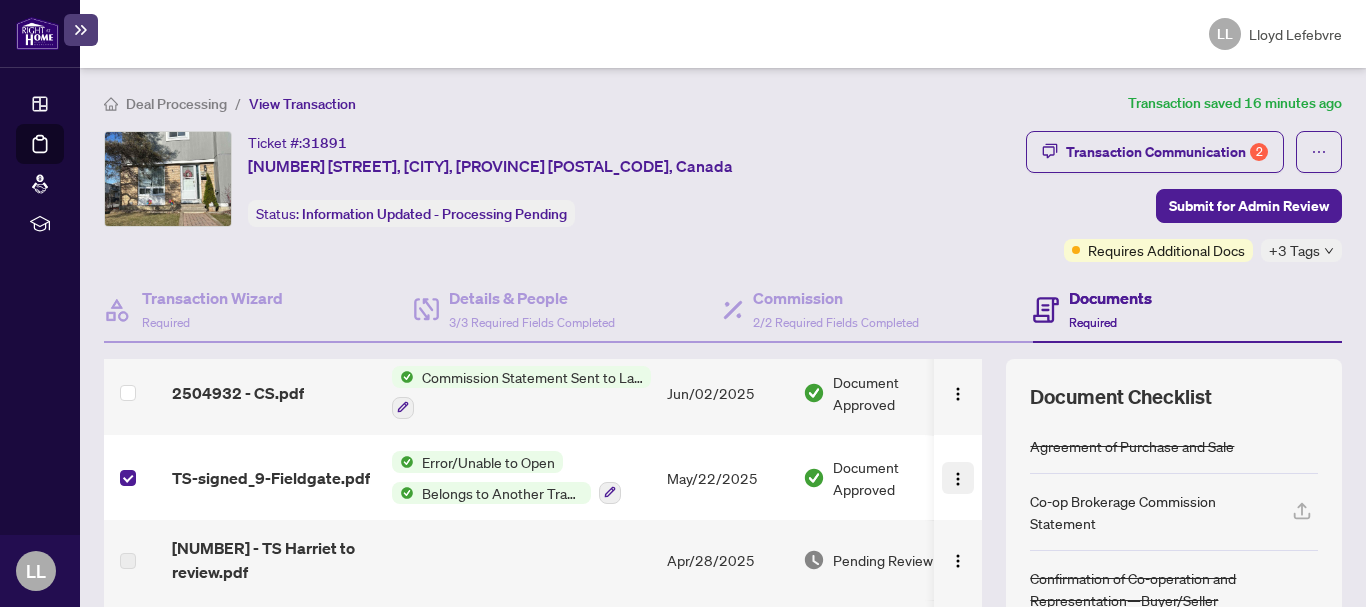 click at bounding box center (958, 479) 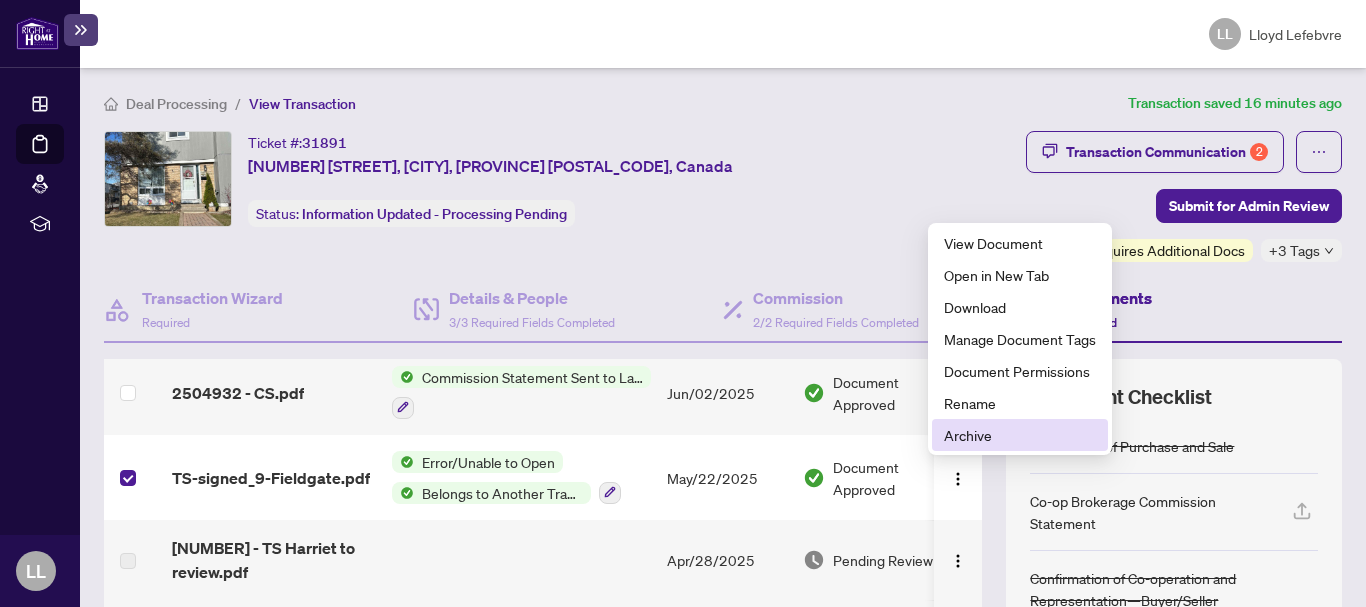 click on "Archive" at bounding box center [1020, 435] 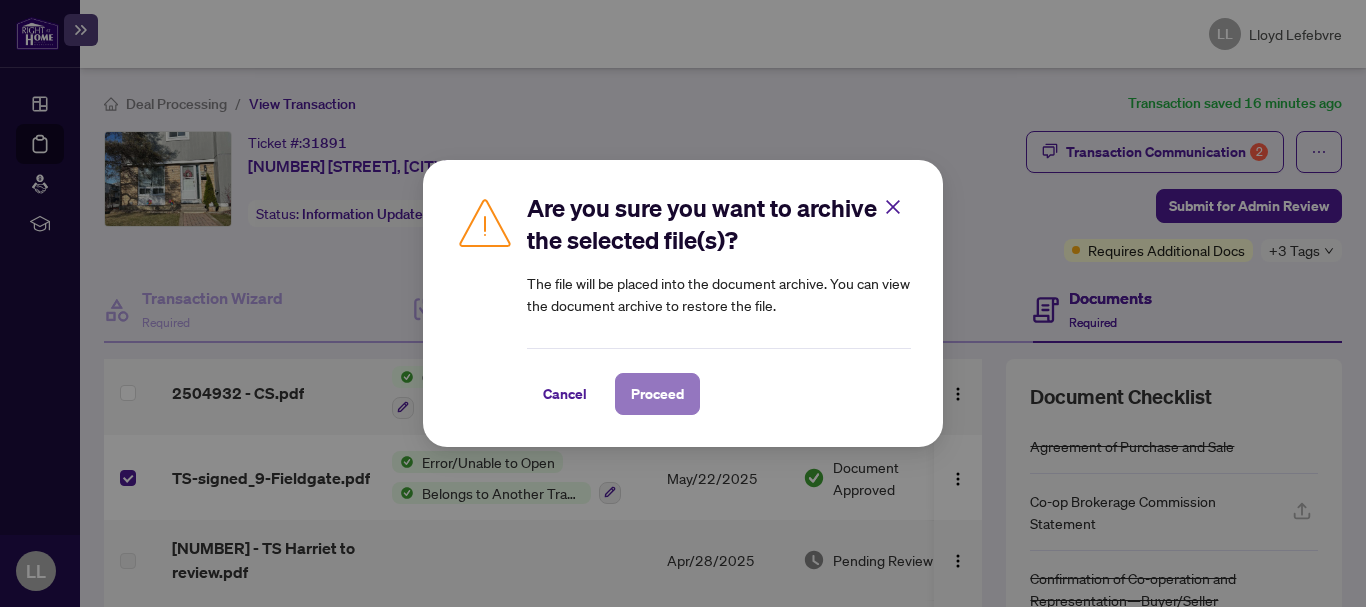click on "Proceed" at bounding box center (657, 394) 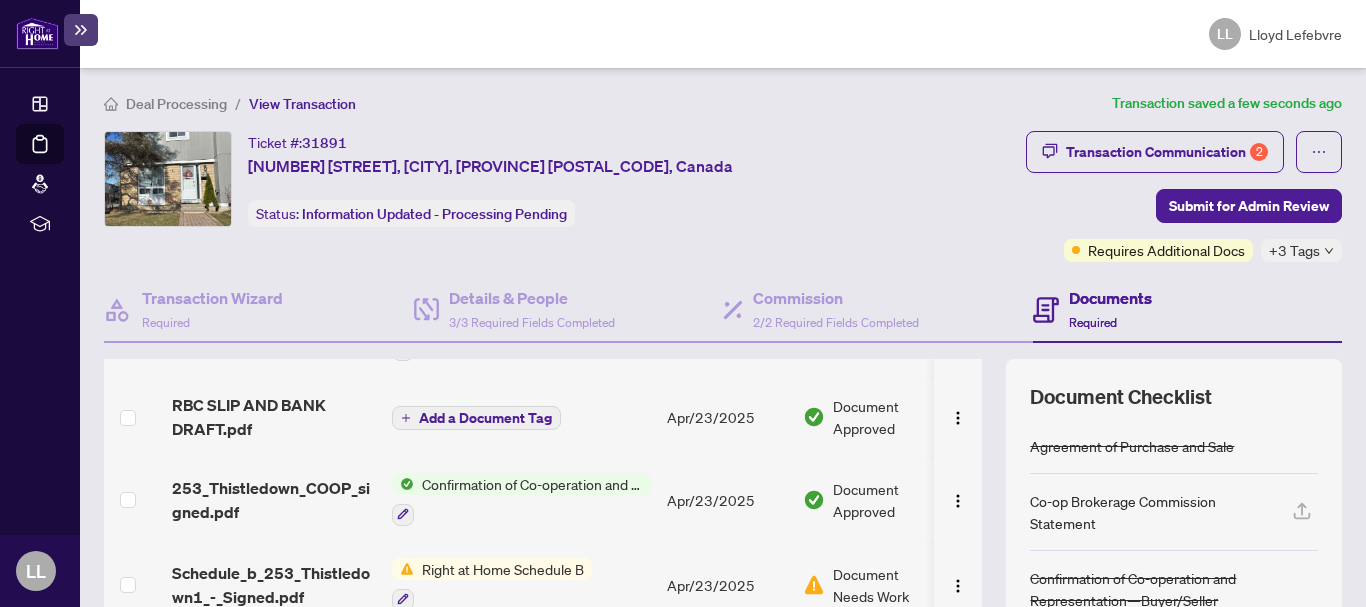 scroll, scrollTop: 794, scrollLeft: 0, axis: vertical 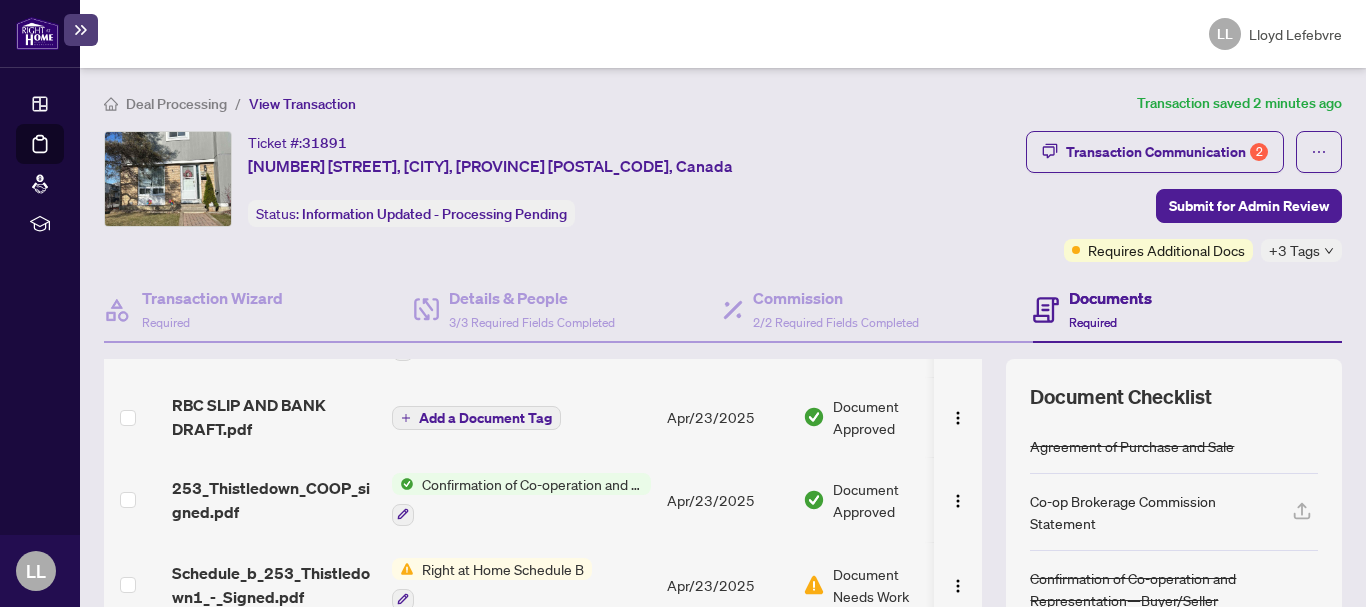 click on "Confirmation of Co-operation and Representation—Buyer/Seller" at bounding box center [532, 484] 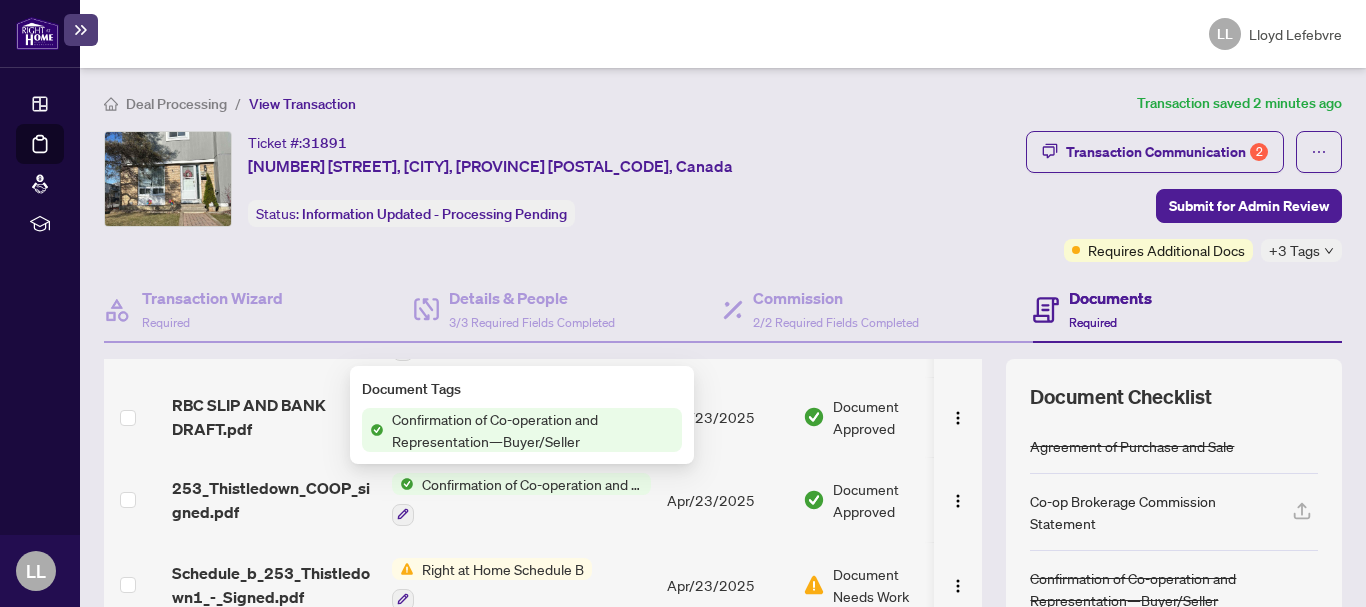 click on "Confirmation of Co-operation and Representation—Buyer/Seller" at bounding box center (532, 484) 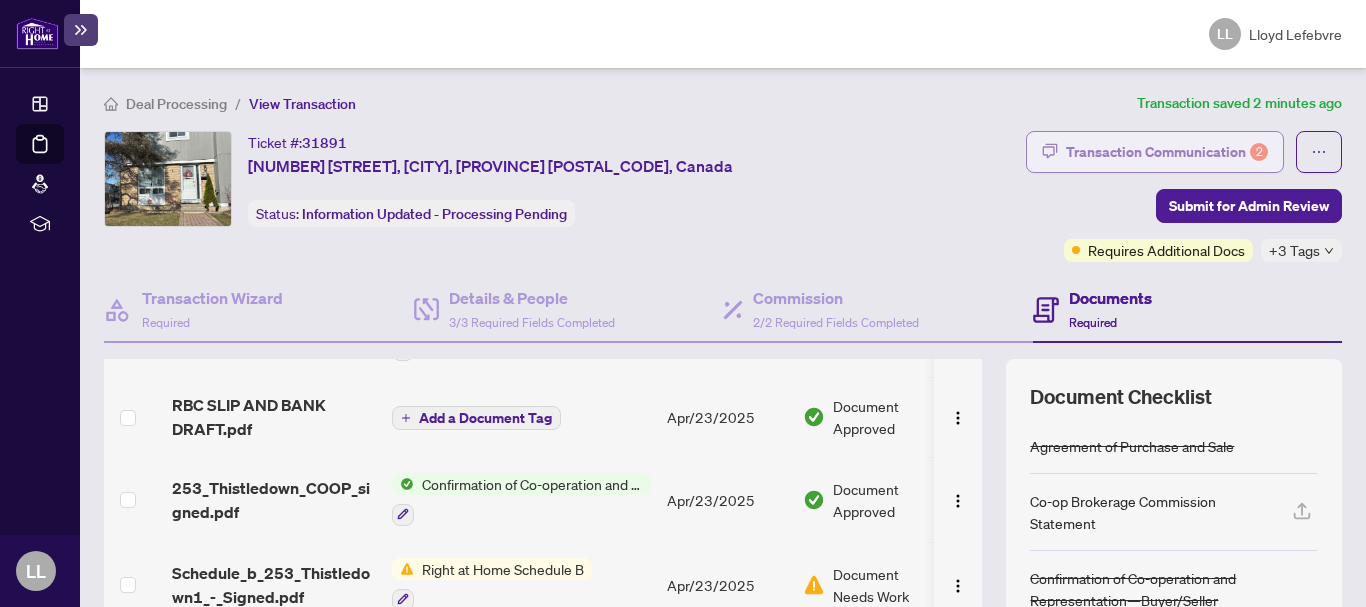 click on "Transaction Communication 2" at bounding box center (1167, 152) 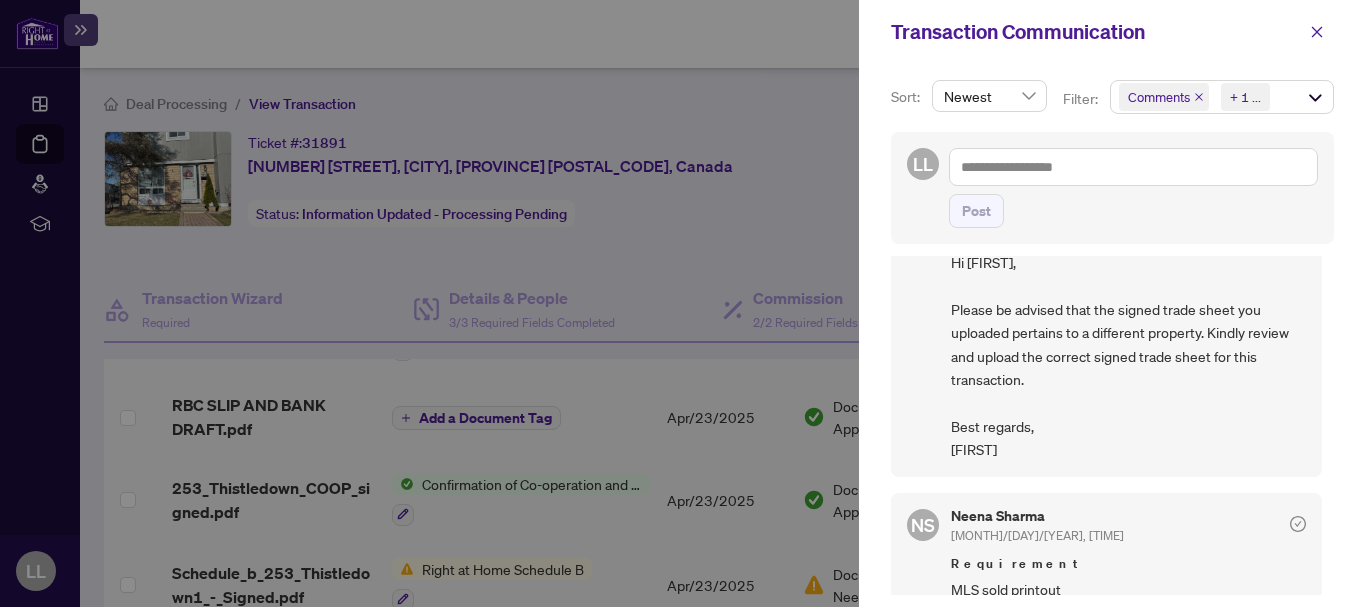 scroll, scrollTop: 0, scrollLeft: 0, axis: both 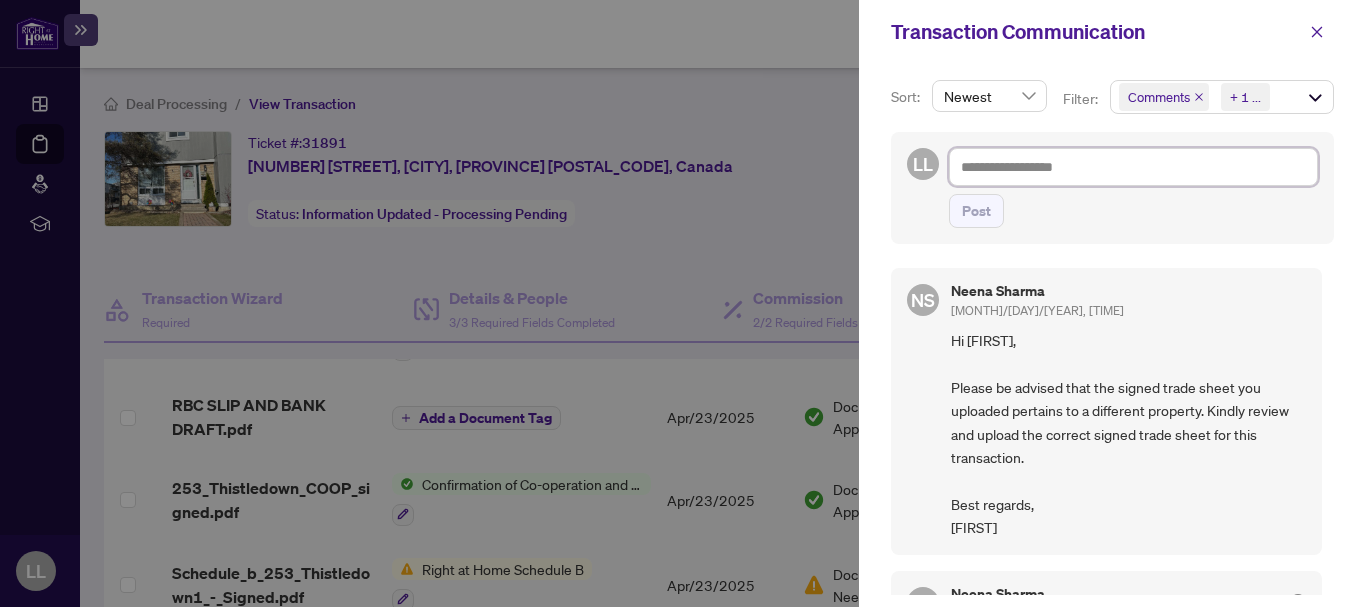 click at bounding box center [1133, 167] 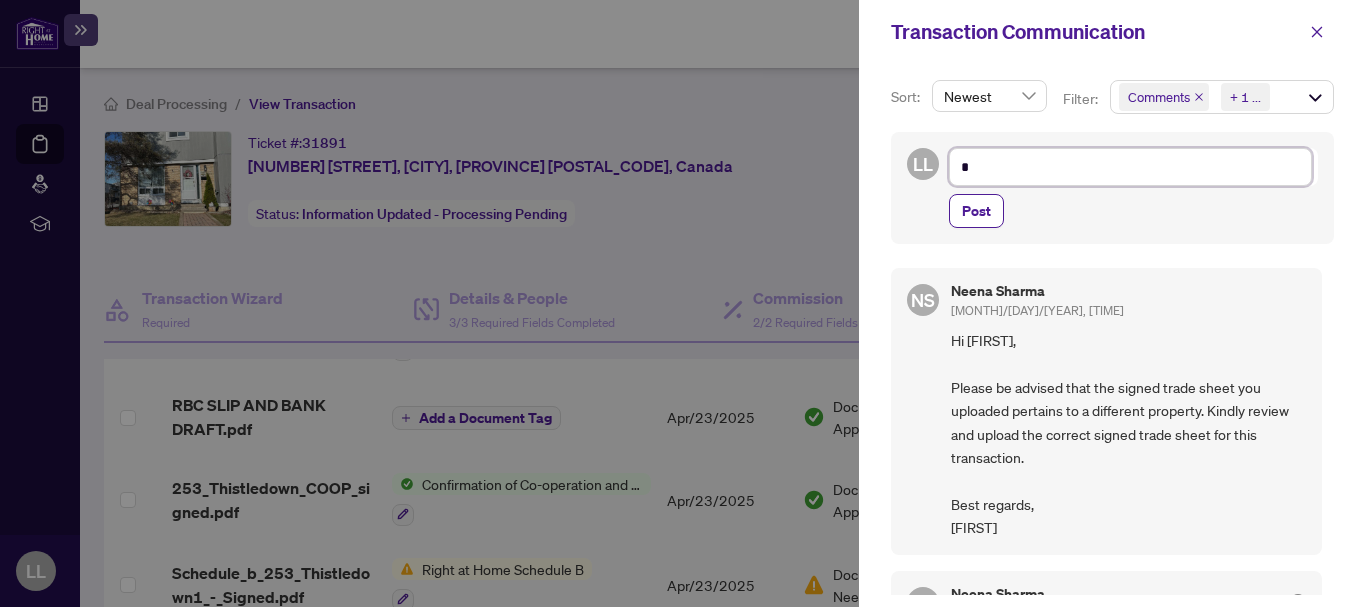 type on "**" 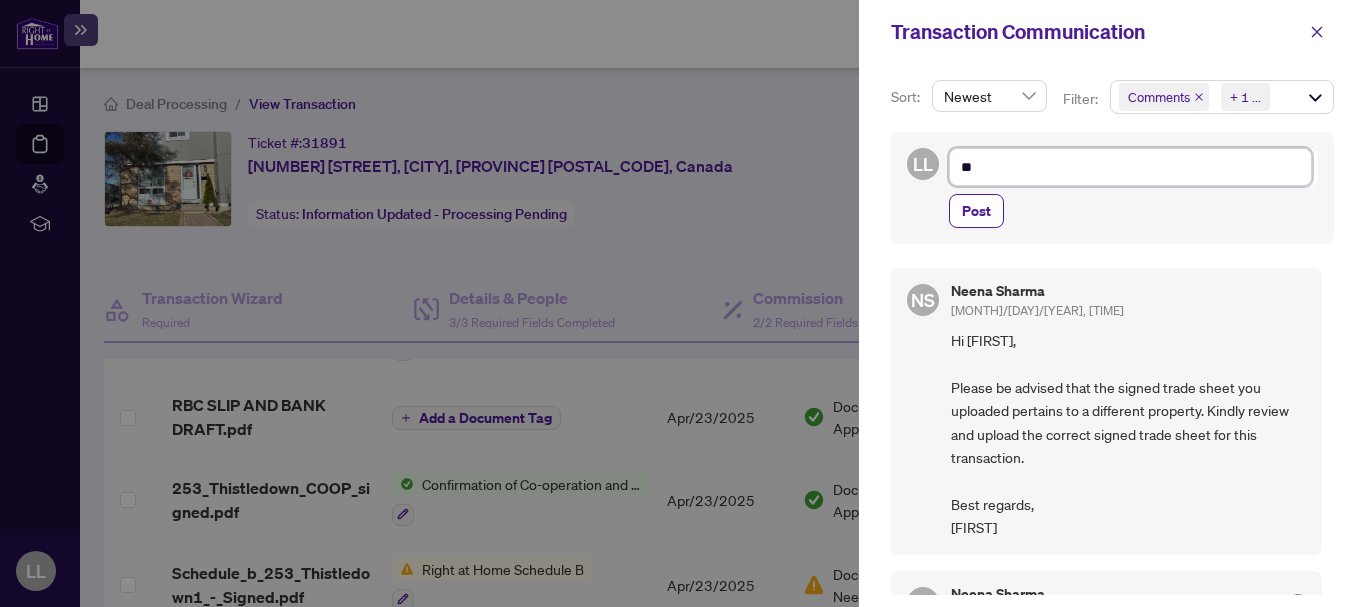 type on "***" 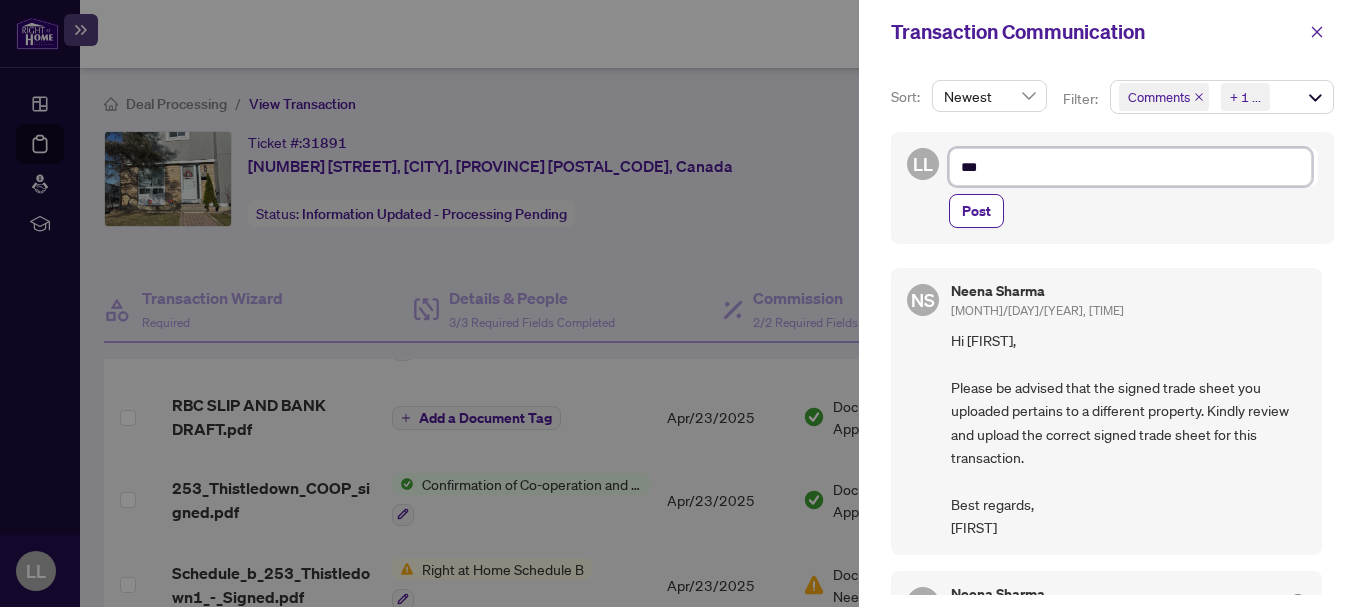 type on "***" 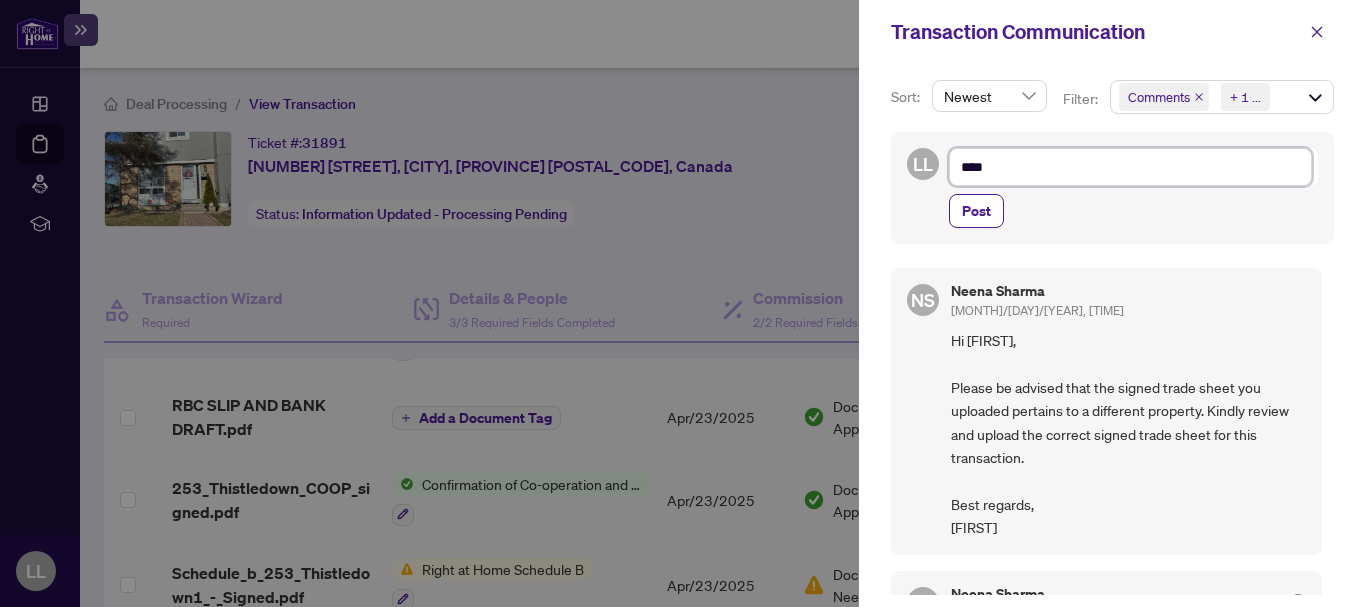 type on "*****" 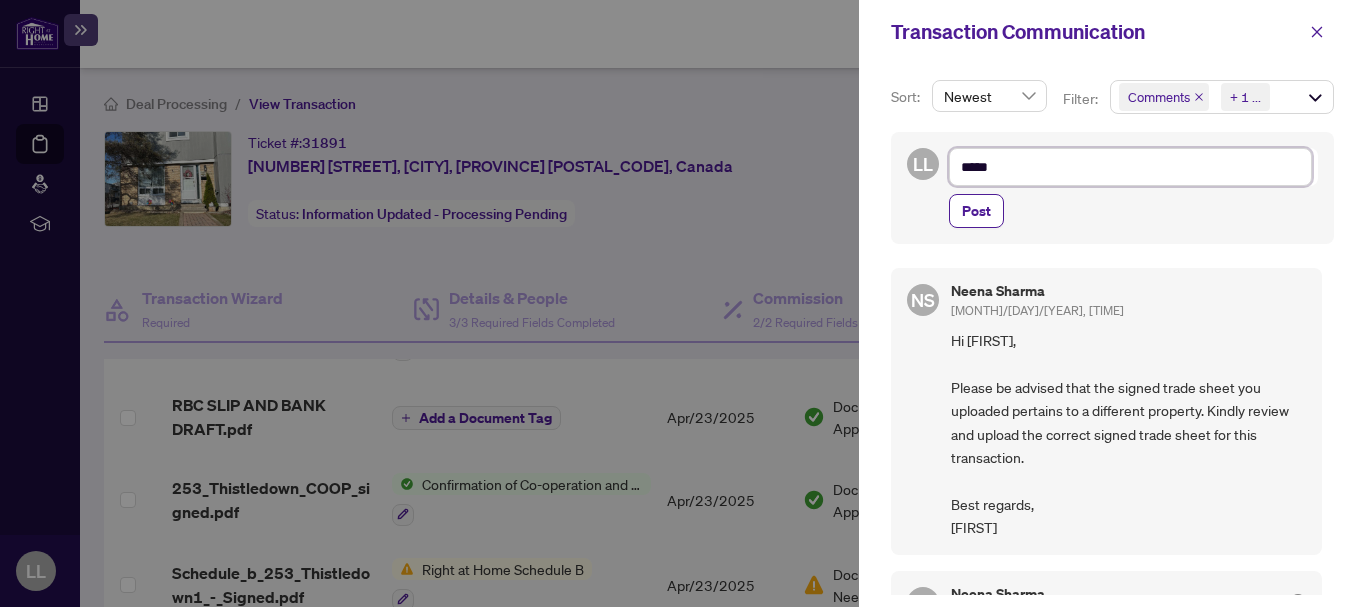 type on "******" 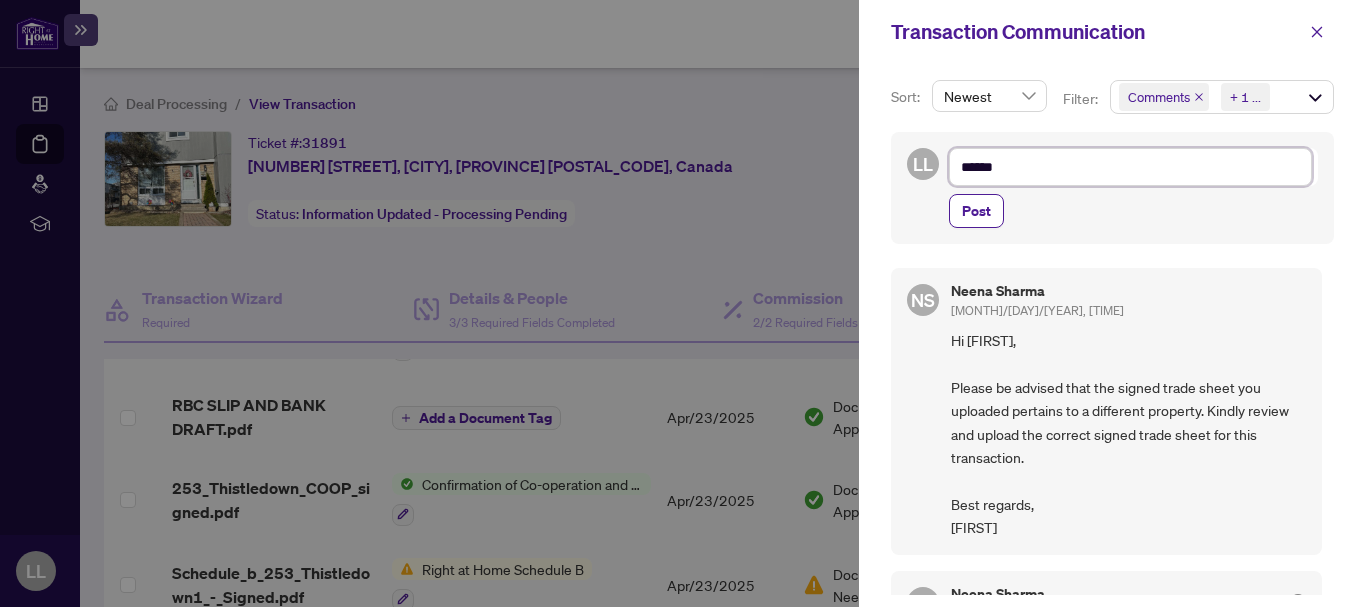 type on "*******" 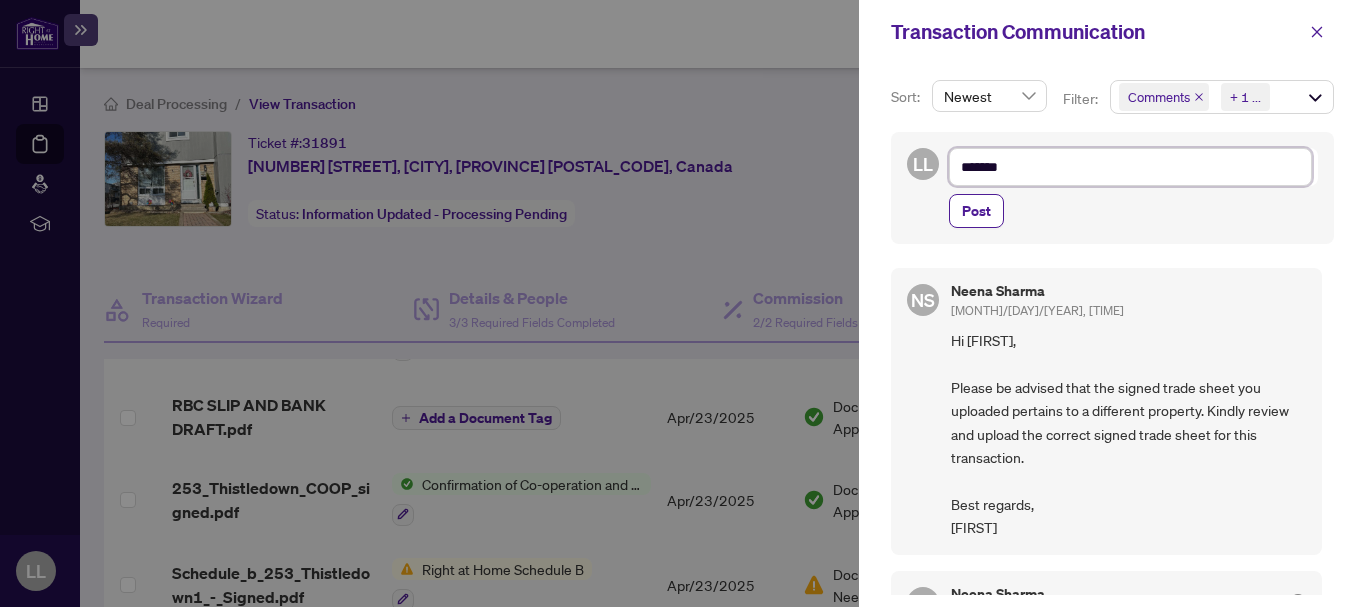 type on "********" 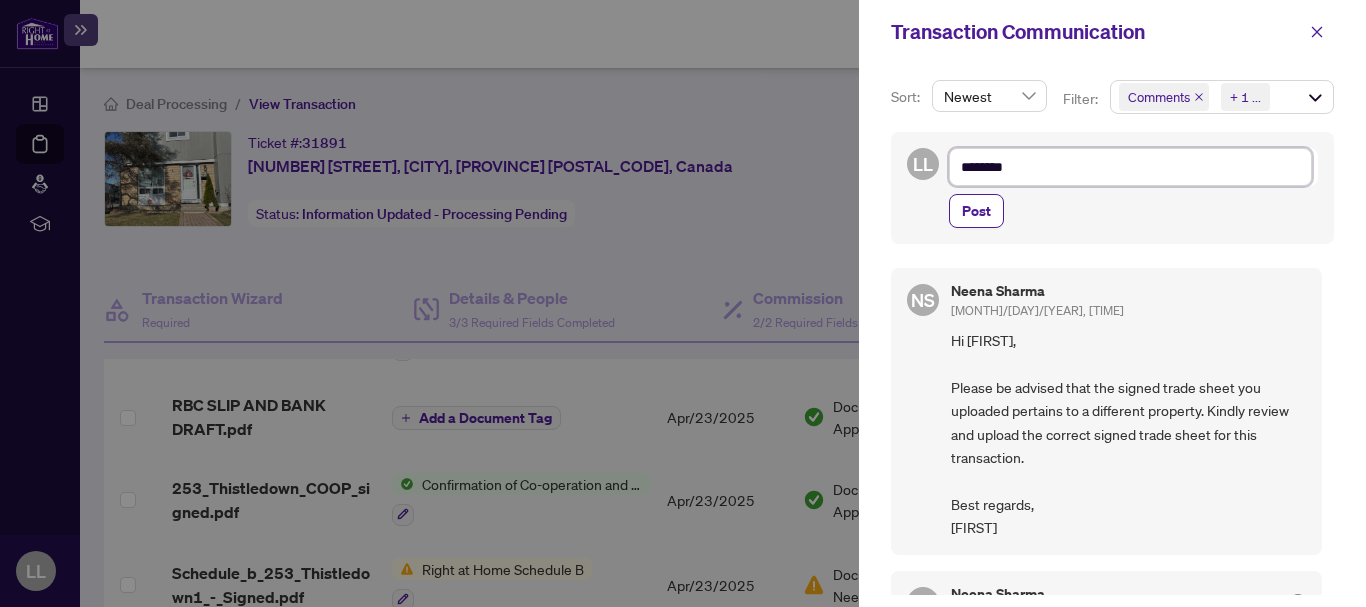 type on "*********" 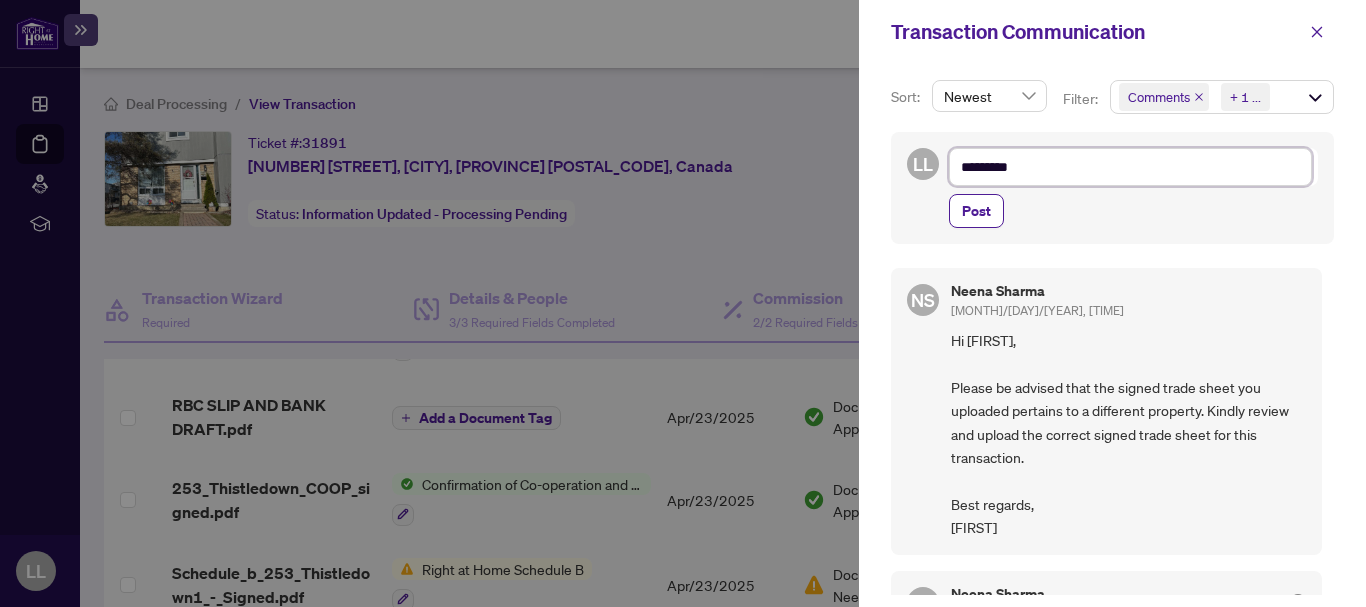 type on "**********" 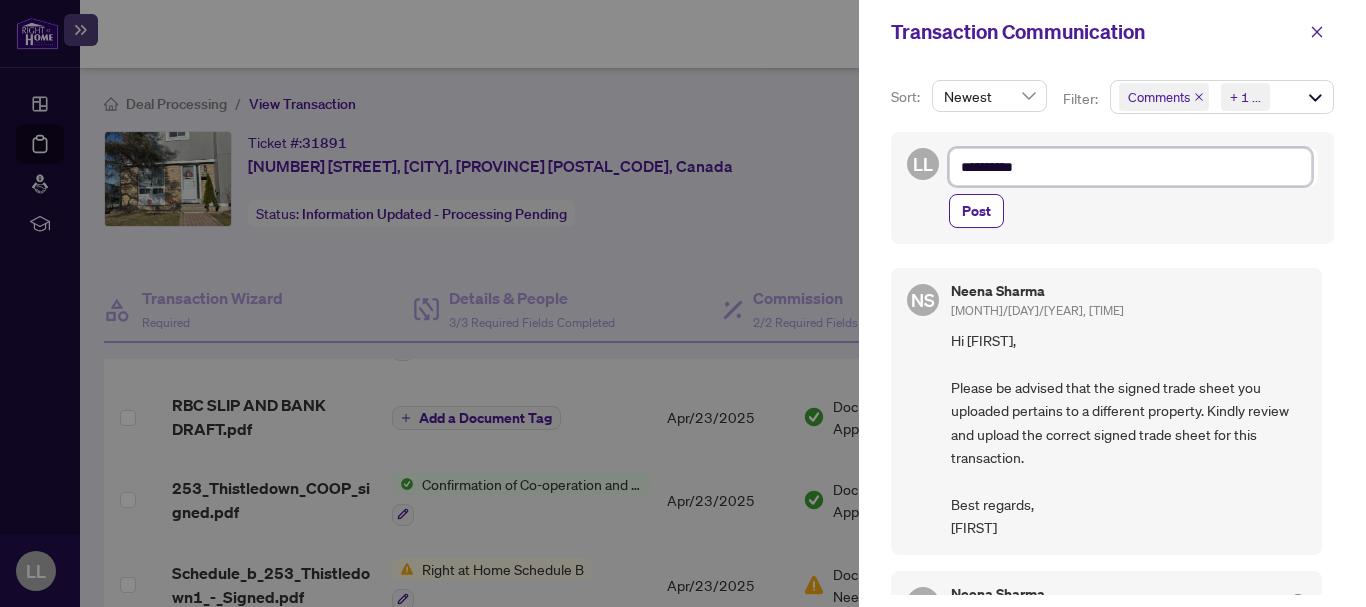 type on "**********" 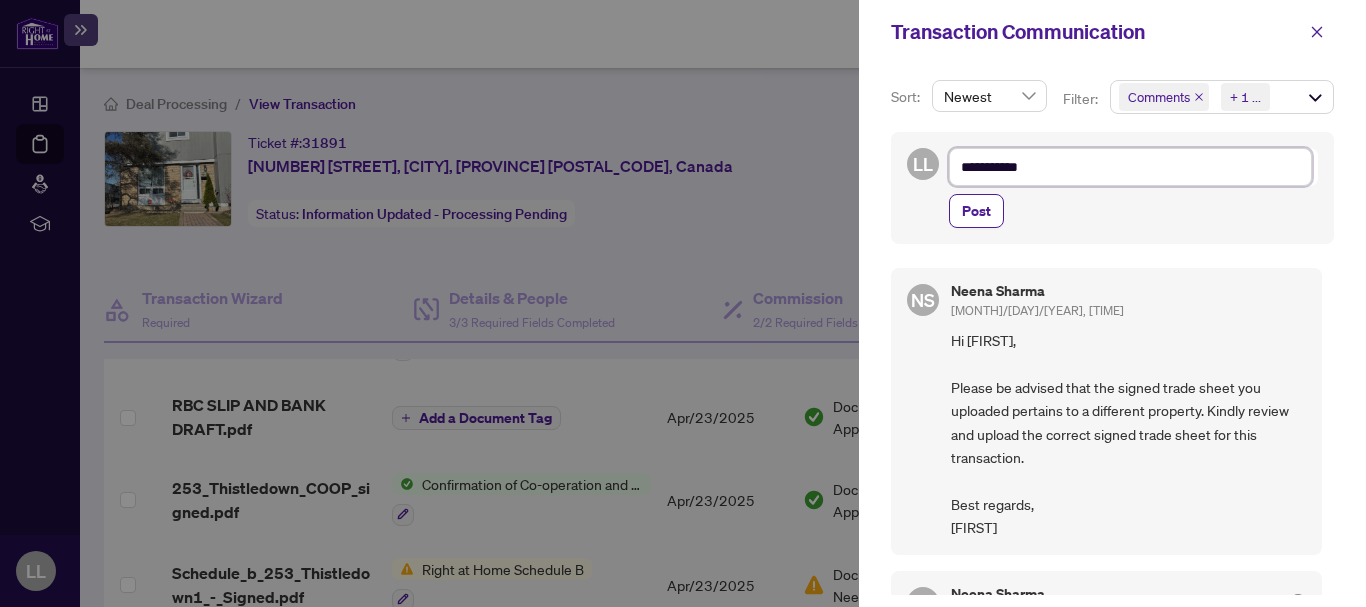 type on "**********" 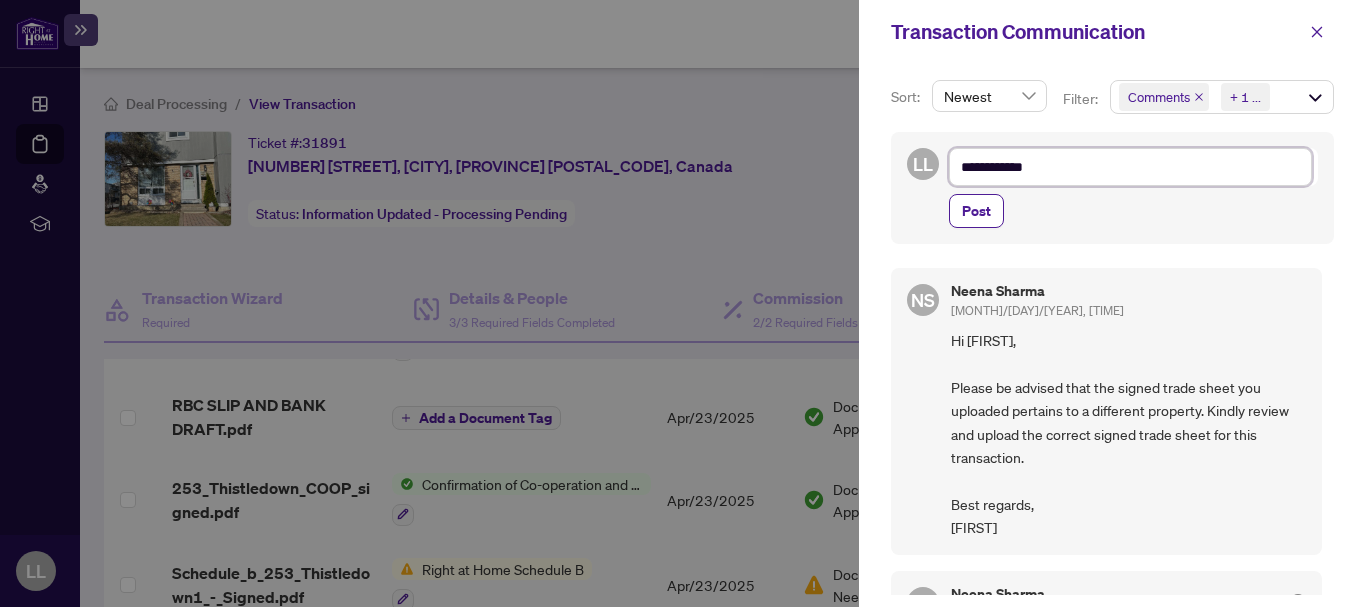 type on "**********" 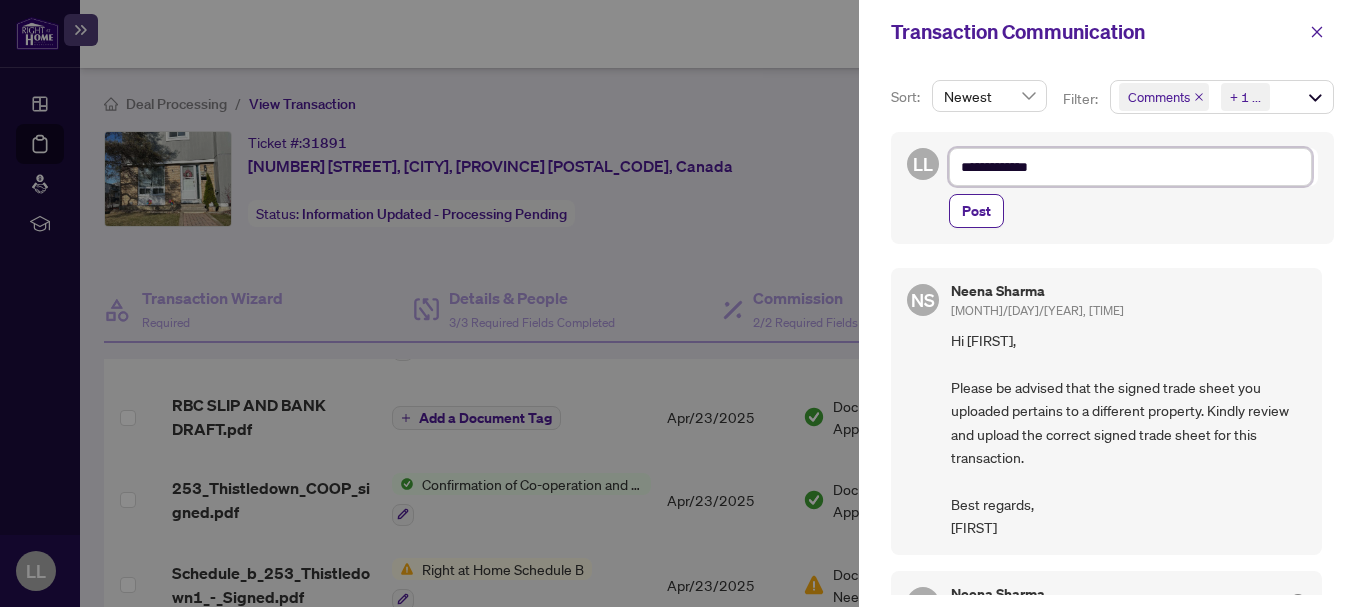 type on "**********" 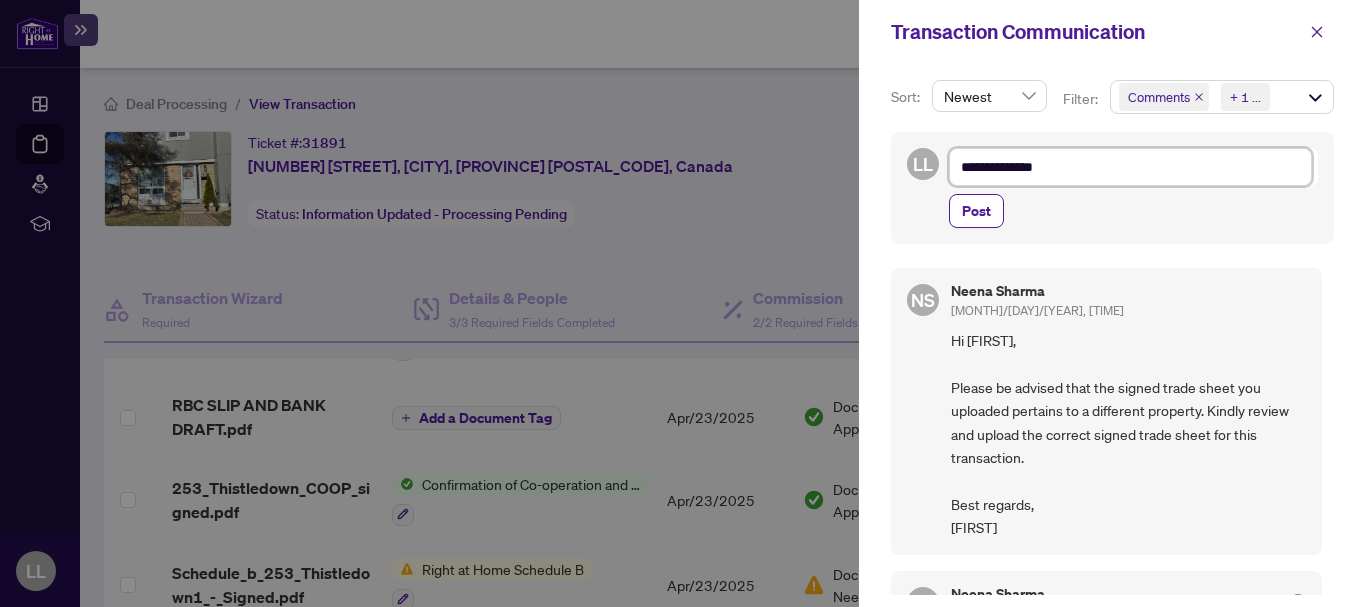 type on "**********" 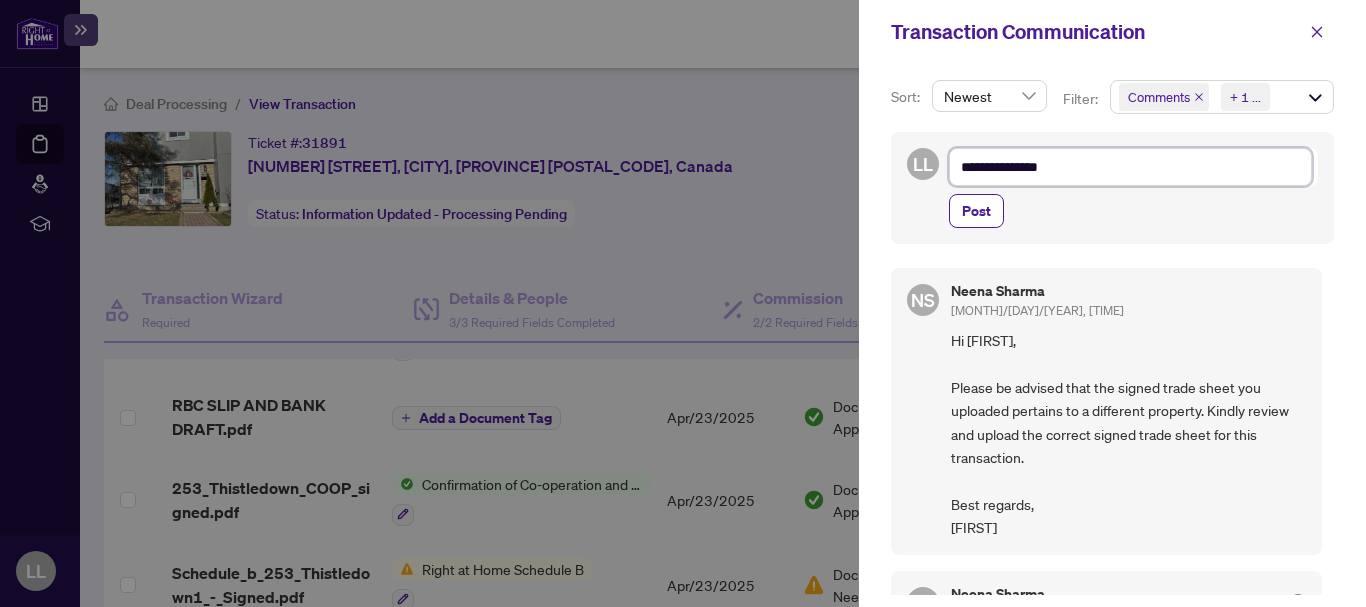 type on "**********" 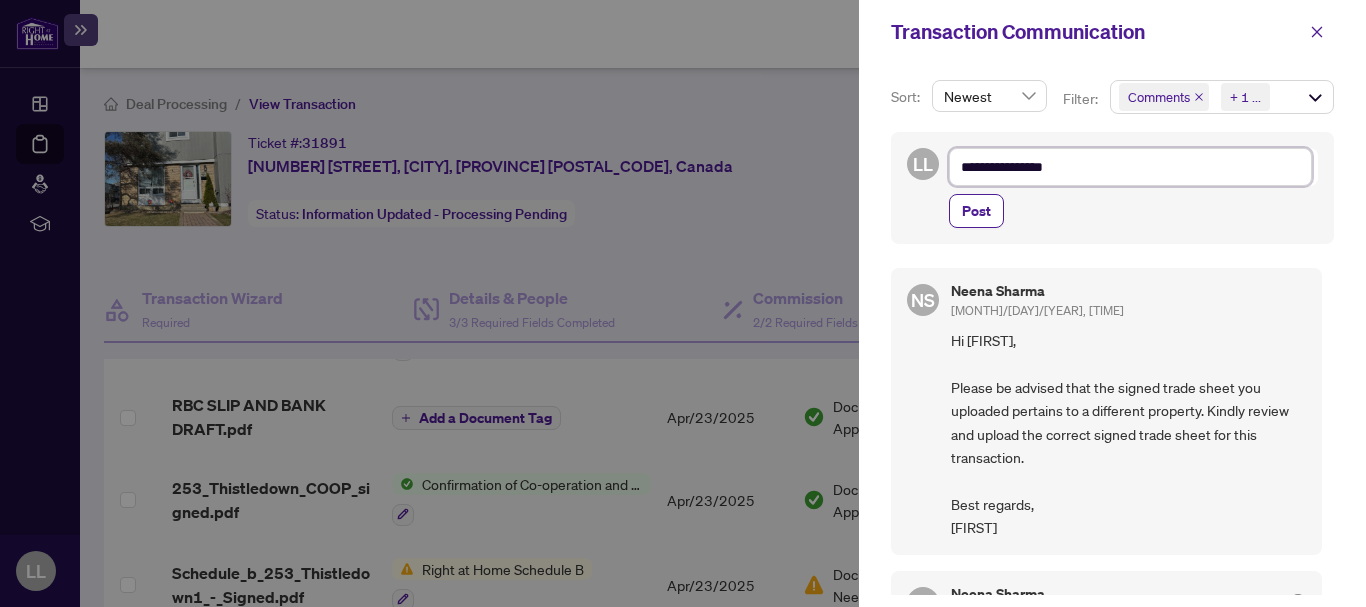 type on "**********" 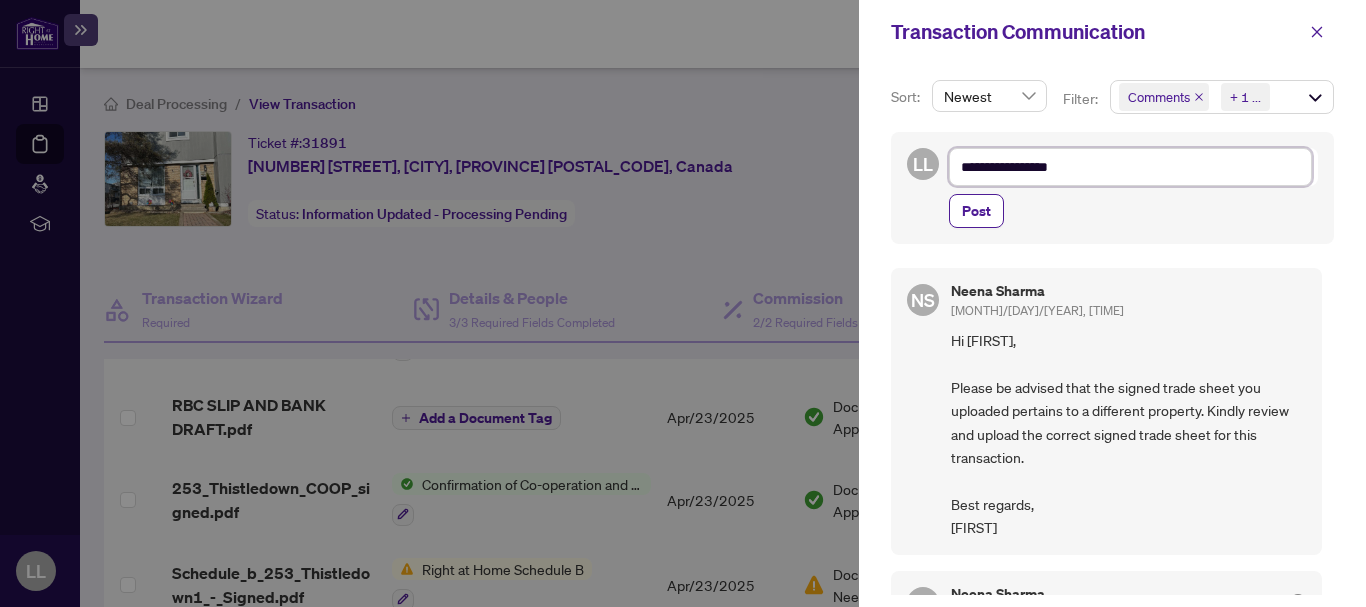 type on "**********" 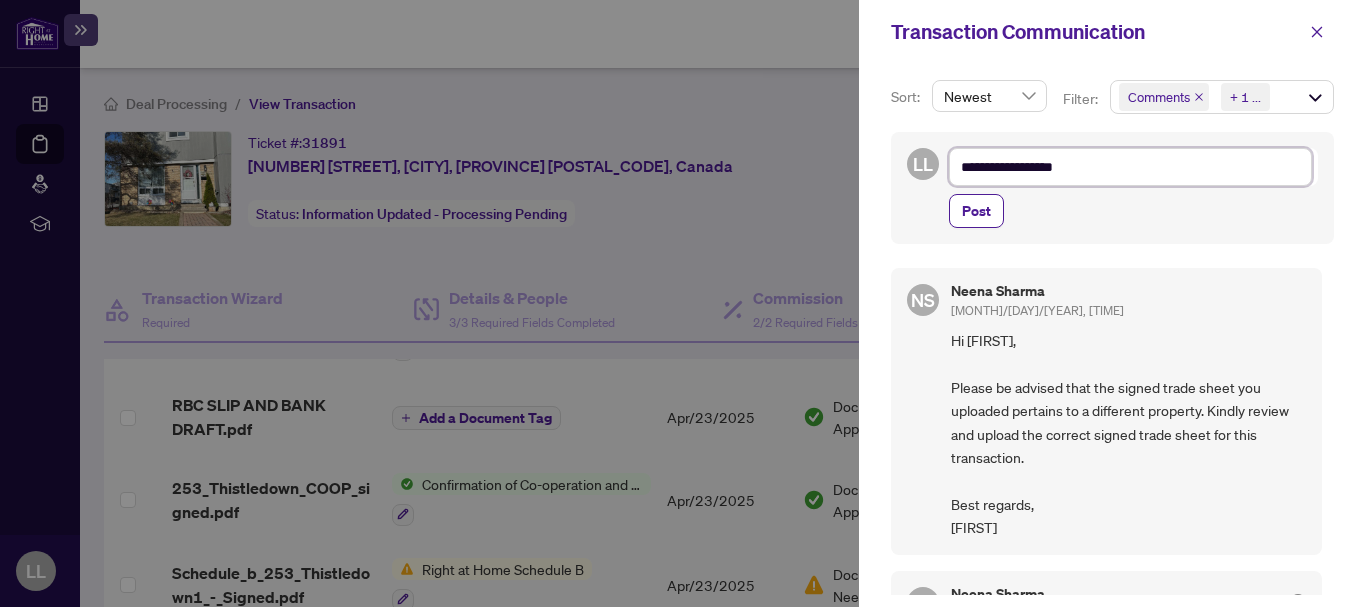 type on "**********" 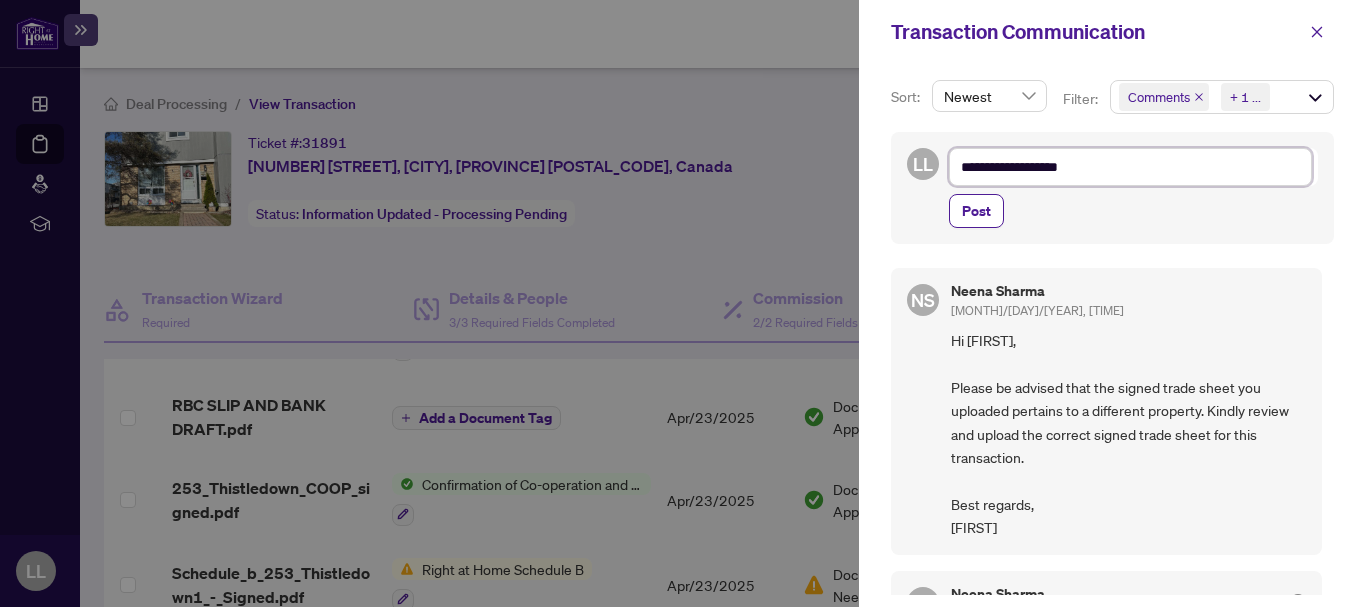 type on "**********" 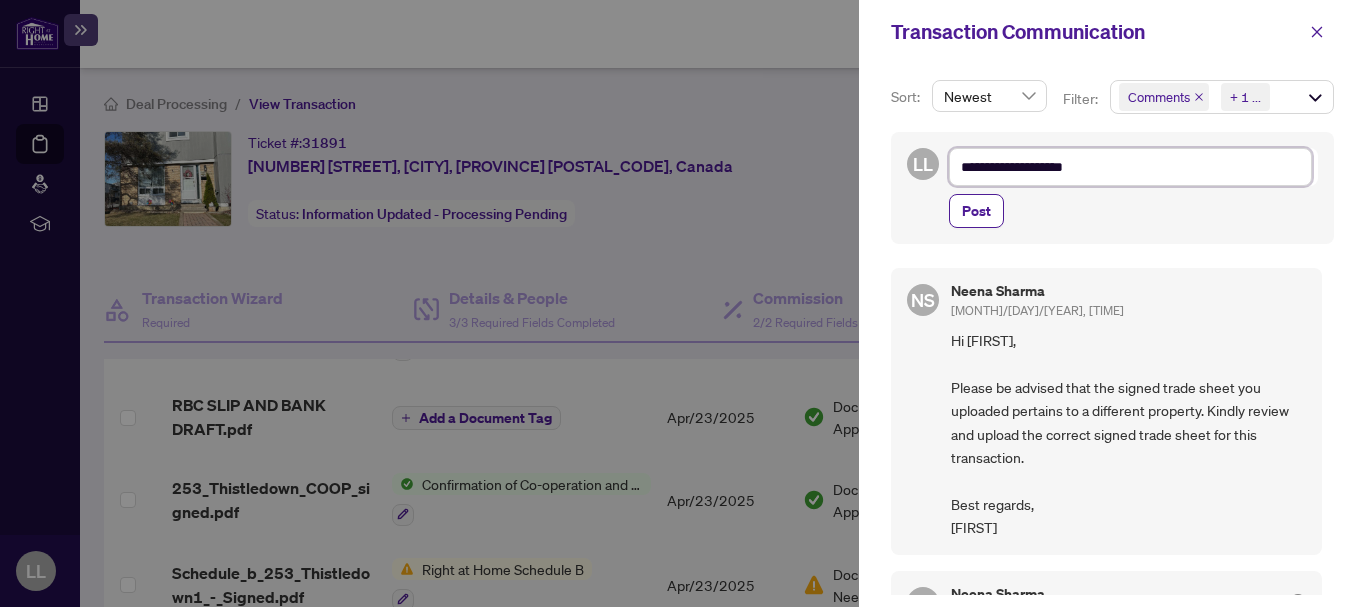 type on "**********" 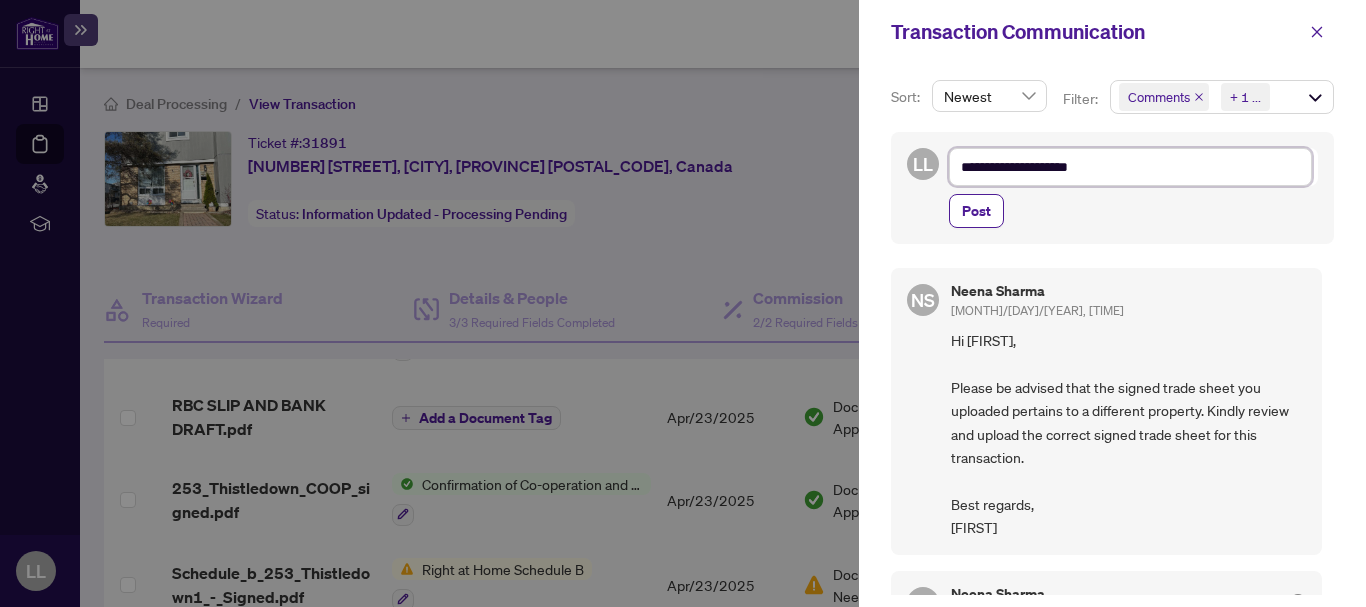 type on "**********" 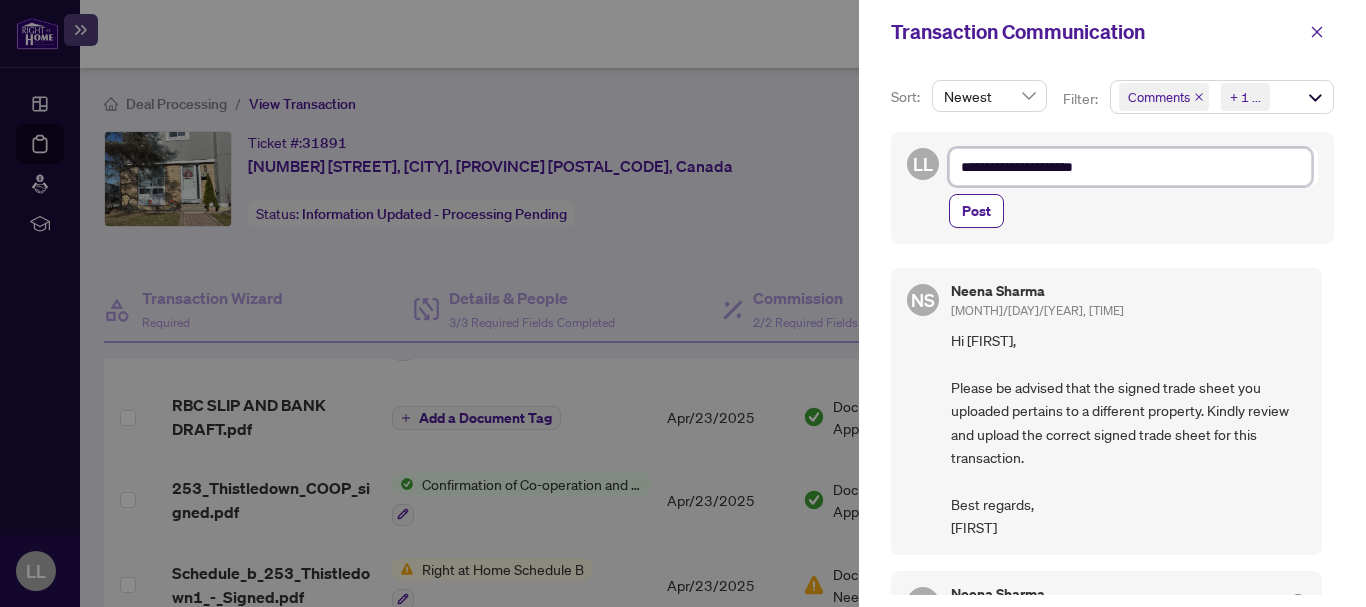 type on "**********" 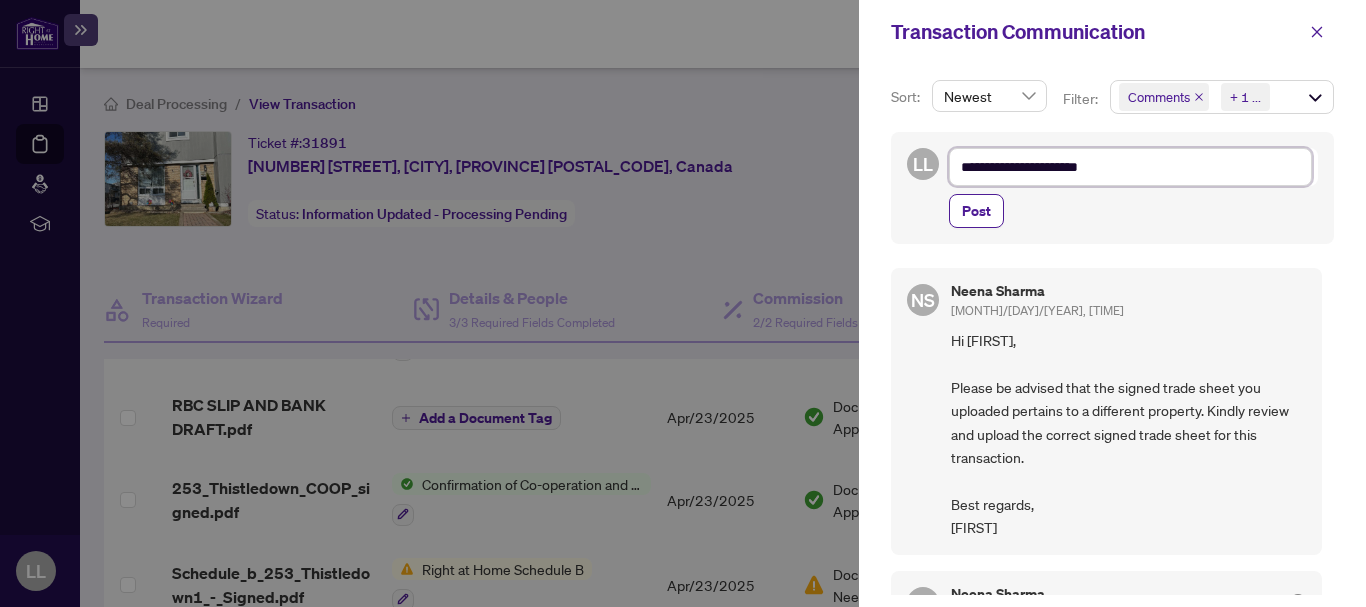 type on "**********" 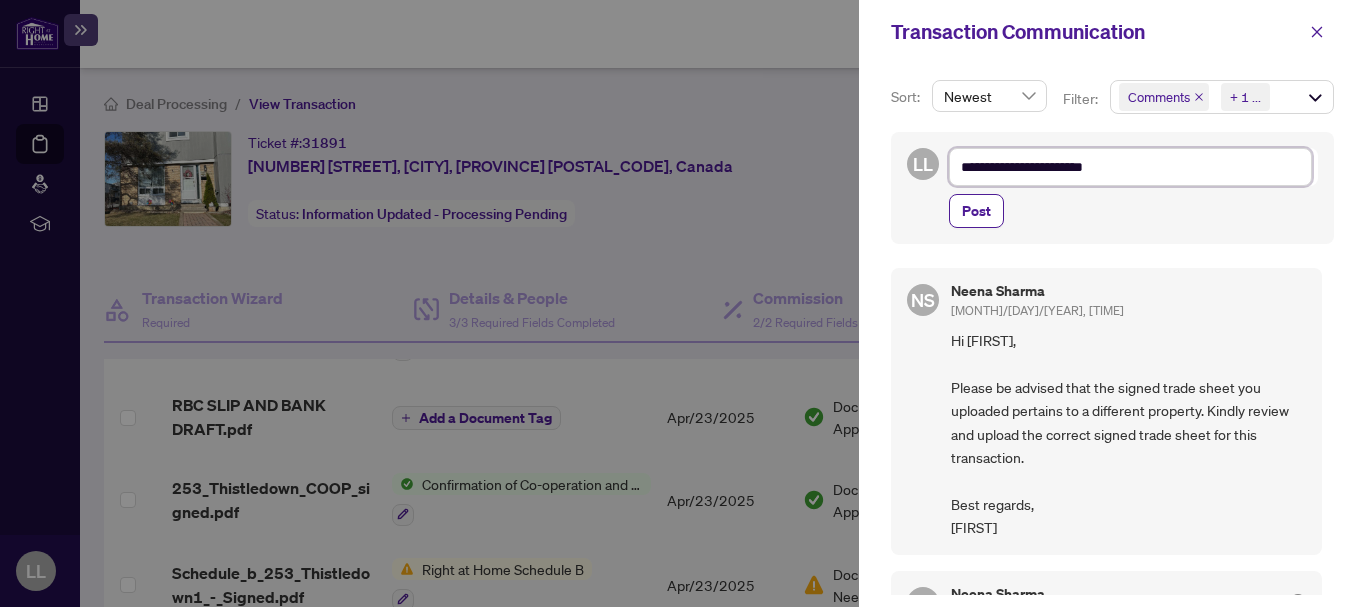 type on "**********" 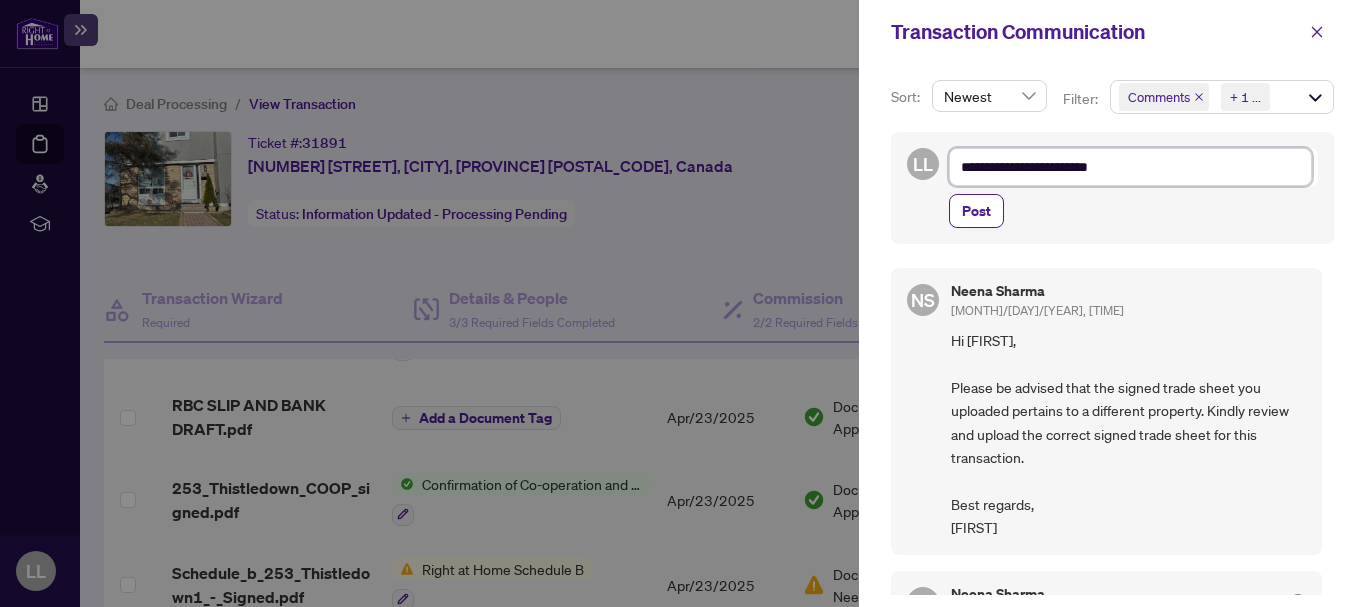 type on "**********" 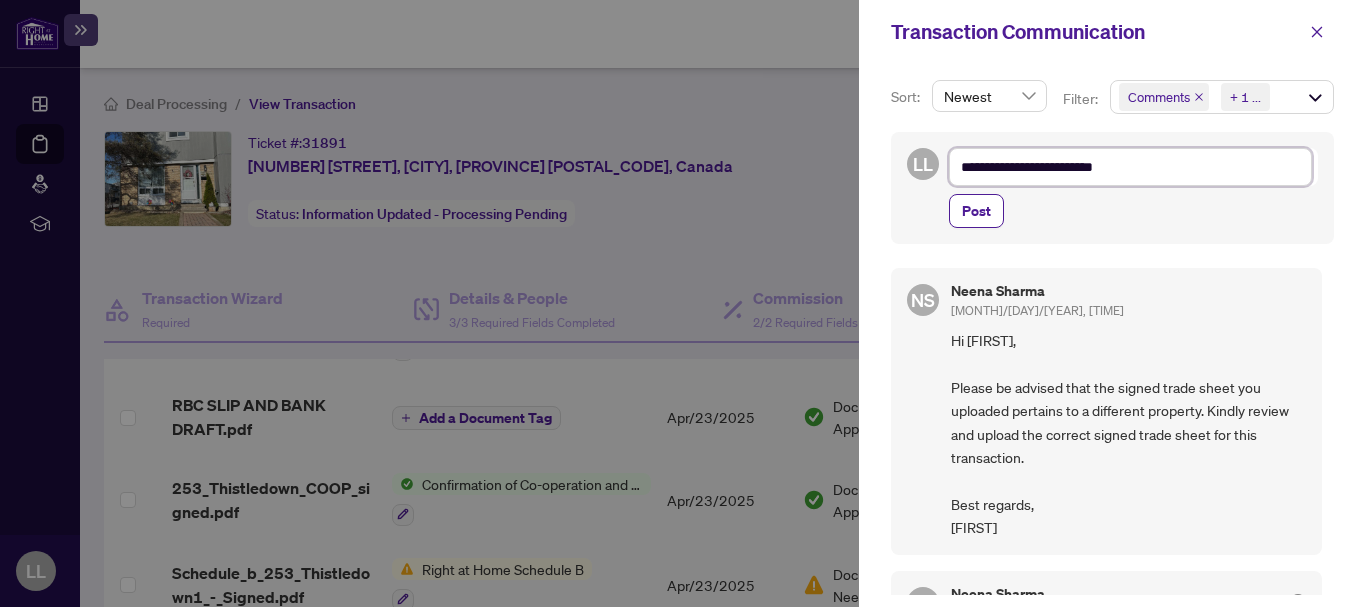 type on "**********" 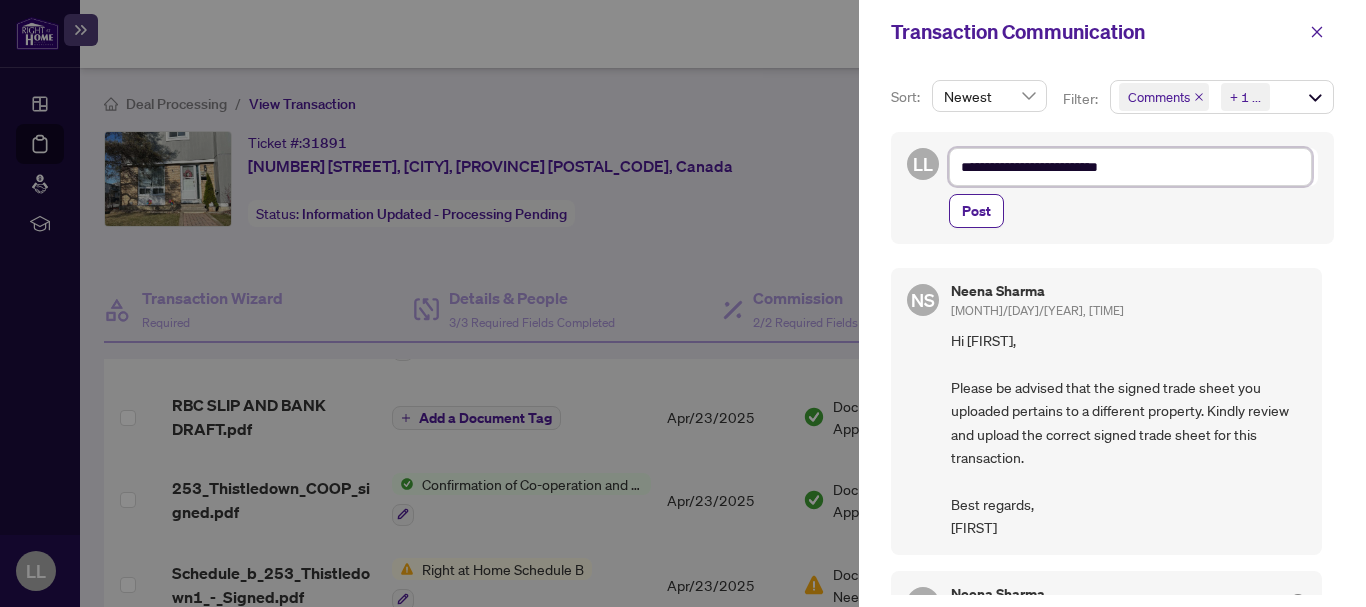 type on "**********" 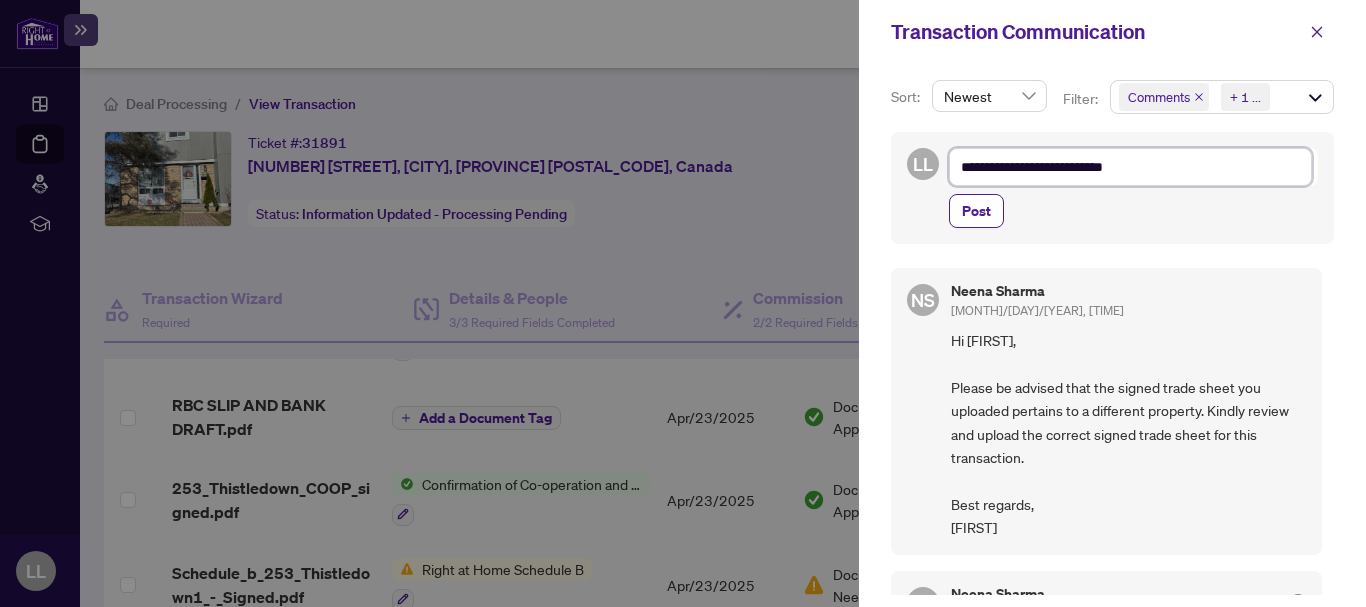 type on "**********" 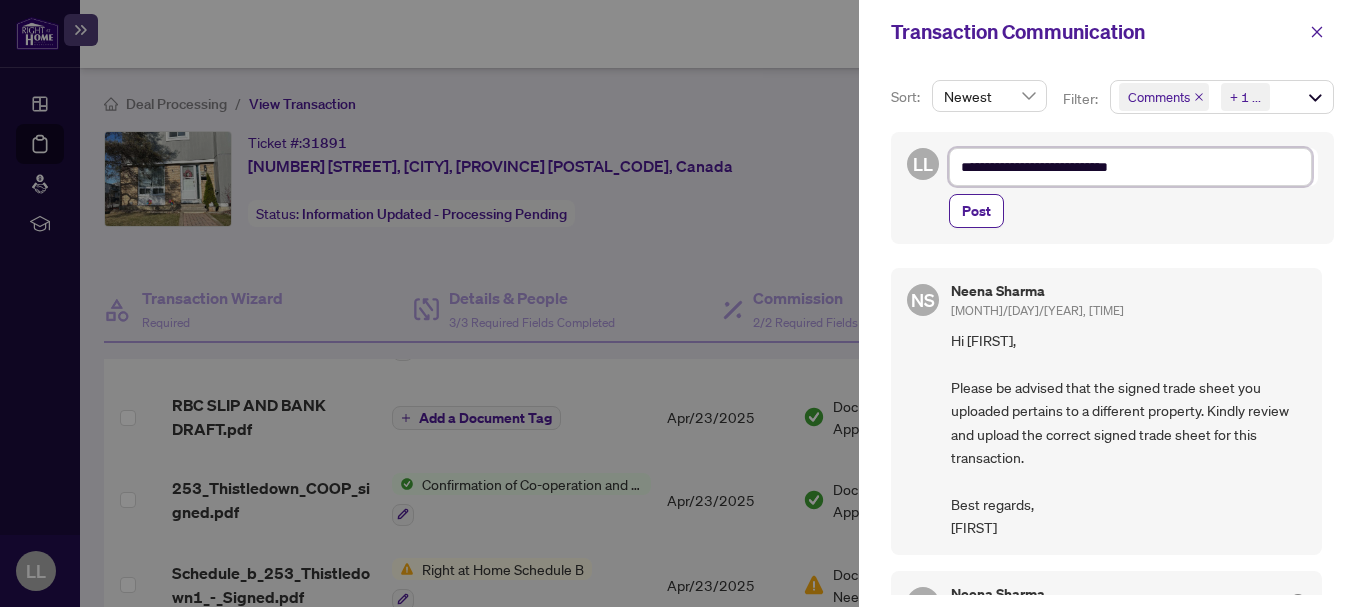 type on "**********" 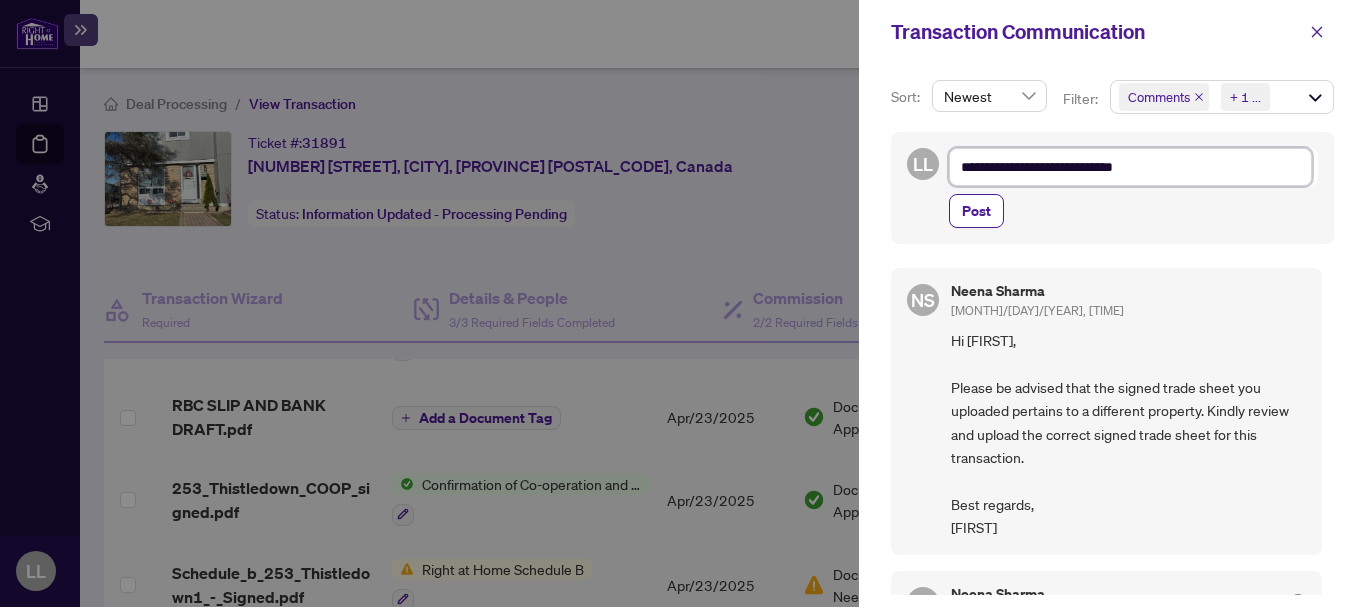type on "**********" 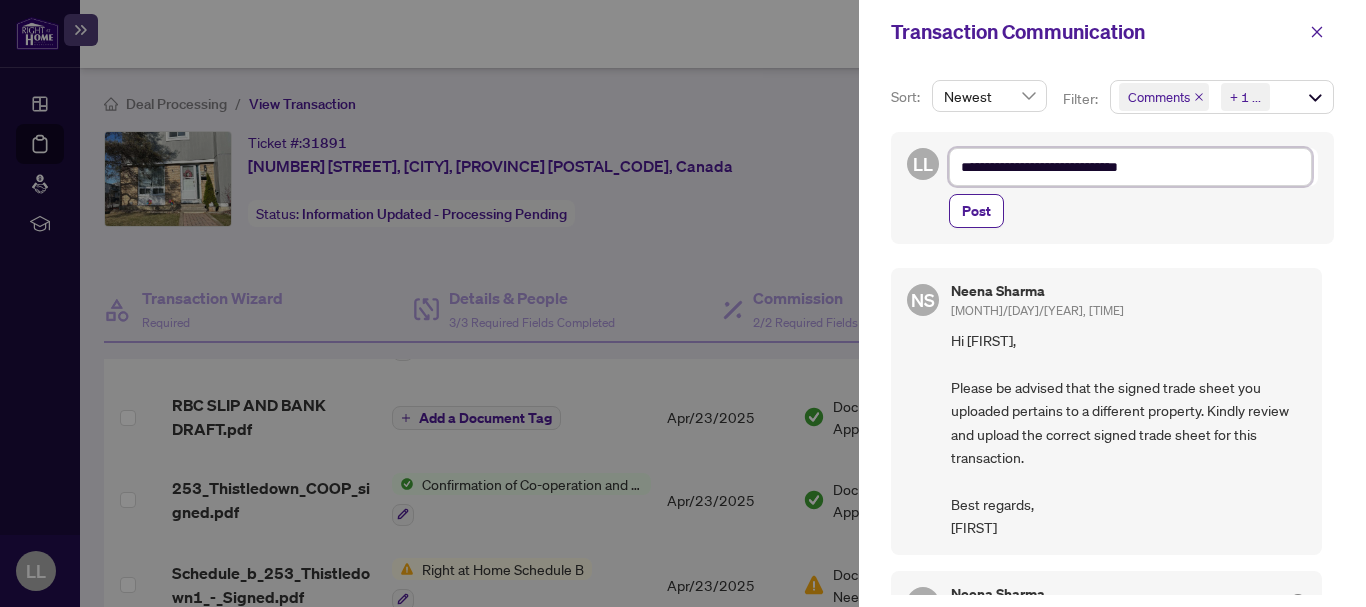 type on "**********" 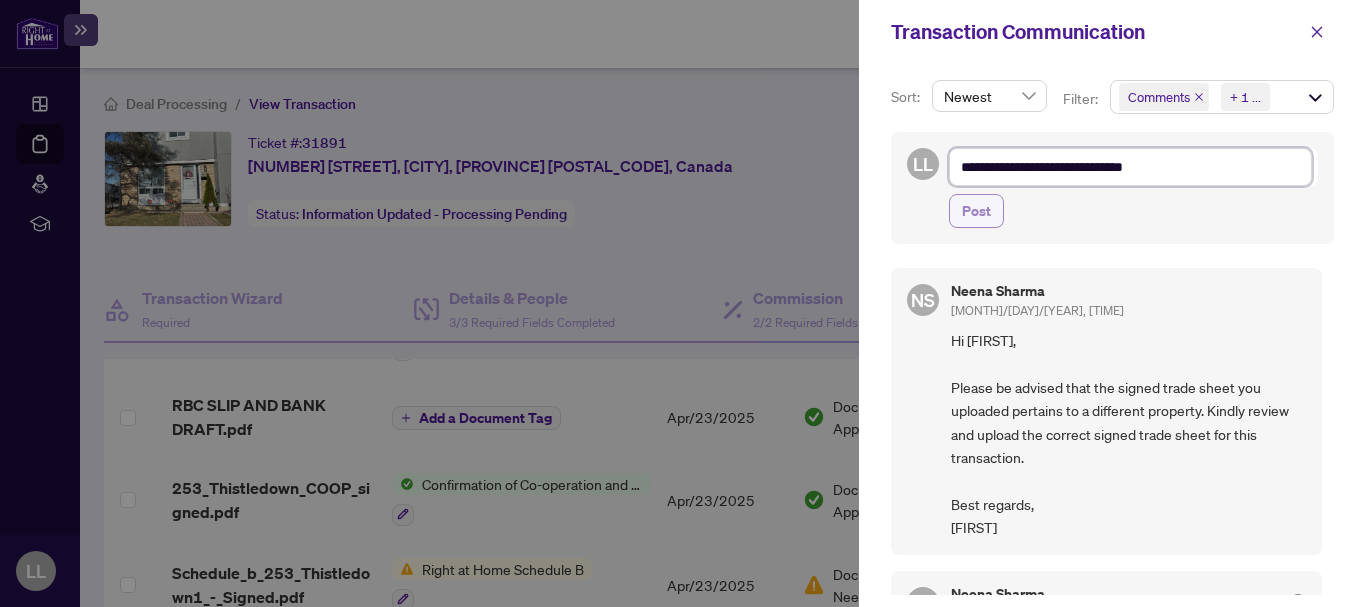 type on "**********" 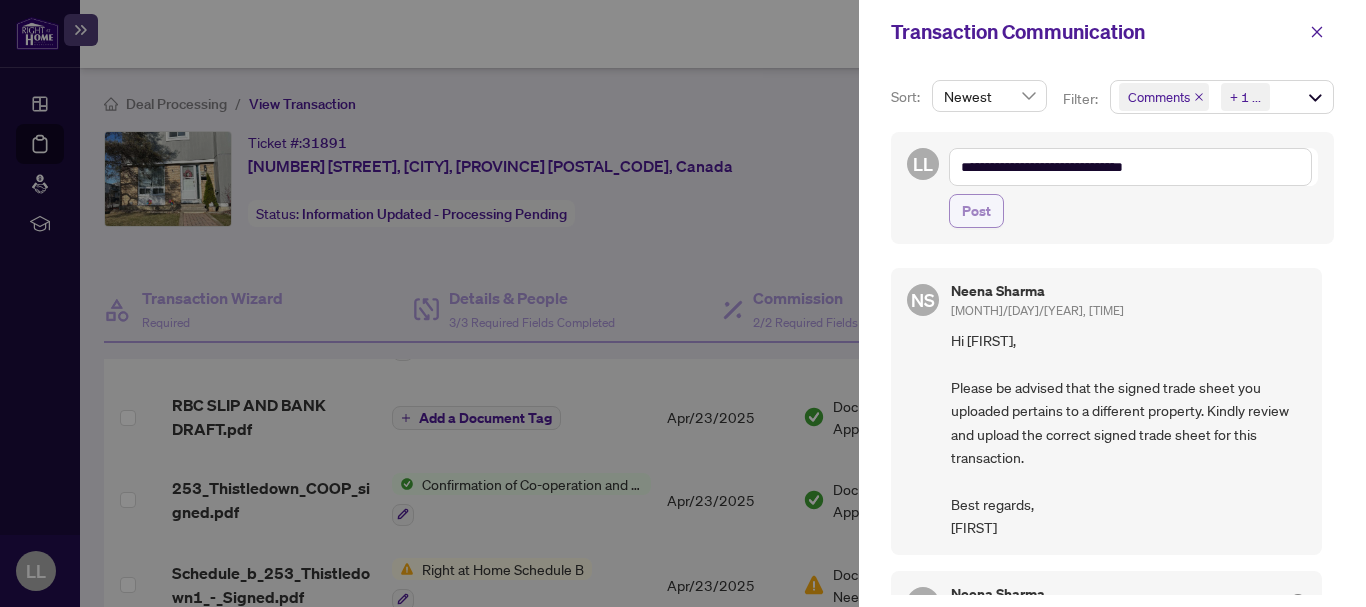 click on "Post" at bounding box center [976, 211] 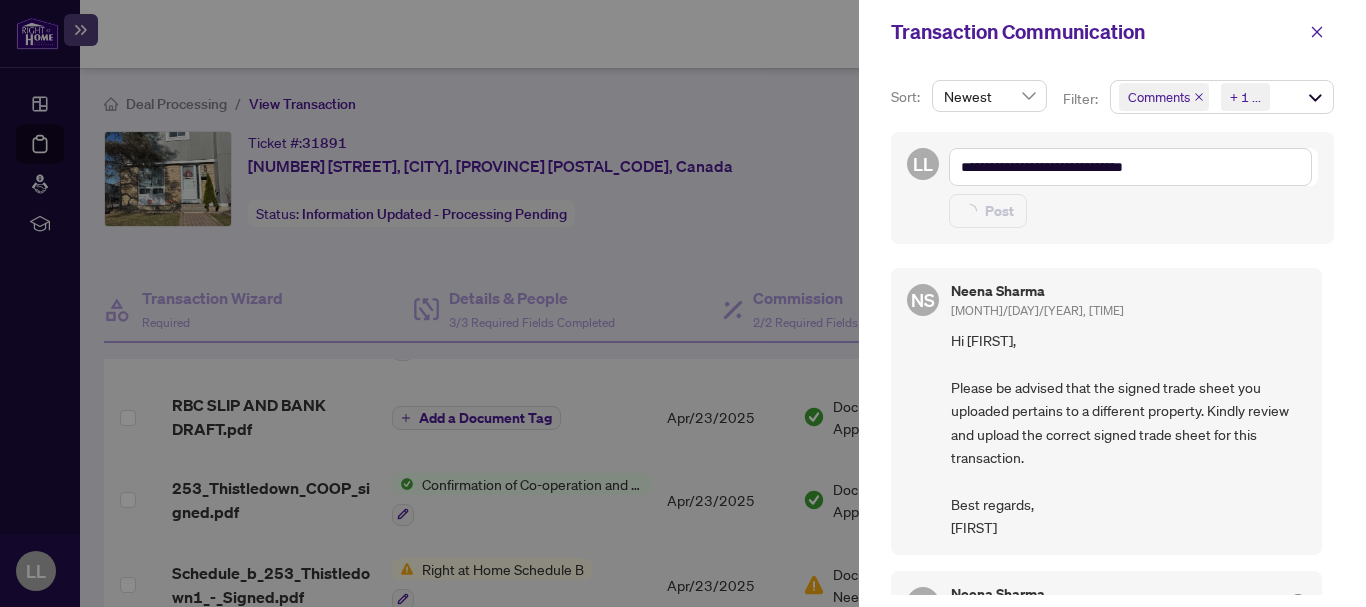 type on "**********" 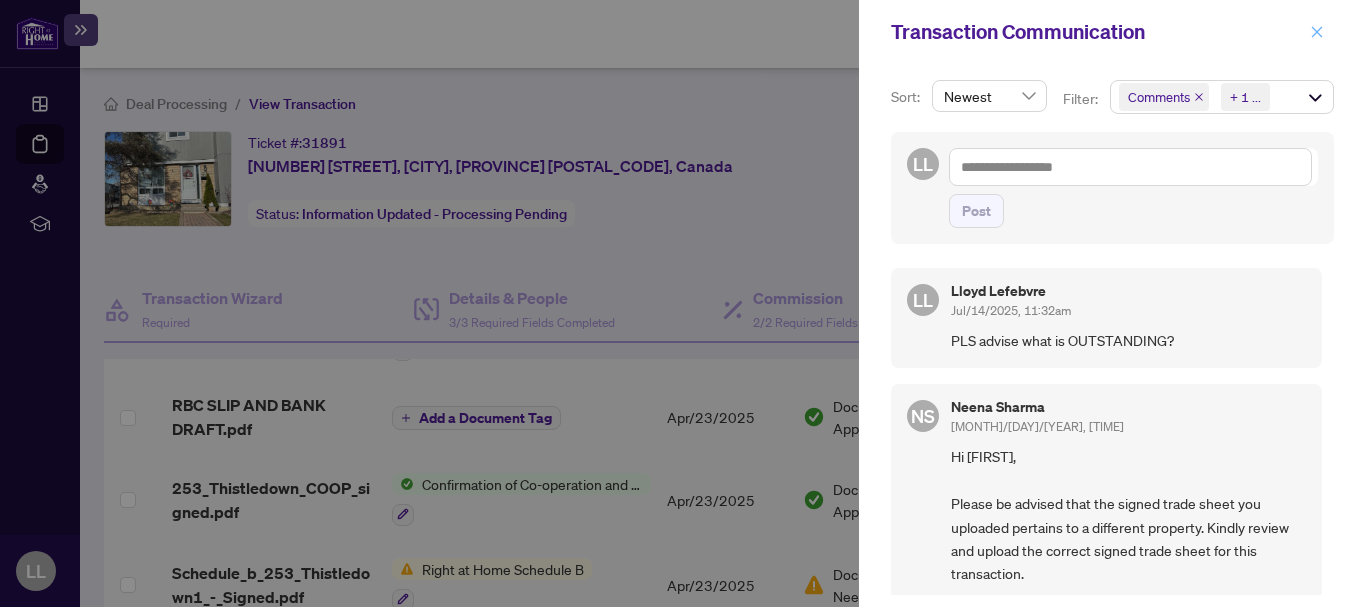 click 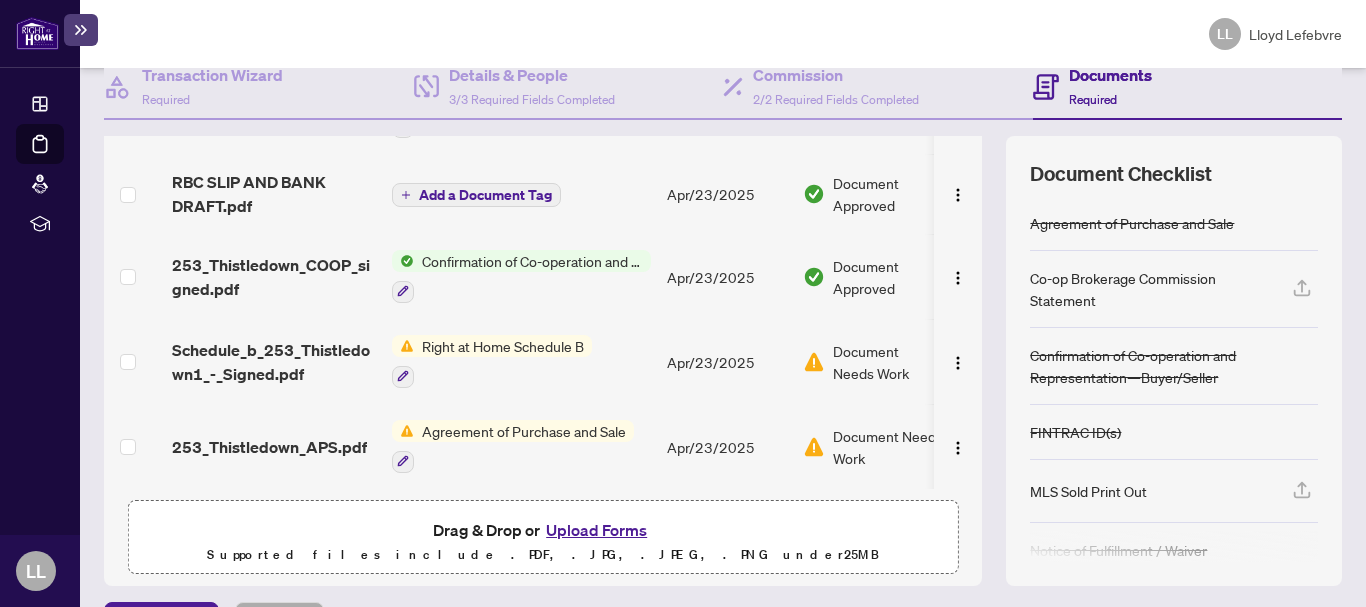 scroll, scrollTop: 224, scrollLeft: 0, axis: vertical 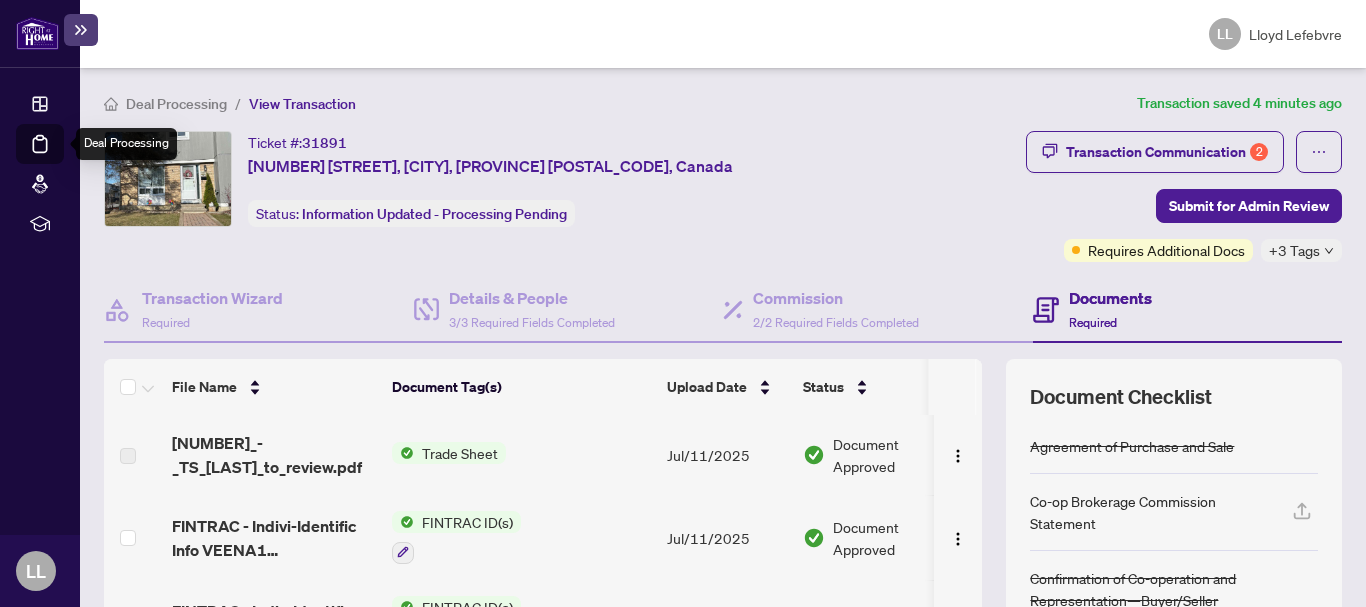 click on "Deal Processing" at bounding box center (63, 158) 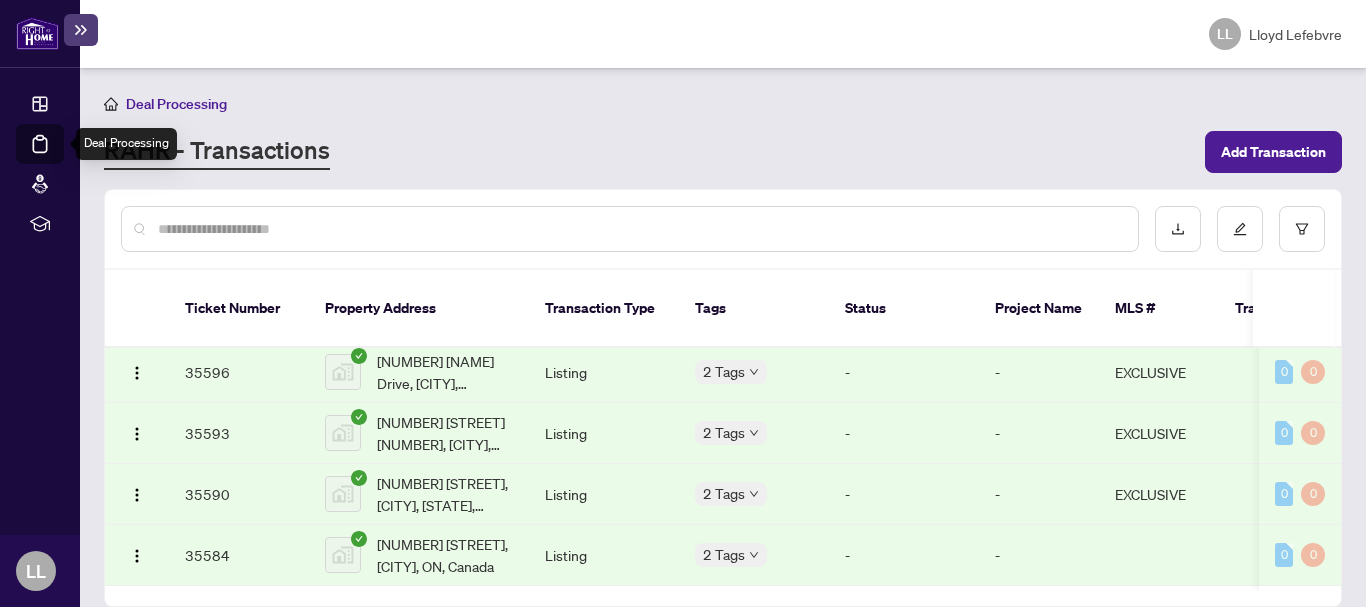 scroll, scrollTop: 1467, scrollLeft: 0, axis: vertical 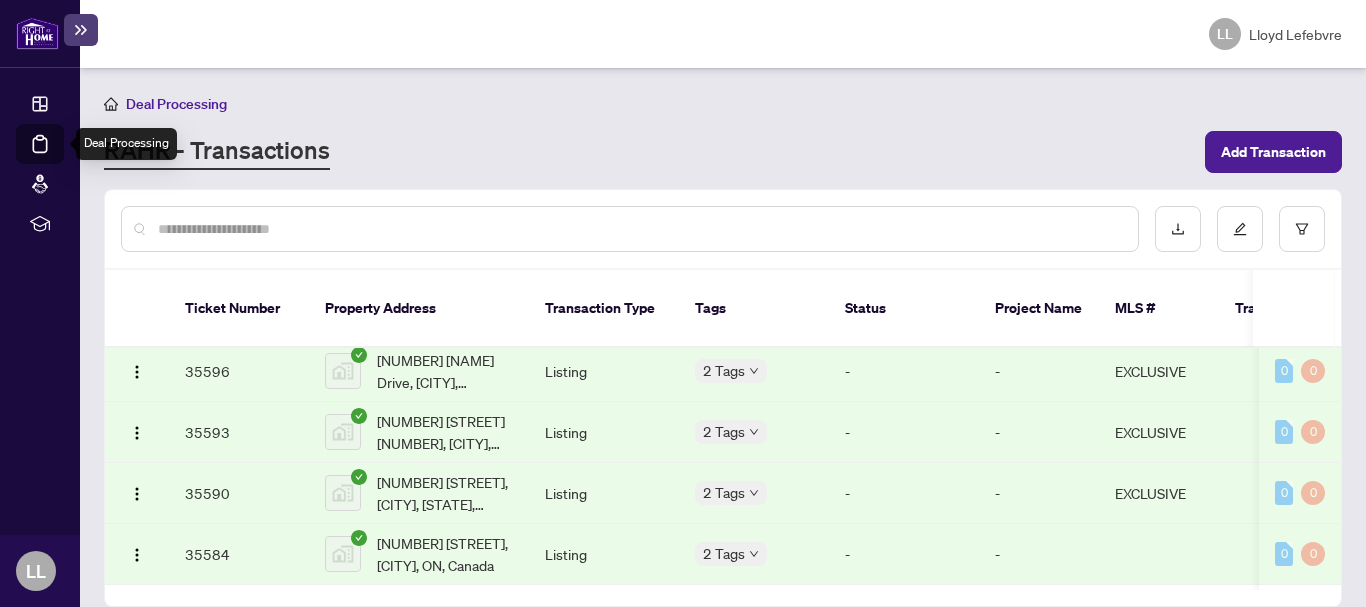 click on "Deal Processing" at bounding box center [63, 158] 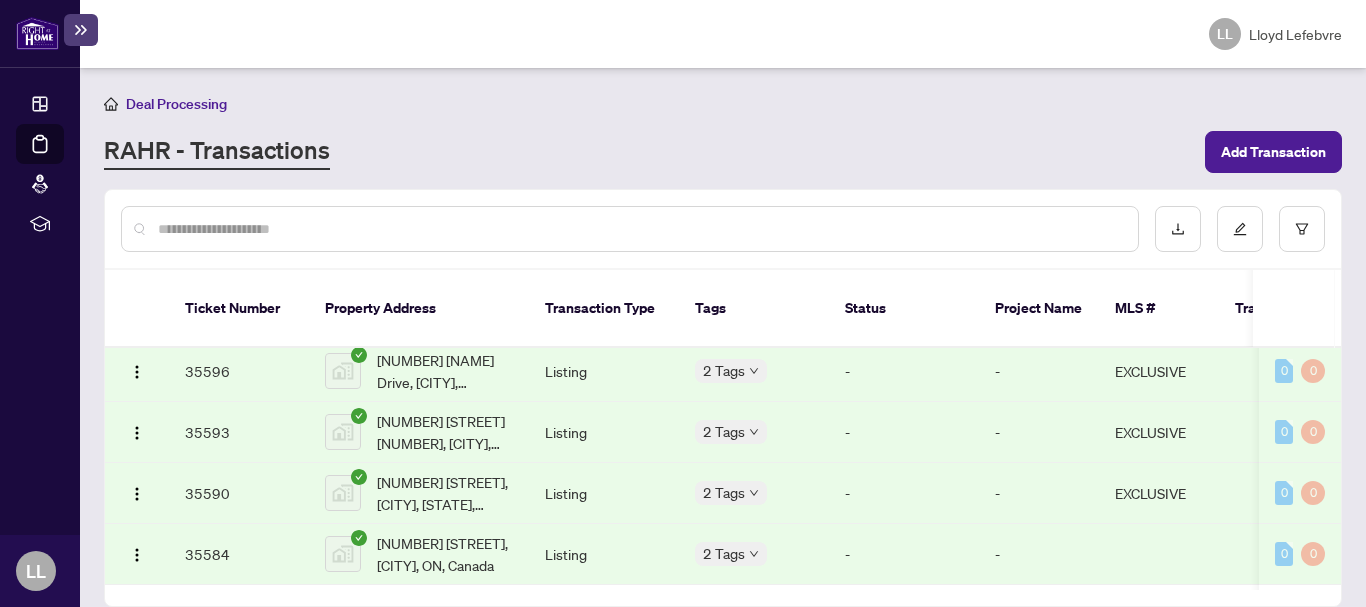 click at bounding box center (640, 229) 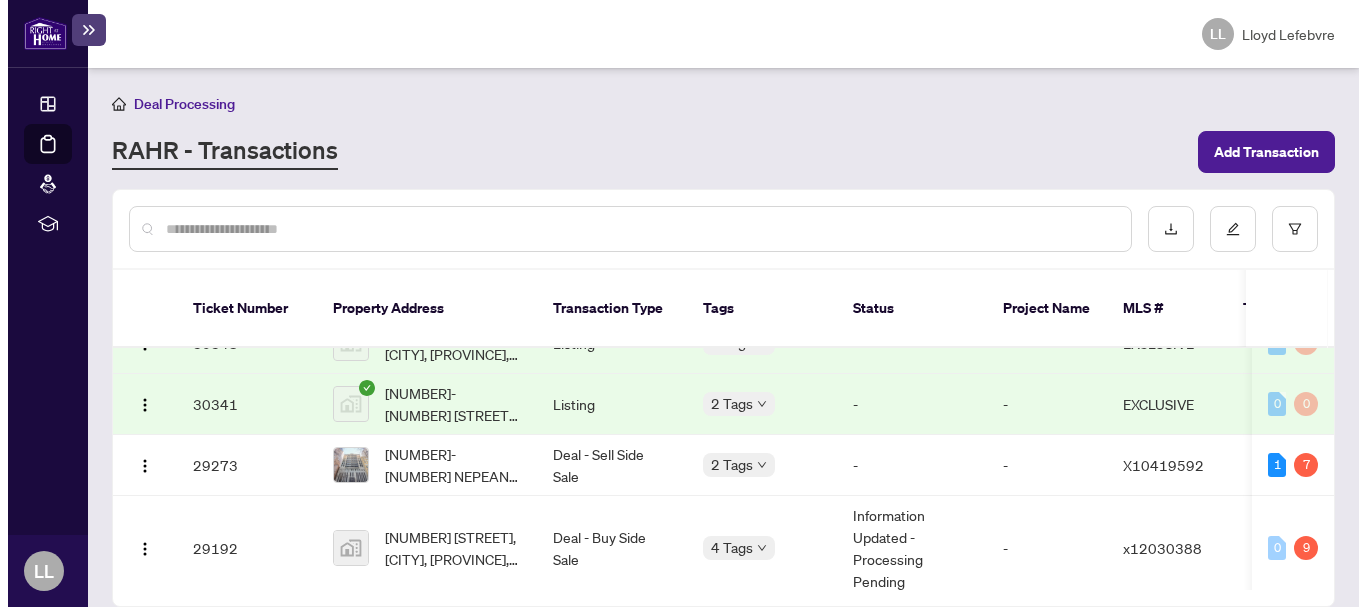 scroll, scrollTop: 2356, scrollLeft: 0, axis: vertical 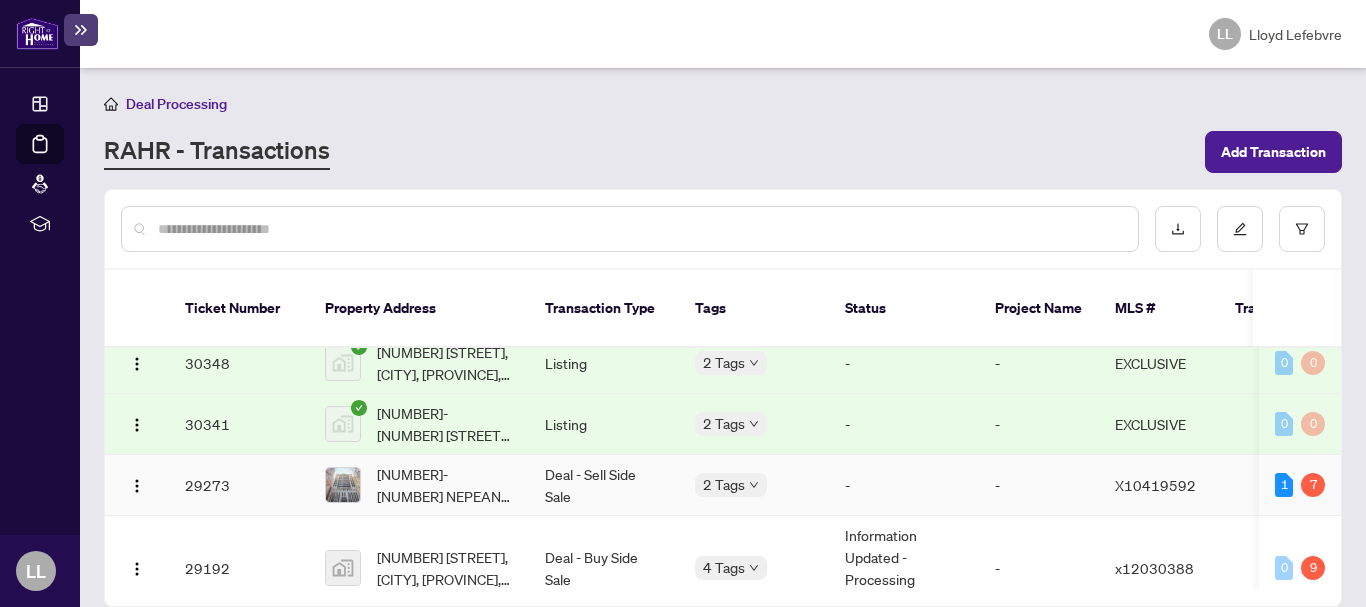 click on "29273" at bounding box center [239, 485] 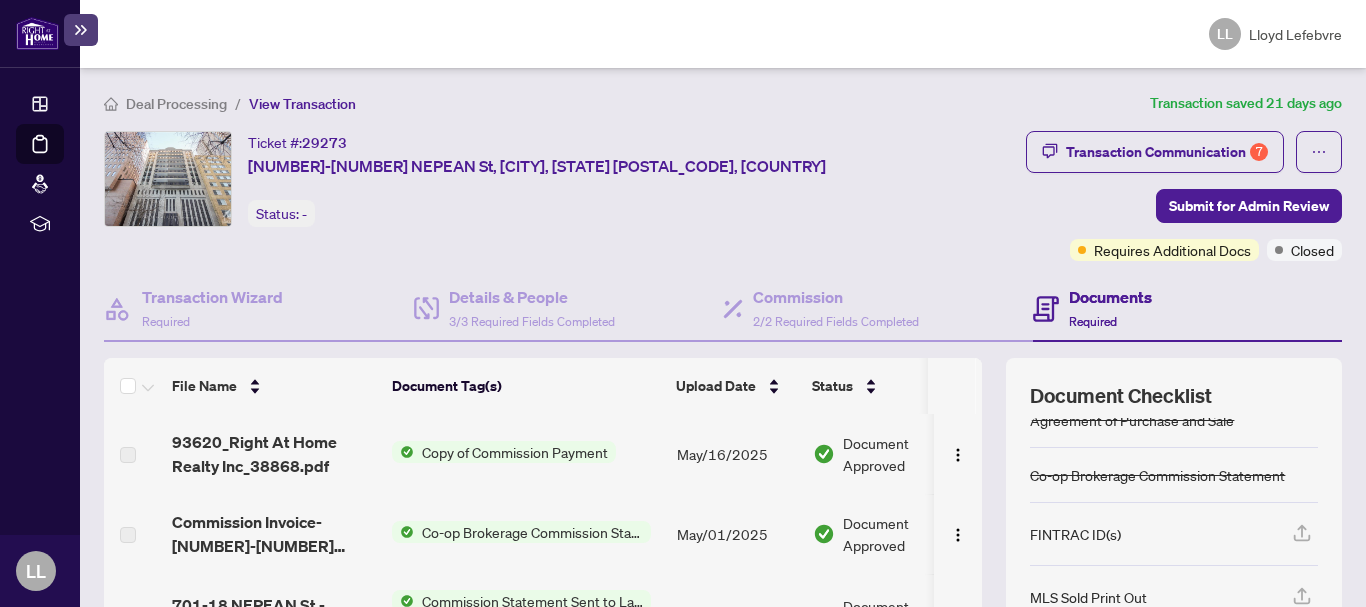 scroll, scrollTop: 37, scrollLeft: 0, axis: vertical 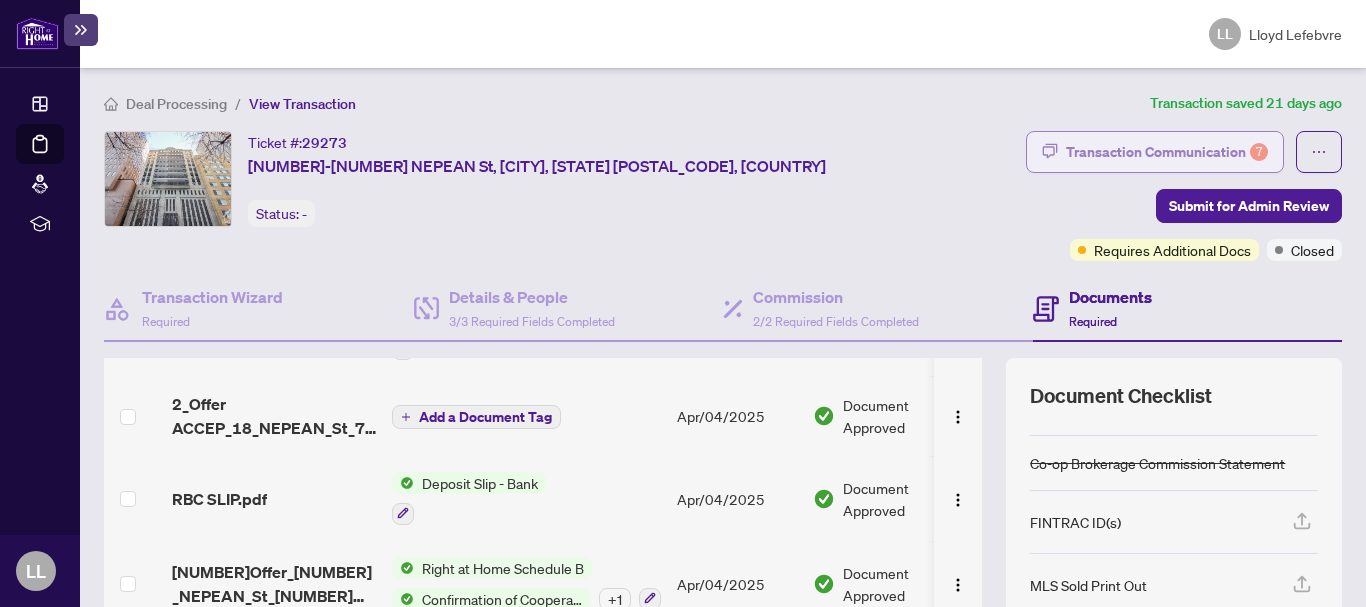 click on "Transaction Communication 7" at bounding box center [1167, 152] 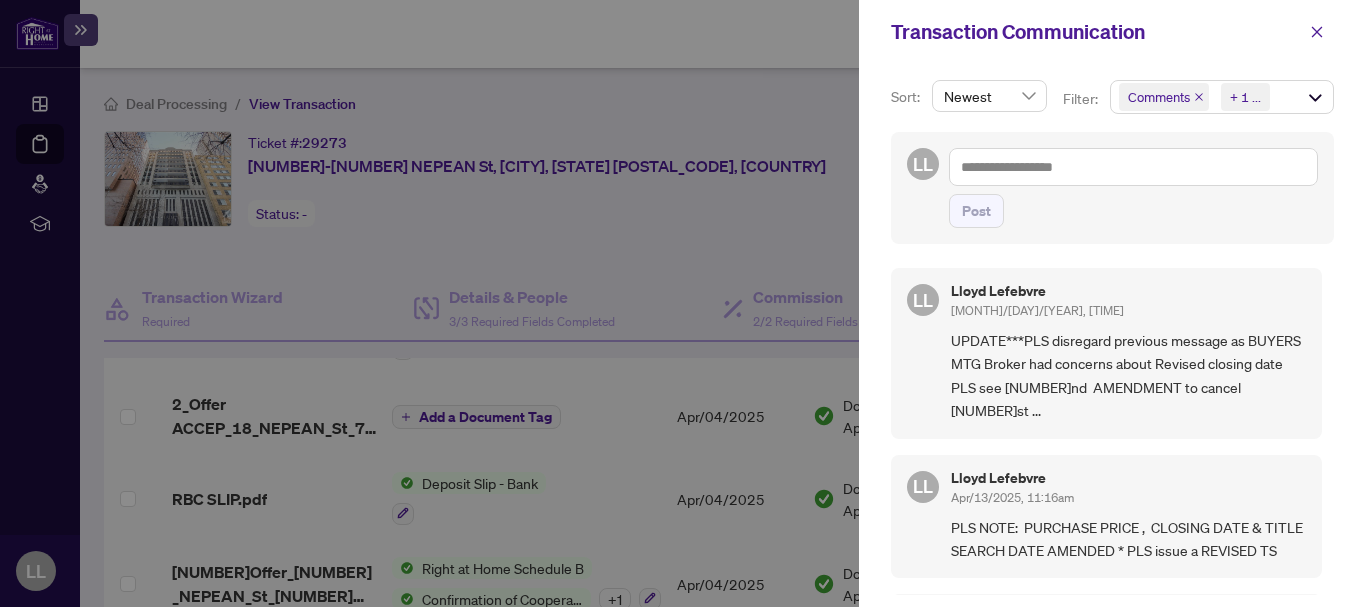 click on "[FIRST] [LAST]" at bounding box center [1112, 188] 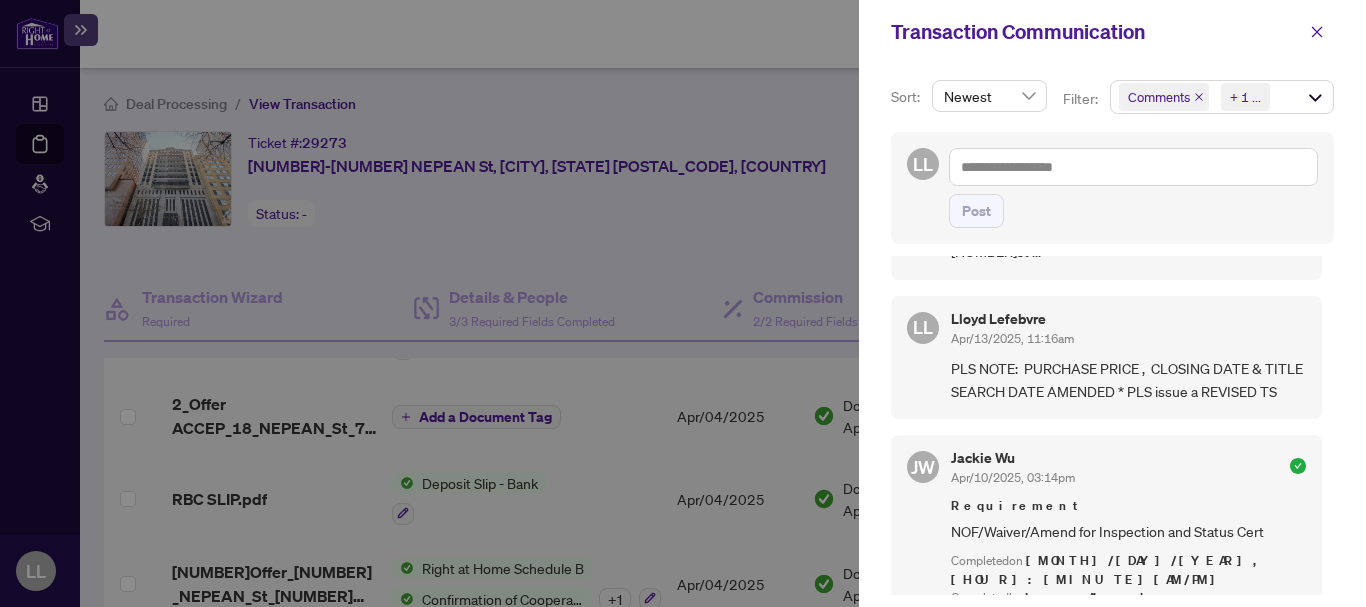 scroll, scrollTop: 161, scrollLeft: 0, axis: vertical 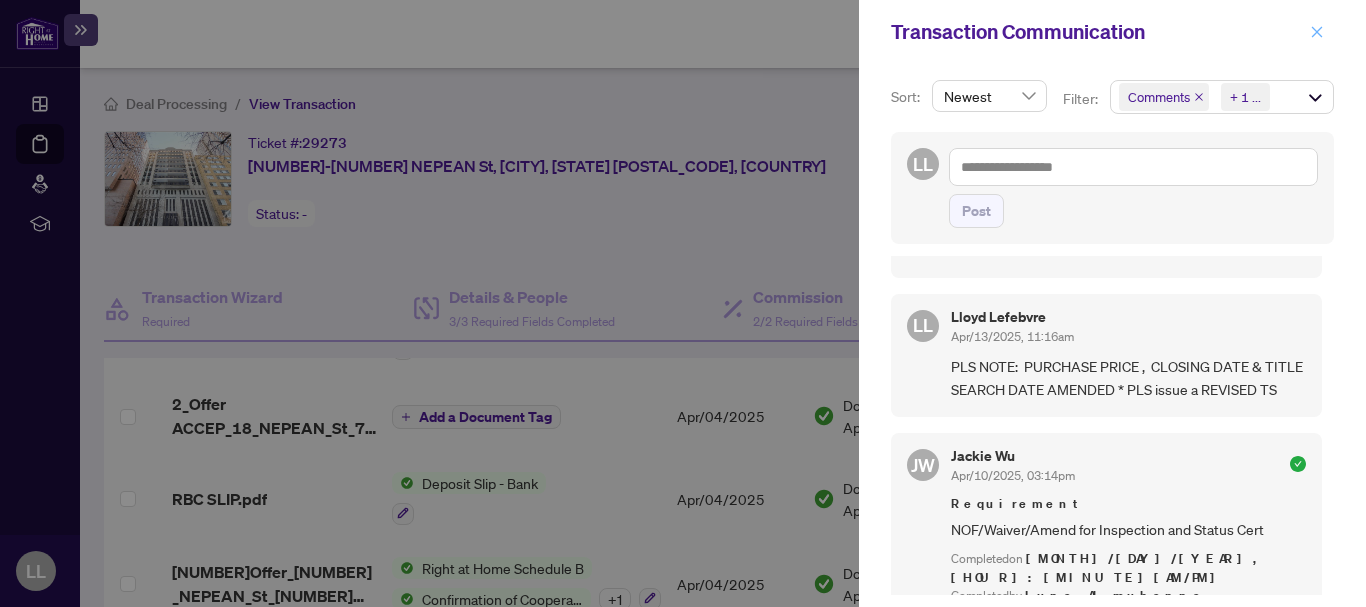 click 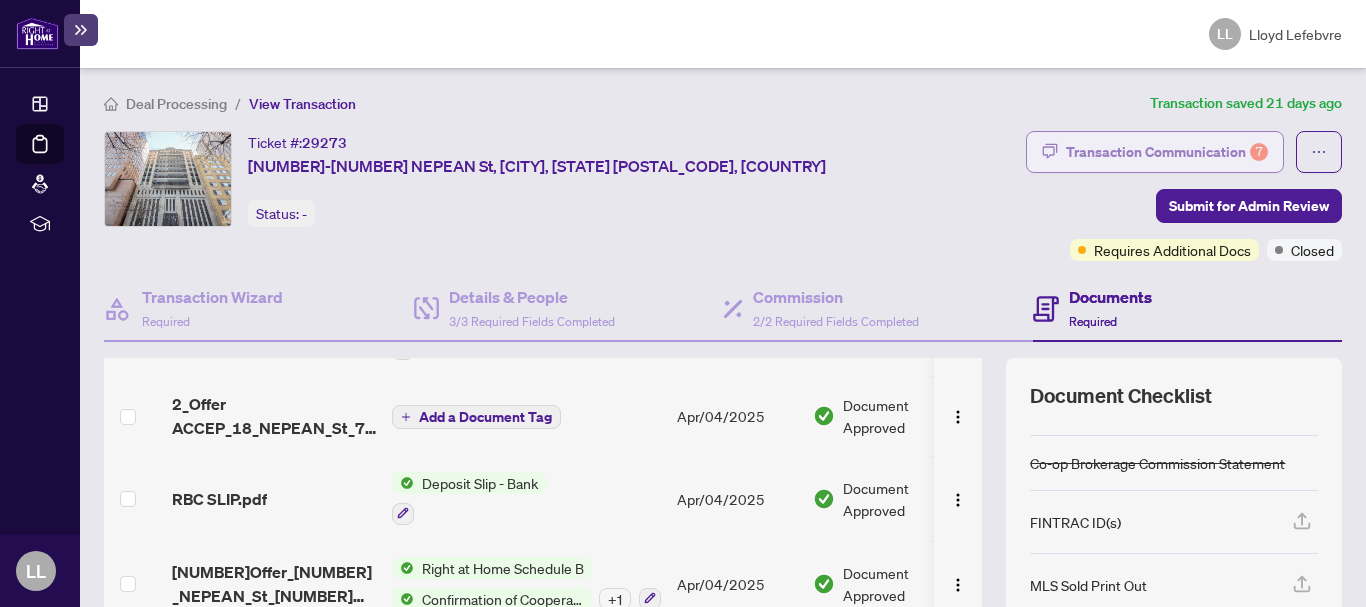 click on "Transaction Communication 7" at bounding box center (1167, 152) 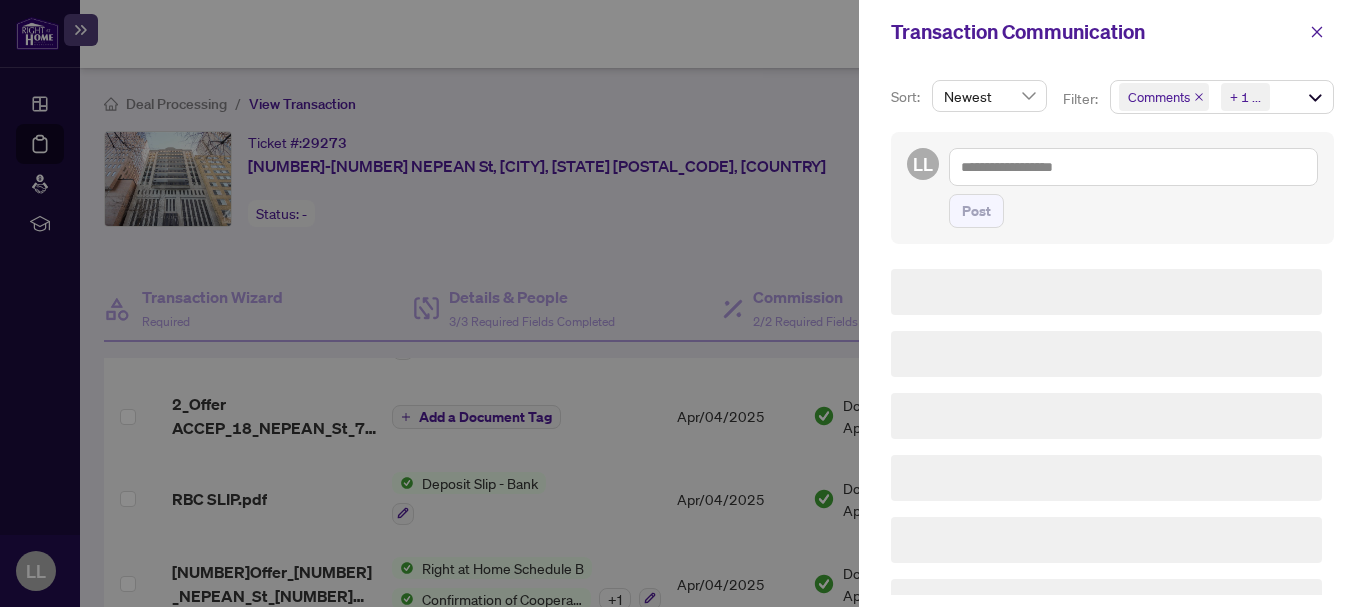 scroll, scrollTop: 0, scrollLeft: 0, axis: both 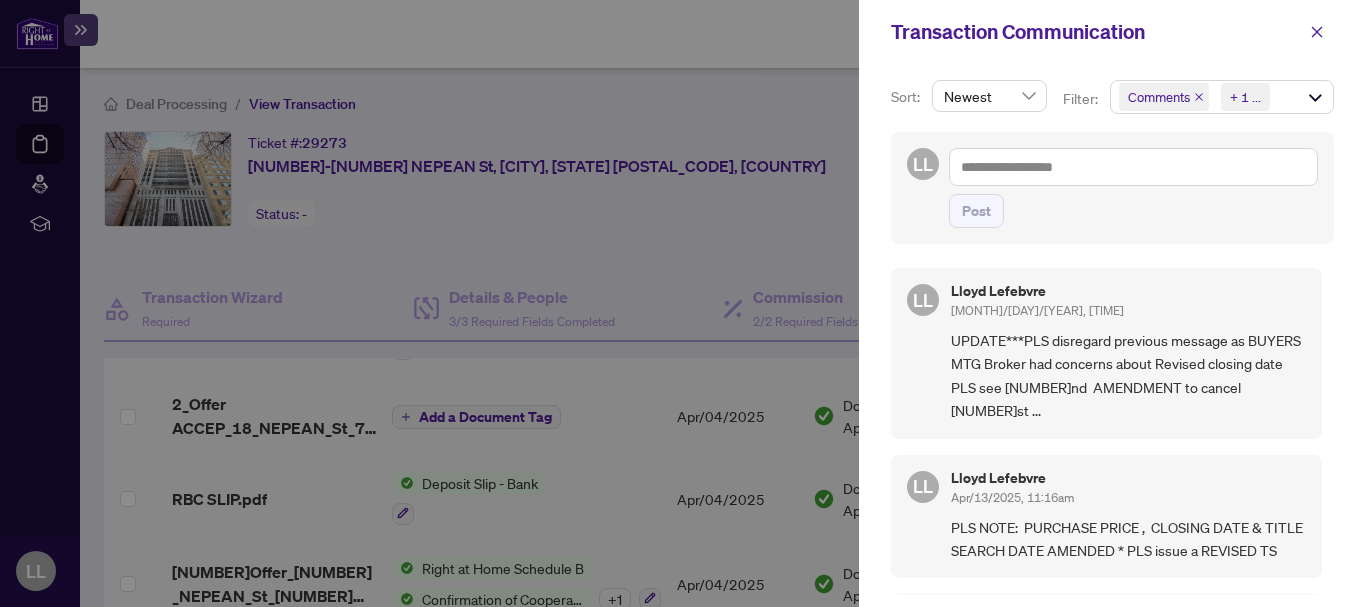 click at bounding box center (683, 303) 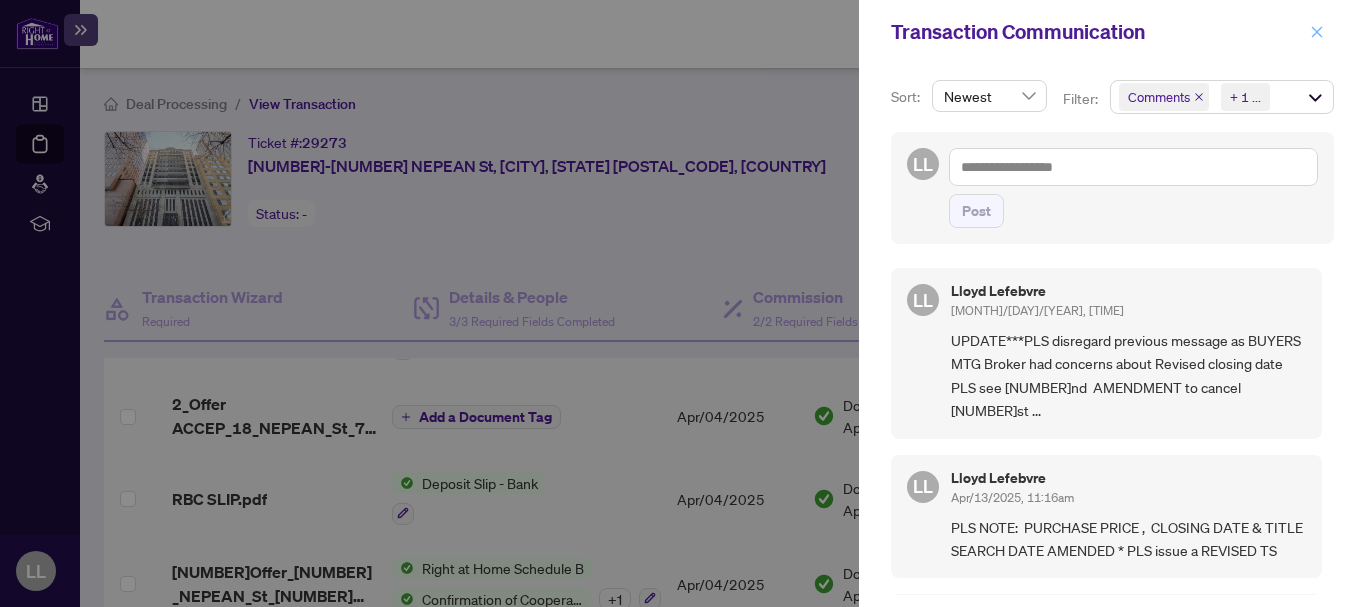 click at bounding box center (1317, 32) 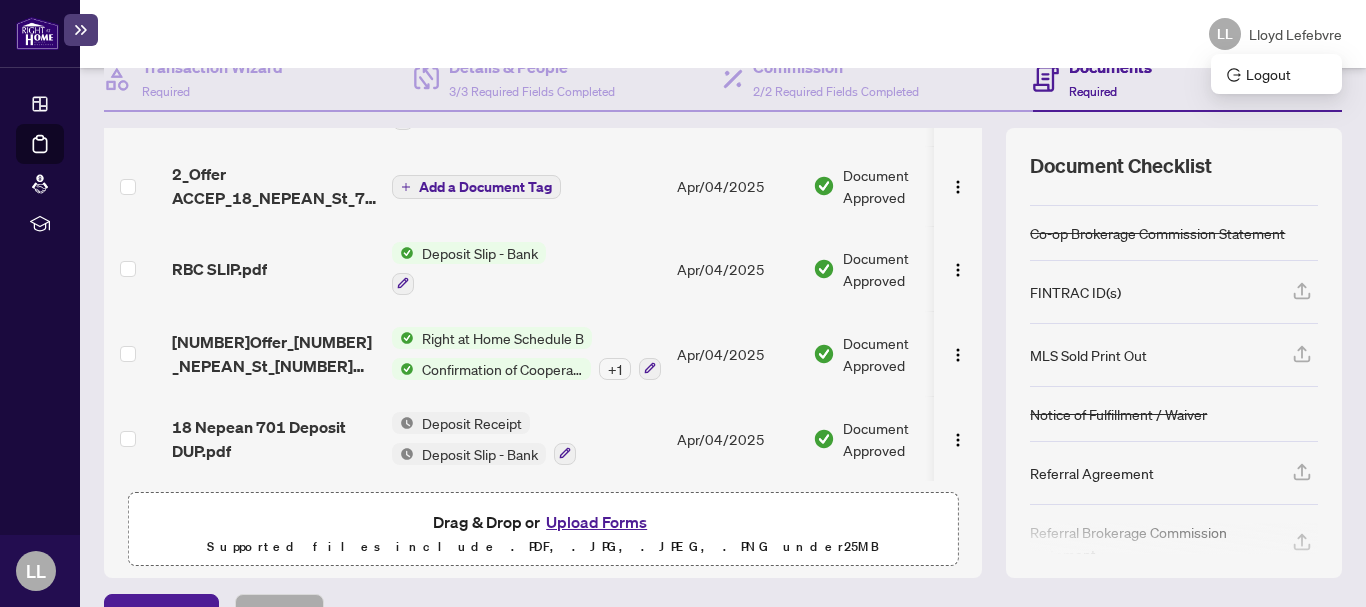 scroll, scrollTop: 282, scrollLeft: 0, axis: vertical 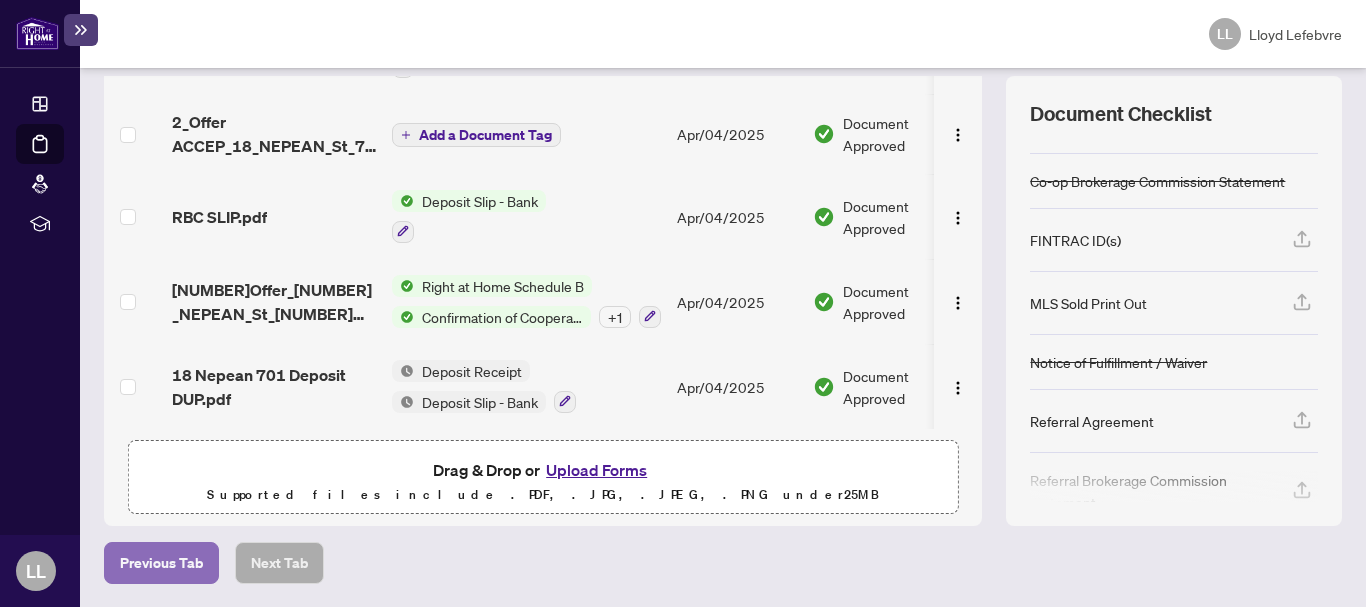 click on "Previous Tab" at bounding box center [161, 563] 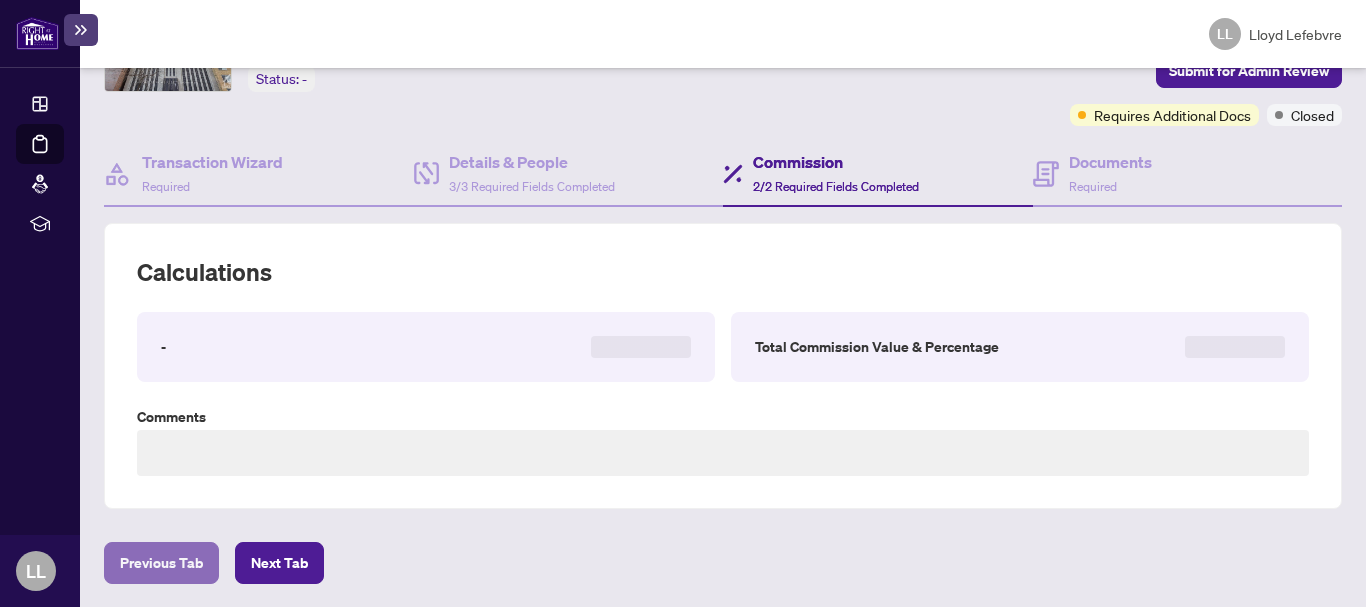 type on "**********" 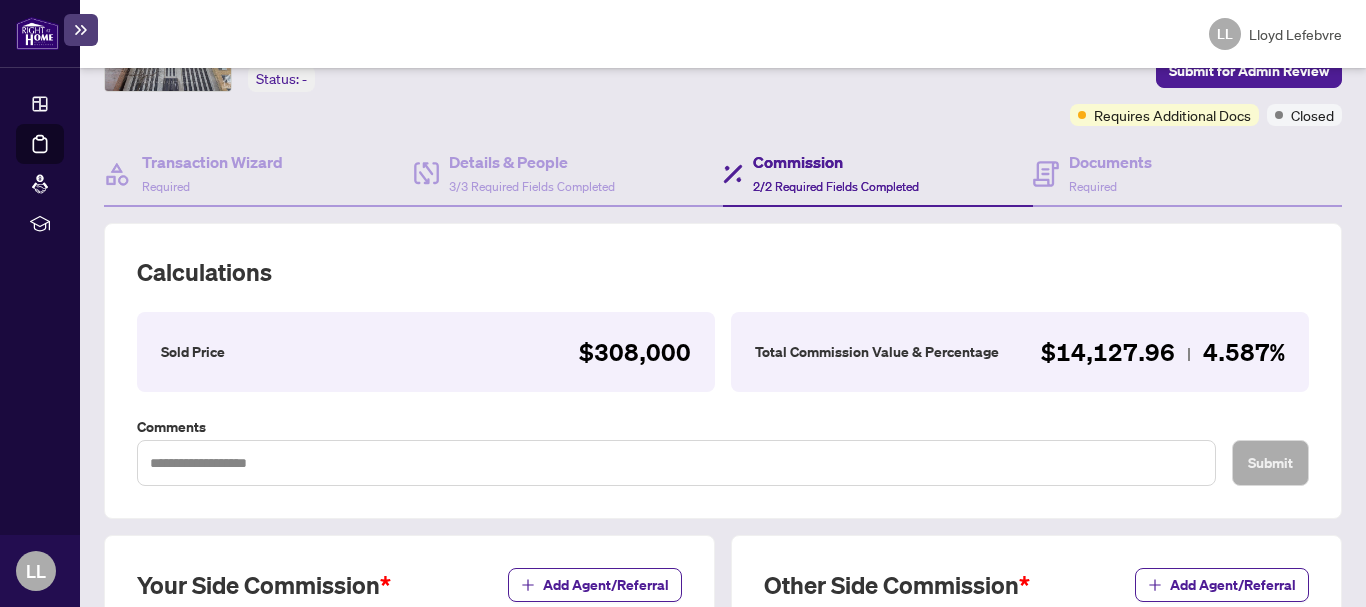 scroll, scrollTop: 282, scrollLeft: 0, axis: vertical 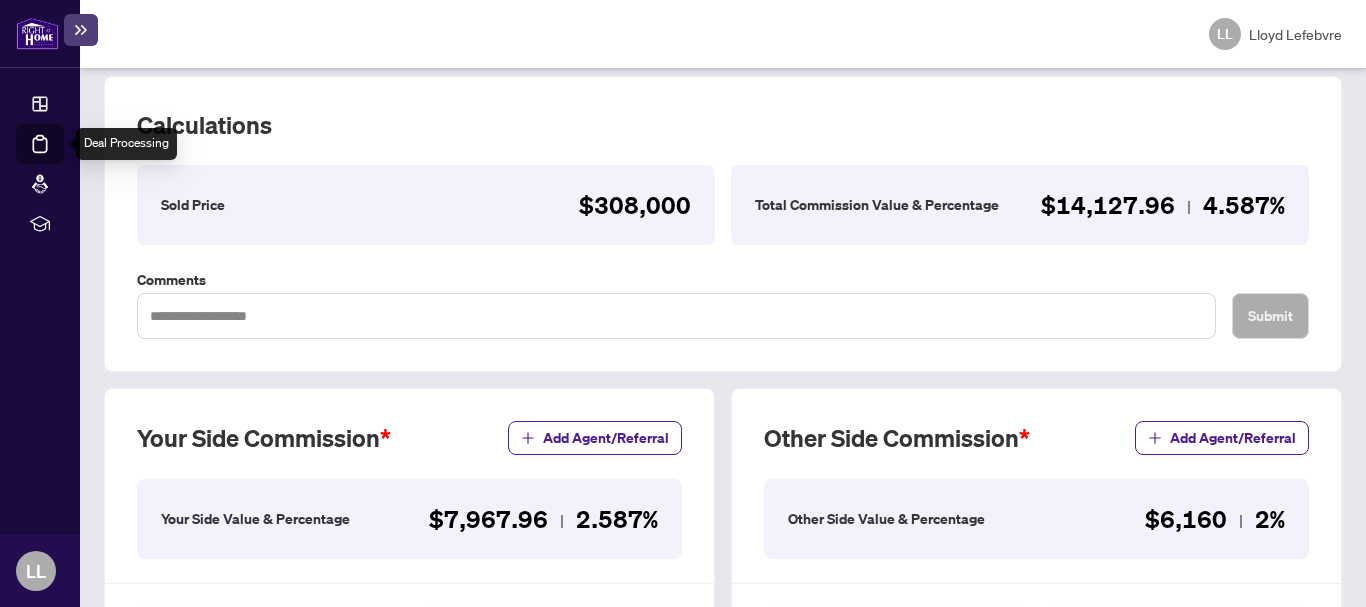 click on "Deal Processing" at bounding box center (63, 158) 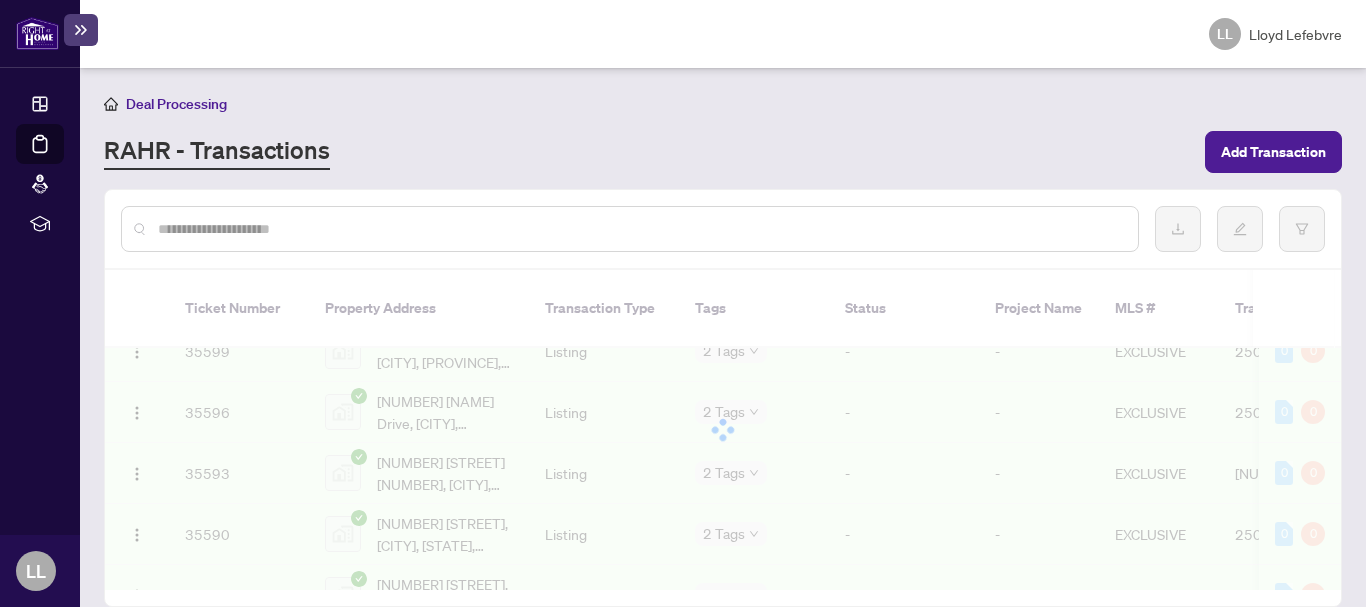 scroll, scrollTop: 1468, scrollLeft: 0, axis: vertical 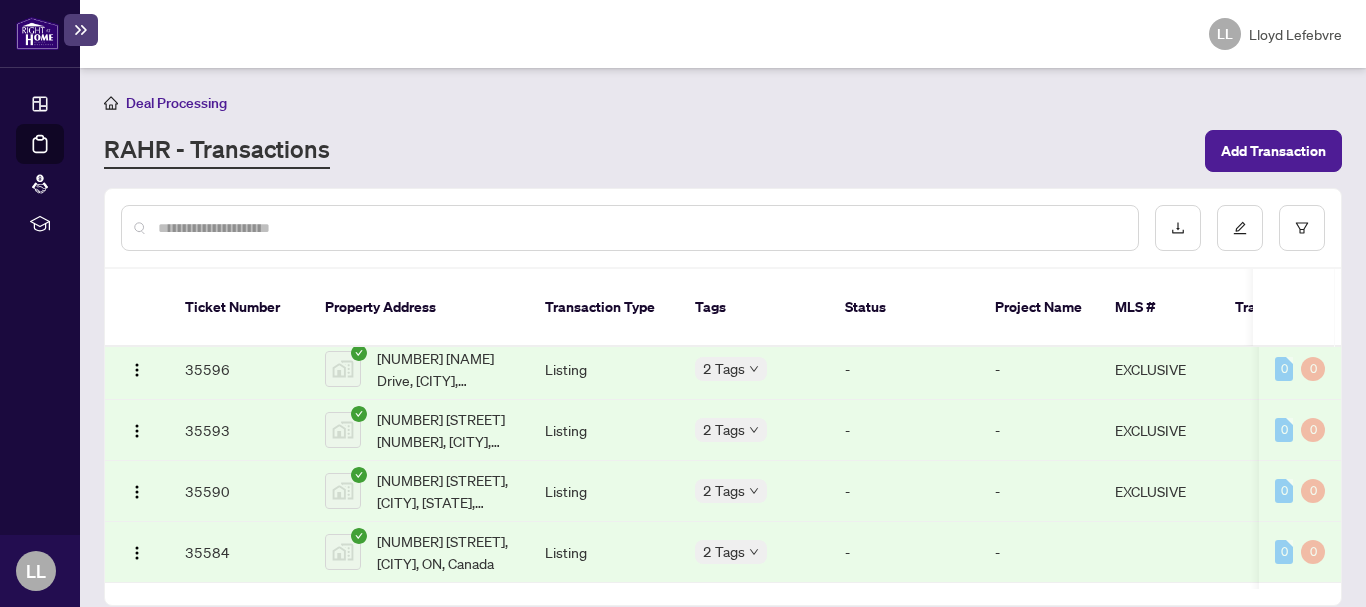 click at bounding box center [640, 228] 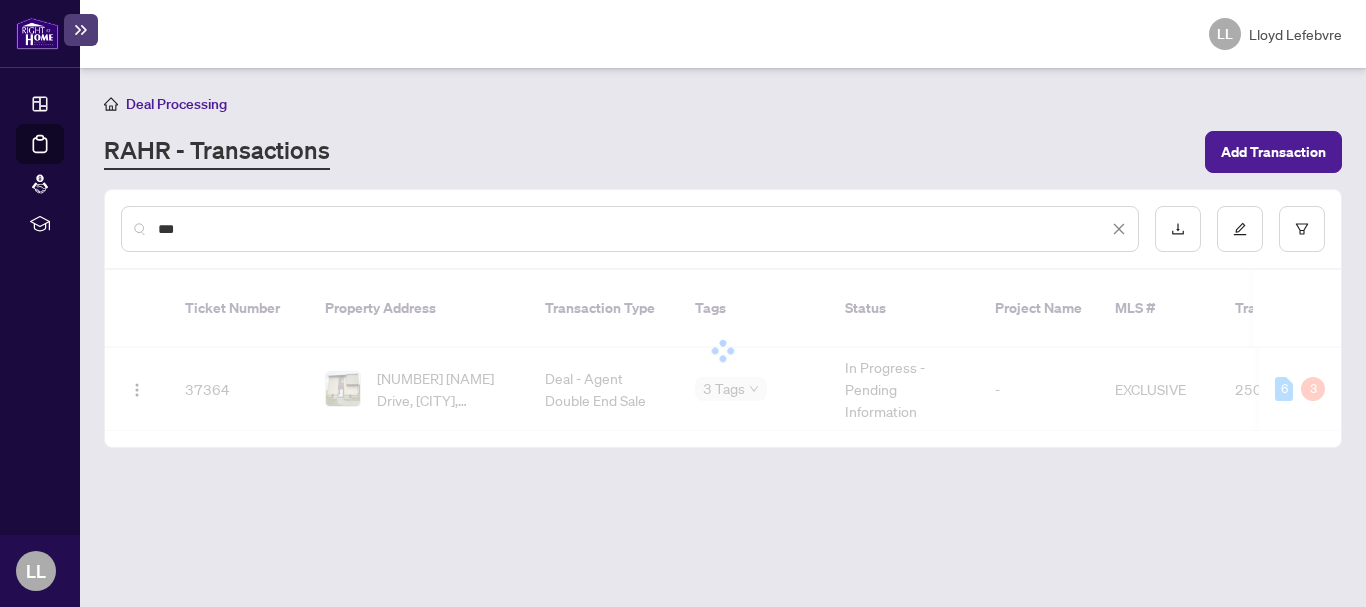 scroll, scrollTop: 0, scrollLeft: 0, axis: both 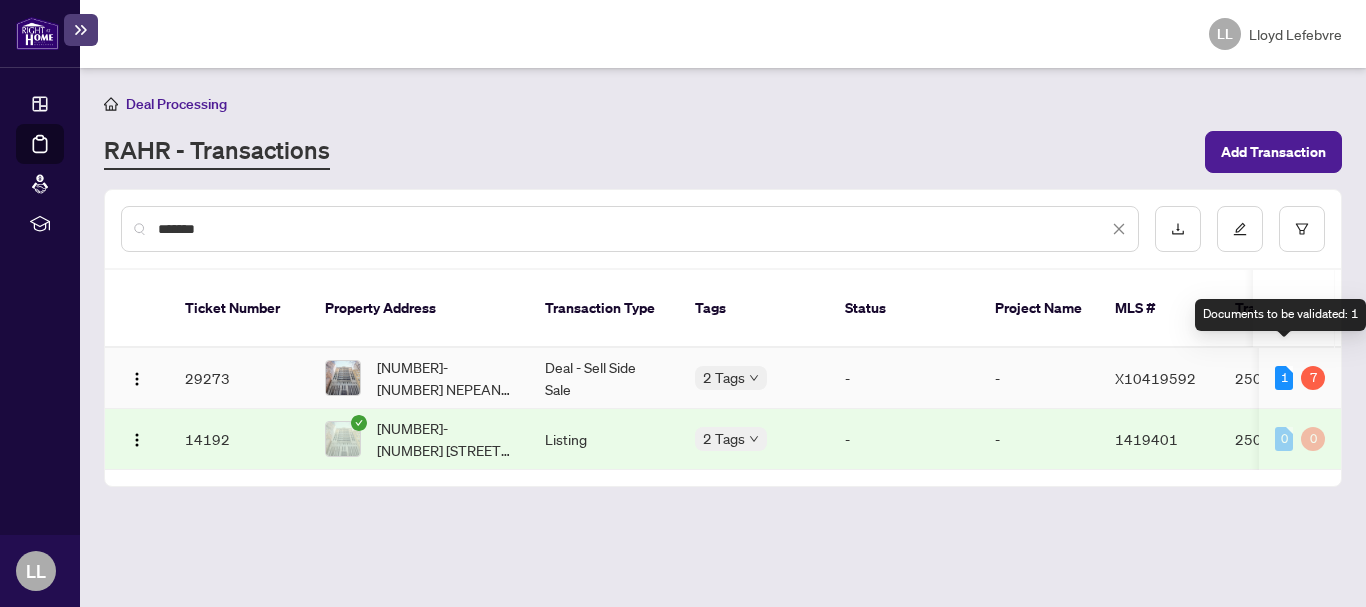 type on "*******" 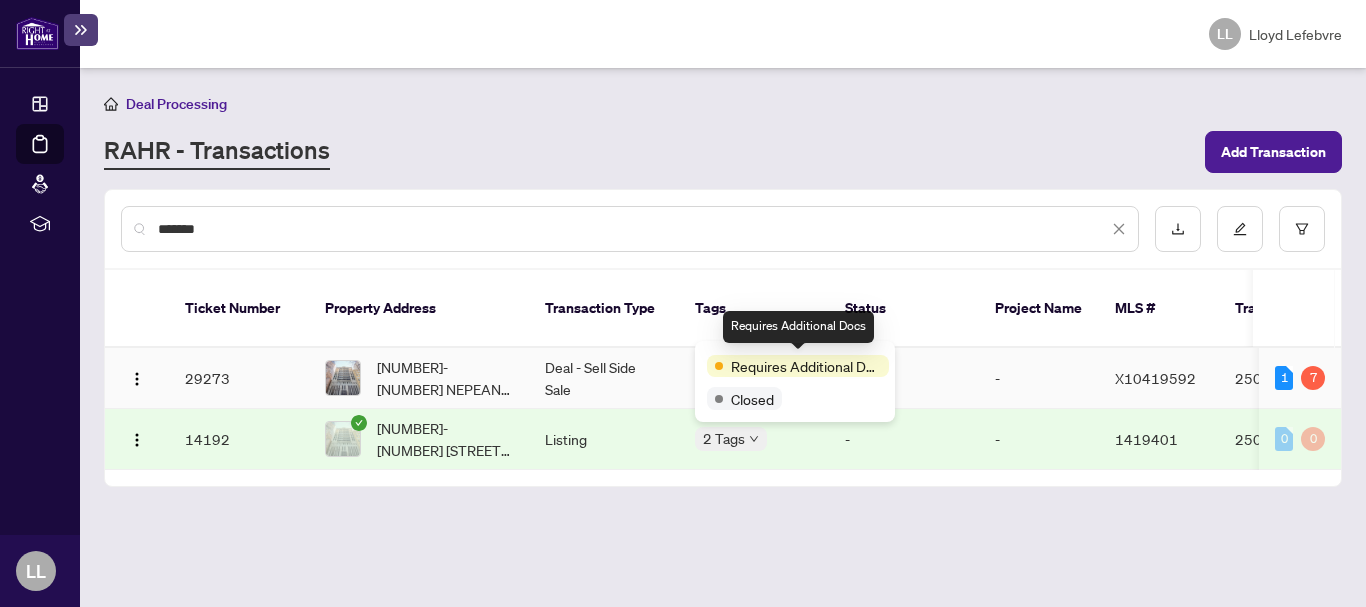 click on "Requires Additional Docs" at bounding box center (806, 366) 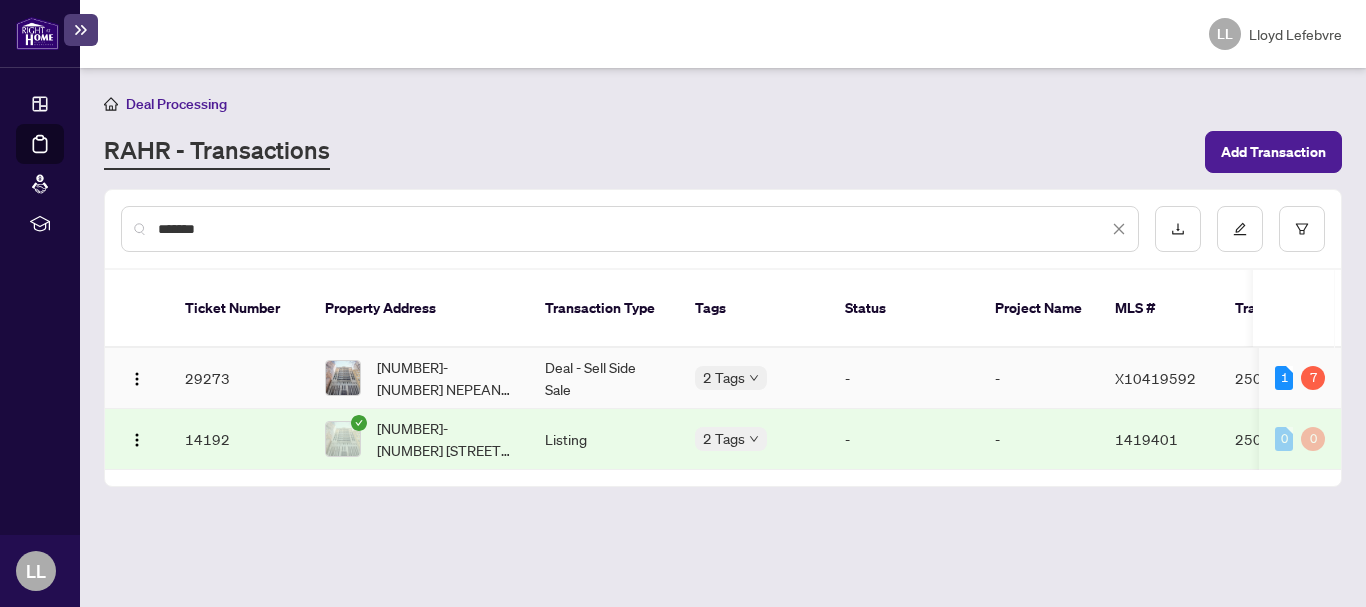 click on "29273" at bounding box center [239, 378] 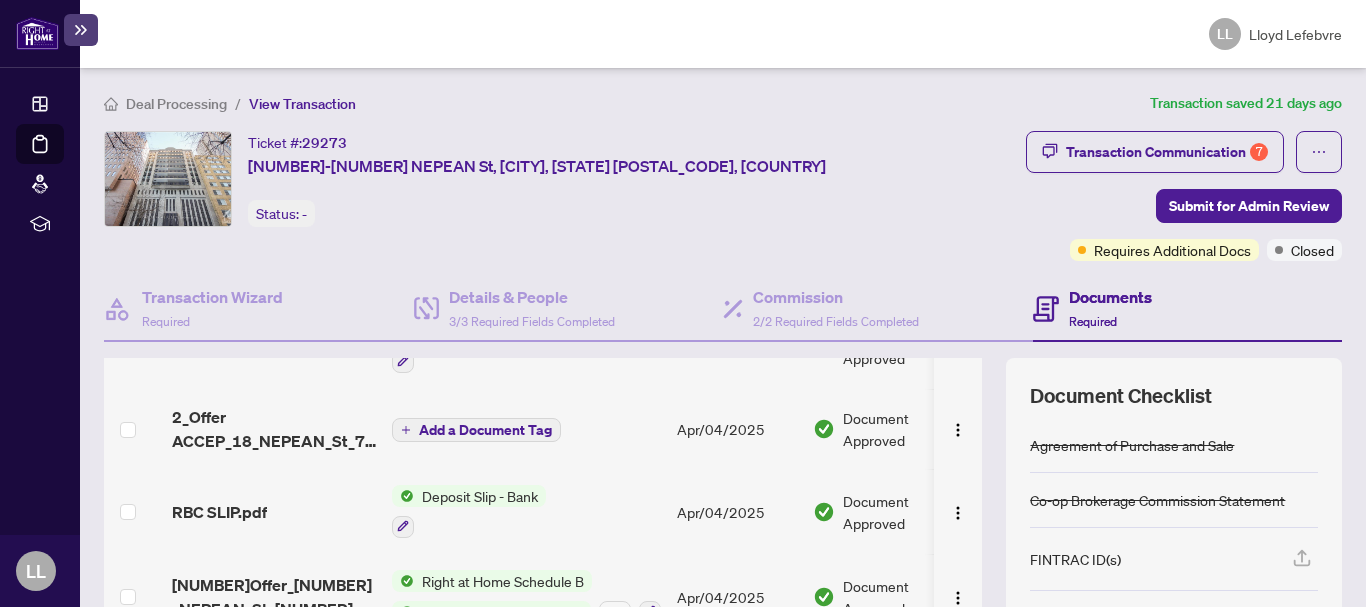 scroll, scrollTop: 874, scrollLeft: 0, axis: vertical 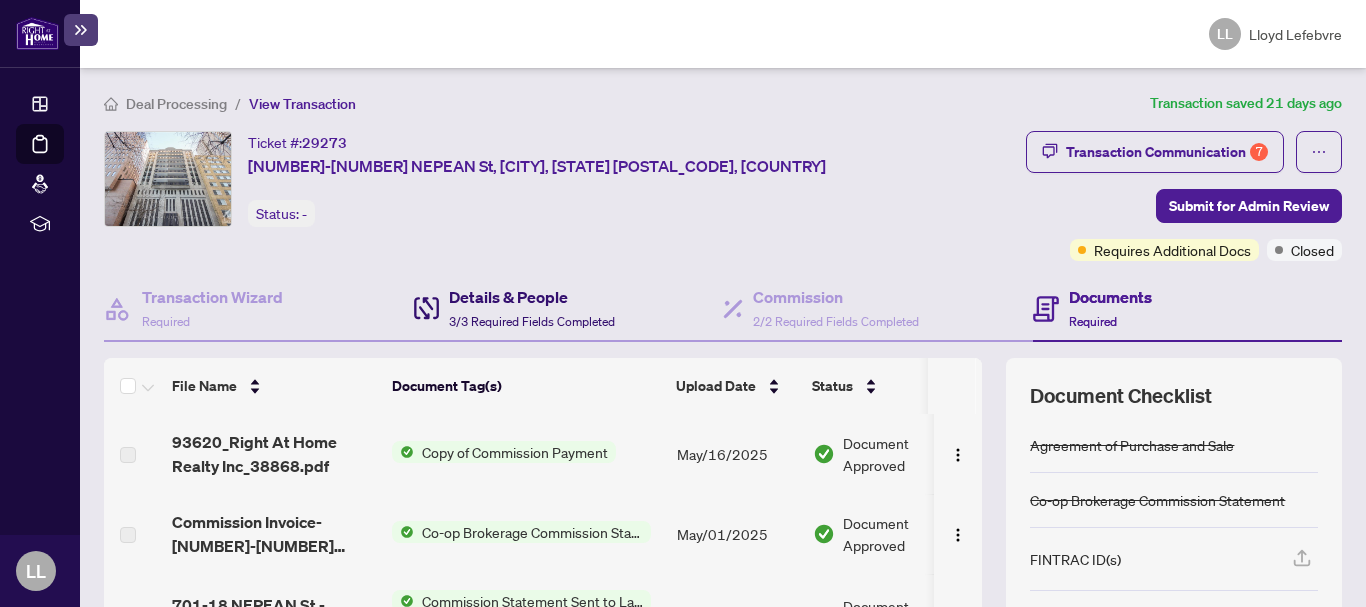 click on "Details & People" at bounding box center [532, 297] 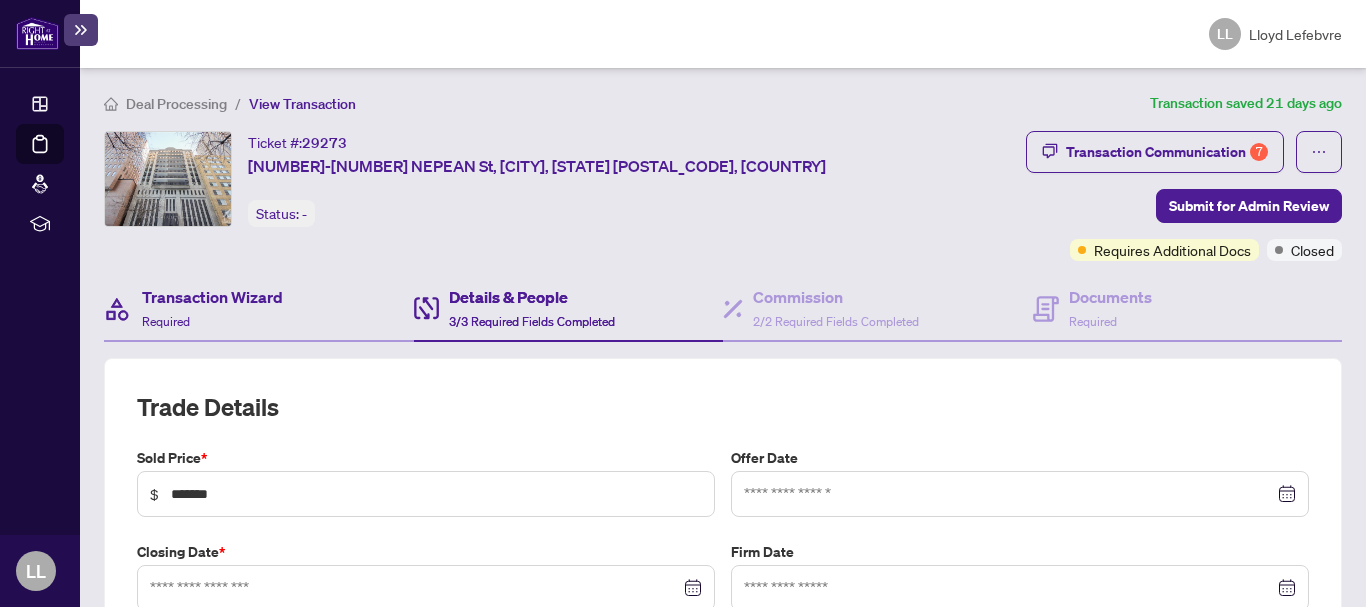 type on "**********" 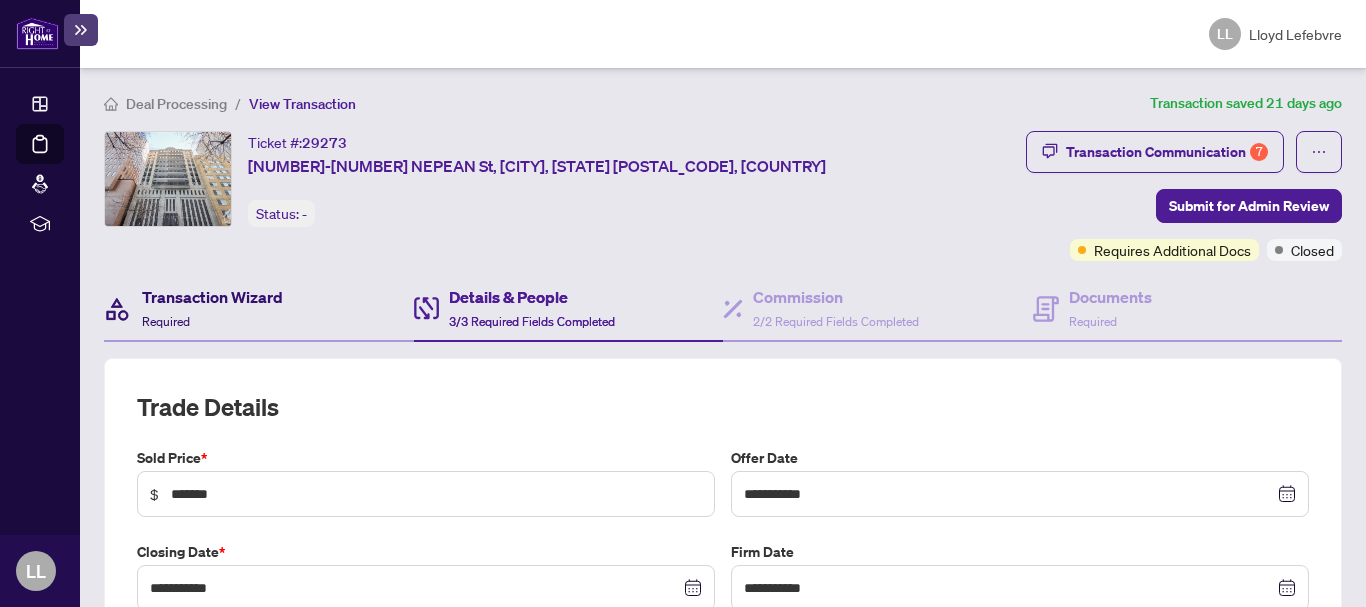 click on "Transaction Wizard" at bounding box center (212, 297) 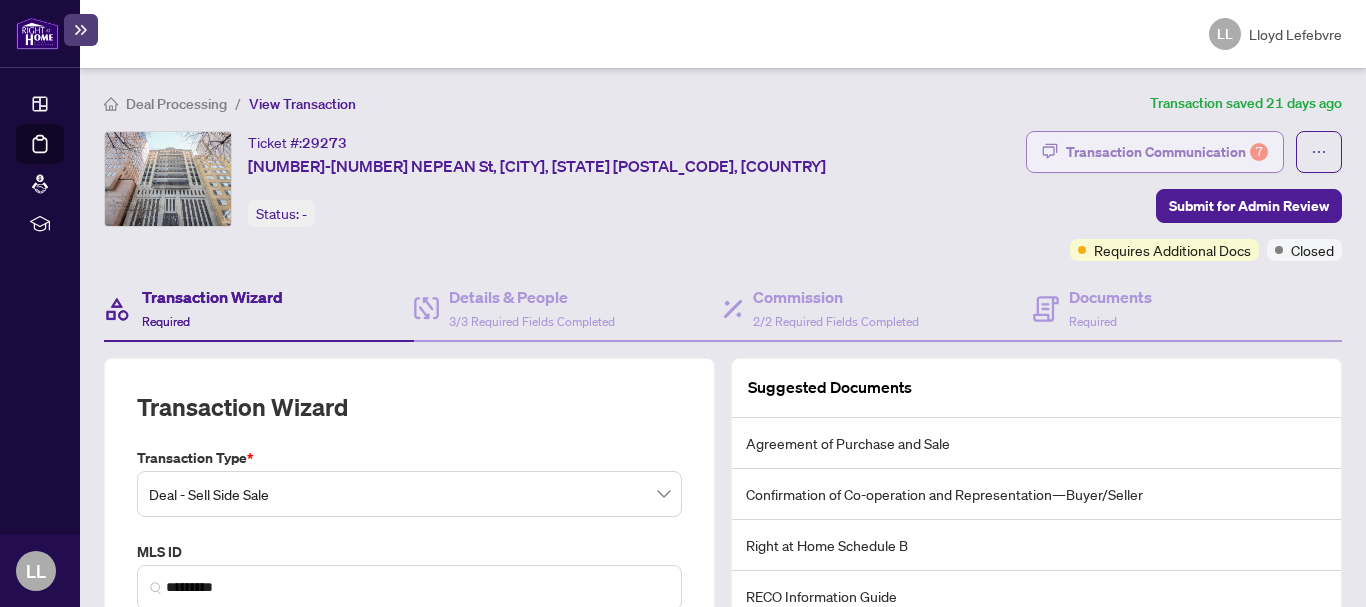 click on "Transaction Communication 7" at bounding box center (1167, 152) 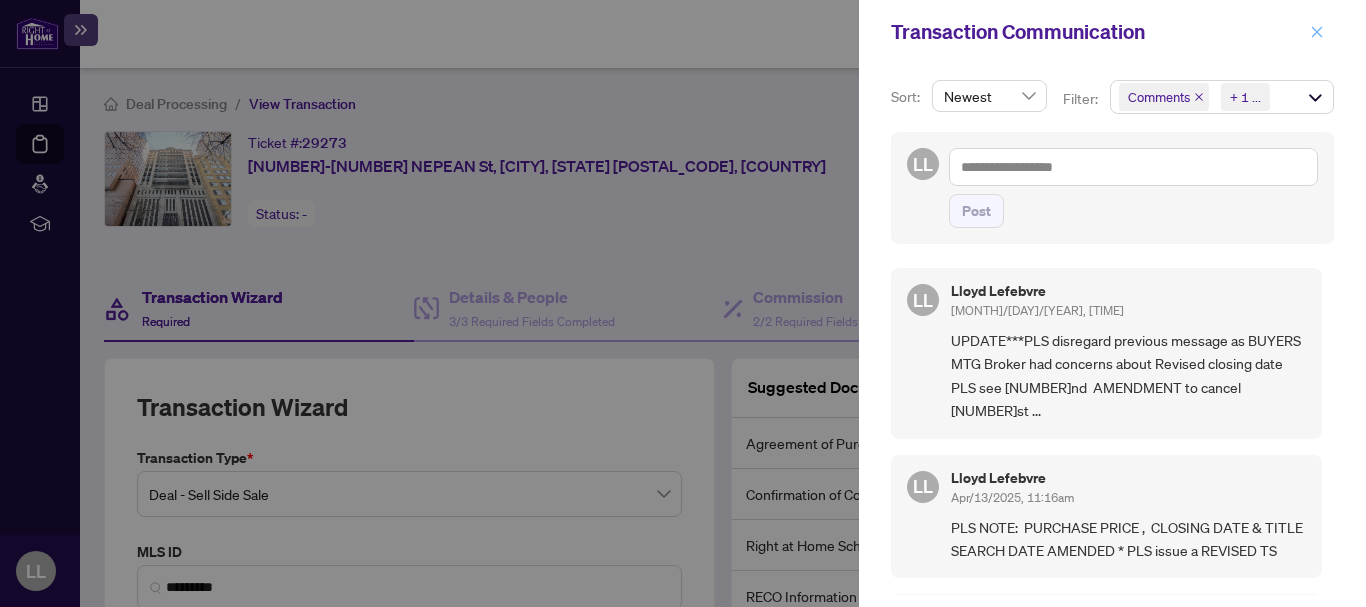 click 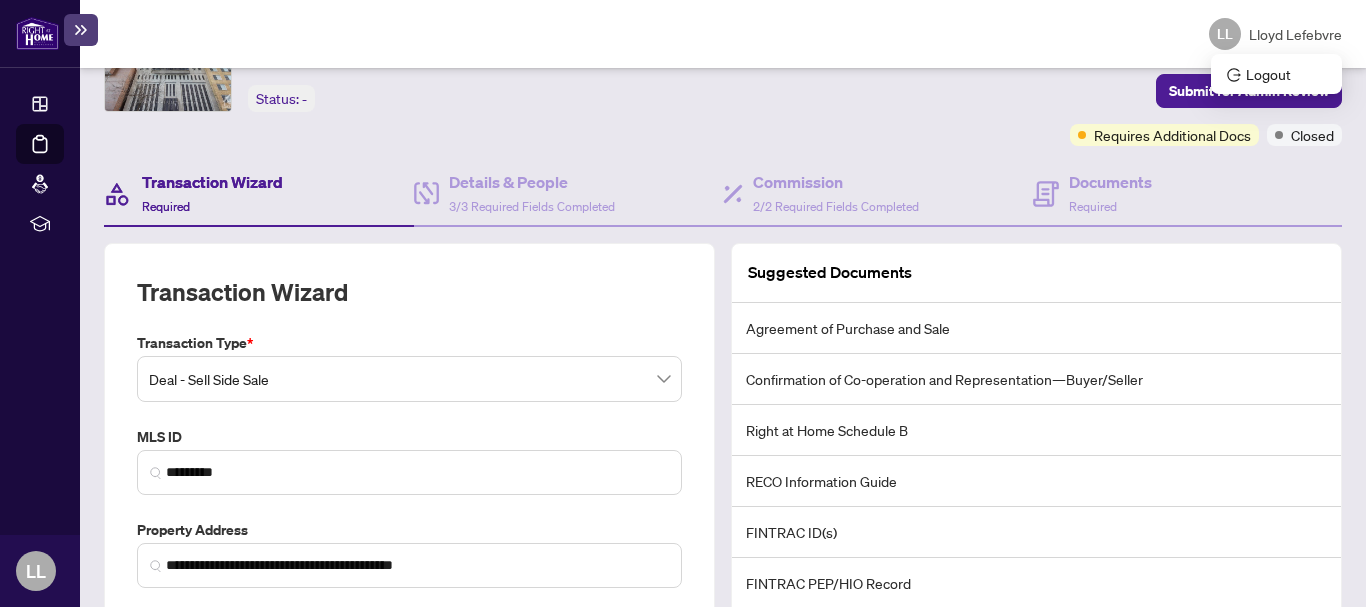 scroll, scrollTop: 0, scrollLeft: 0, axis: both 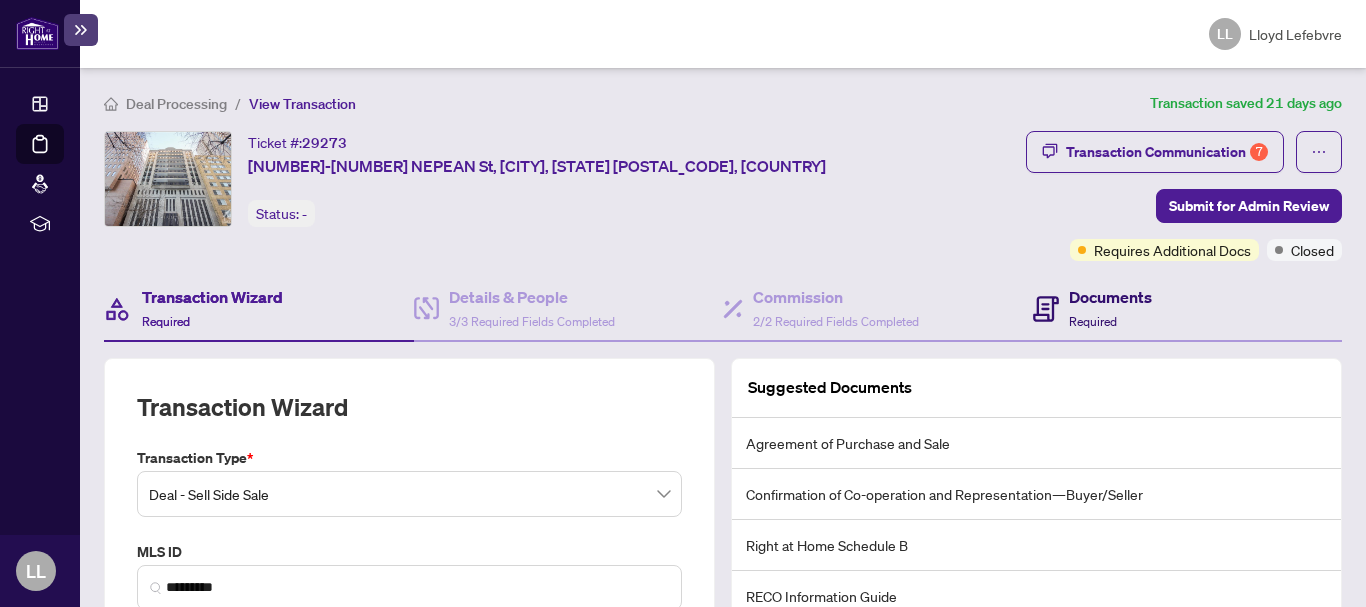 click on "Documents" at bounding box center [1110, 297] 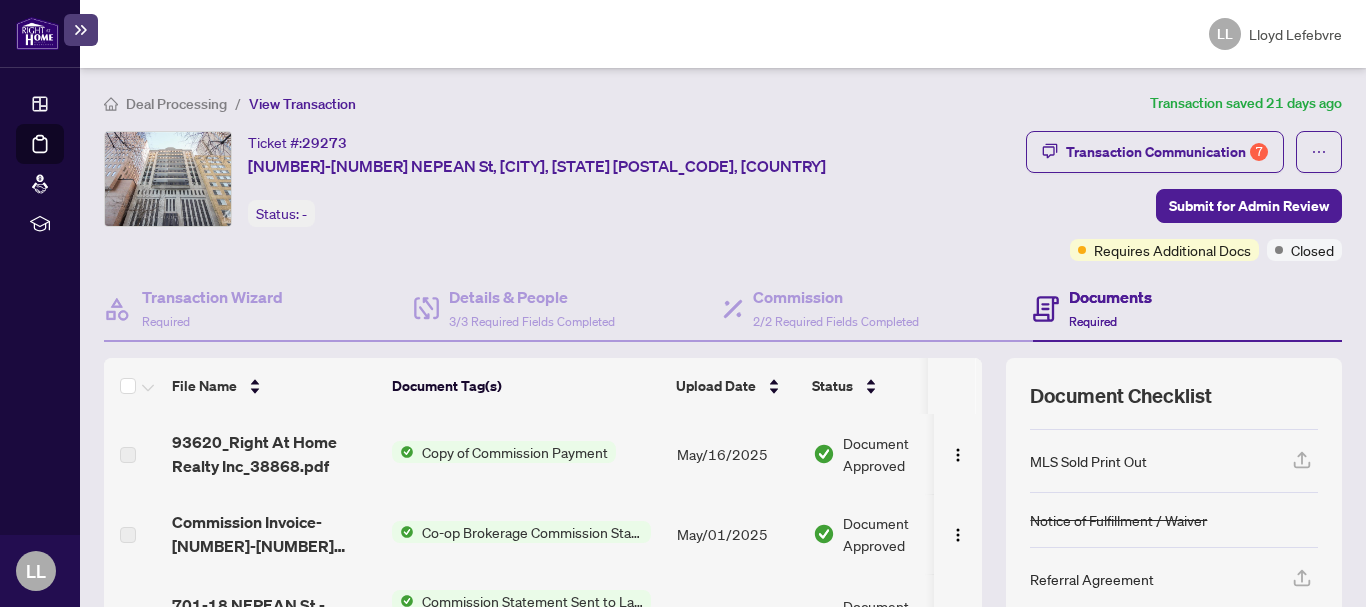 scroll, scrollTop: 186, scrollLeft: 0, axis: vertical 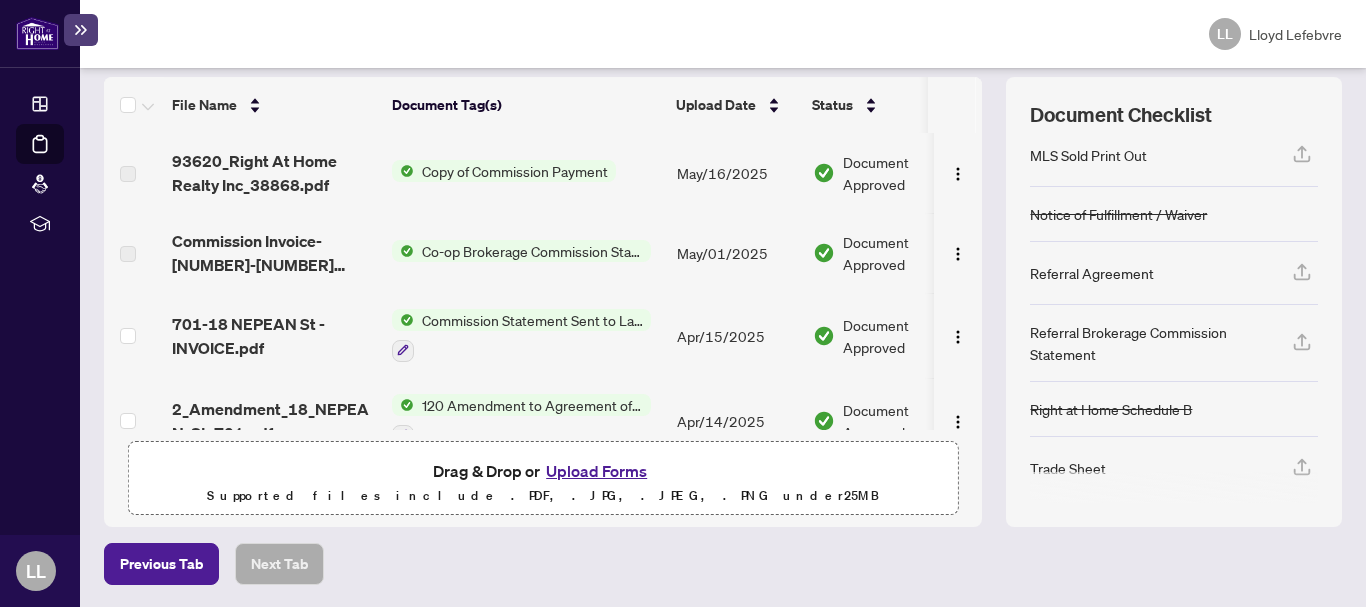 click on "Upload Forms" at bounding box center [596, 471] 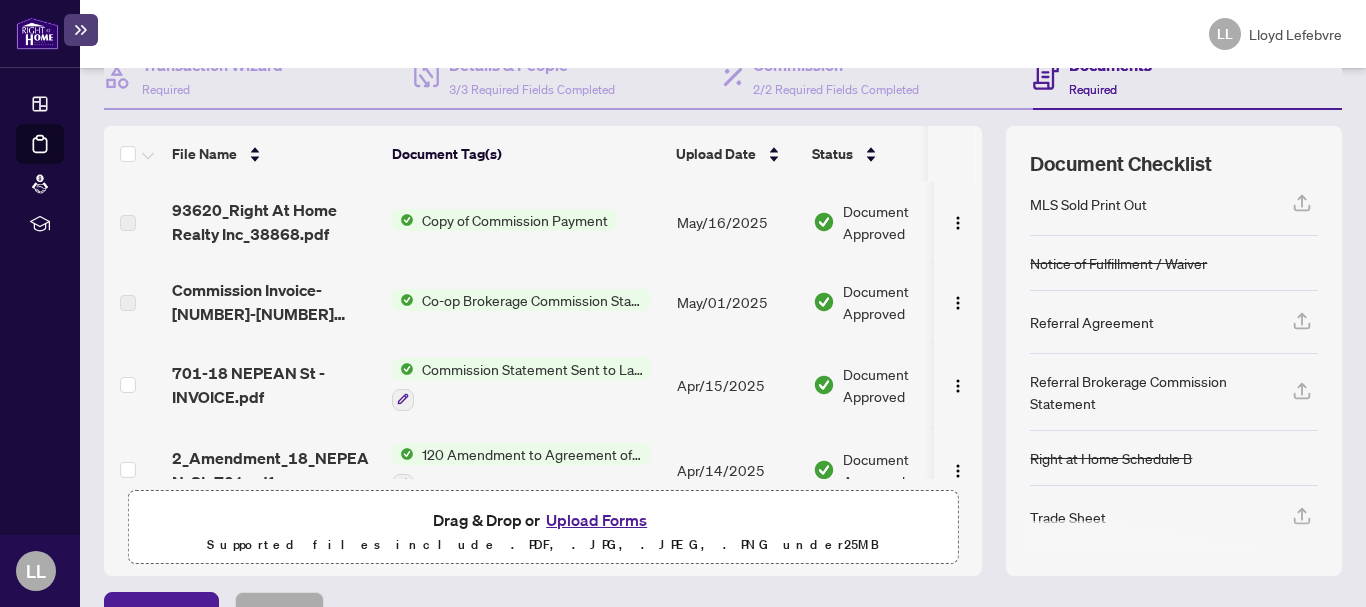 scroll, scrollTop: 282, scrollLeft: 0, axis: vertical 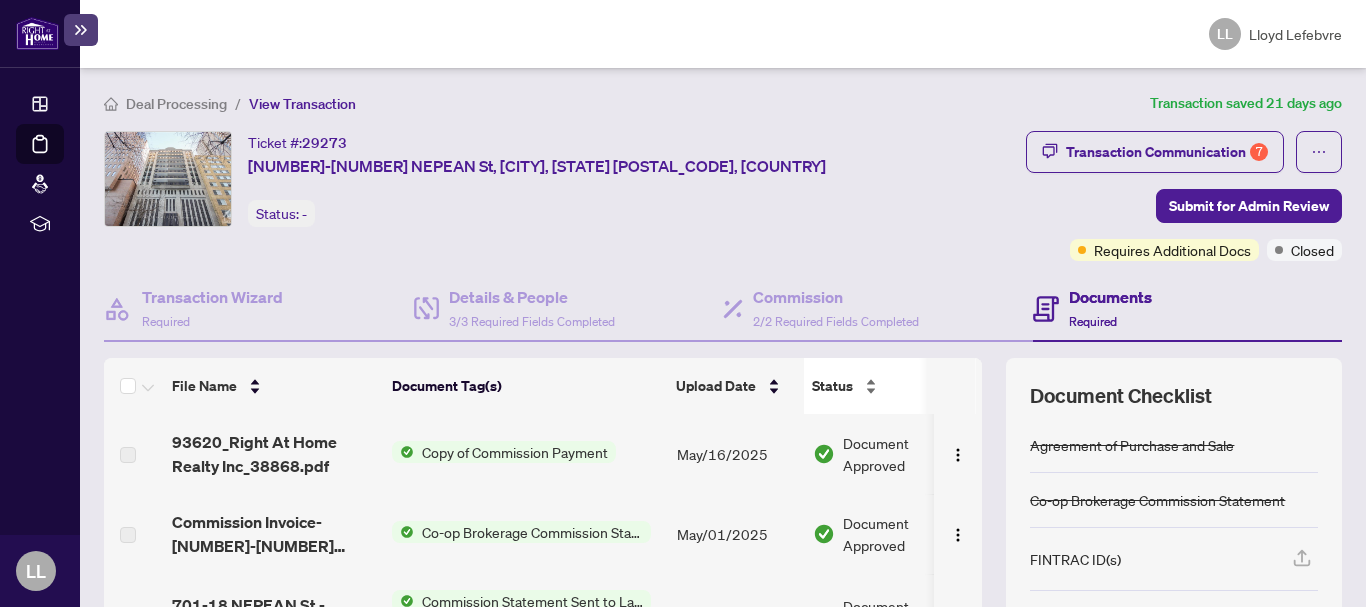 click on "Status" at bounding box center (889, 386) 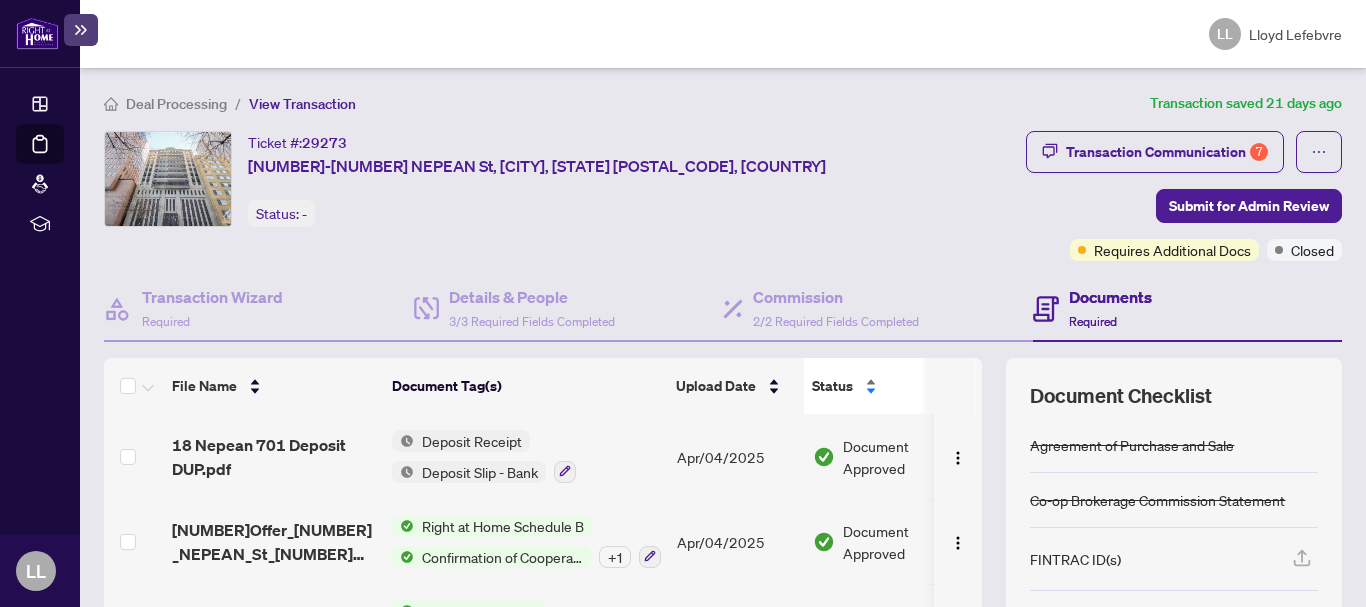 click on "Status" at bounding box center (889, 386) 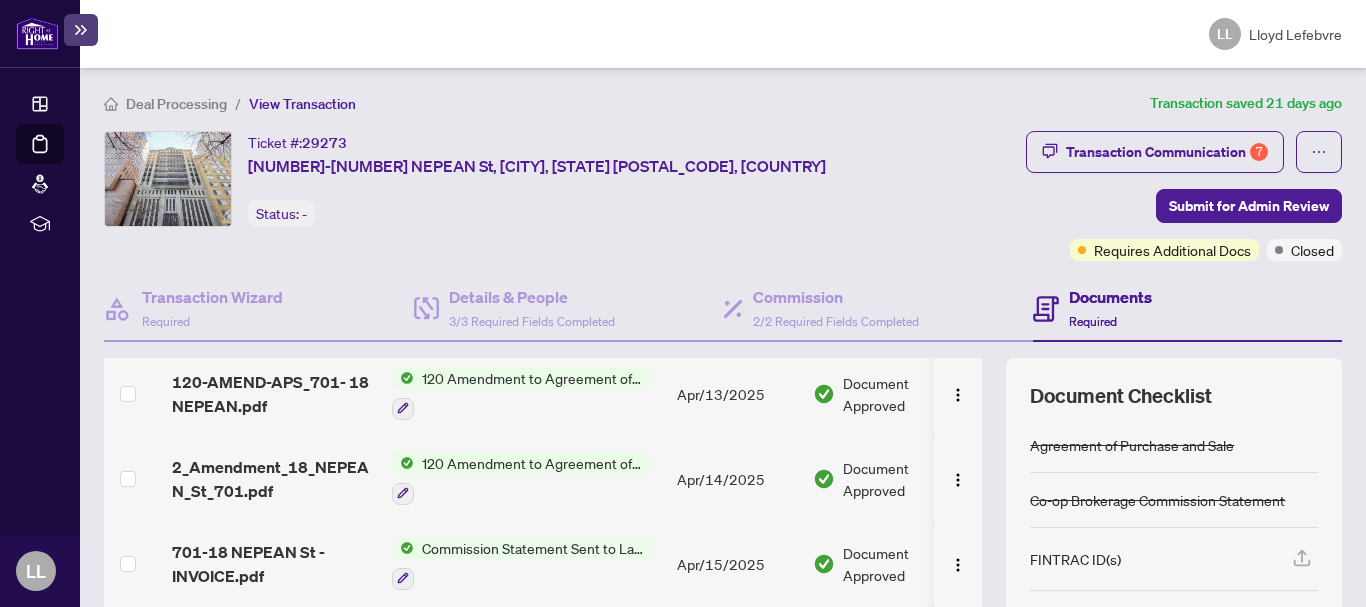 scroll, scrollTop: 874, scrollLeft: 0, axis: vertical 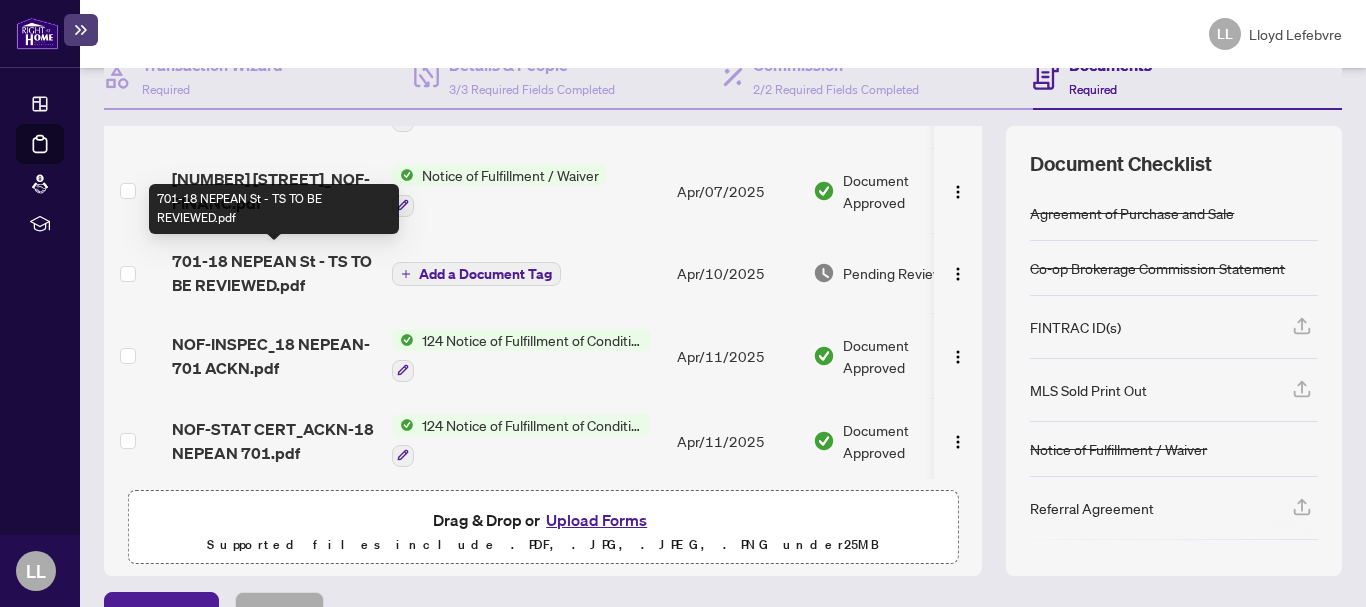 click on "701-18 NEPEAN St - TS TO BE REVIEWED.pdf" at bounding box center (274, 273) 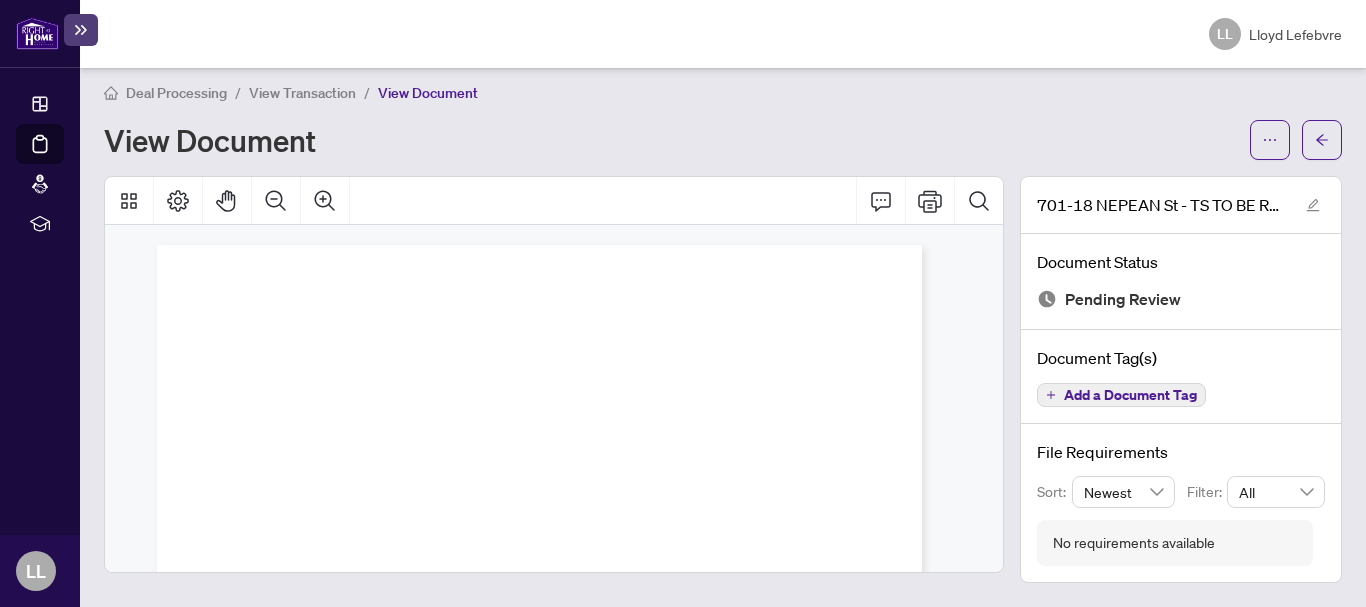 scroll, scrollTop: 10, scrollLeft: 0, axis: vertical 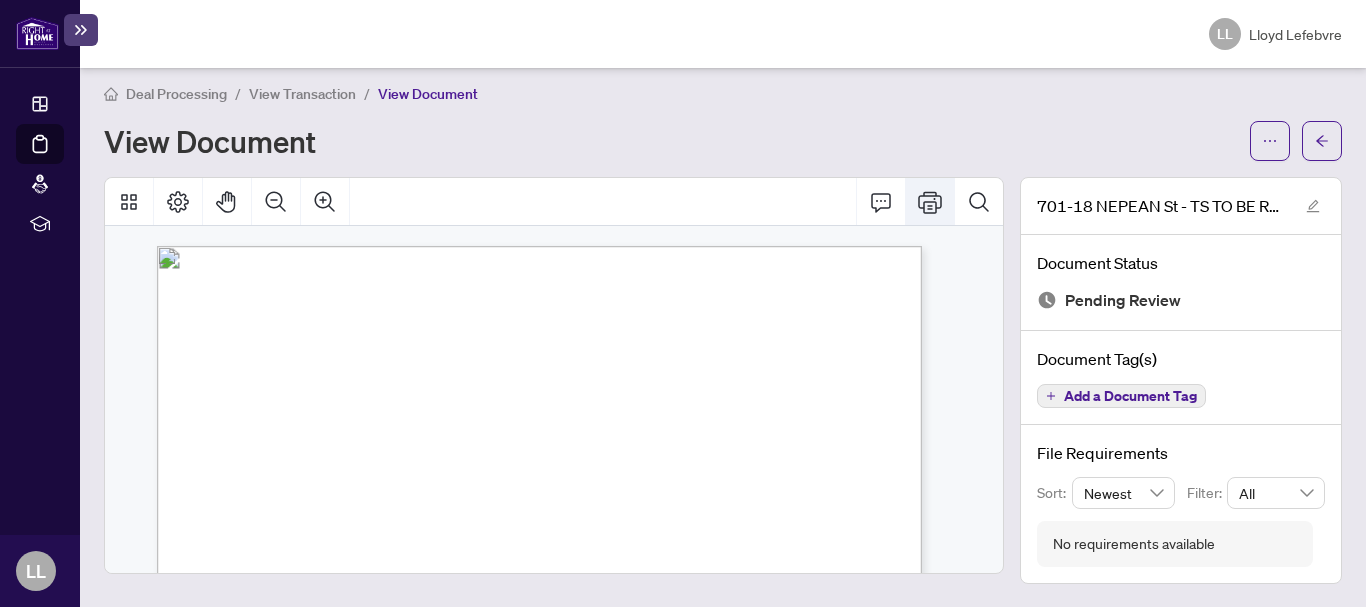 click 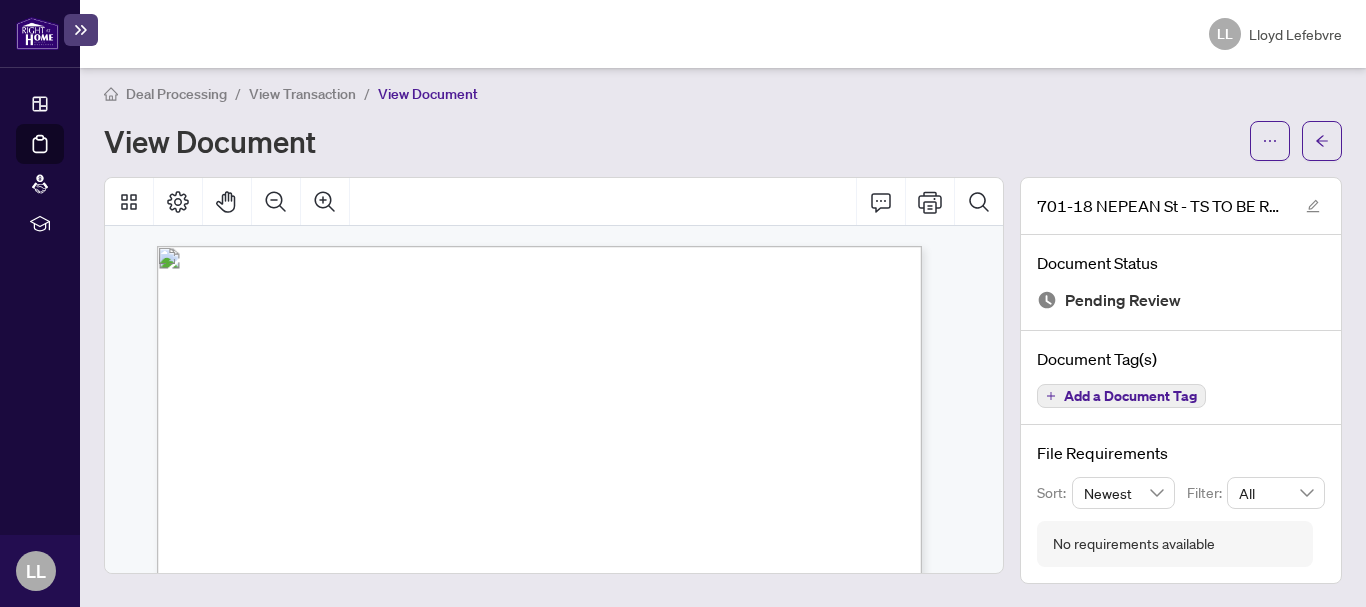 scroll, scrollTop: 2, scrollLeft: 0, axis: vertical 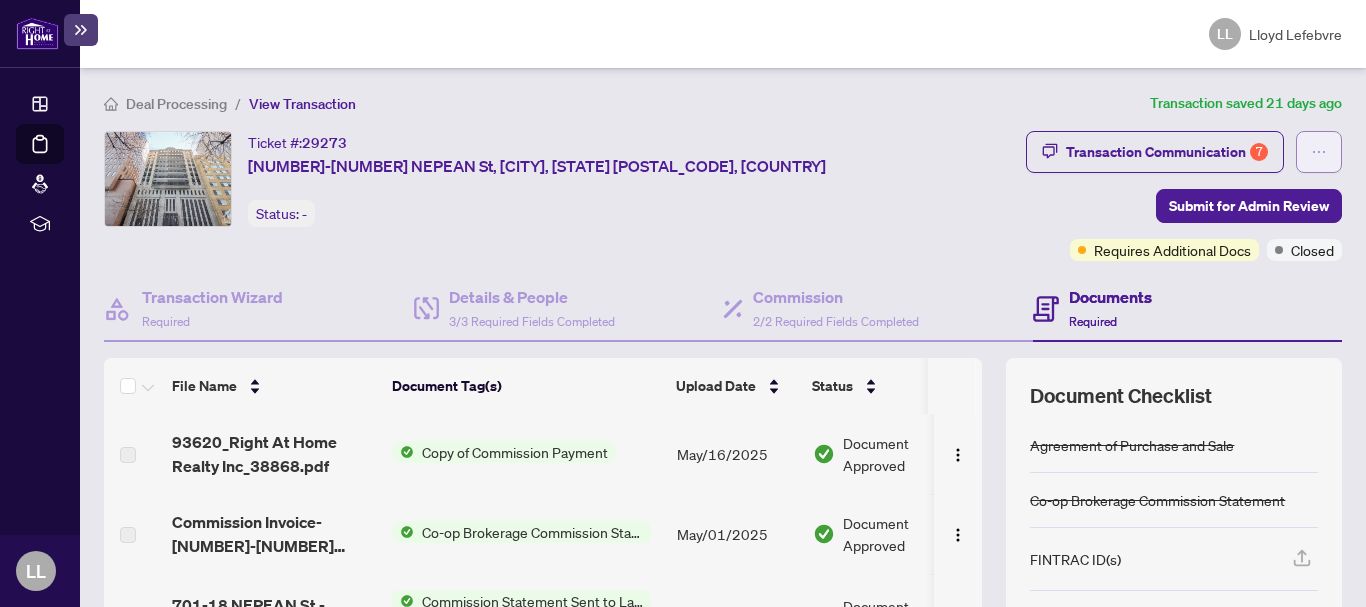click 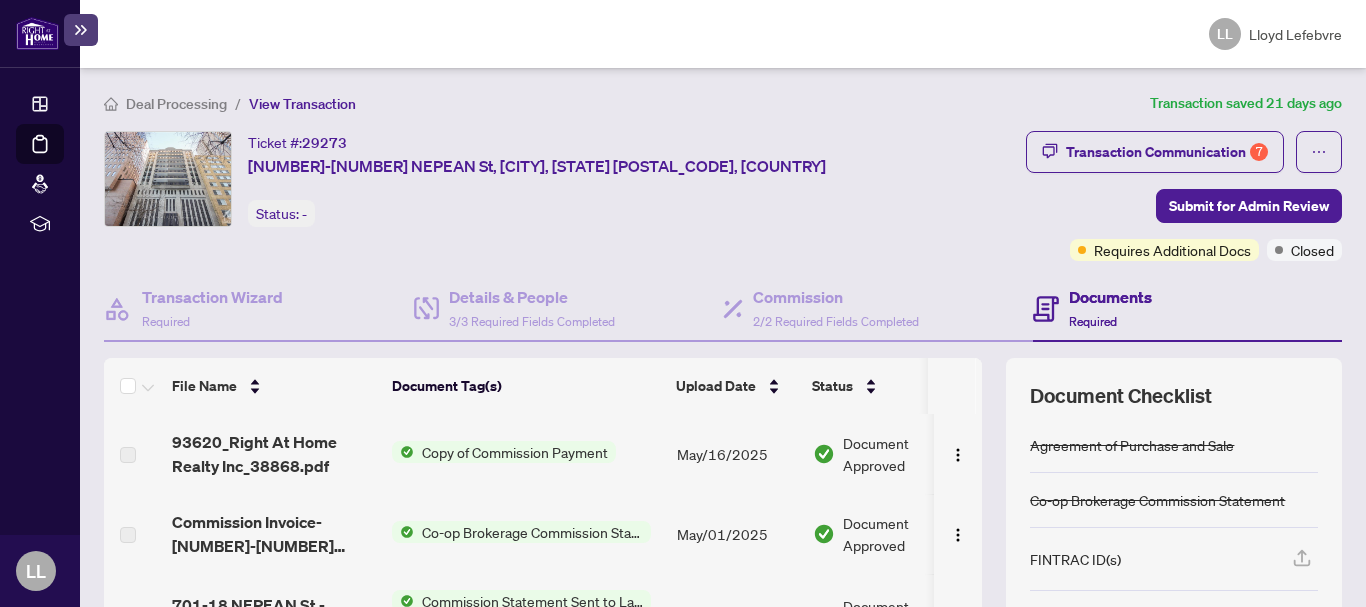 click on "Transaction Communication 7 Submit for Admin Review Requires Additional Docs Closed" at bounding box center [1136, 196] 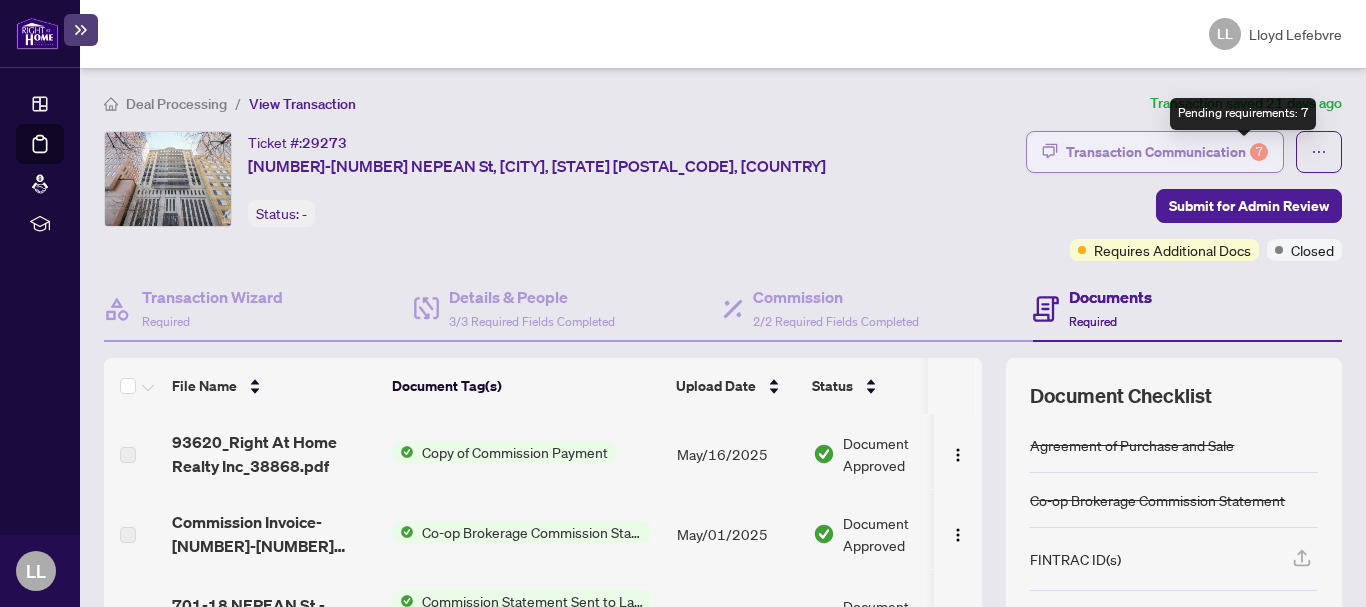 click on "7" at bounding box center (1259, 152) 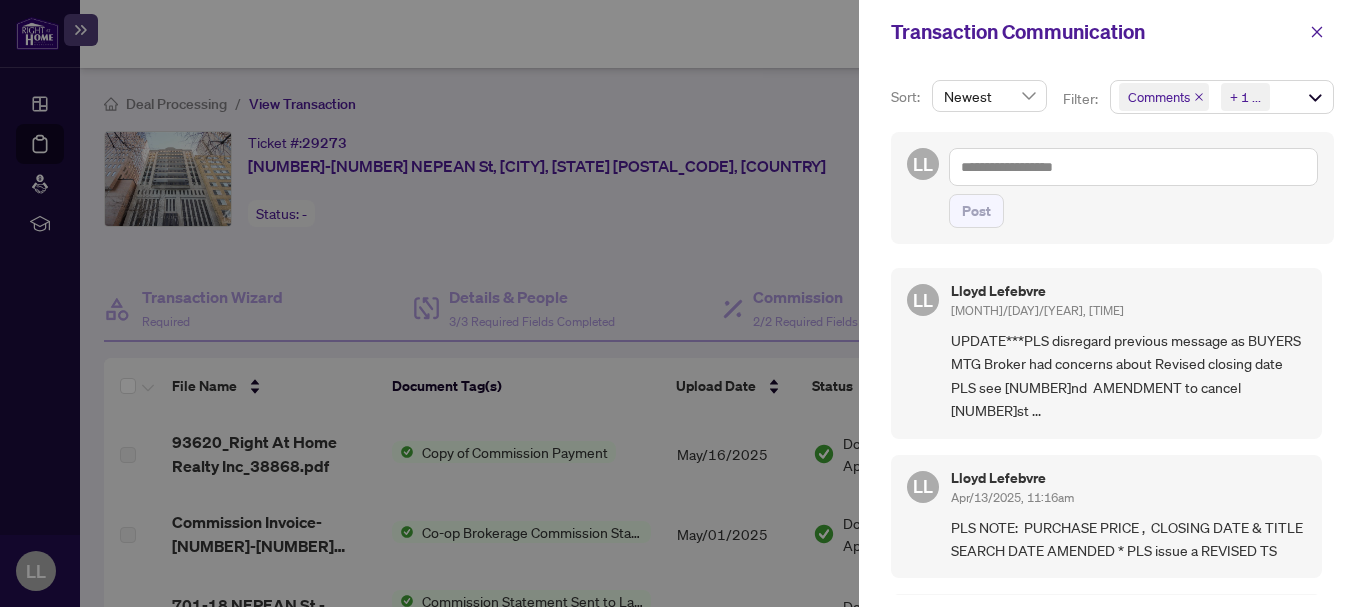 click on "LL [LAST] LL [FIRST] [LAST]   [MONTH]/[DAY]/[YEAR], [TIME] UPDATE***PLS disregard previous message as BUYERS MTG Broker had concerns about Revised closing date PLS see [NUMBER]nd  AMENDMENT to cancel [NUMBER]st ..." at bounding box center [1106, 353] 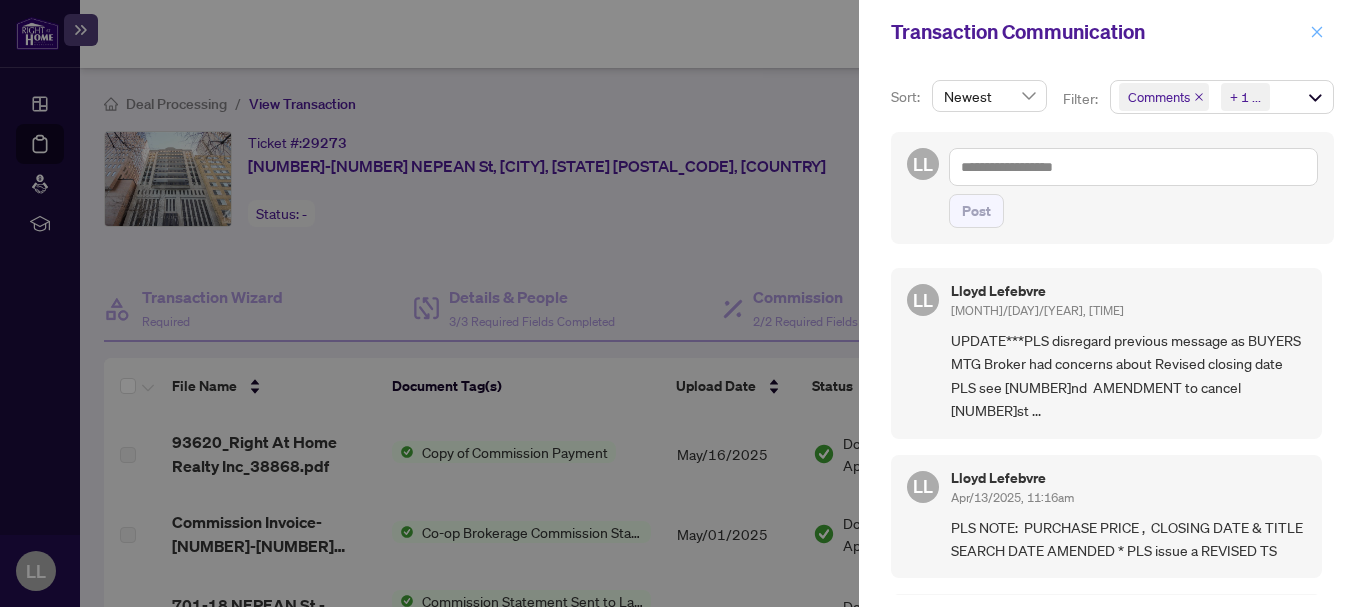 click 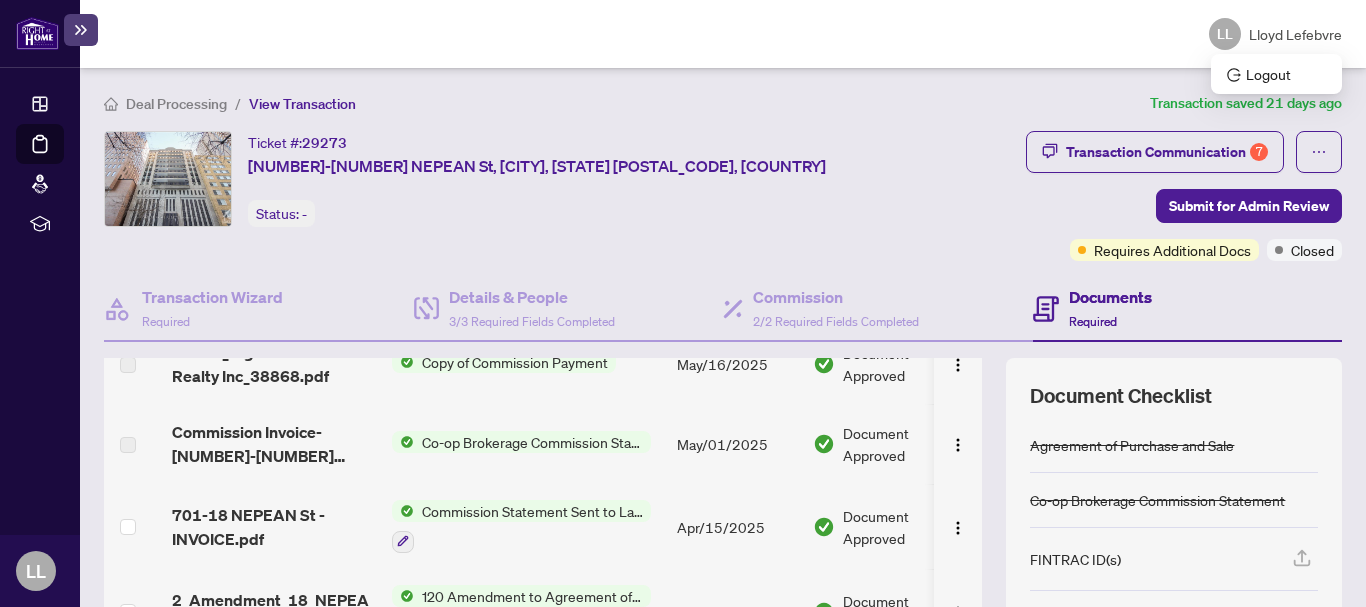 scroll, scrollTop: 0, scrollLeft: 0, axis: both 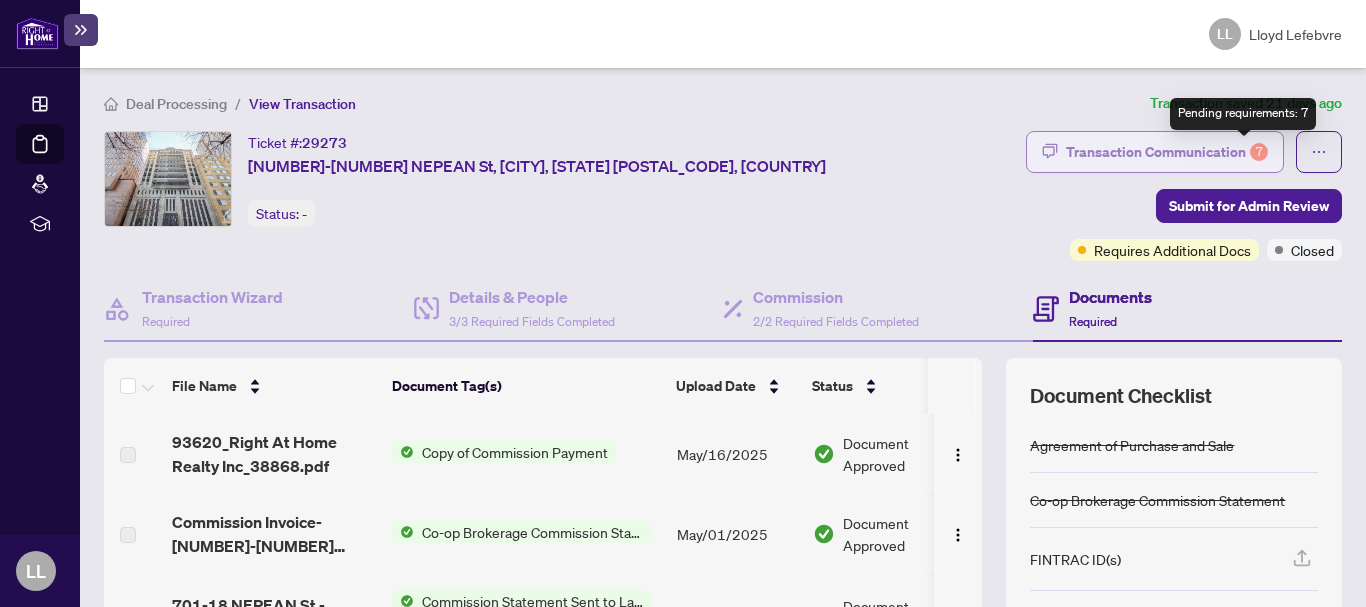 click on "7" at bounding box center (1259, 152) 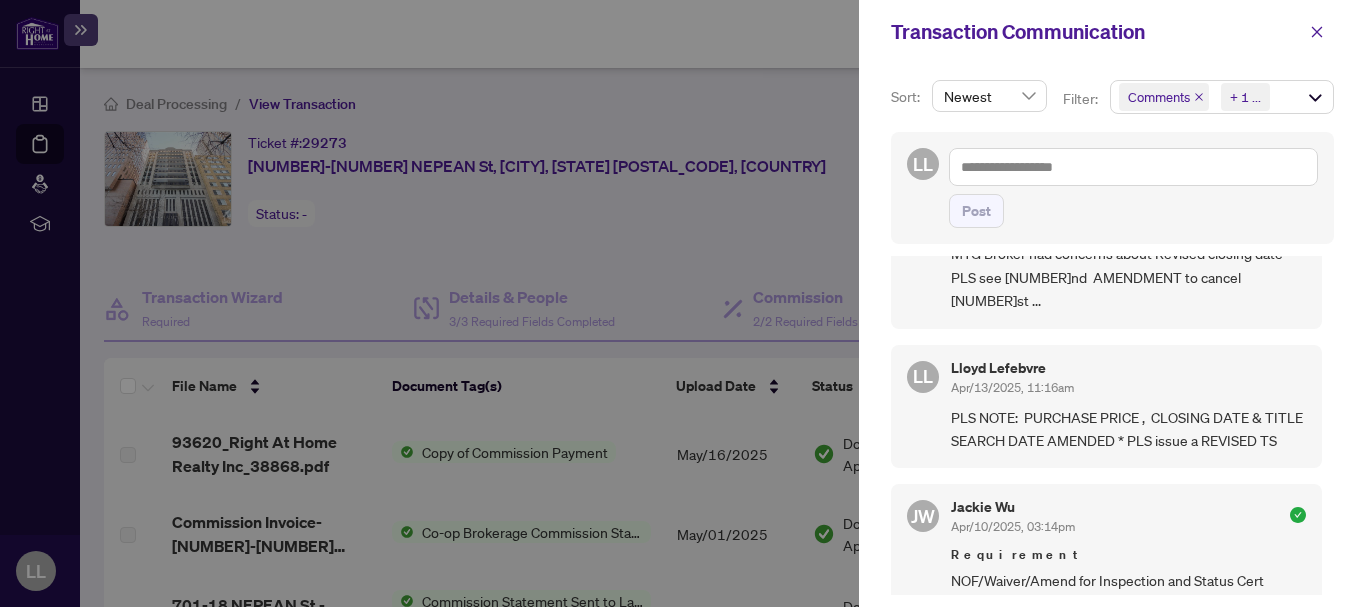 scroll, scrollTop: 0, scrollLeft: 0, axis: both 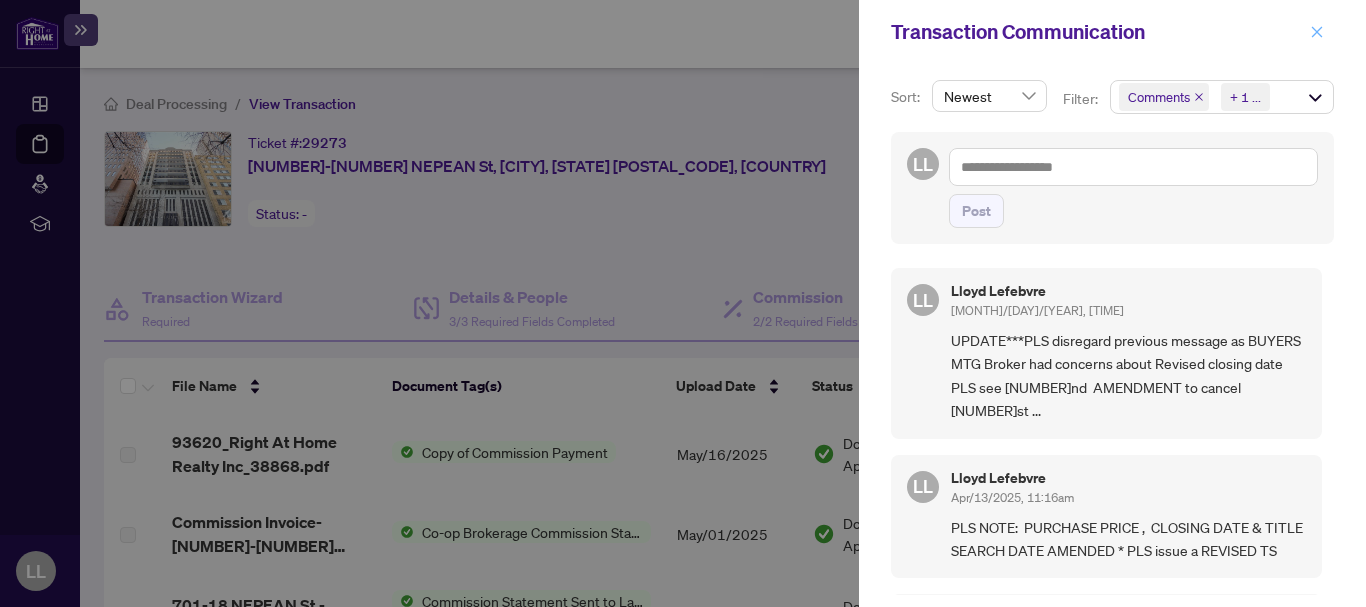 click at bounding box center (1317, 32) 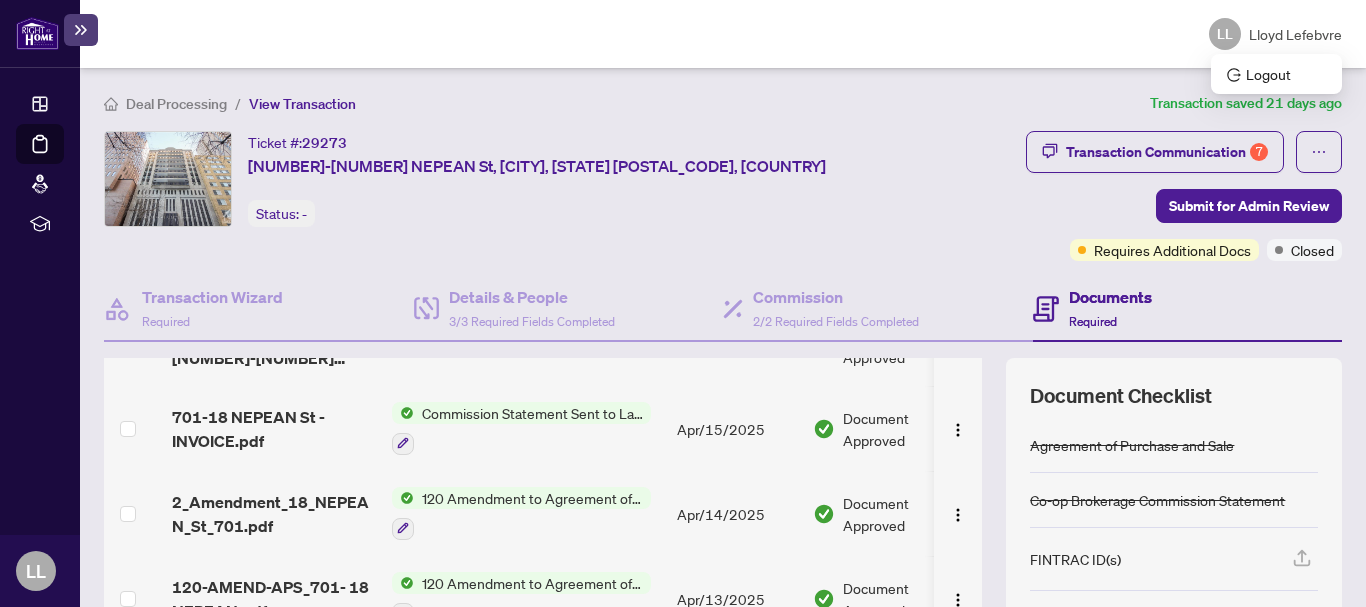 scroll, scrollTop: 191, scrollLeft: 0, axis: vertical 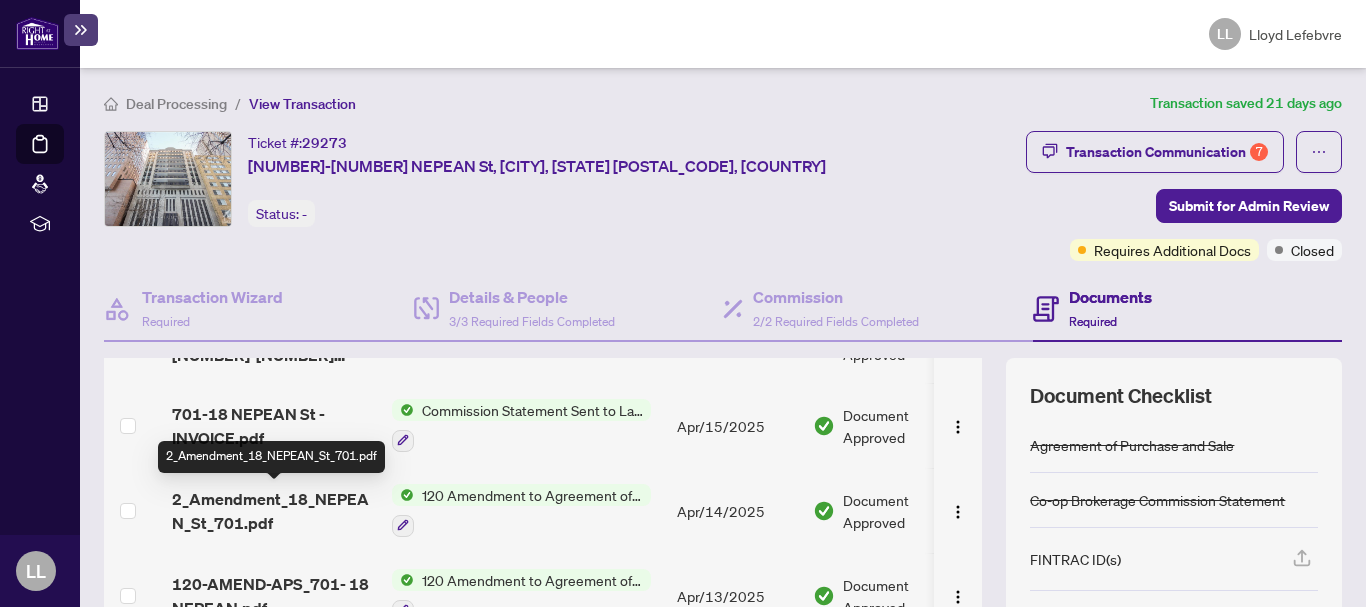 click on "2_Amendment_18_NEPEAN_St_701.pdf" at bounding box center [274, 511] 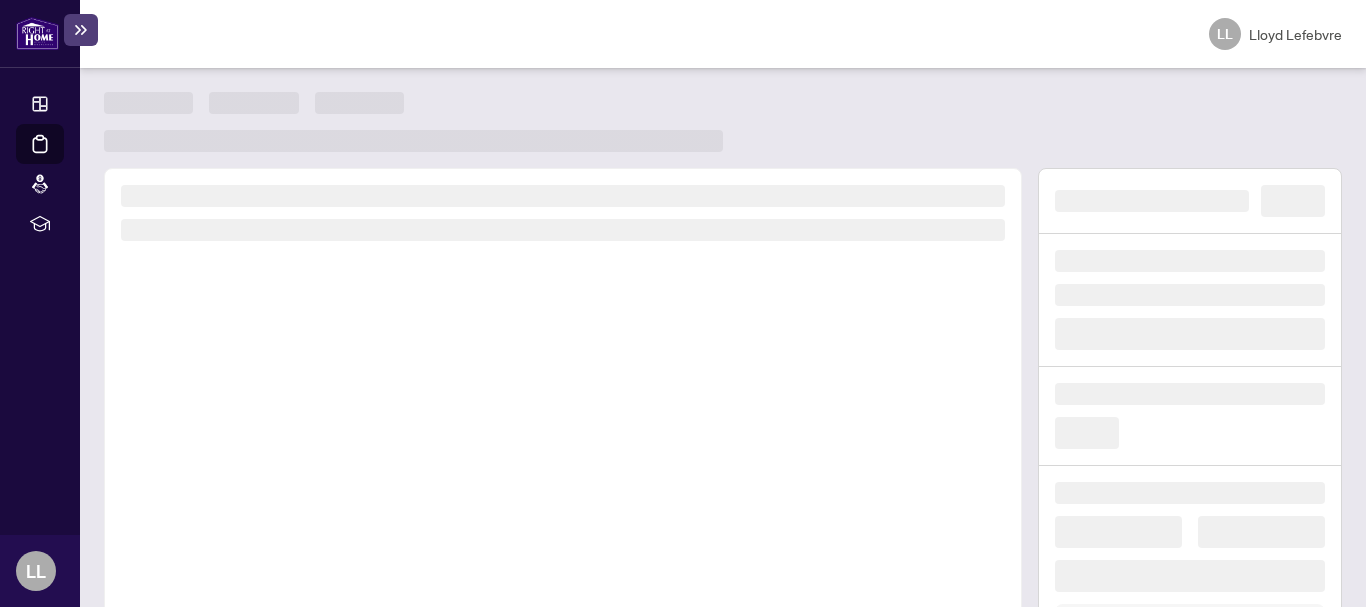 click at bounding box center (563, 446) 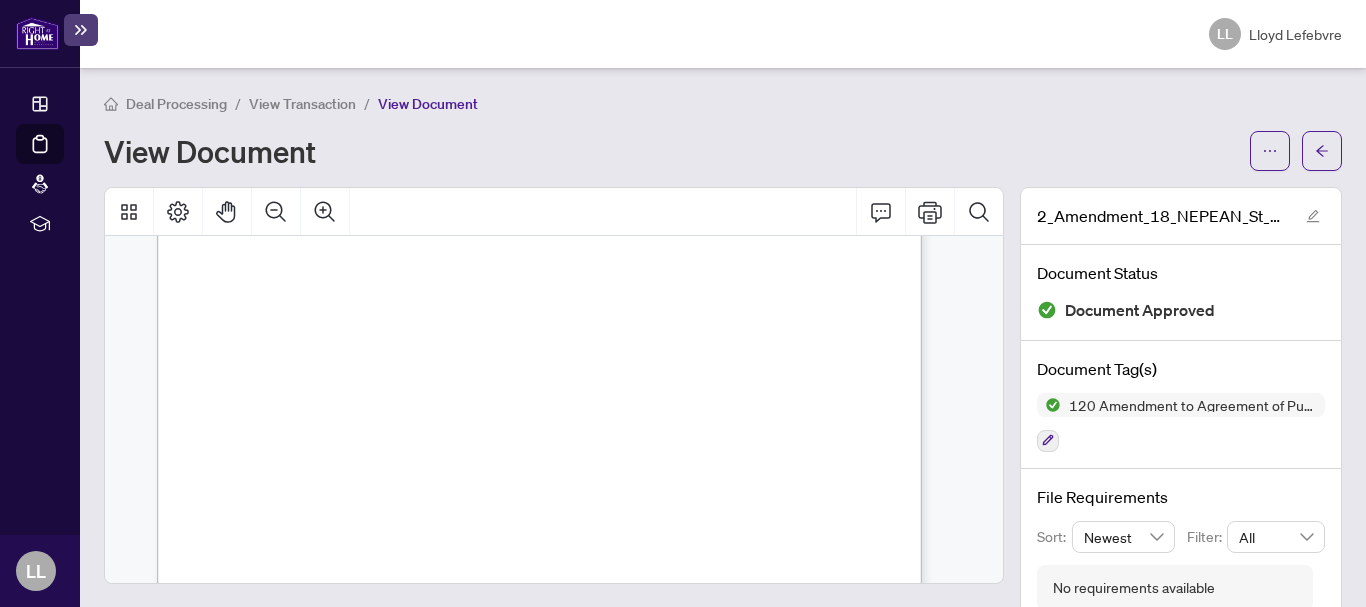 scroll, scrollTop: 388, scrollLeft: 0, axis: vertical 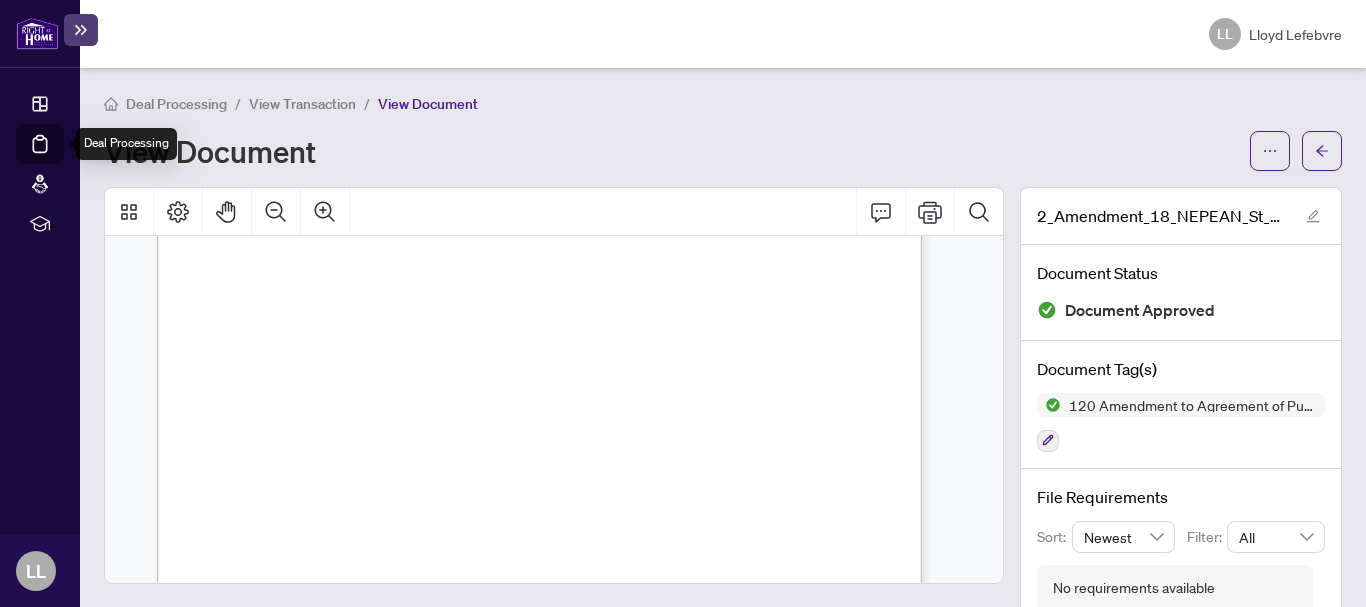 click on "Deal Processing" at bounding box center (63, 158) 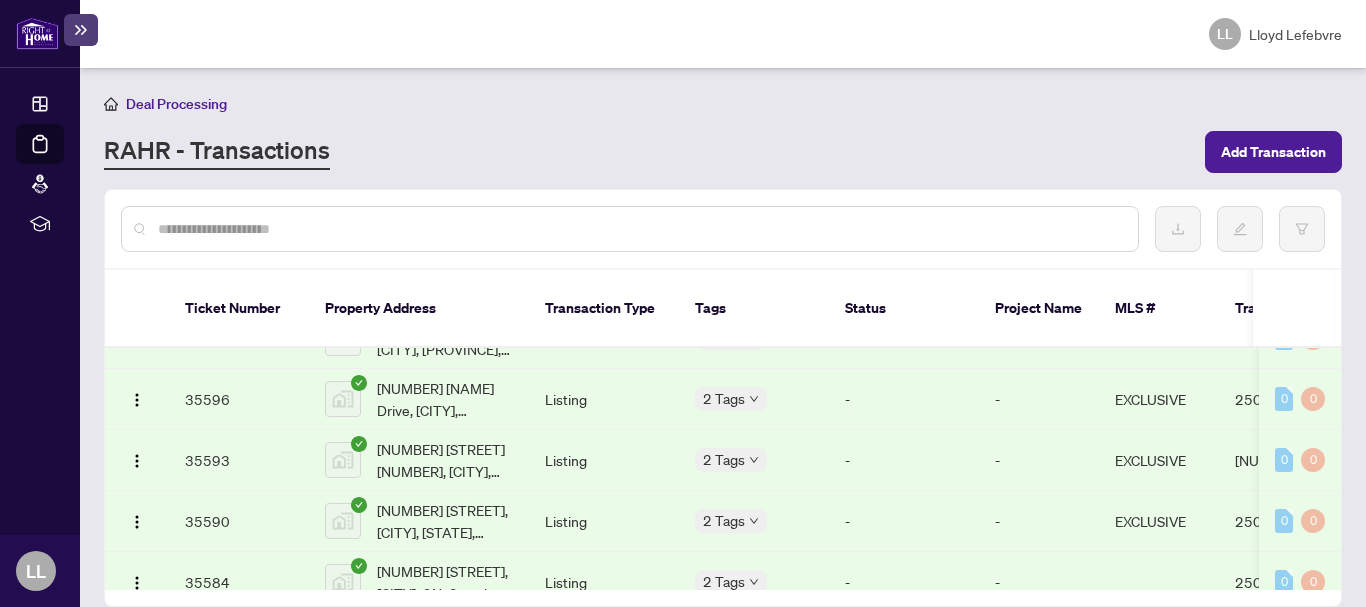 scroll, scrollTop: 1468, scrollLeft: 0, axis: vertical 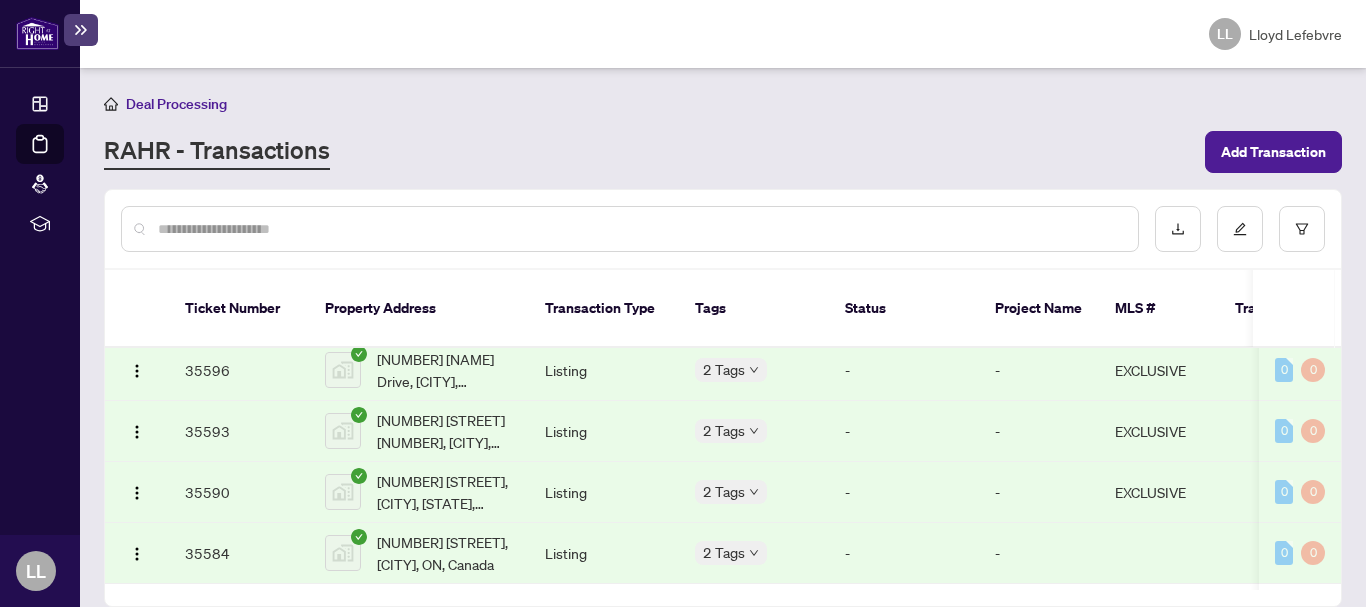 click on "Tags" at bounding box center (754, 309) 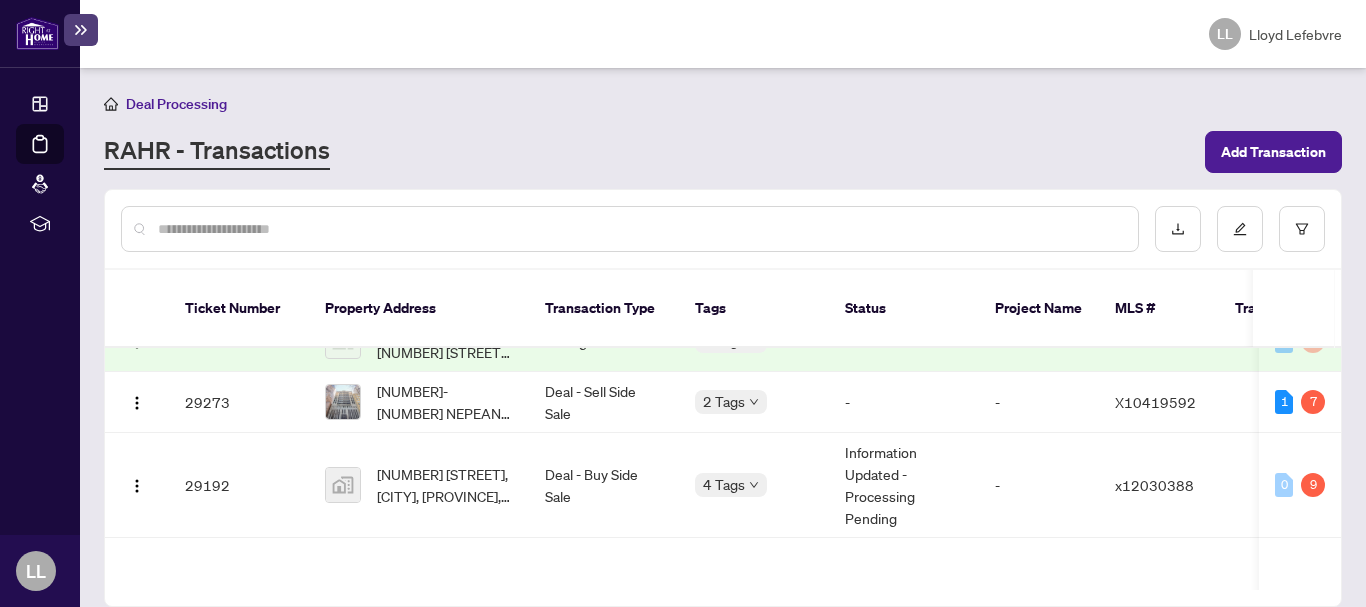 scroll, scrollTop: 2408, scrollLeft: 0, axis: vertical 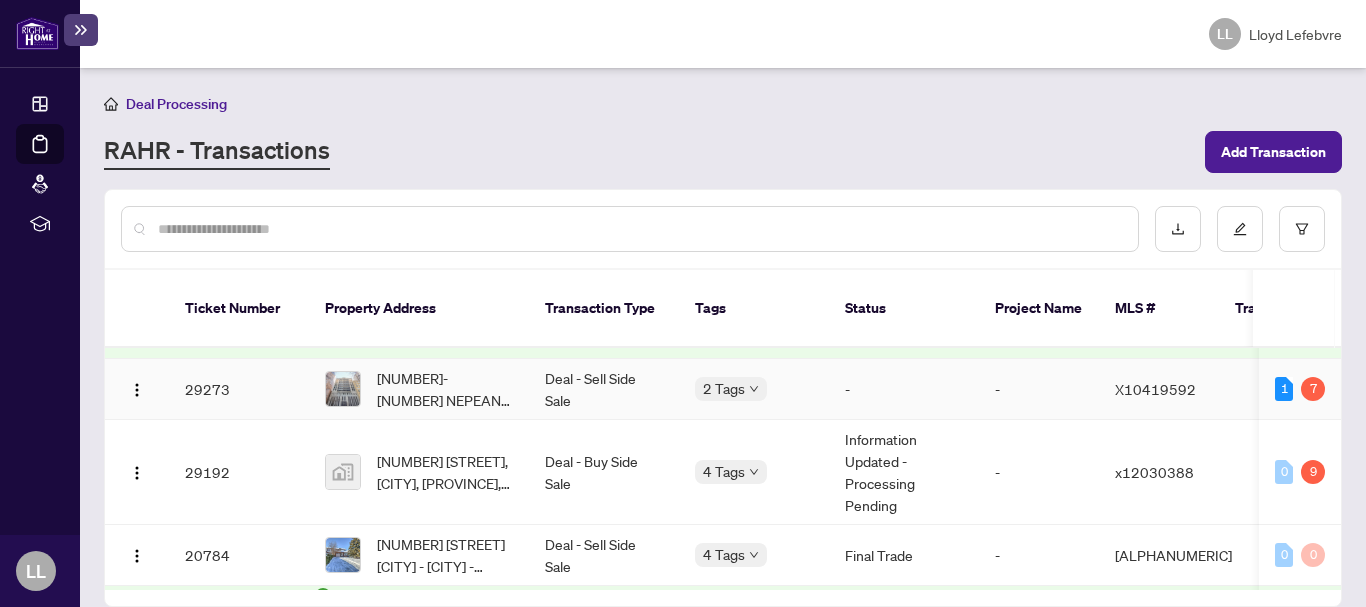 click on "29273" at bounding box center (239, 389) 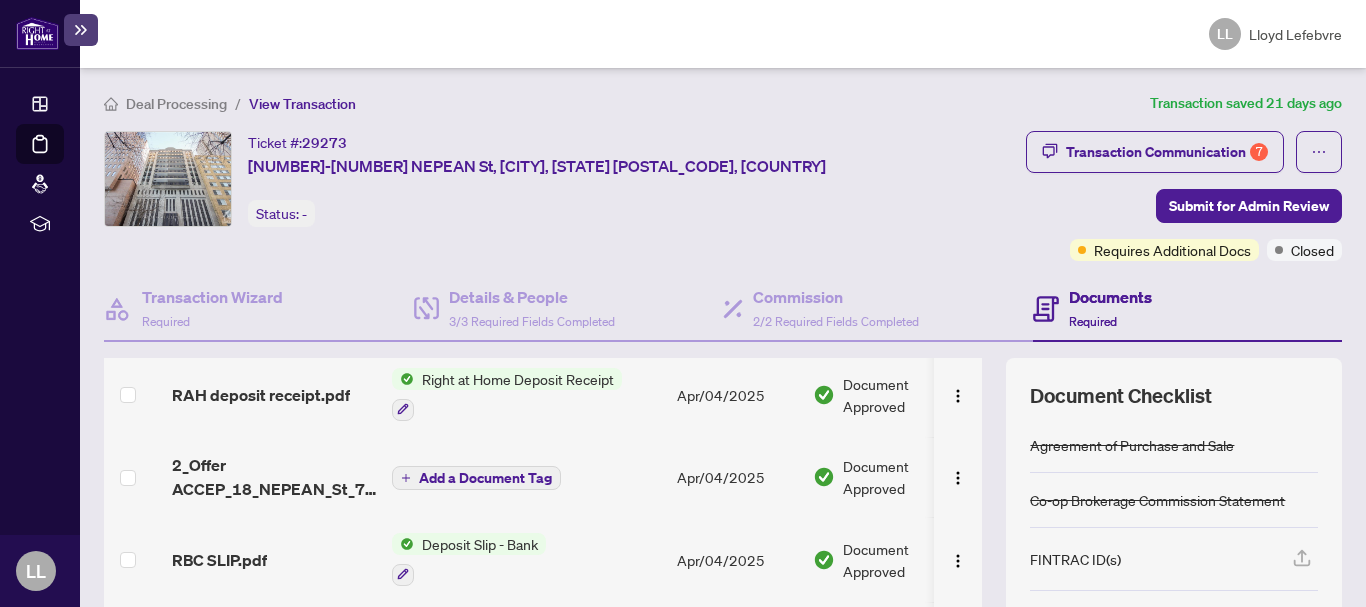 scroll, scrollTop: 874, scrollLeft: 0, axis: vertical 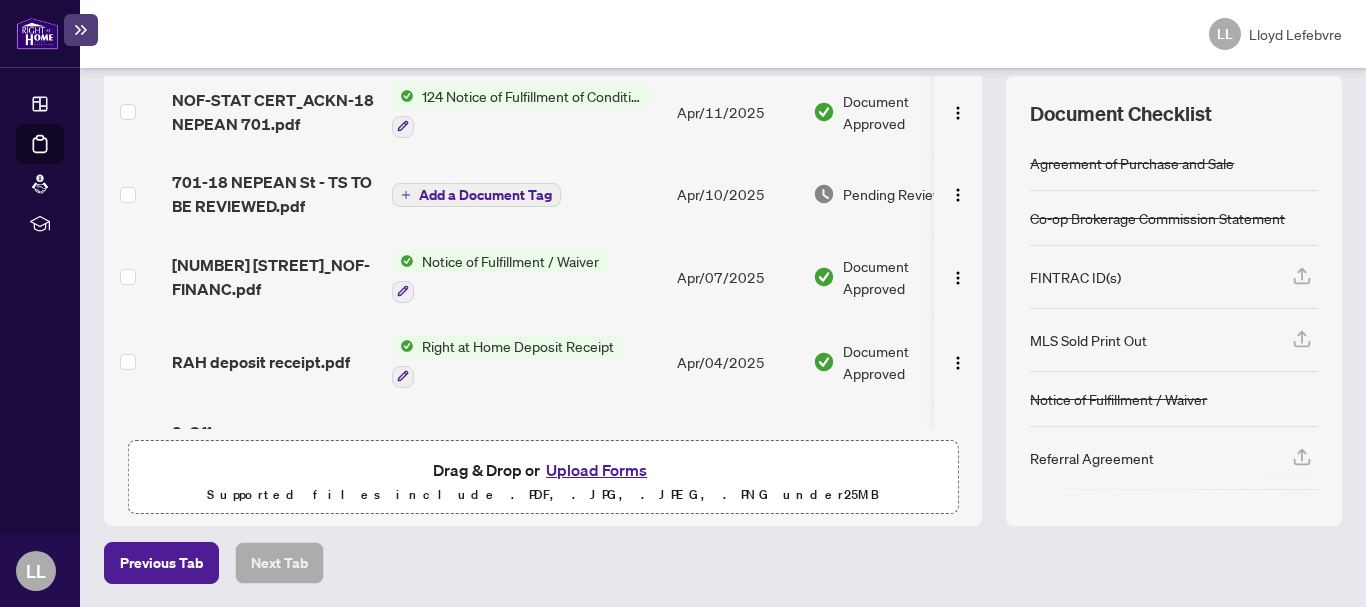 click on "Add a Document Tag" at bounding box center (485, 195) 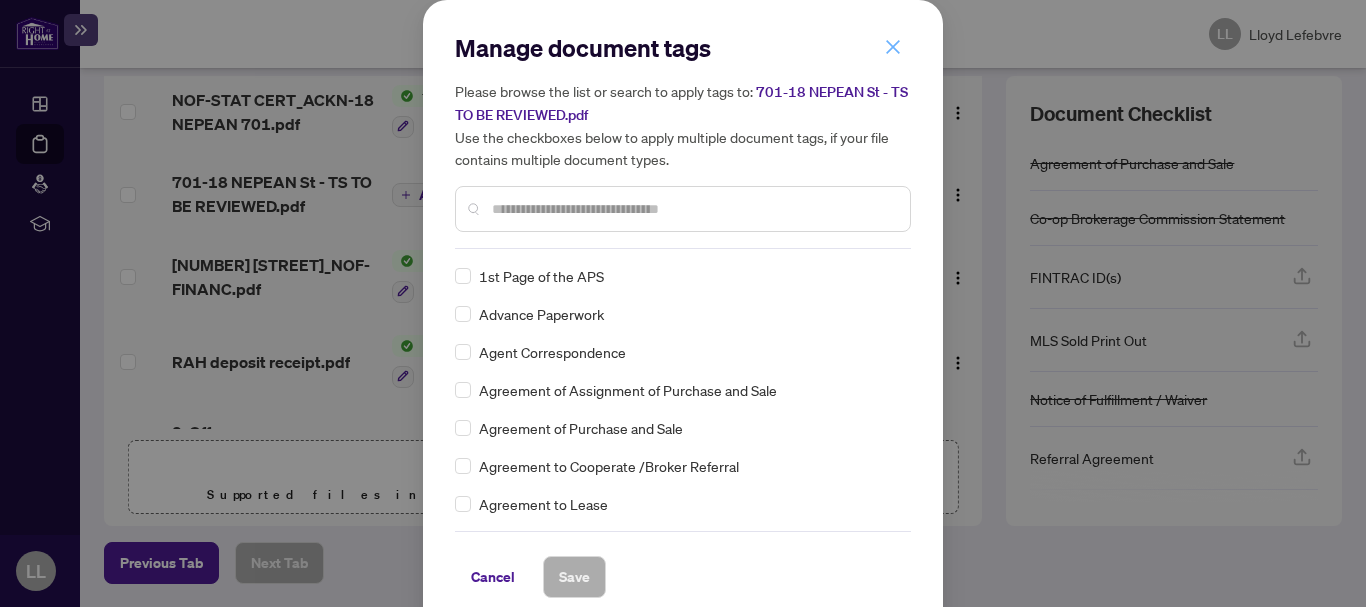 click 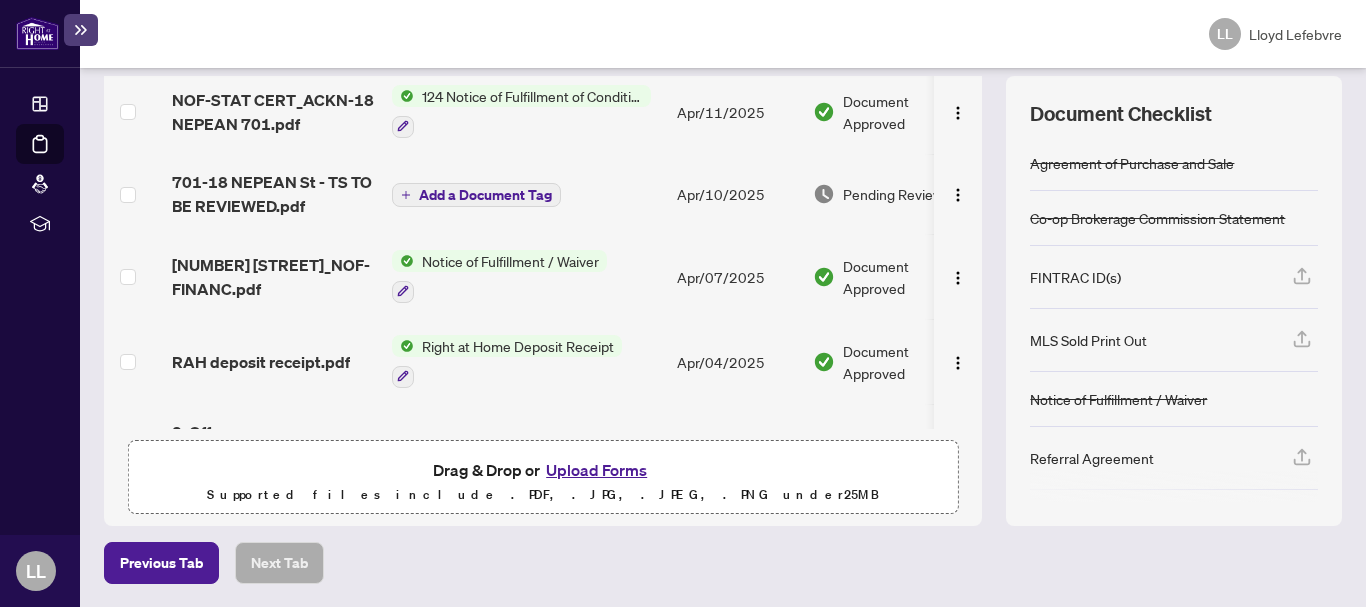 click on "Upload Forms" at bounding box center (596, 470) 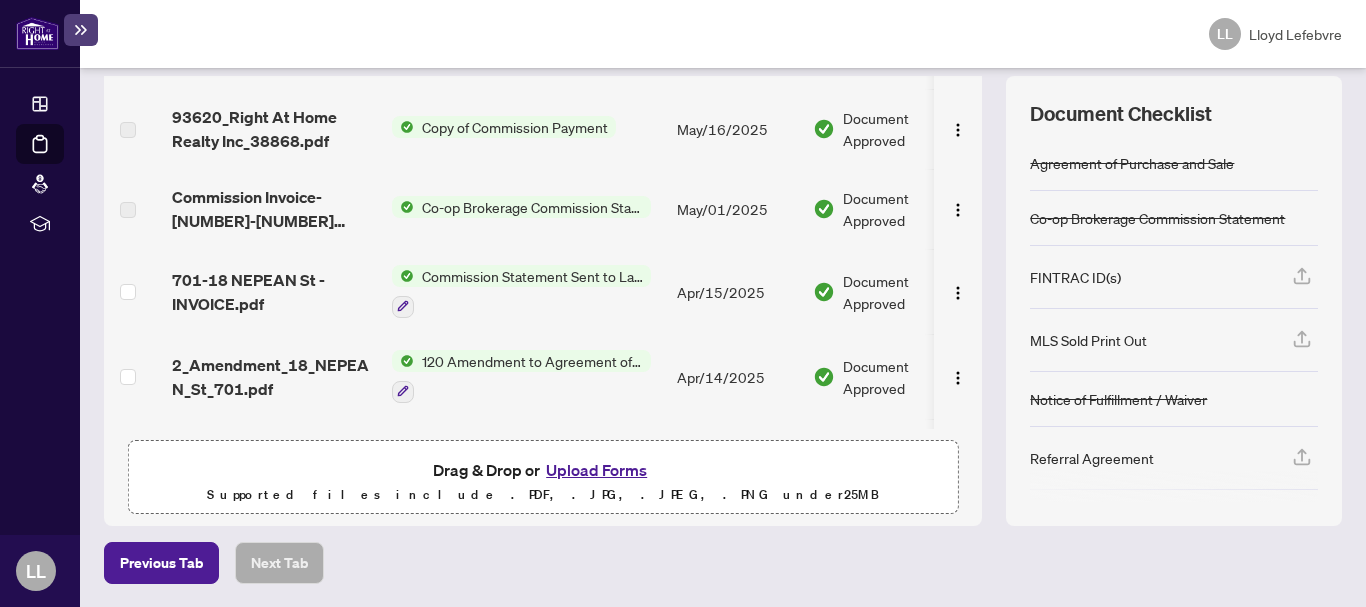 scroll, scrollTop: 0, scrollLeft: 0, axis: both 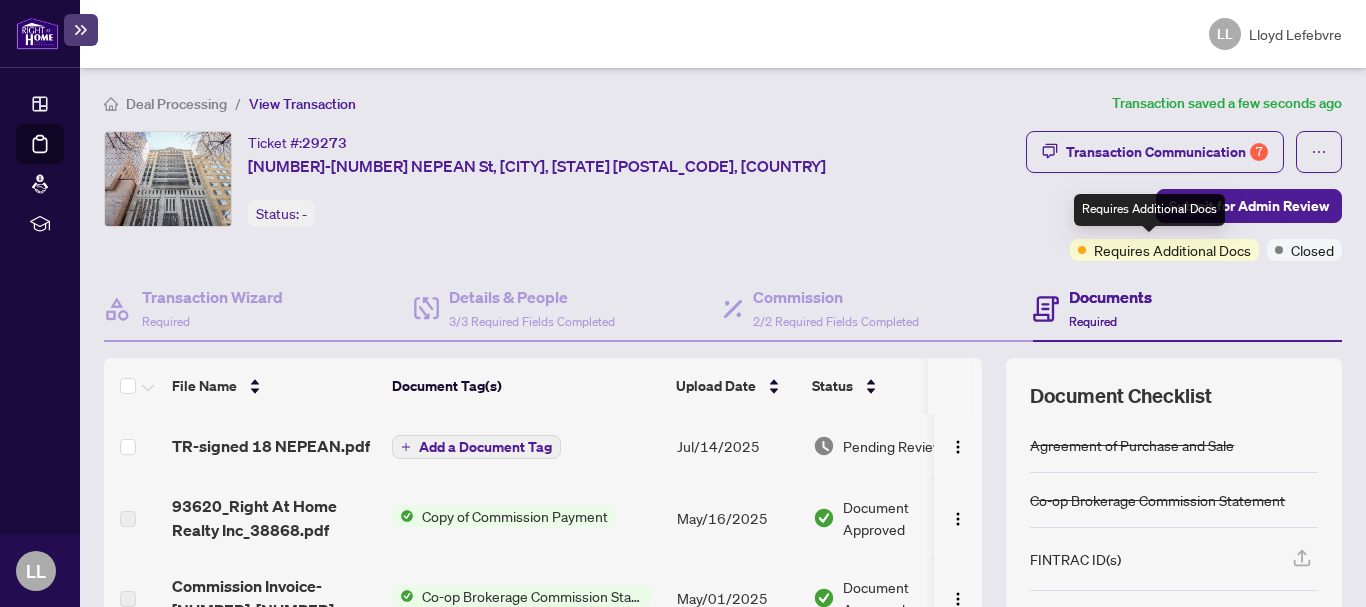 click on "Requires Additional Docs" at bounding box center [1172, 250] 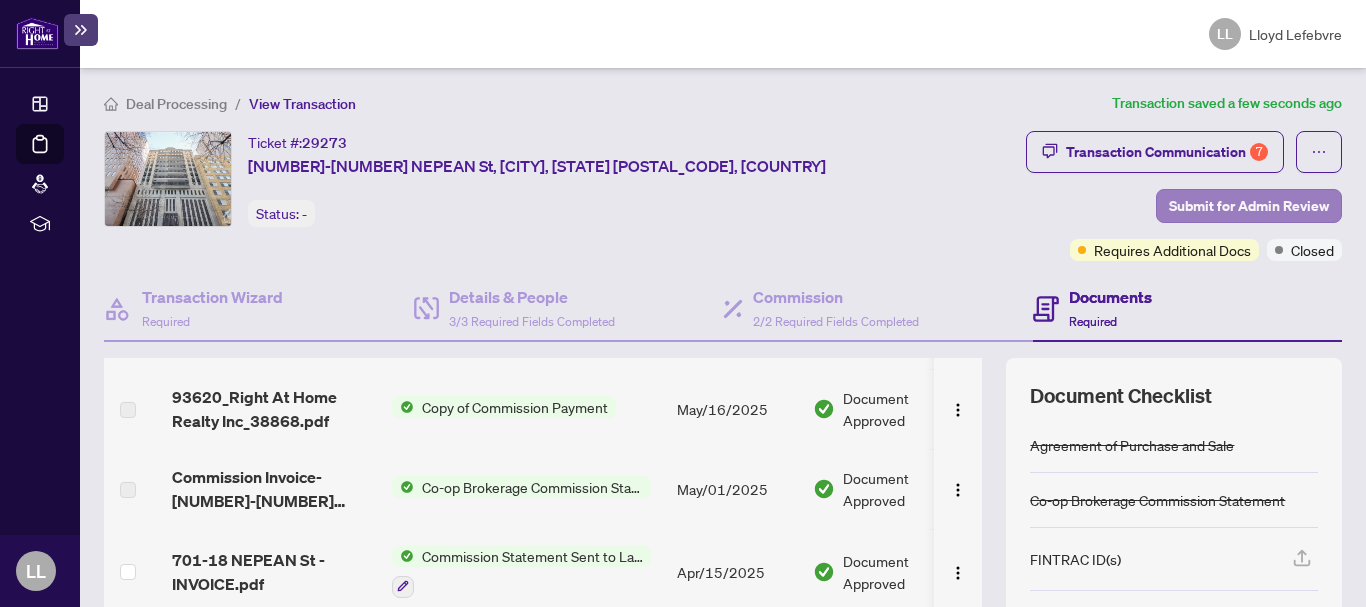 scroll, scrollTop: 110, scrollLeft: 0, axis: vertical 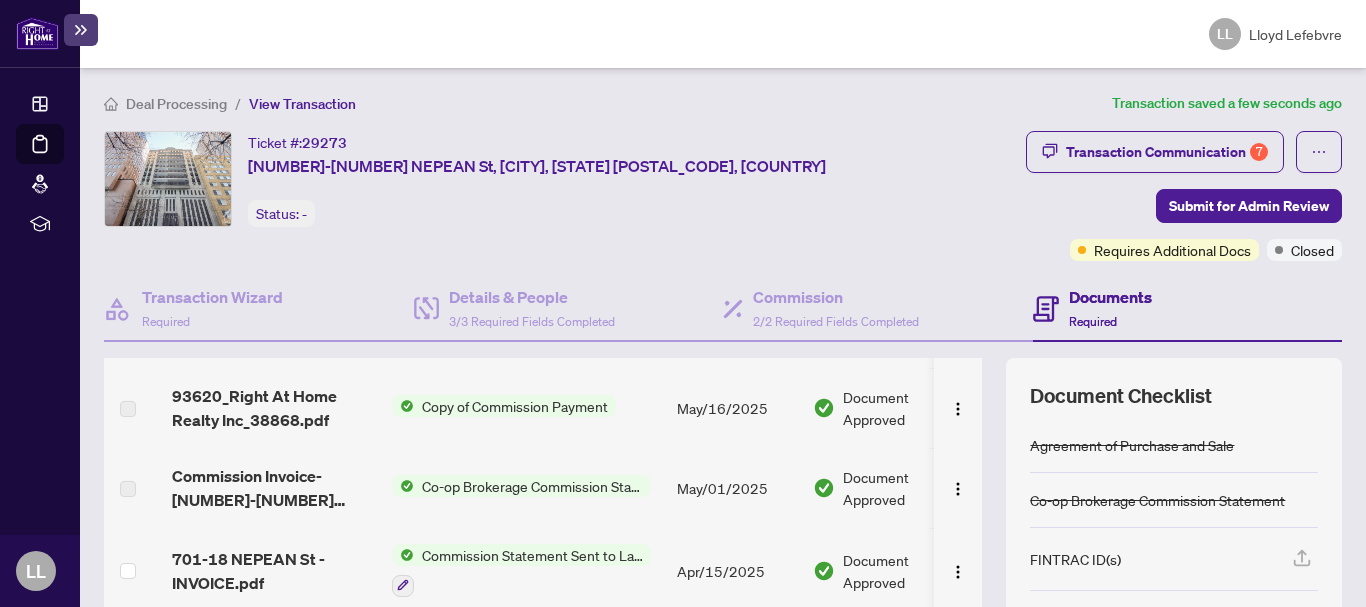 click on "Copy of Commission Payment" at bounding box center [515, 406] 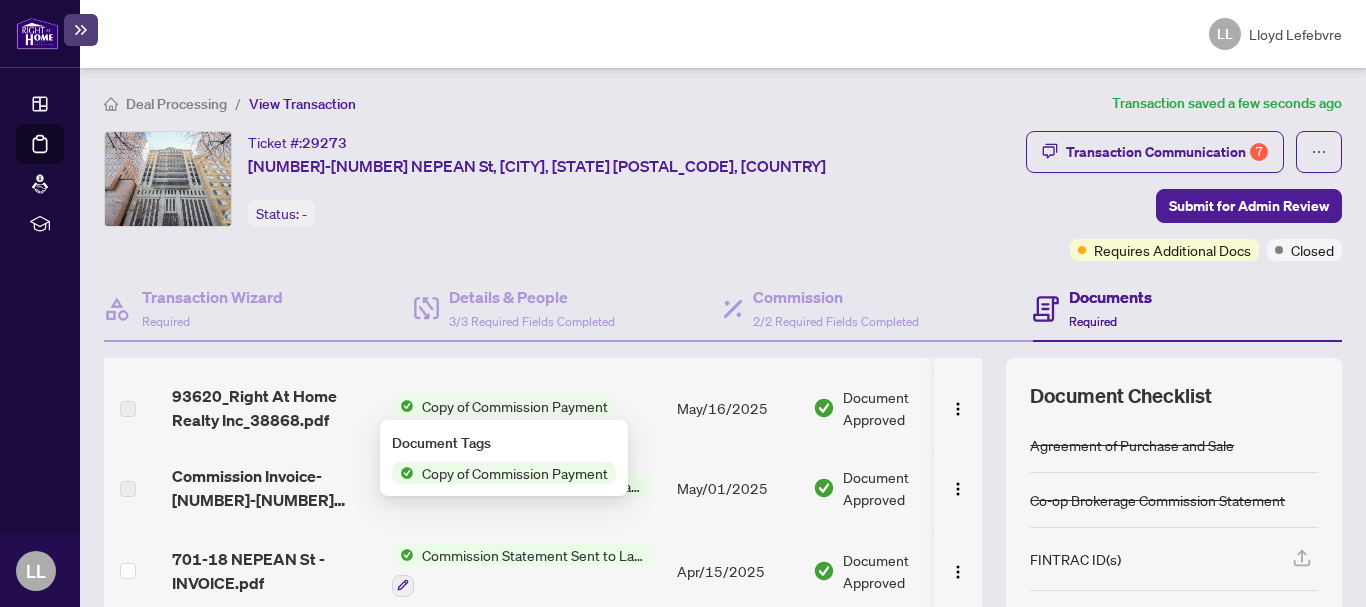 click on "Copy of Commission Payment" at bounding box center (515, 473) 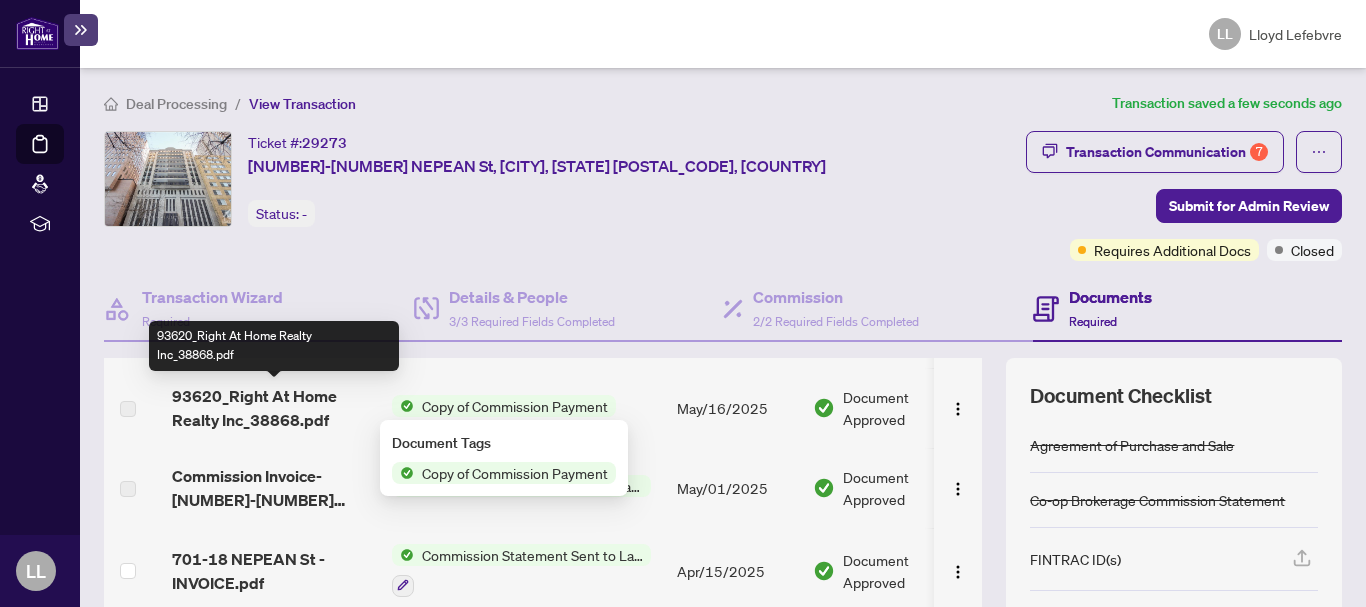 click on "93620_Right At Home Realty Inc_38868.pdf" at bounding box center (274, 408) 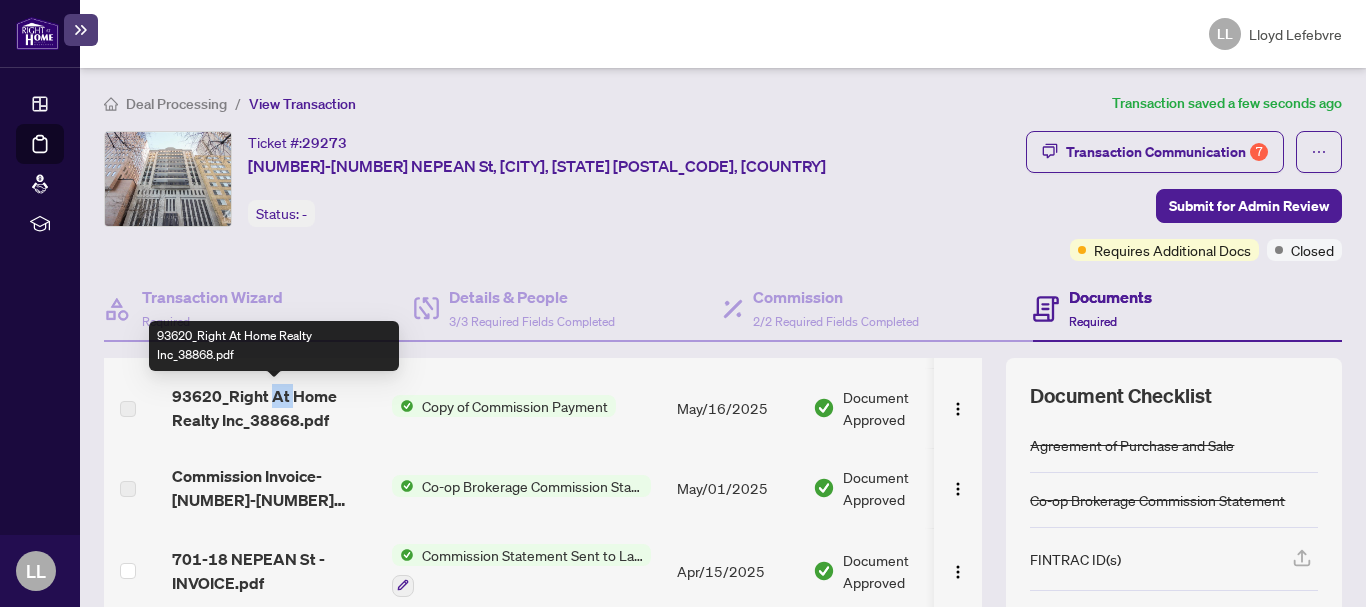 click on "93620_Right At Home Realty Inc_38868.pdf" at bounding box center (274, 408) 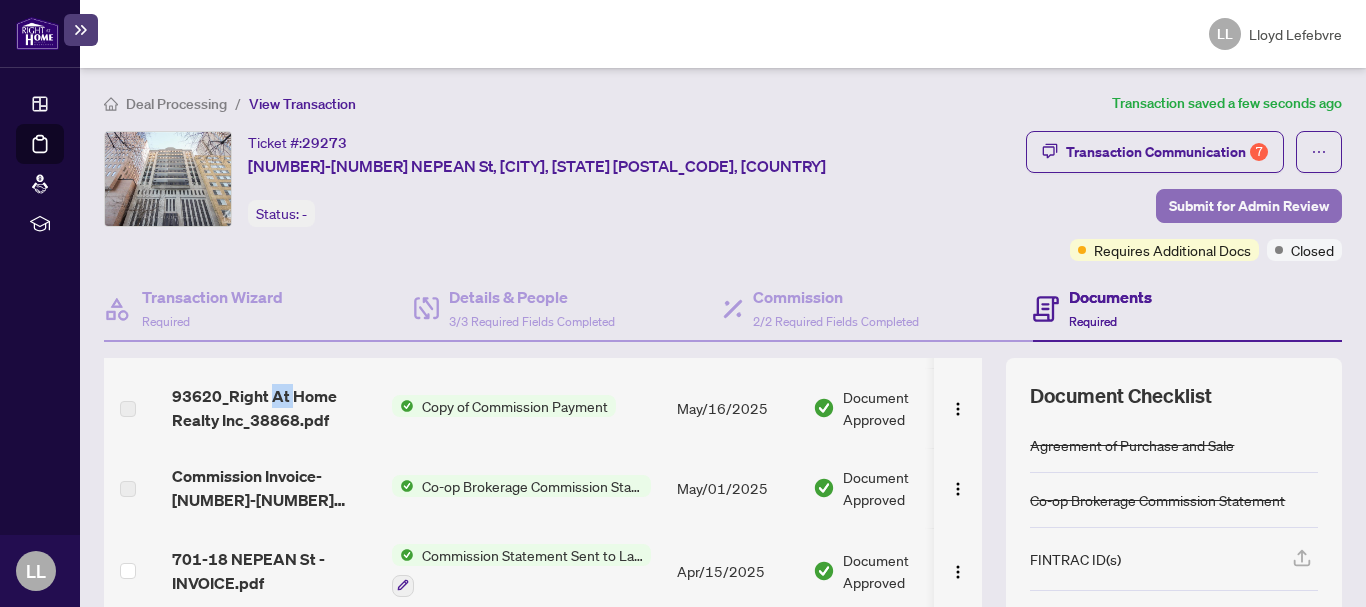 click on "Submit for Admin Review" at bounding box center [1249, 206] 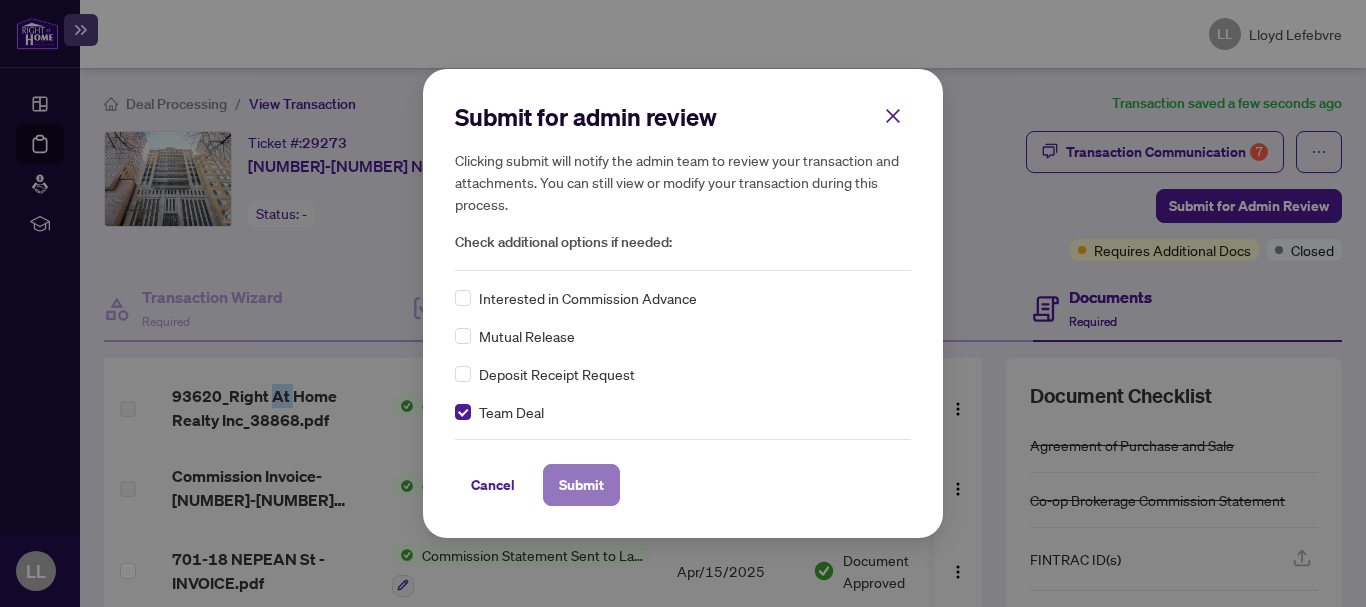 click on "Submit" at bounding box center (581, 485) 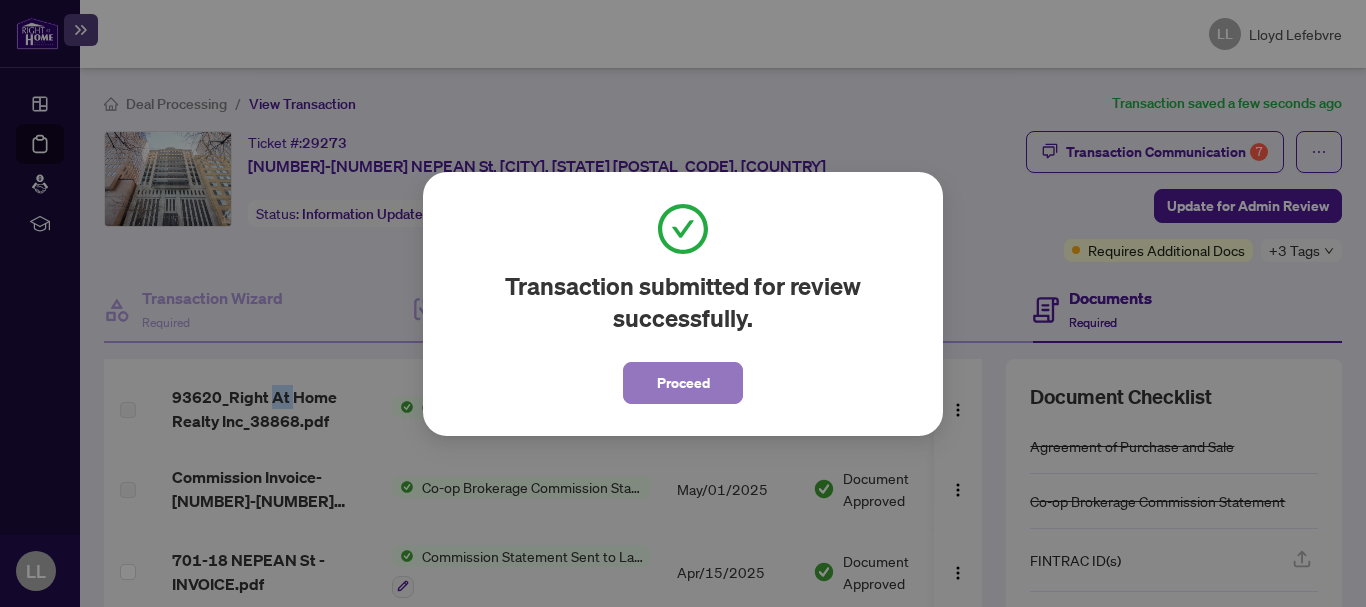 click on "Proceed" at bounding box center (683, 383) 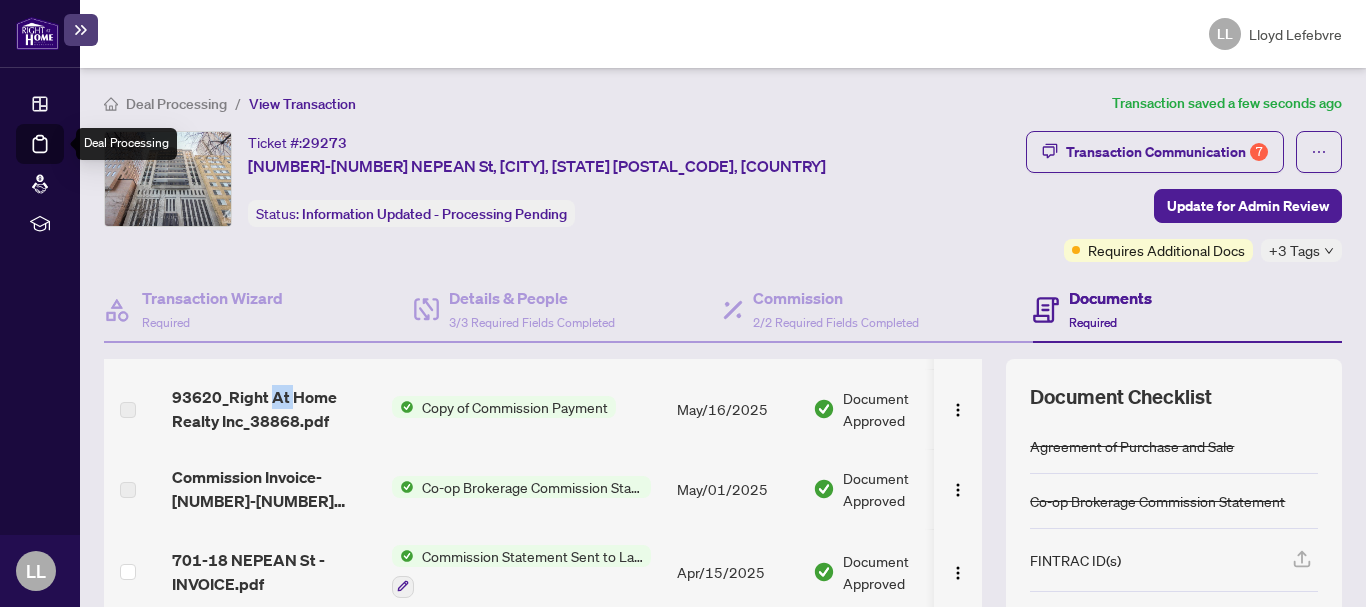 click on "Deal Processing" at bounding box center [63, 158] 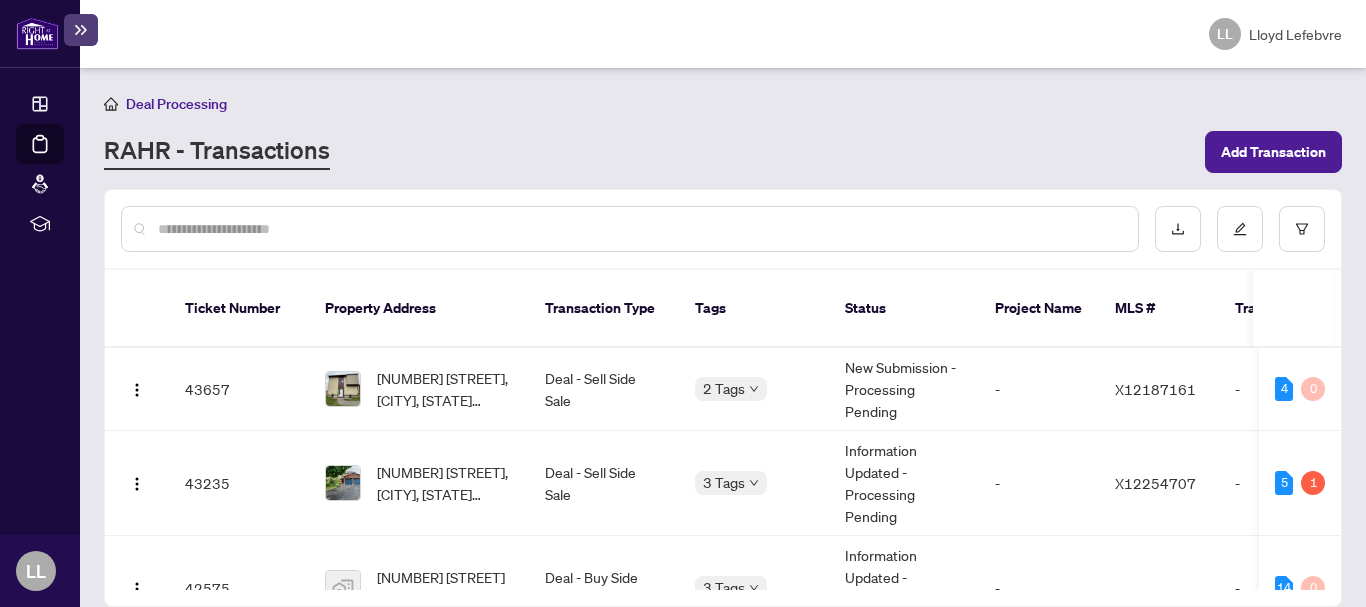 click on "-" at bounding box center [1039, 483] 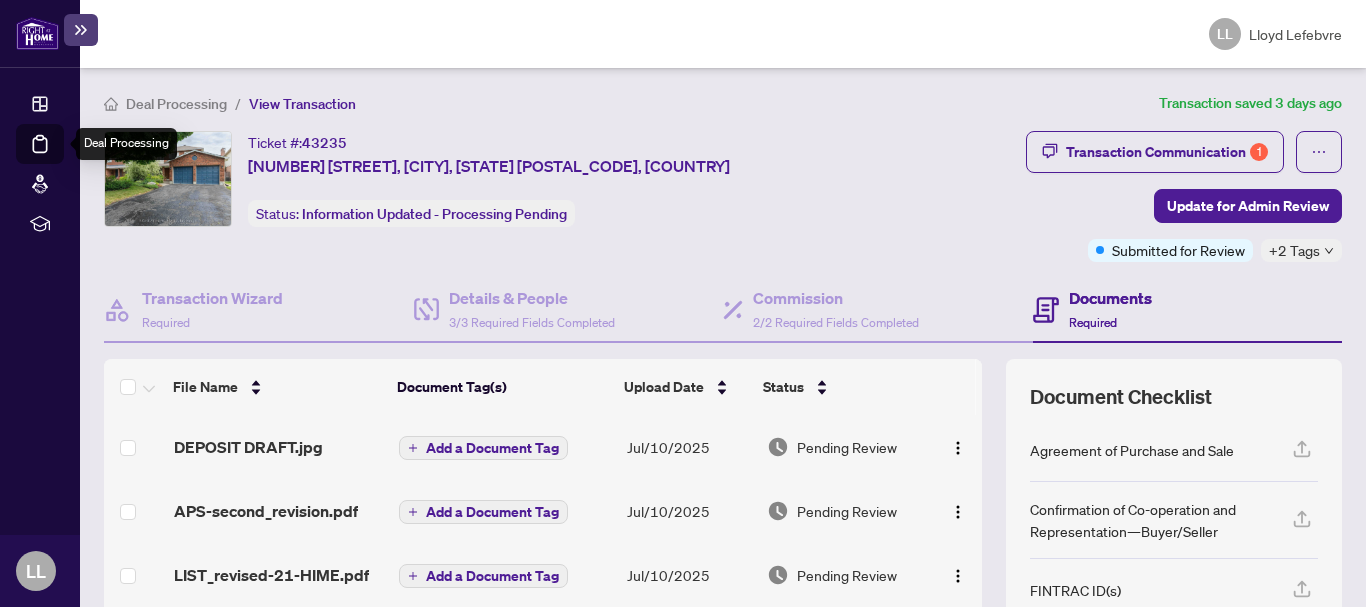 click on "Deal Processing" at bounding box center (63, 158) 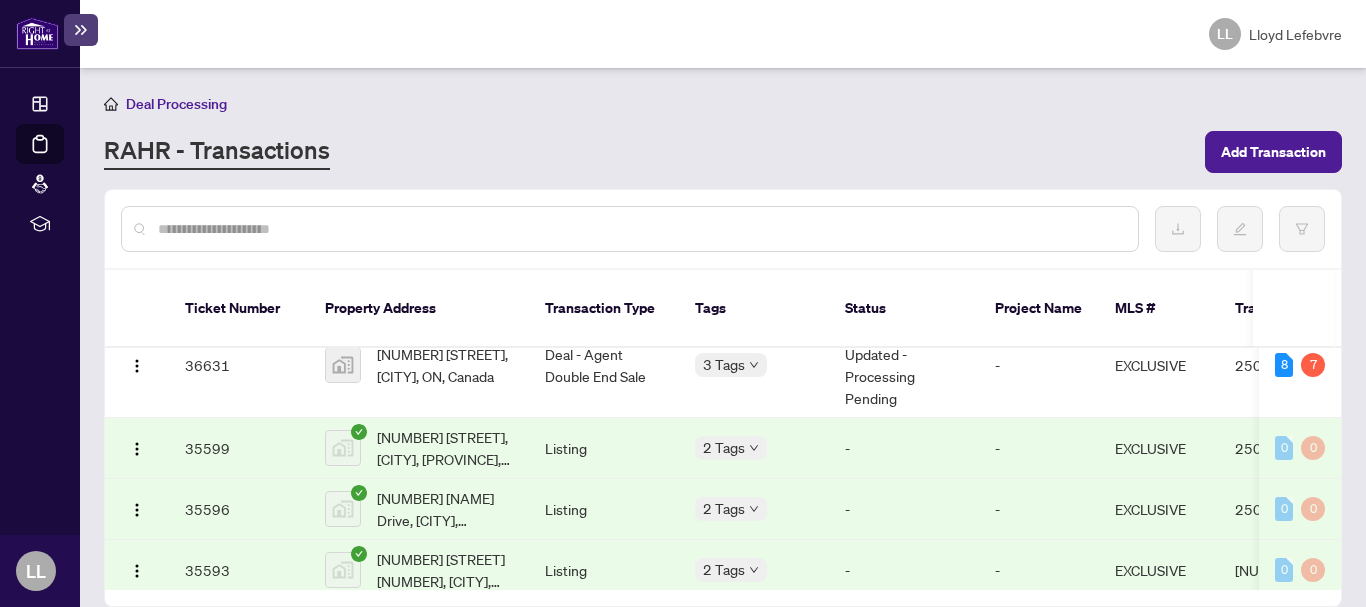scroll, scrollTop: 1468, scrollLeft: 0, axis: vertical 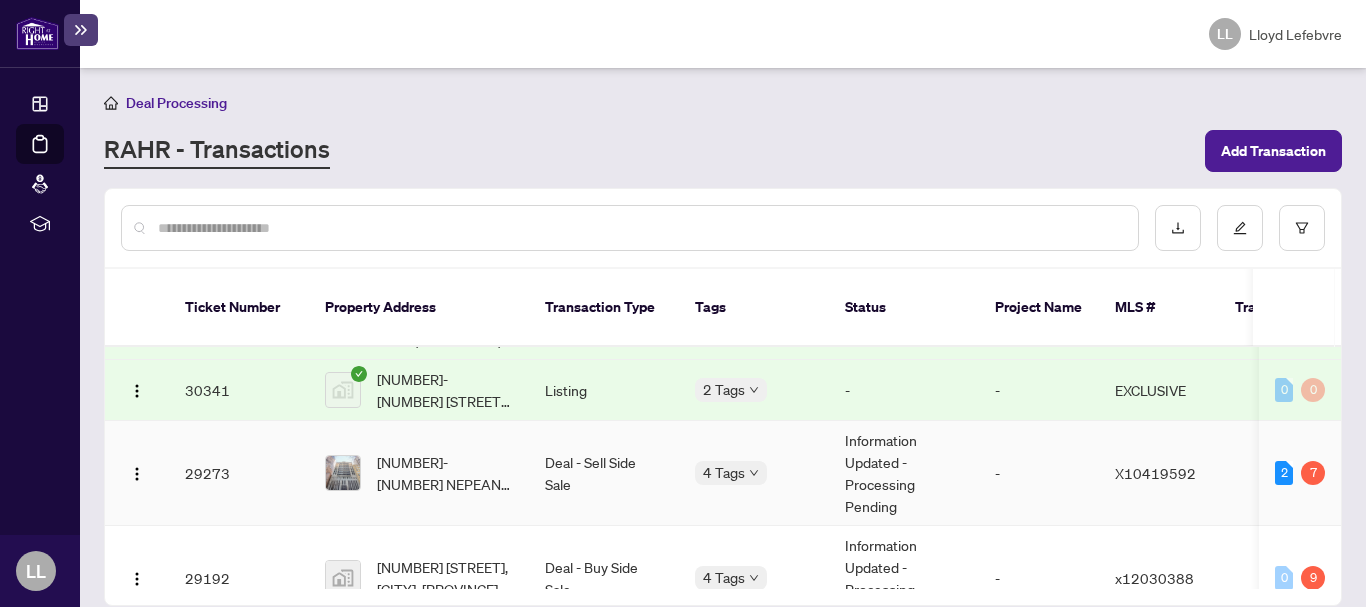 click on "29273" at bounding box center [239, 473] 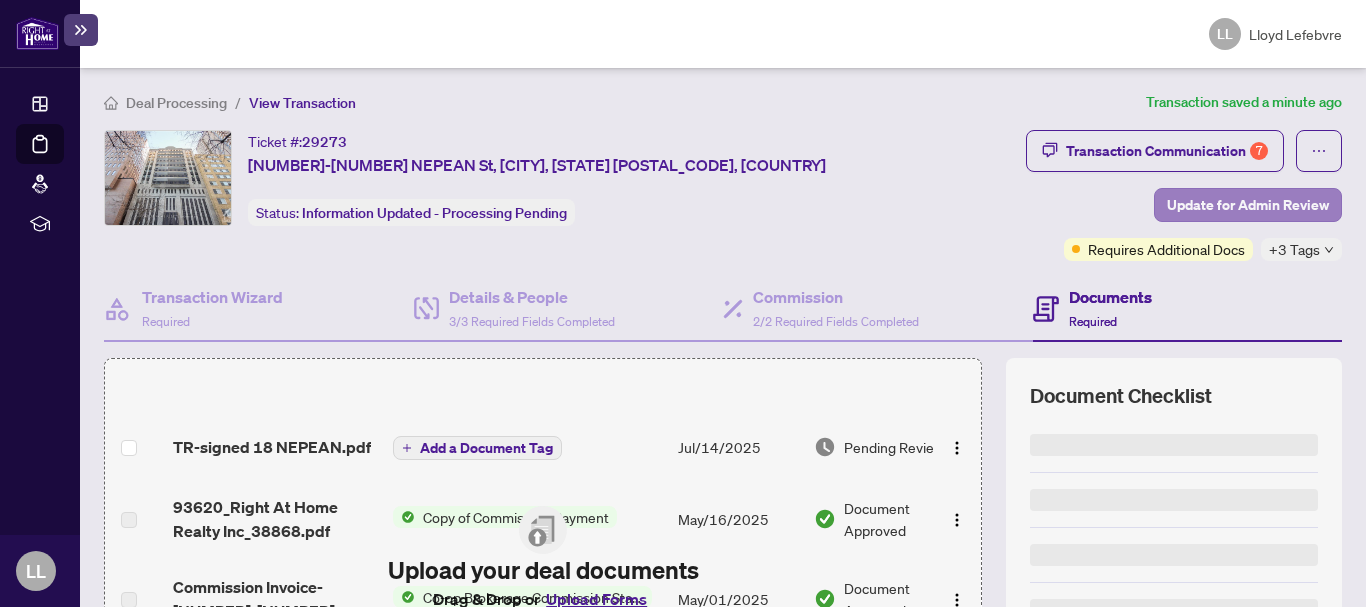 scroll, scrollTop: 0, scrollLeft: 0, axis: both 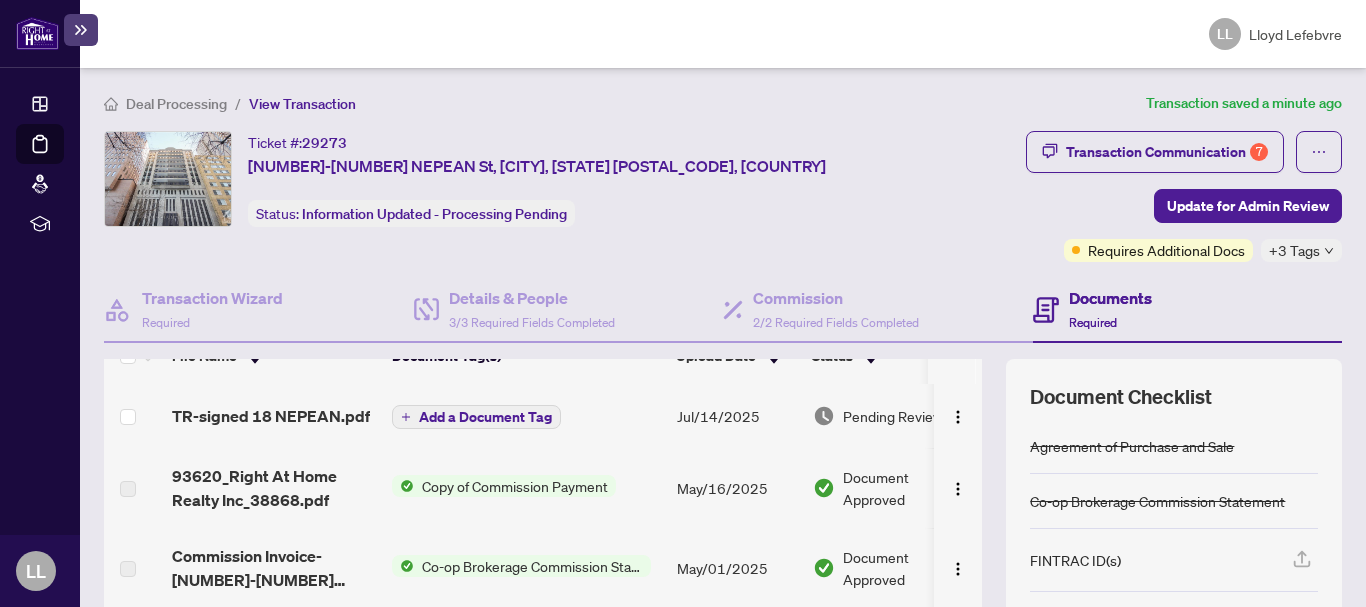 click on "Copy of Commission Payment" at bounding box center [515, 486] 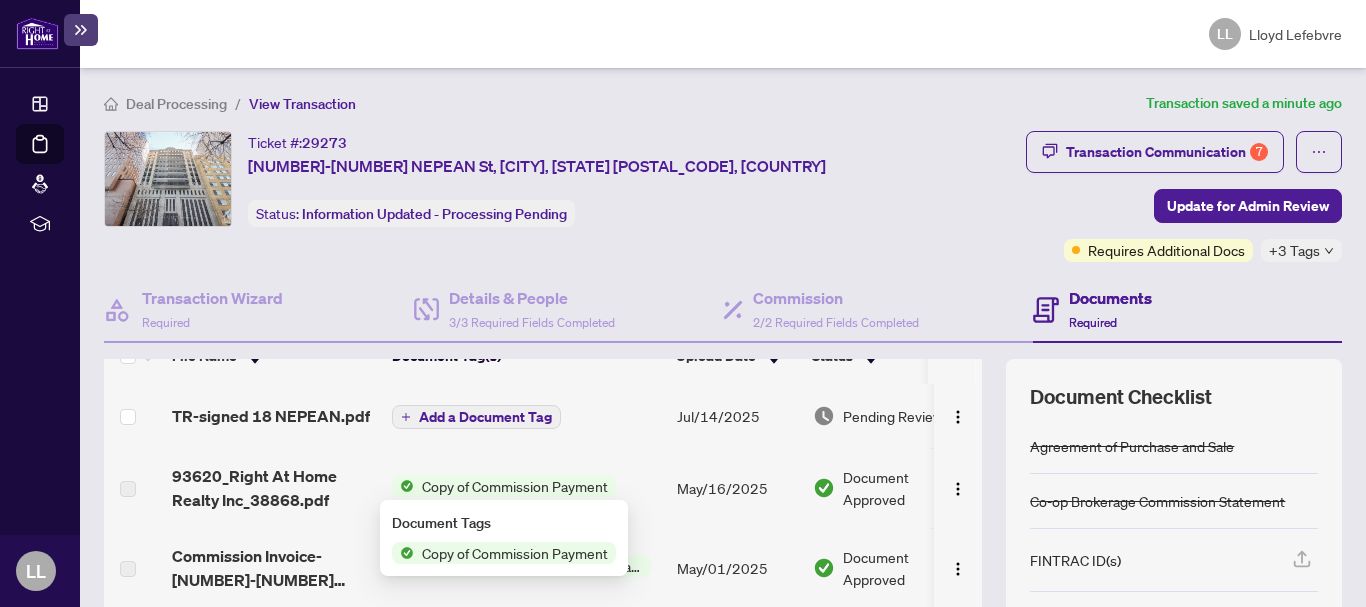 click on "Copy of Commission Payment" at bounding box center (515, 553) 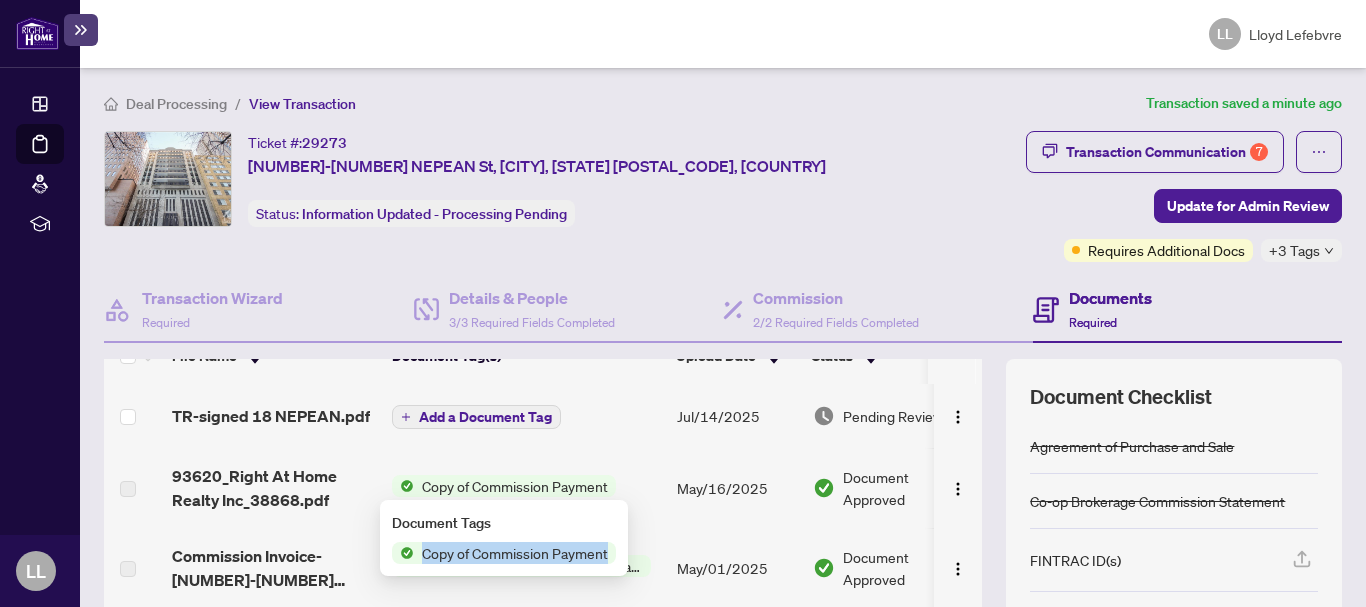 click on "Copy of Commission Payment" at bounding box center (515, 553) 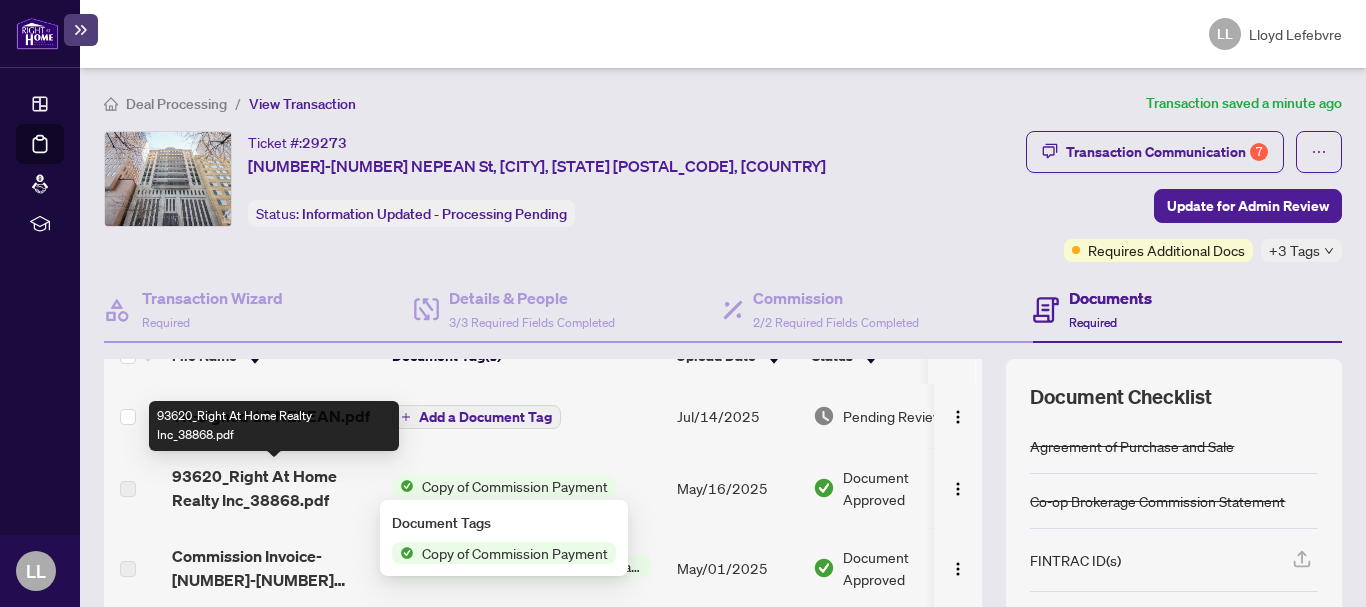 click on "93620_Right At Home Realty Inc_38868.pdf" at bounding box center [274, 488] 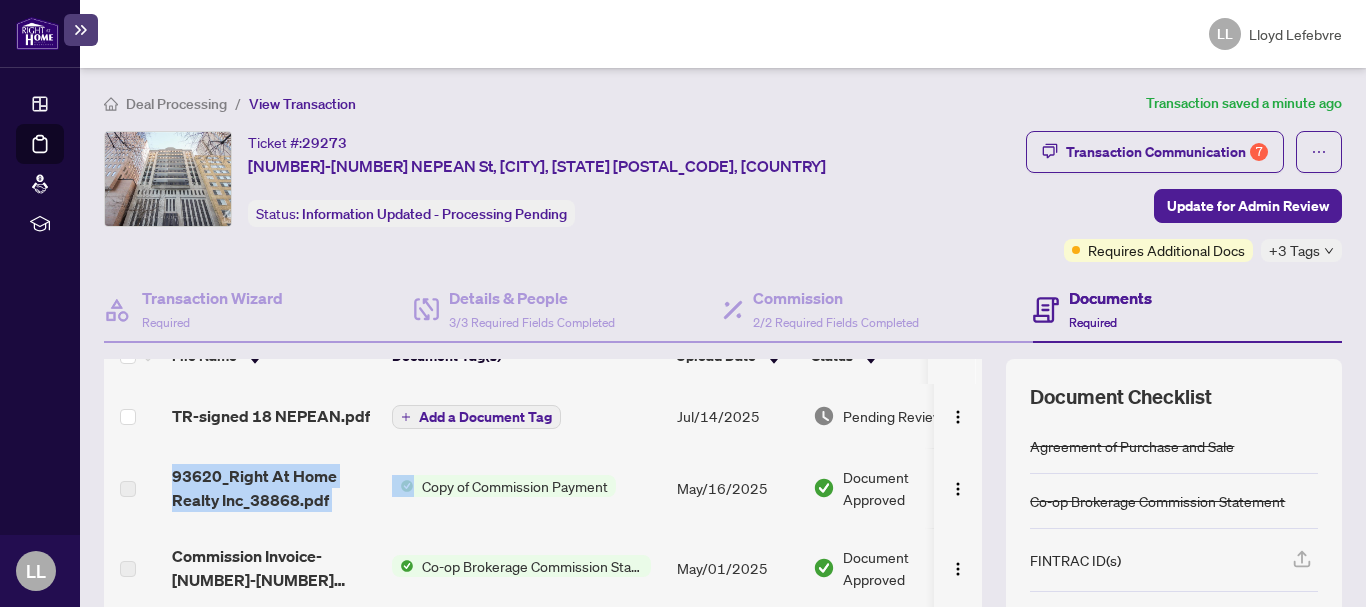 drag, startPoint x: 308, startPoint y: 479, endPoint x: 529, endPoint y: 471, distance: 221.14474 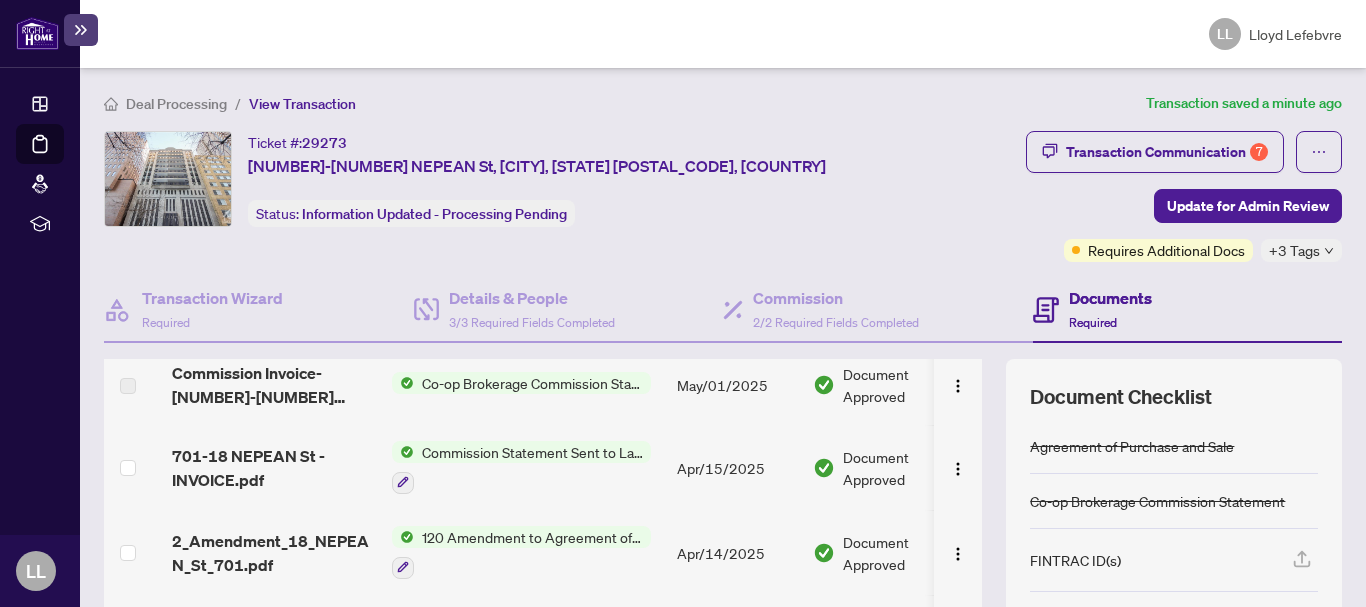 scroll, scrollTop: 0, scrollLeft: 0, axis: both 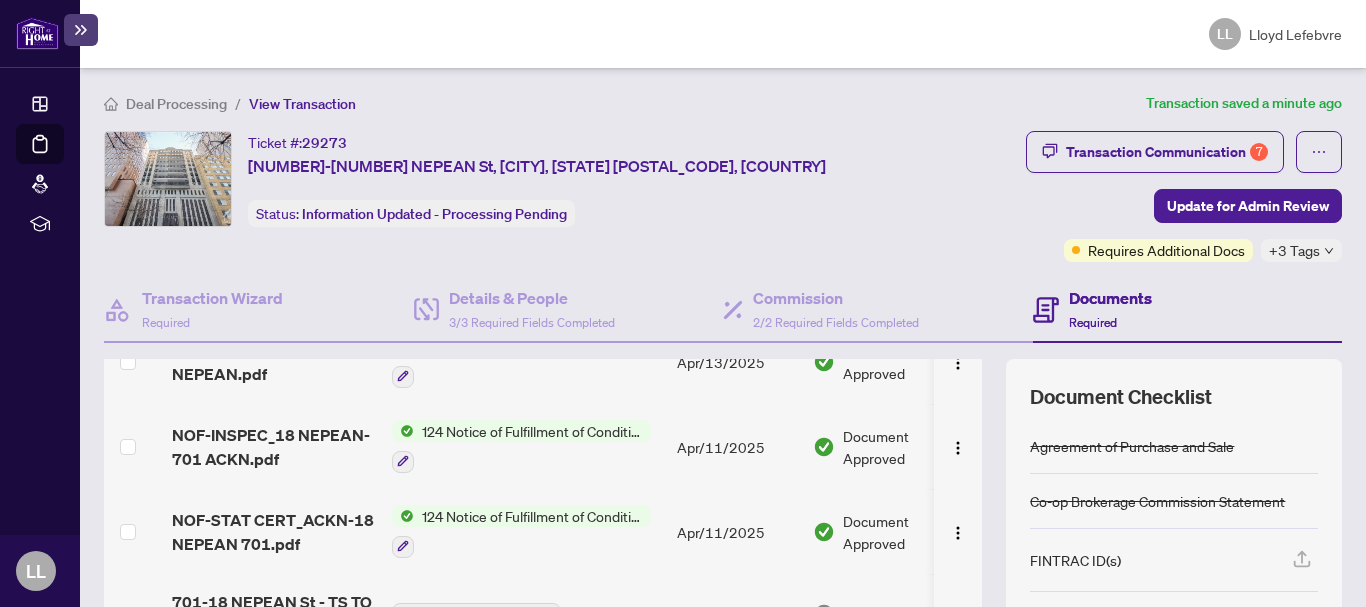 click on "+3 Tags" at bounding box center [1294, 250] 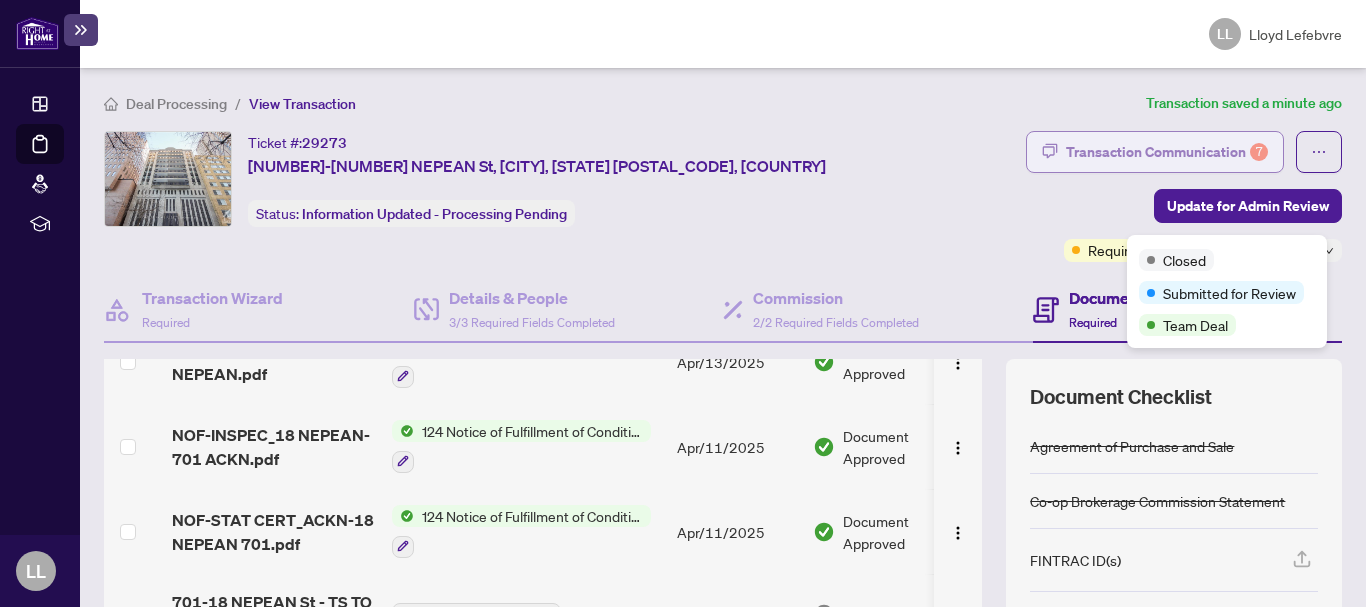 click on "Transaction Communication 7" at bounding box center [1167, 152] 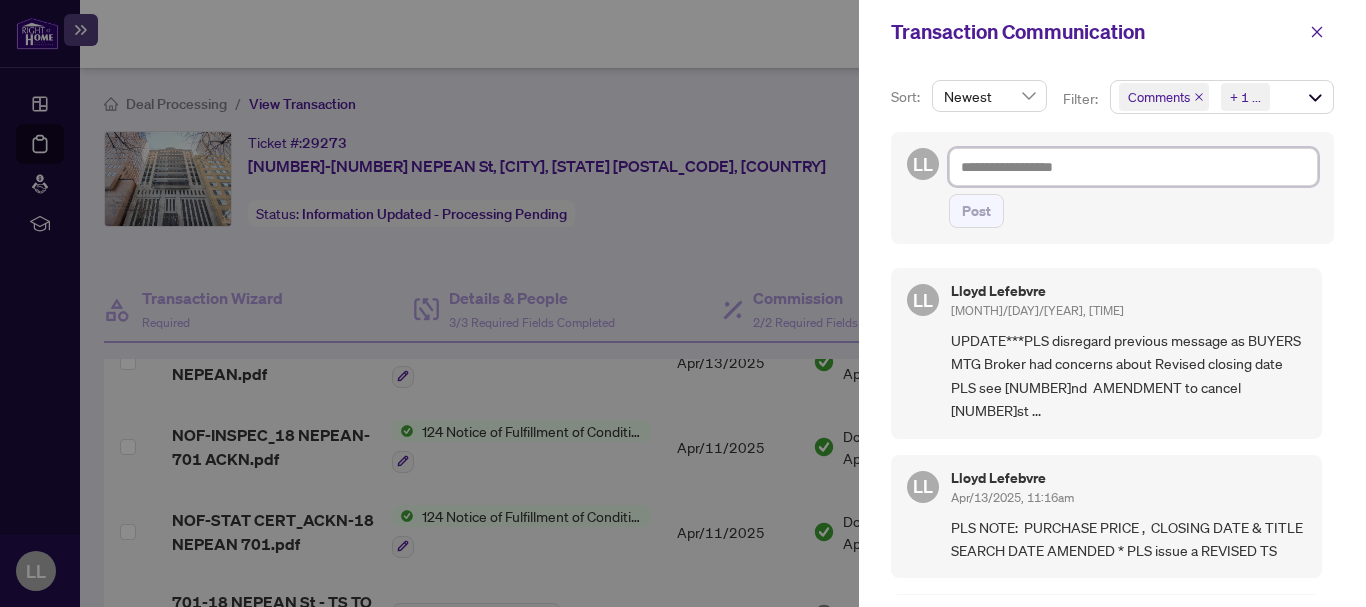 click at bounding box center (1133, 167) 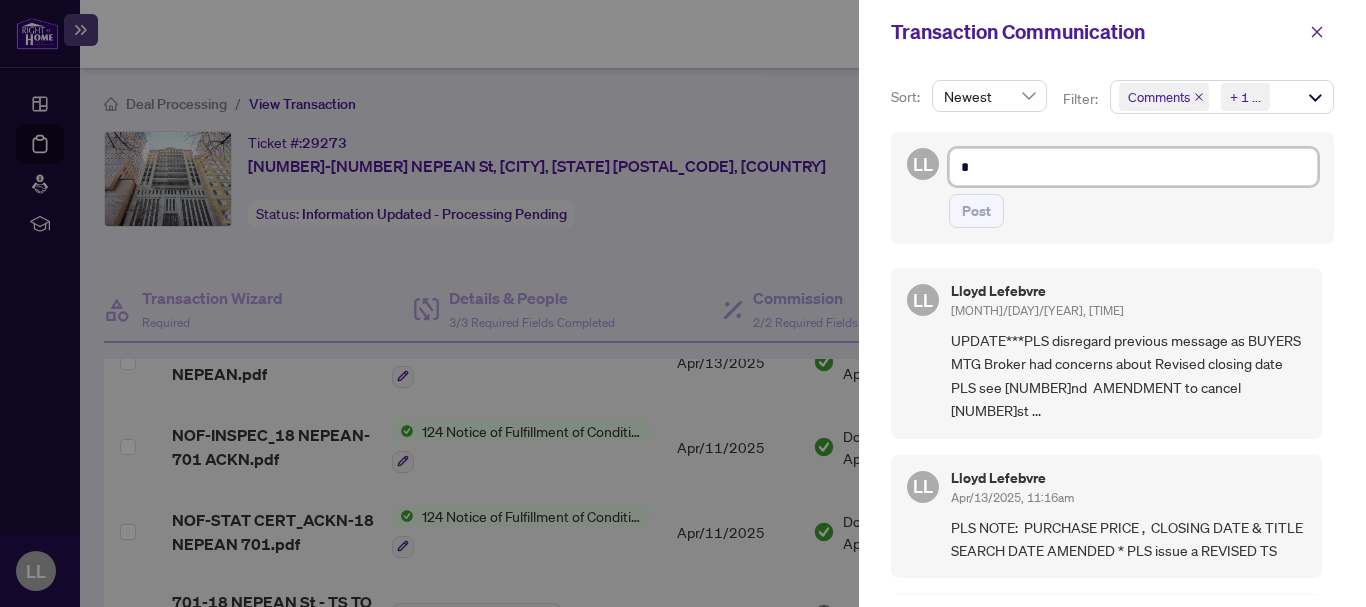 type on "**" 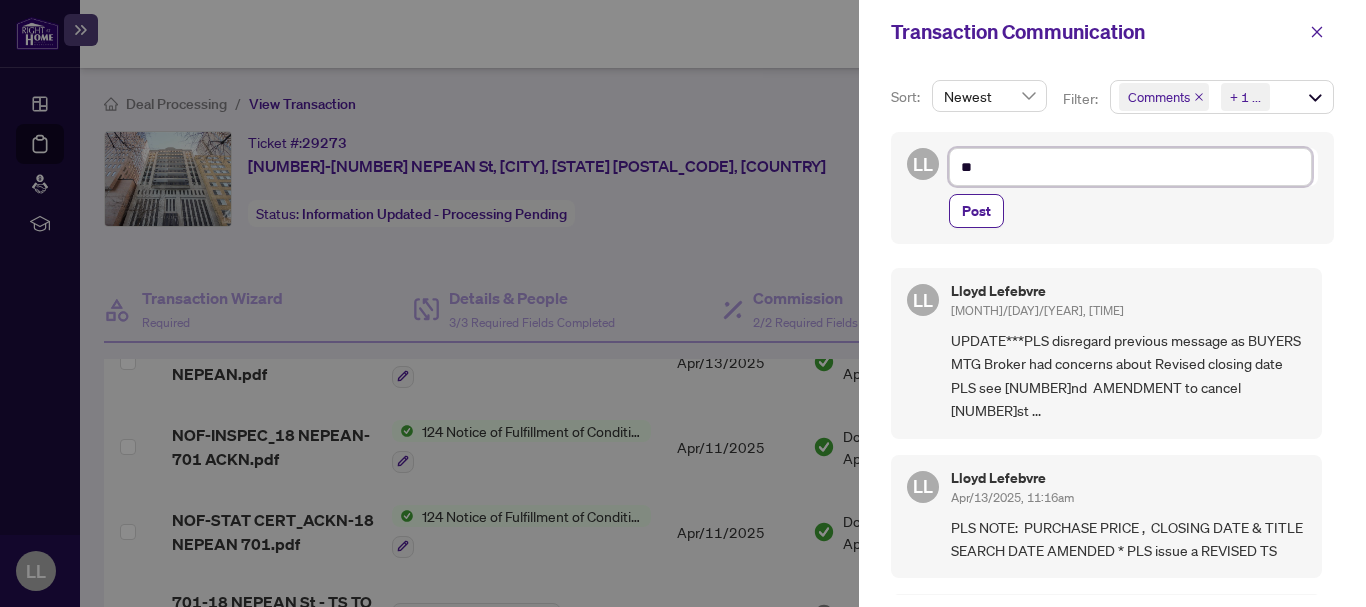 type on "***" 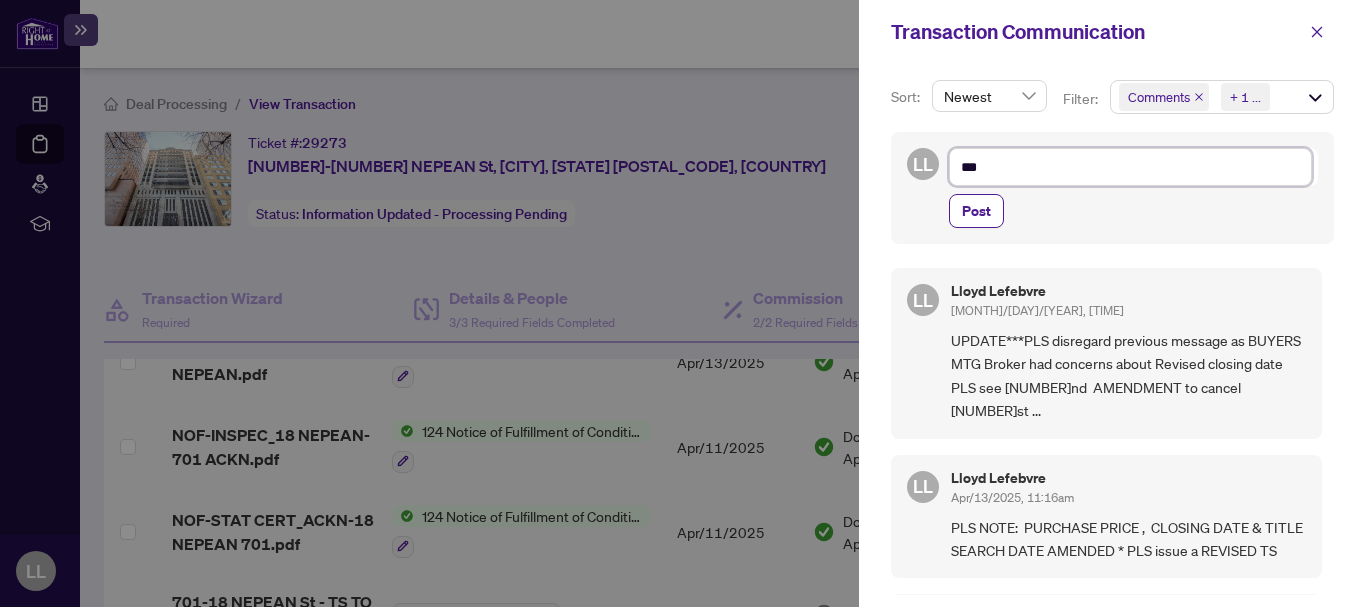 type on "***" 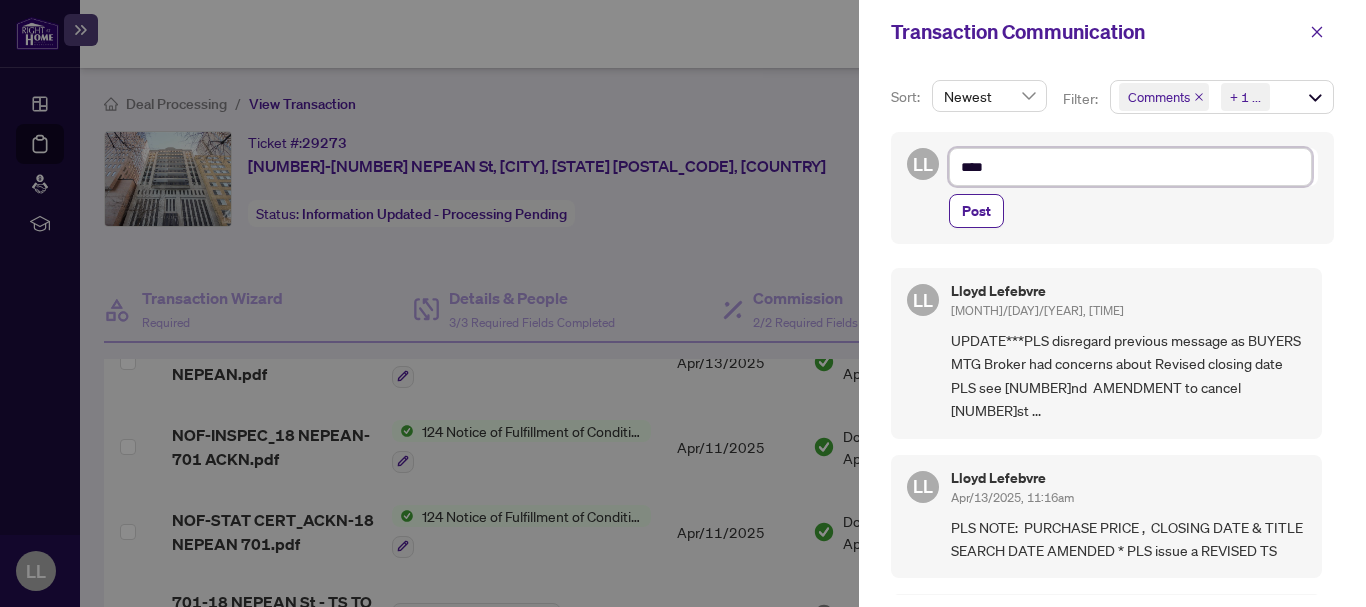 type on "*****" 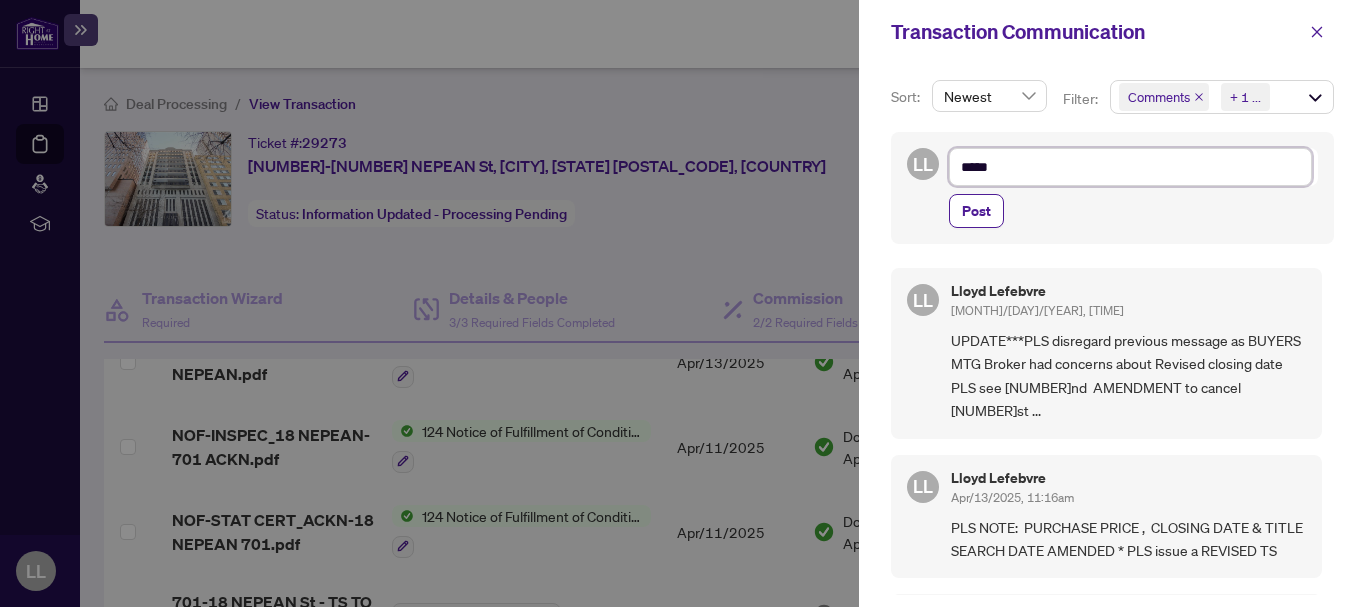 type on "******" 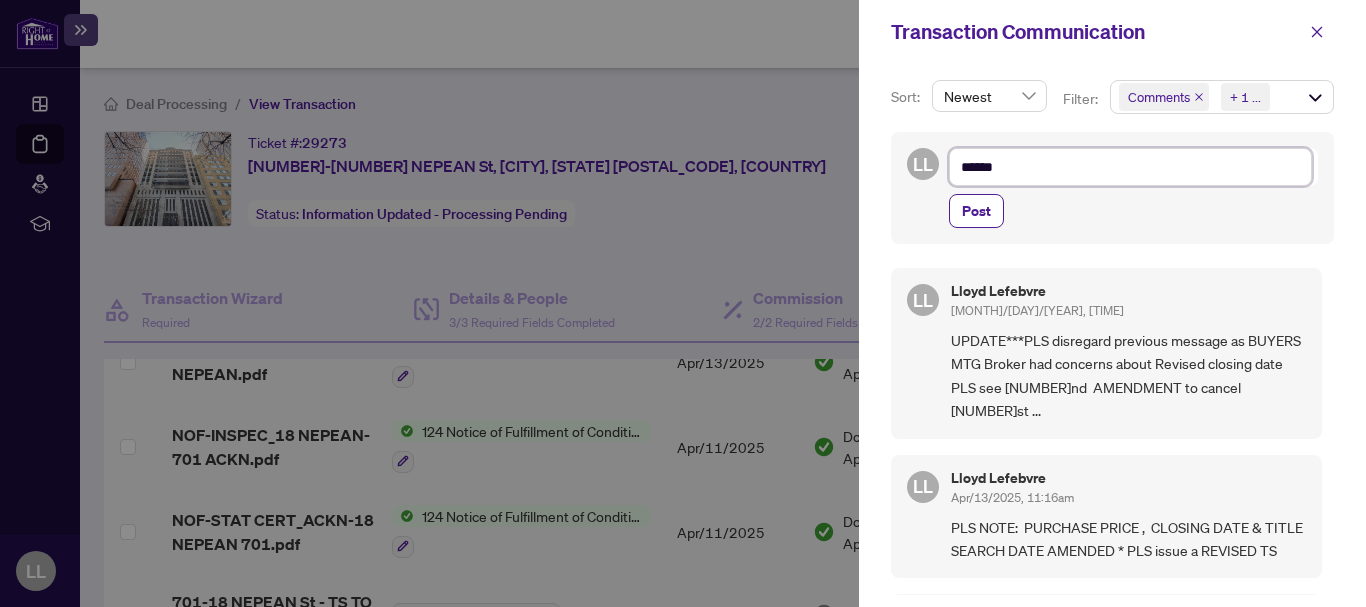 type on "*******" 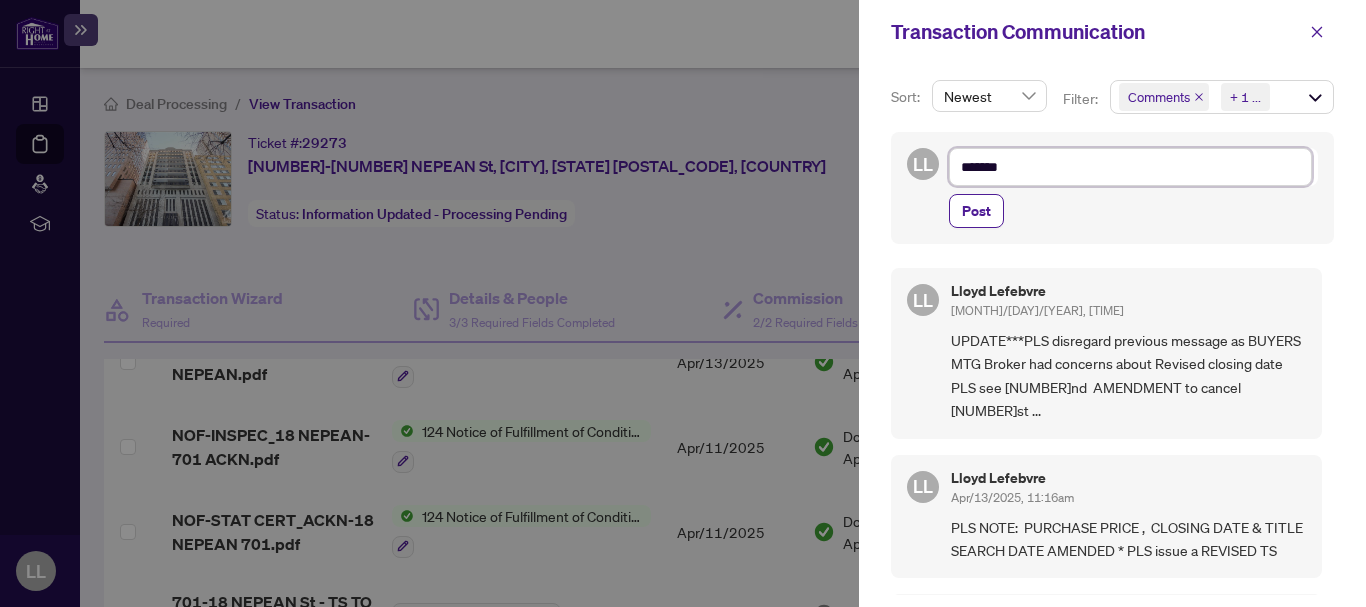 type on "********" 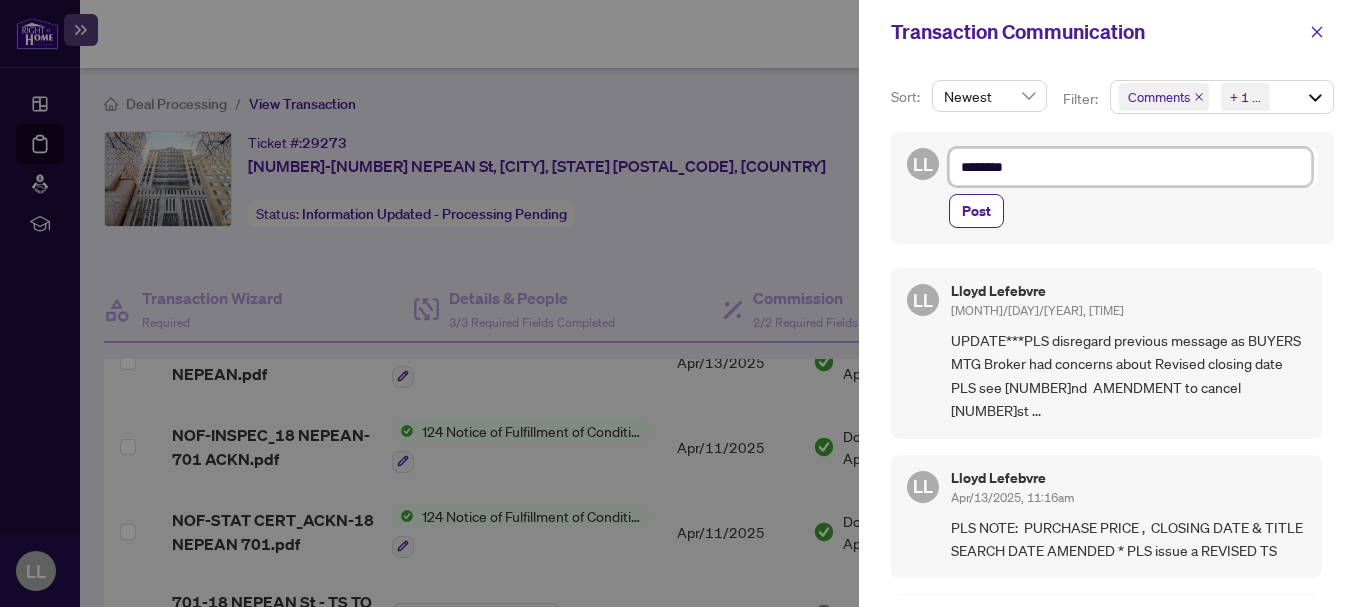 type on "*********" 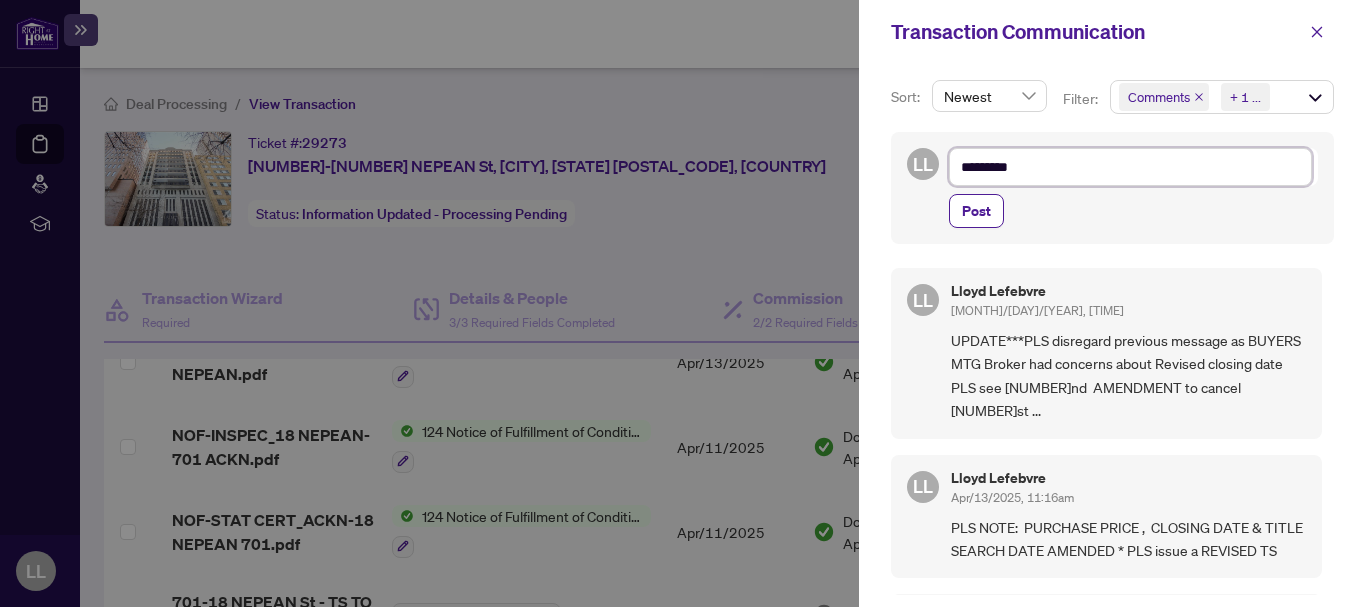 type on "**********" 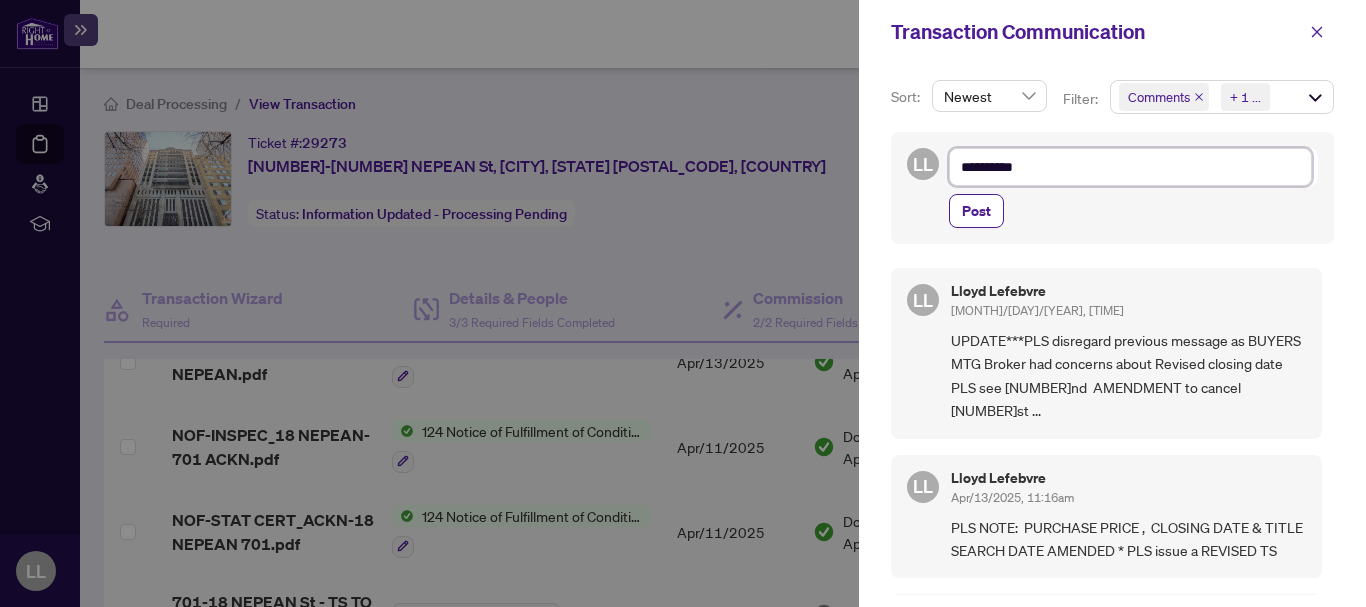 type on "**********" 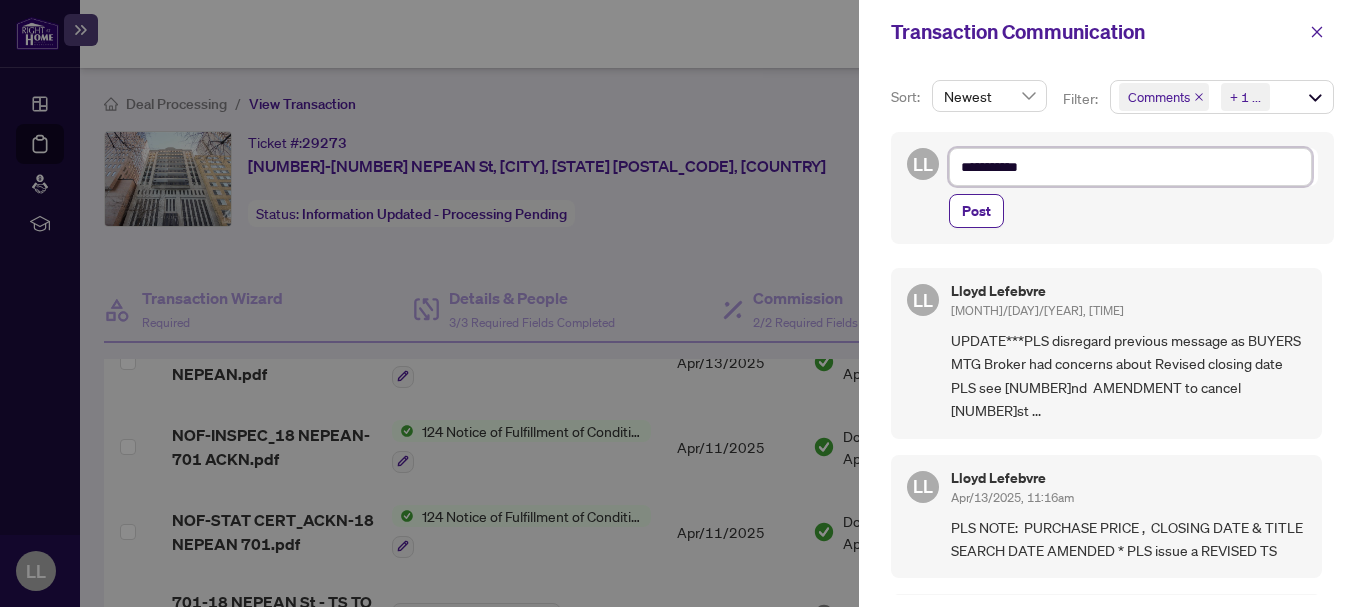 type on "**********" 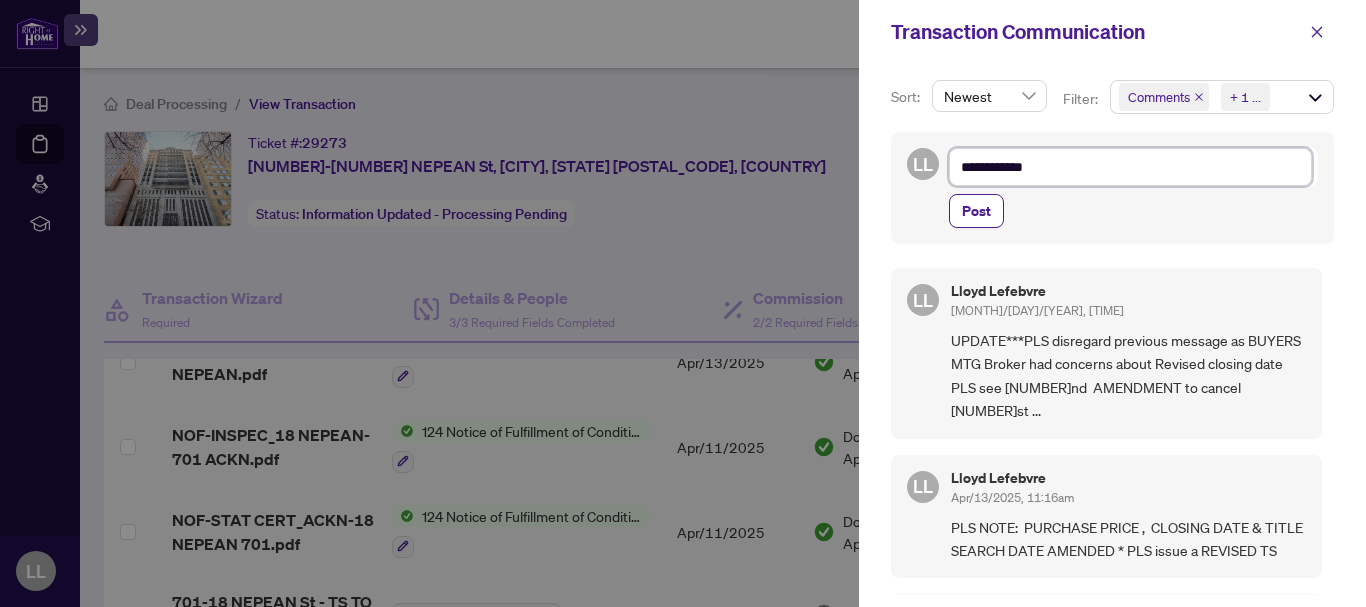 type on "**********" 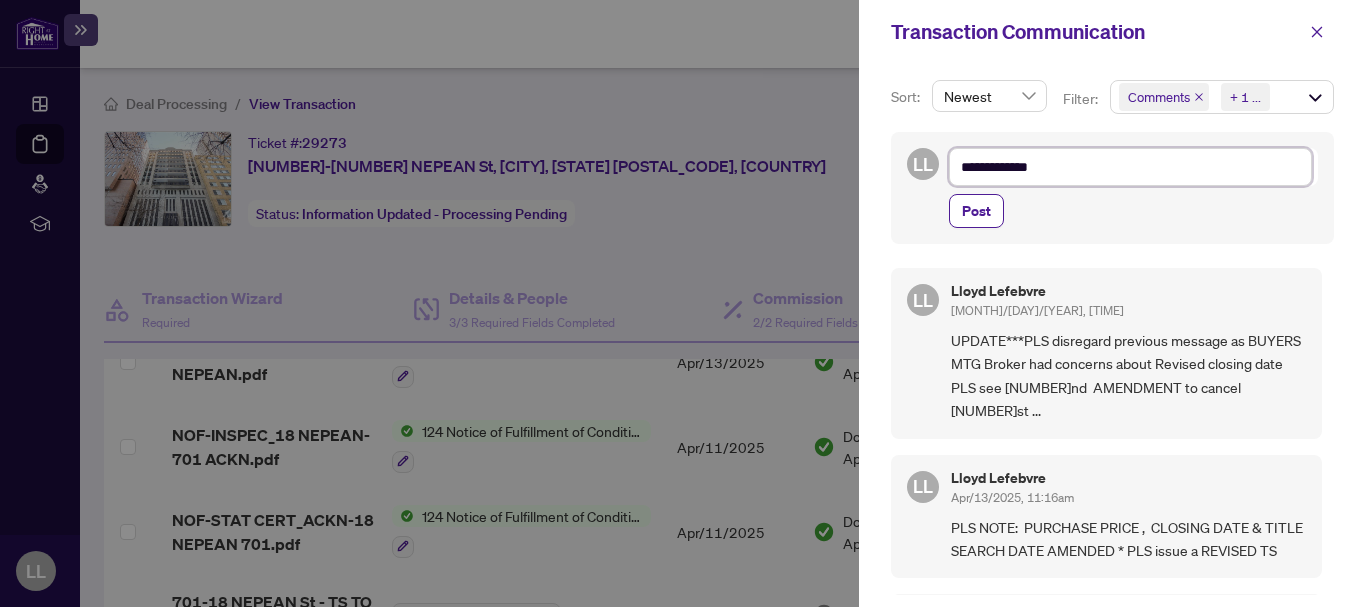 type on "**********" 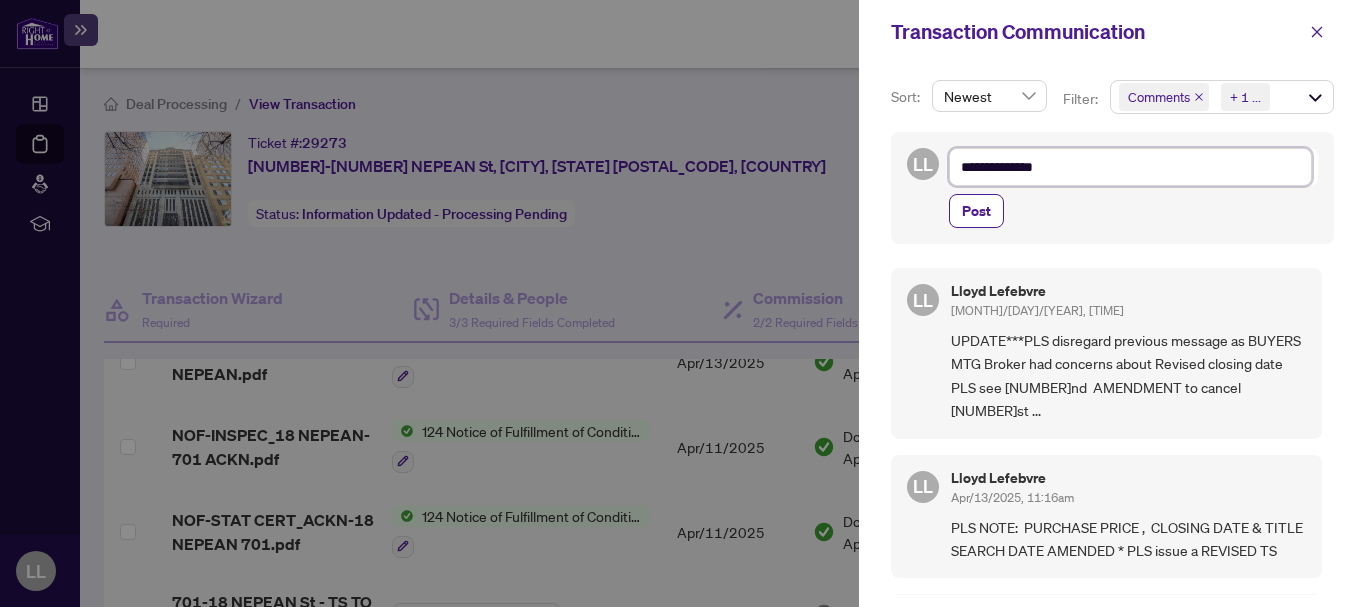 type on "**********" 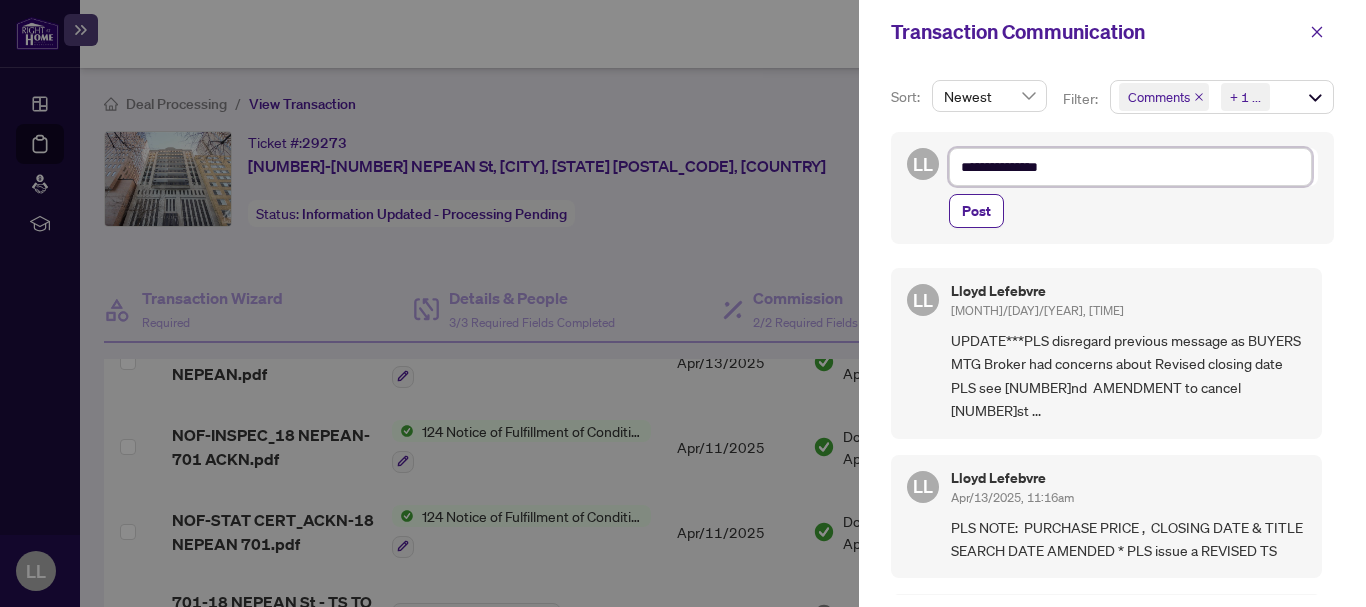 type on "**********" 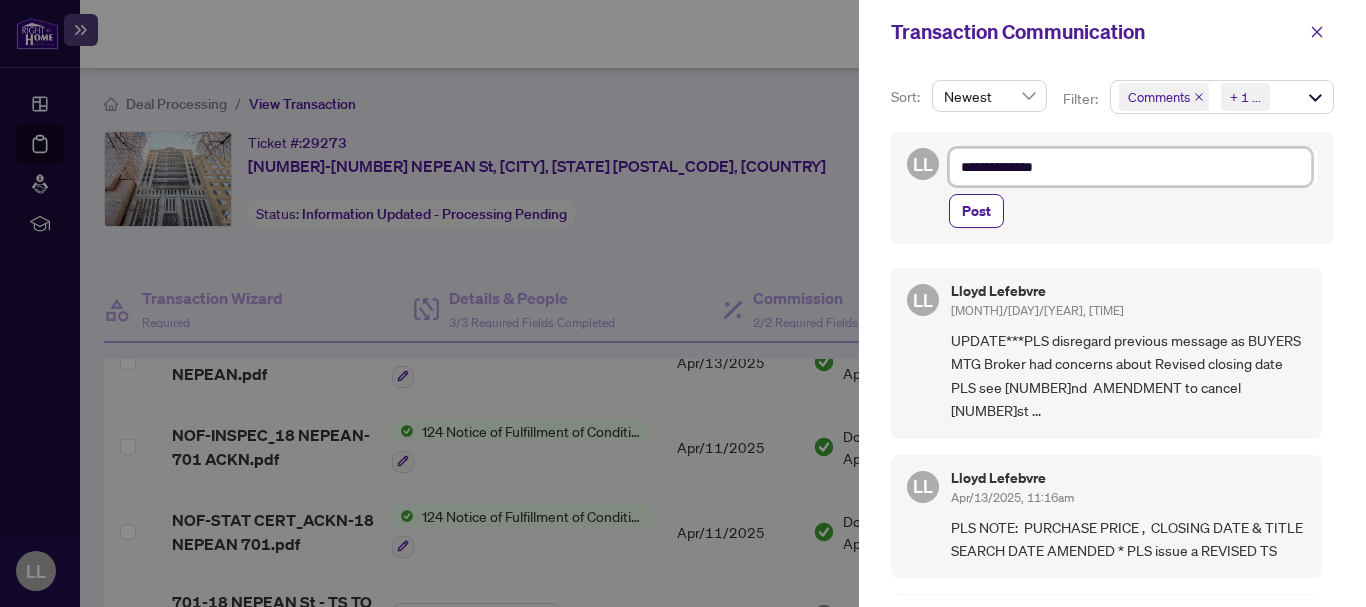 type on "**********" 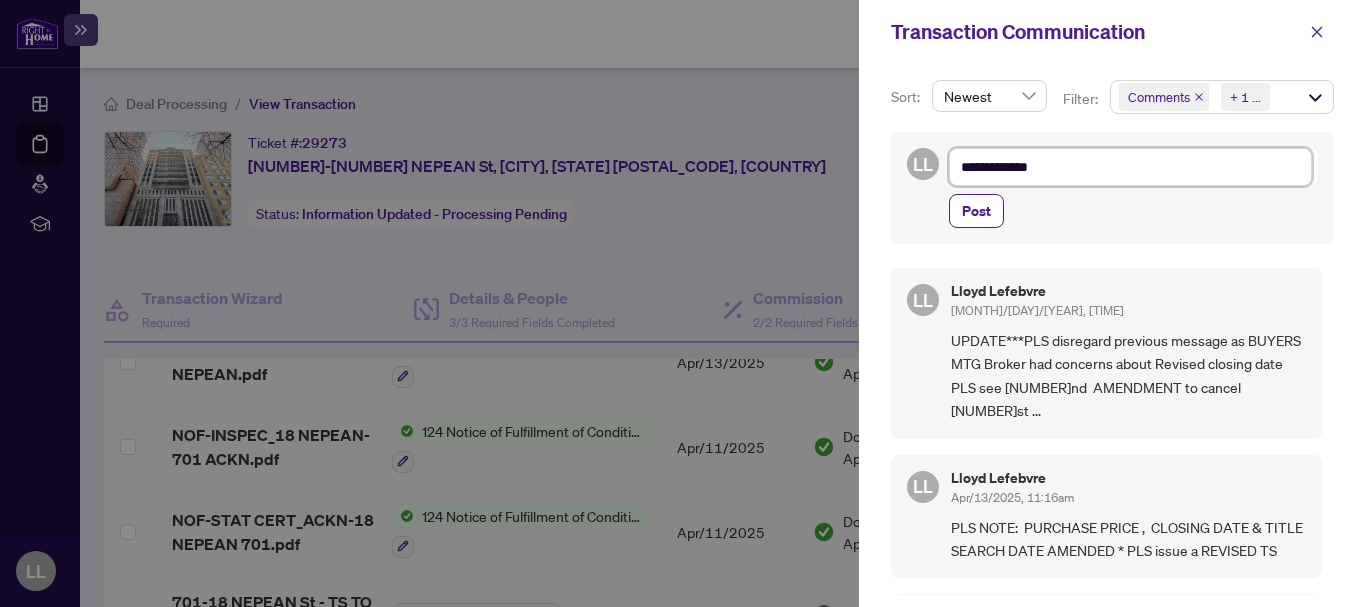 type on "**********" 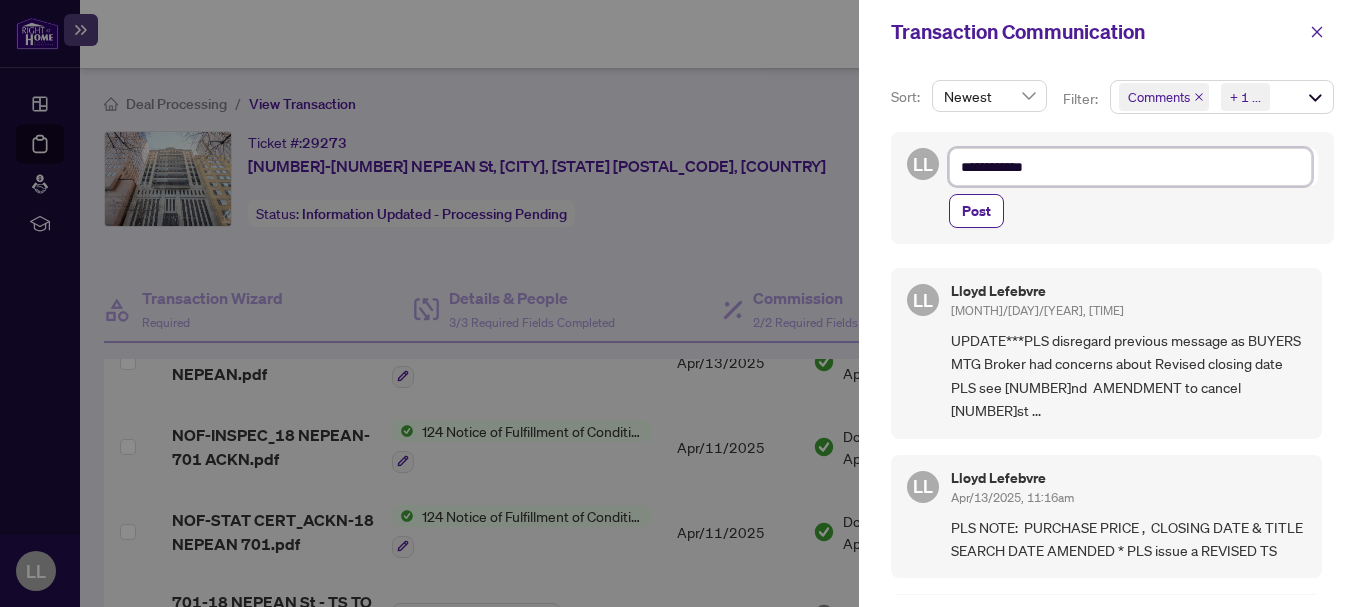 type on "**********" 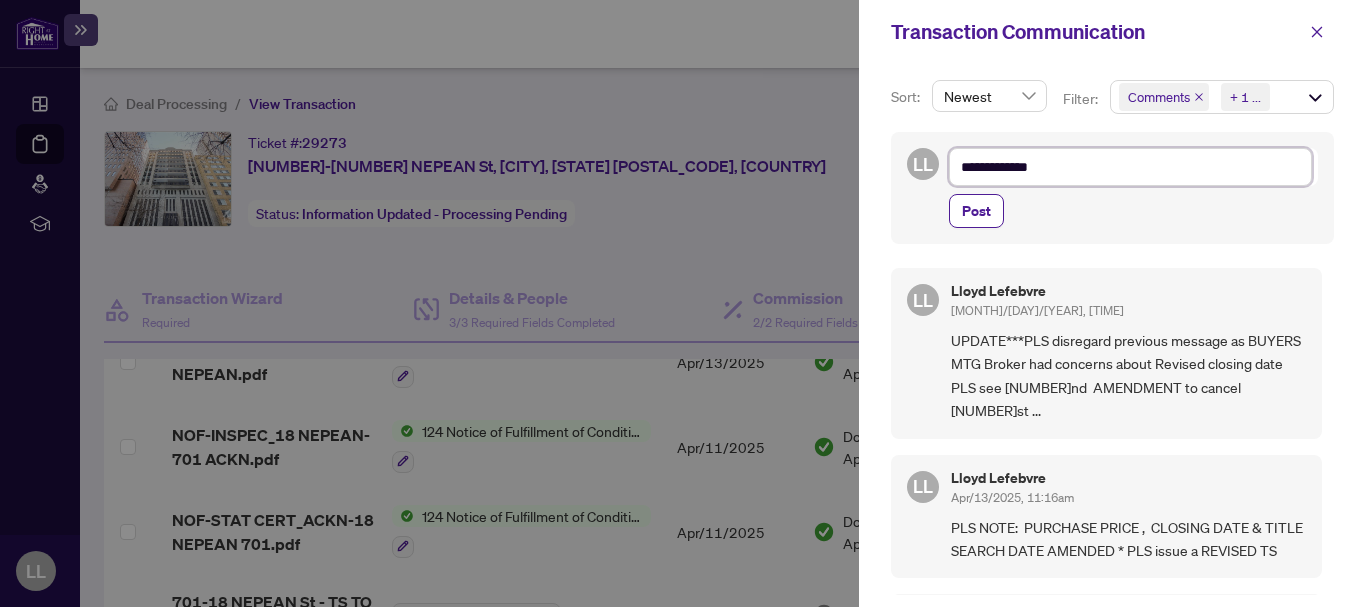 type on "**********" 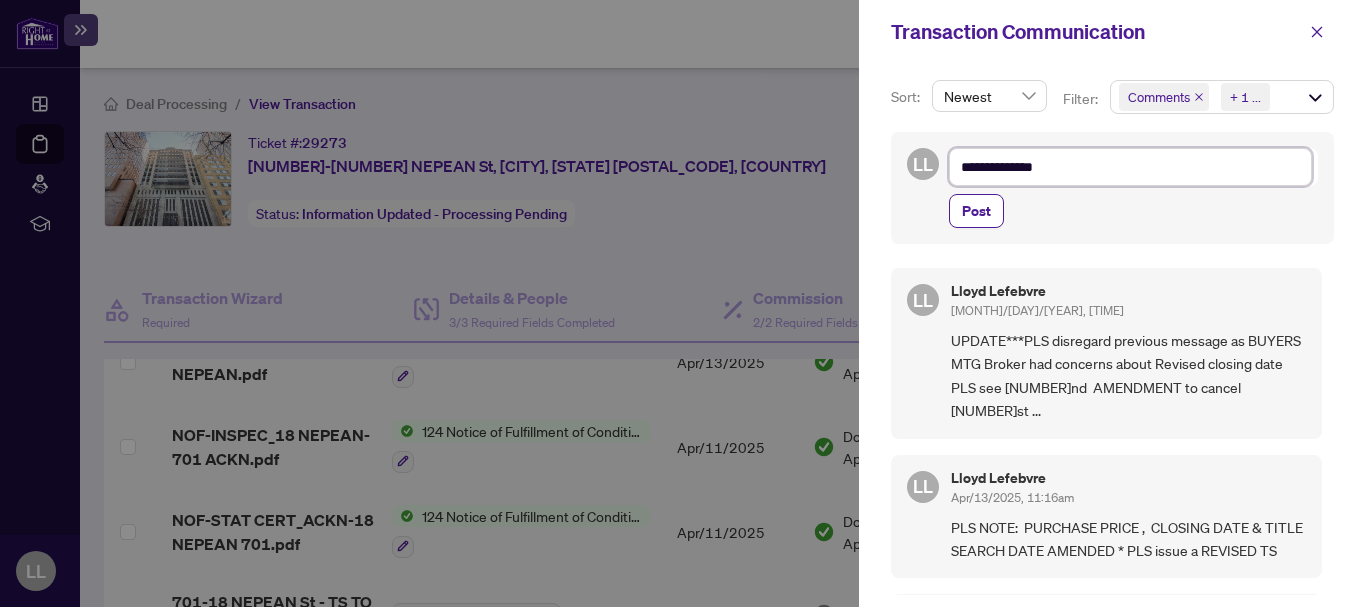 type on "**********" 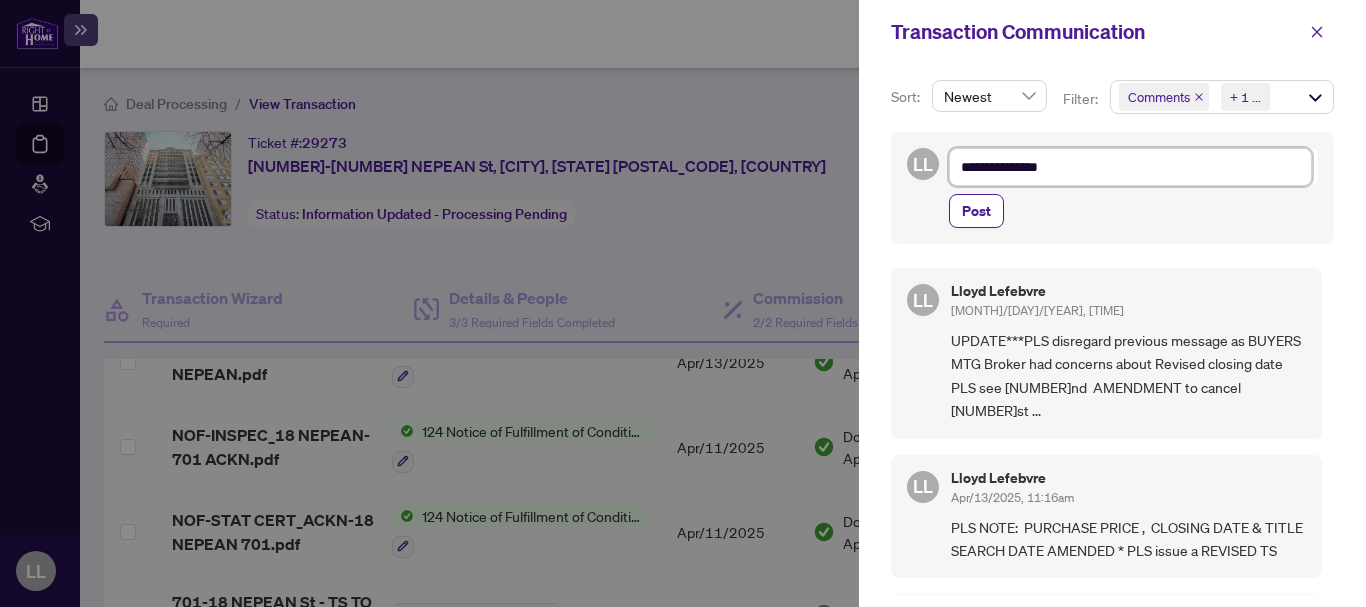 type on "**********" 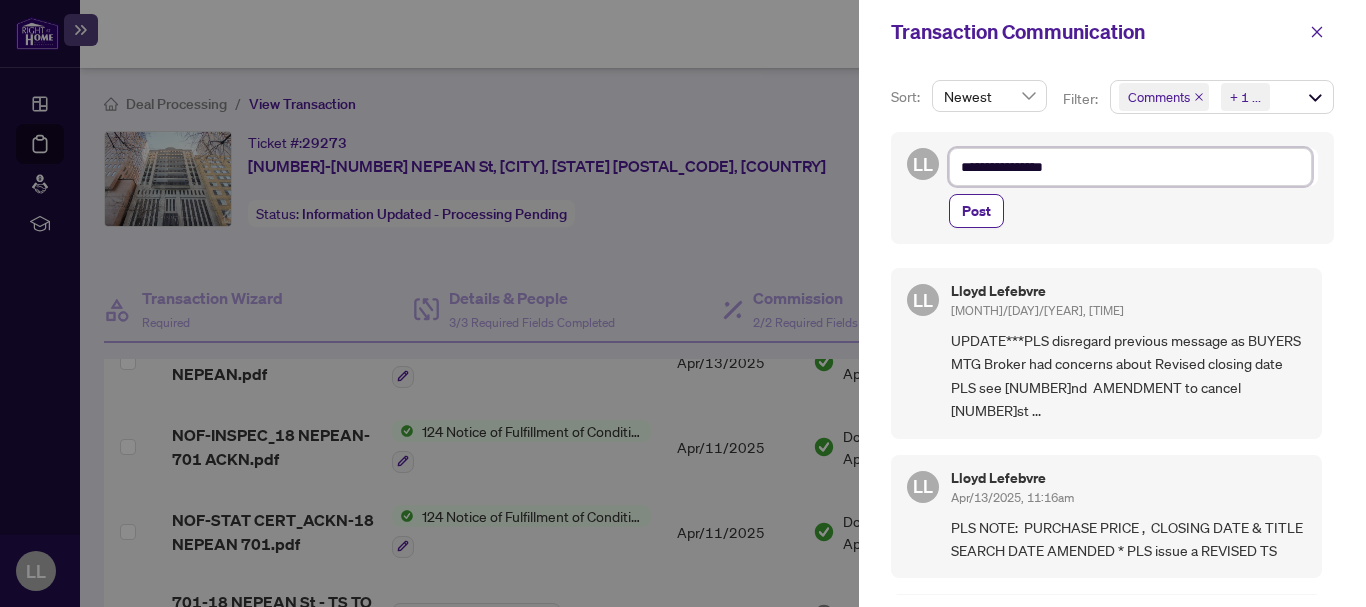 type on "**********" 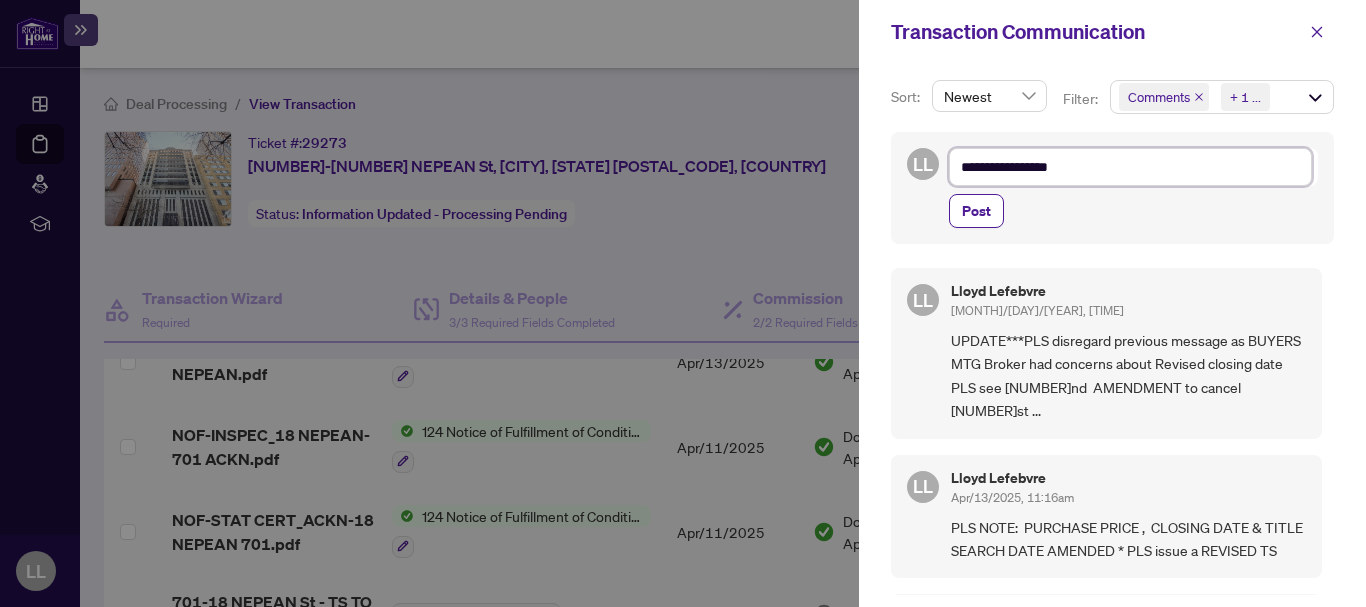 type on "**********" 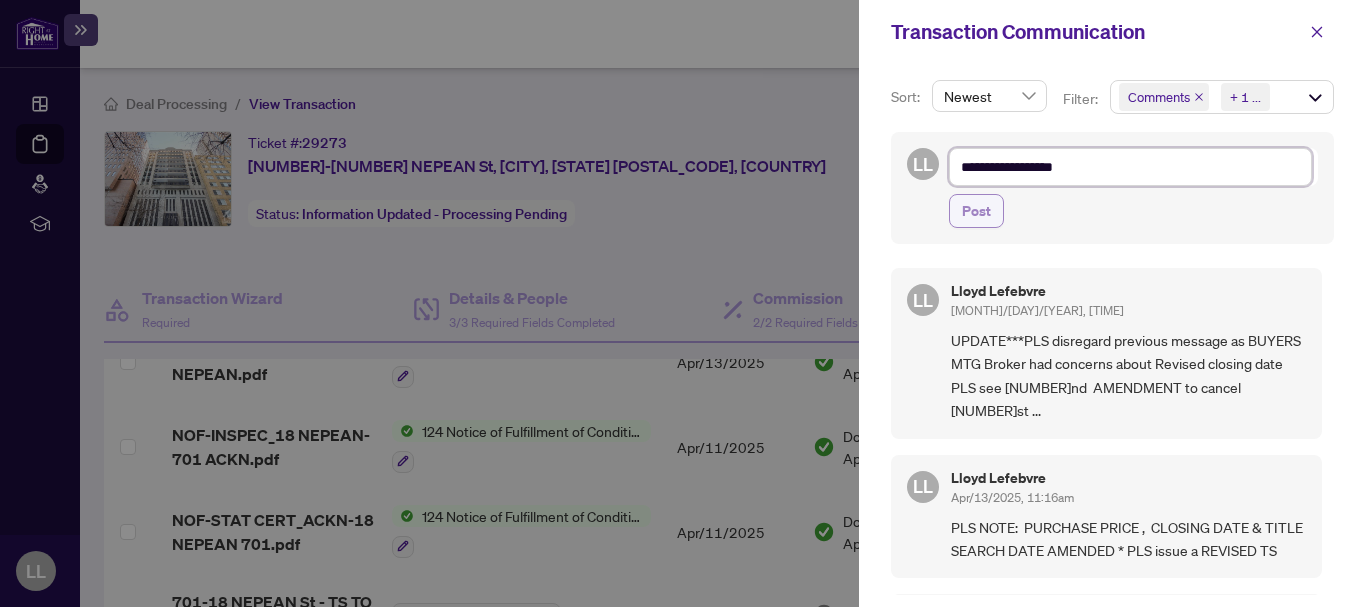 type on "**********" 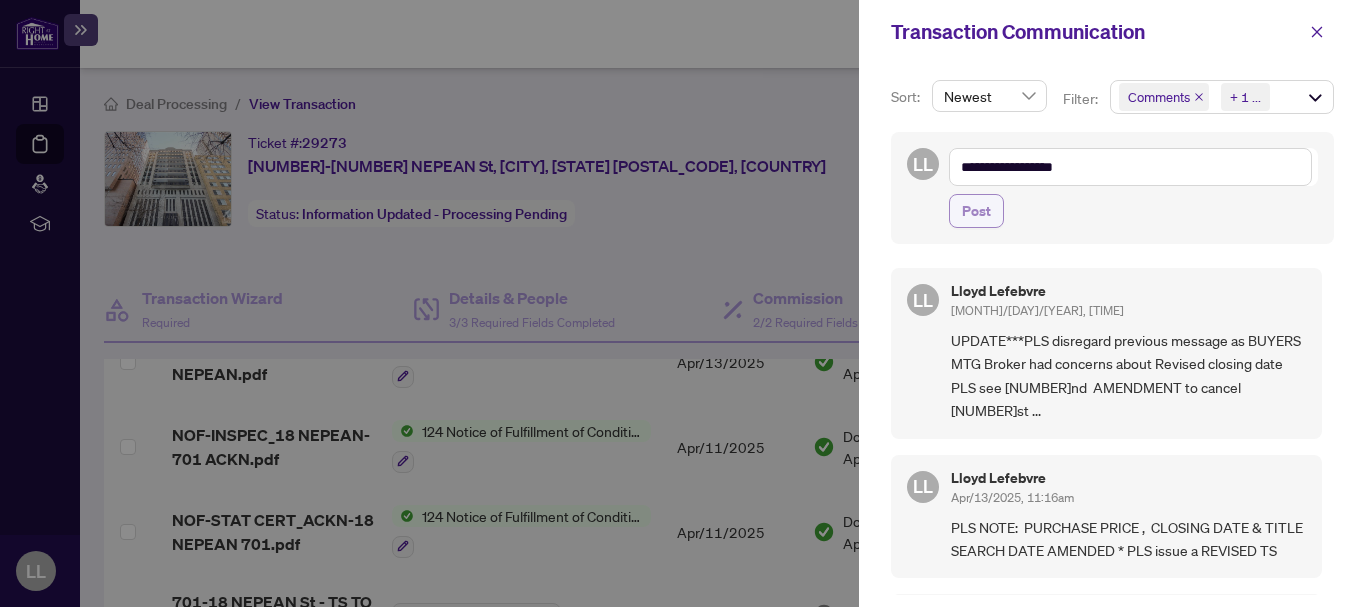click on "Post" at bounding box center (976, 211) 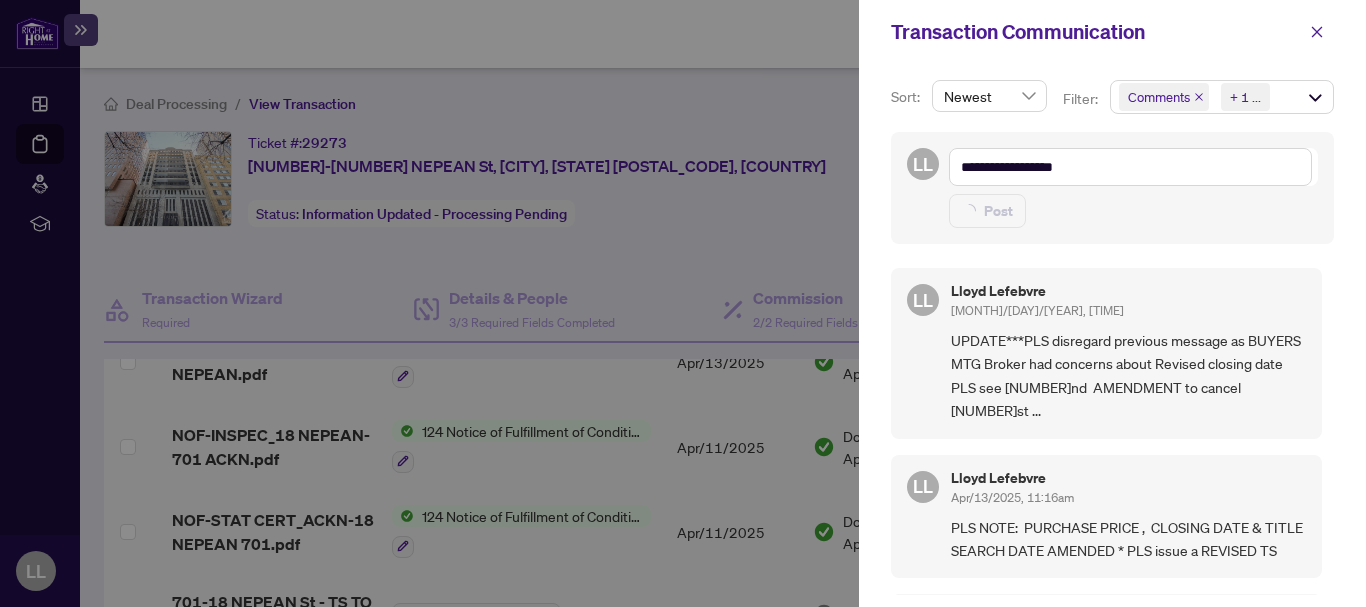 type on "**********" 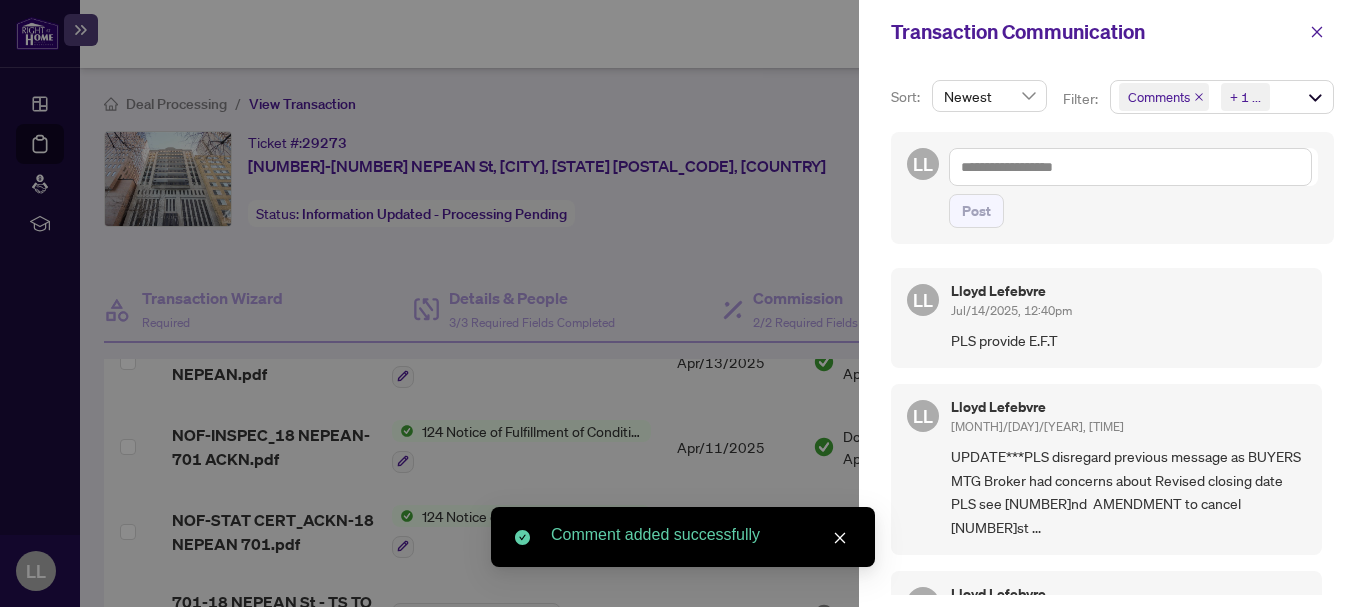 click at bounding box center [683, 303] 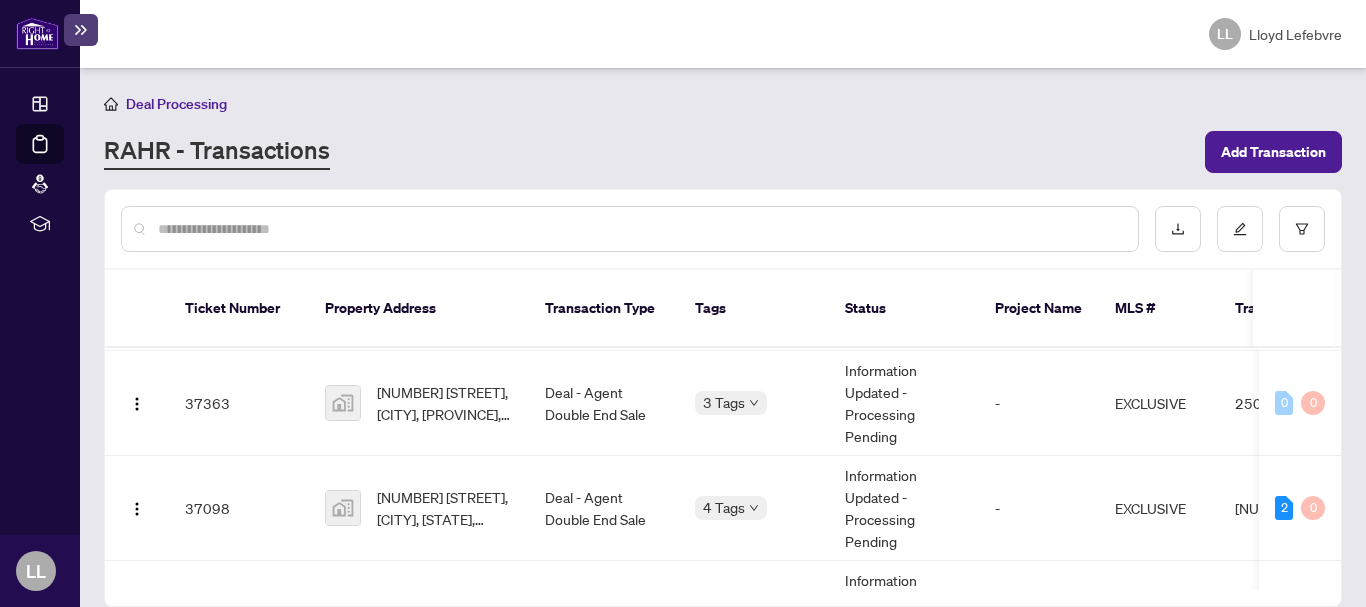 scroll, scrollTop: 874, scrollLeft: 0, axis: vertical 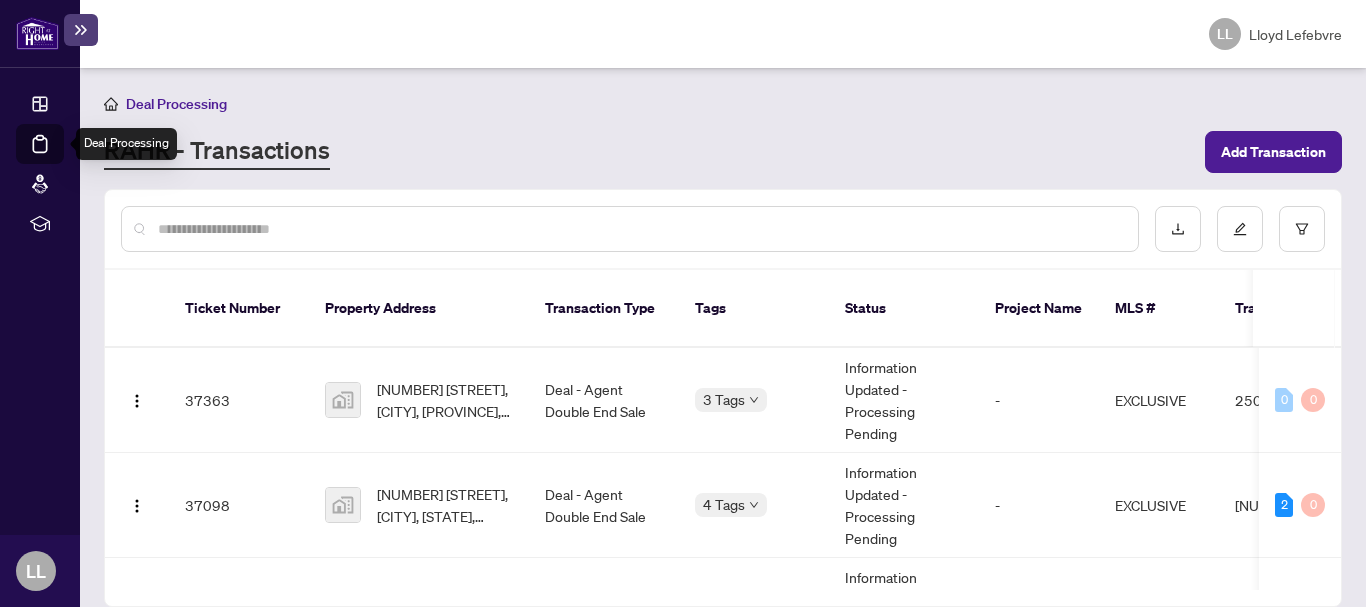 click on "Deal Processing" at bounding box center (63, 158) 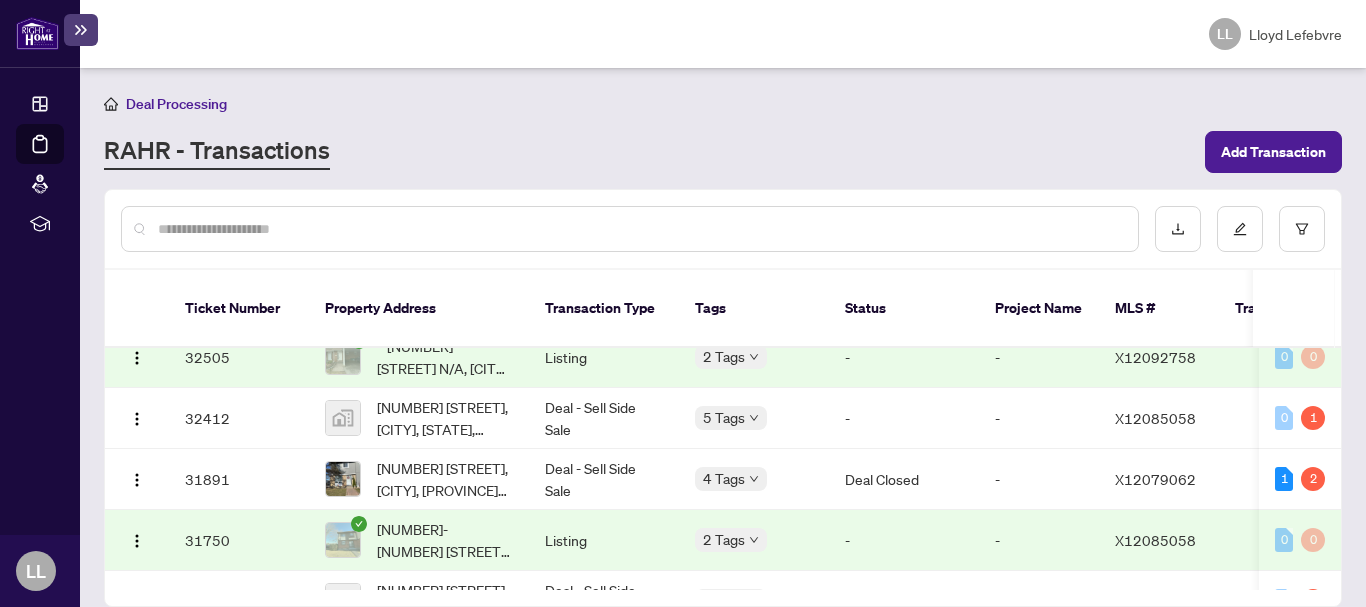 scroll, scrollTop: 1801, scrollLeft: 0, axis: vertical 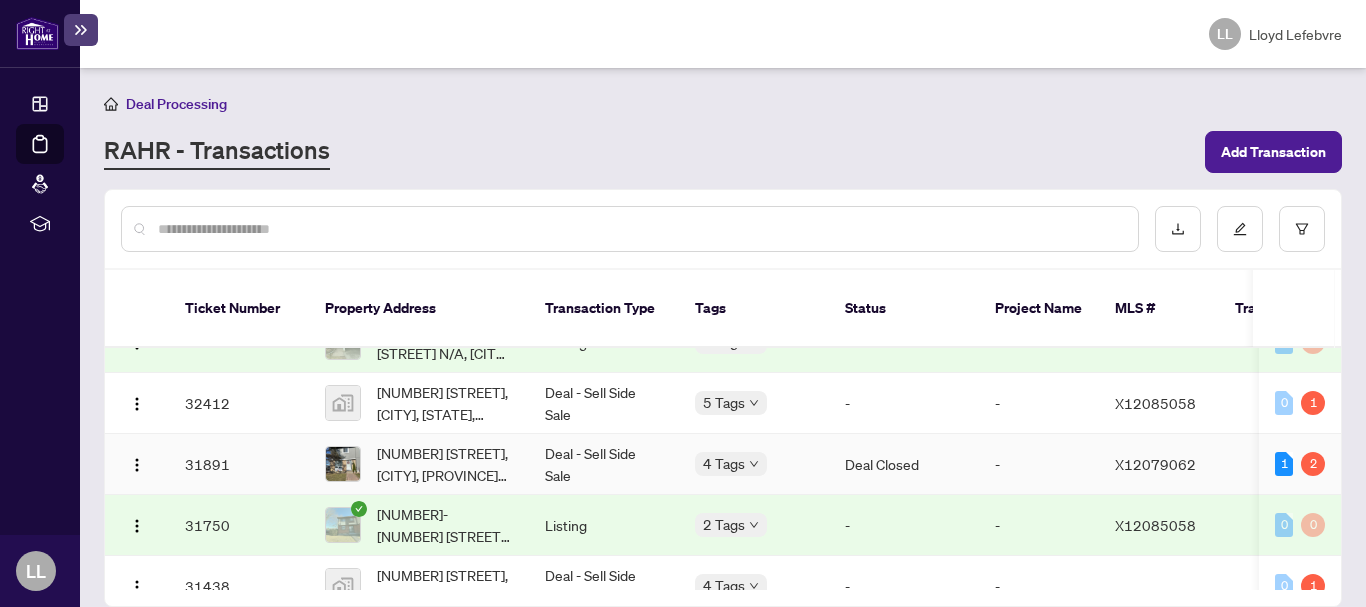 click on "Deal Closed" at bounding box center [904, 464] 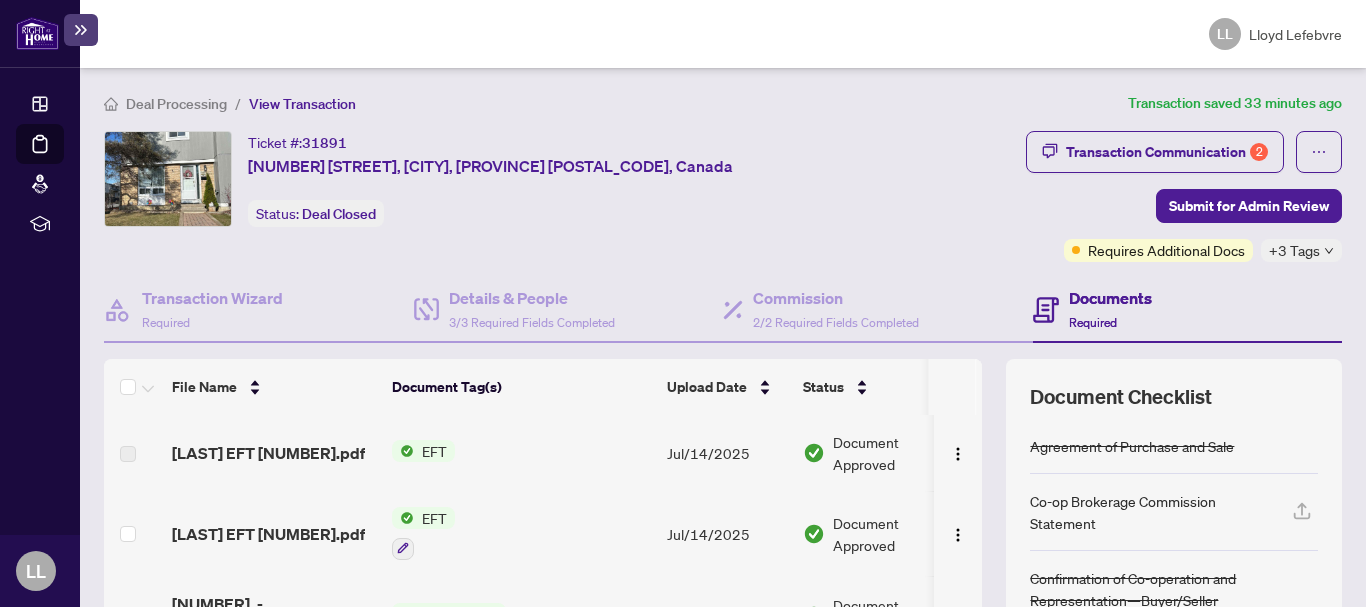 click on "EFT" at bounding box center (434, 518) 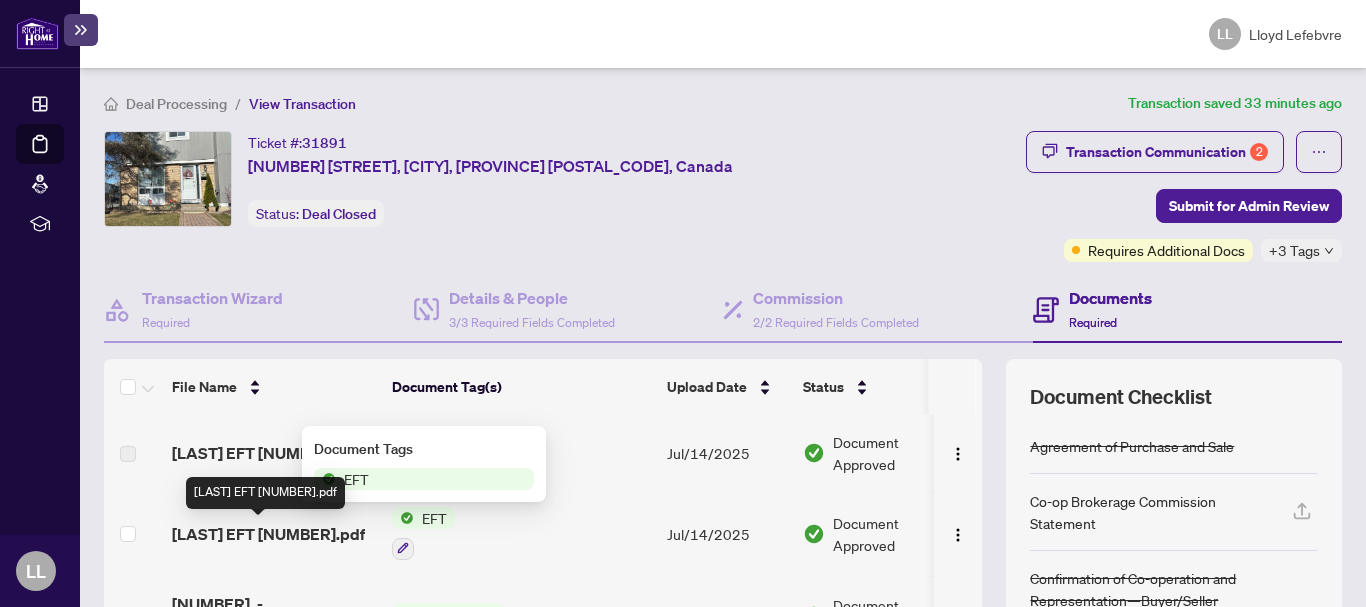 click on "[LAST] EFT [NUMBER].pdf" at bounding box center [268, 534] 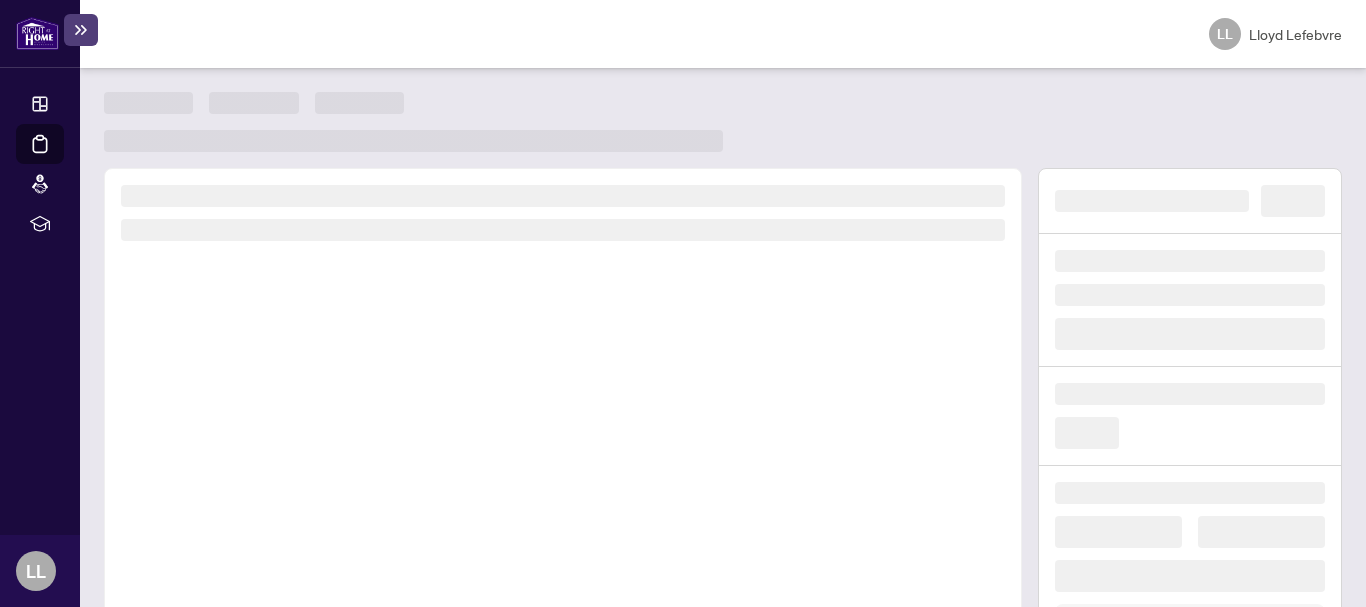 click at bounding box center (563, 446) 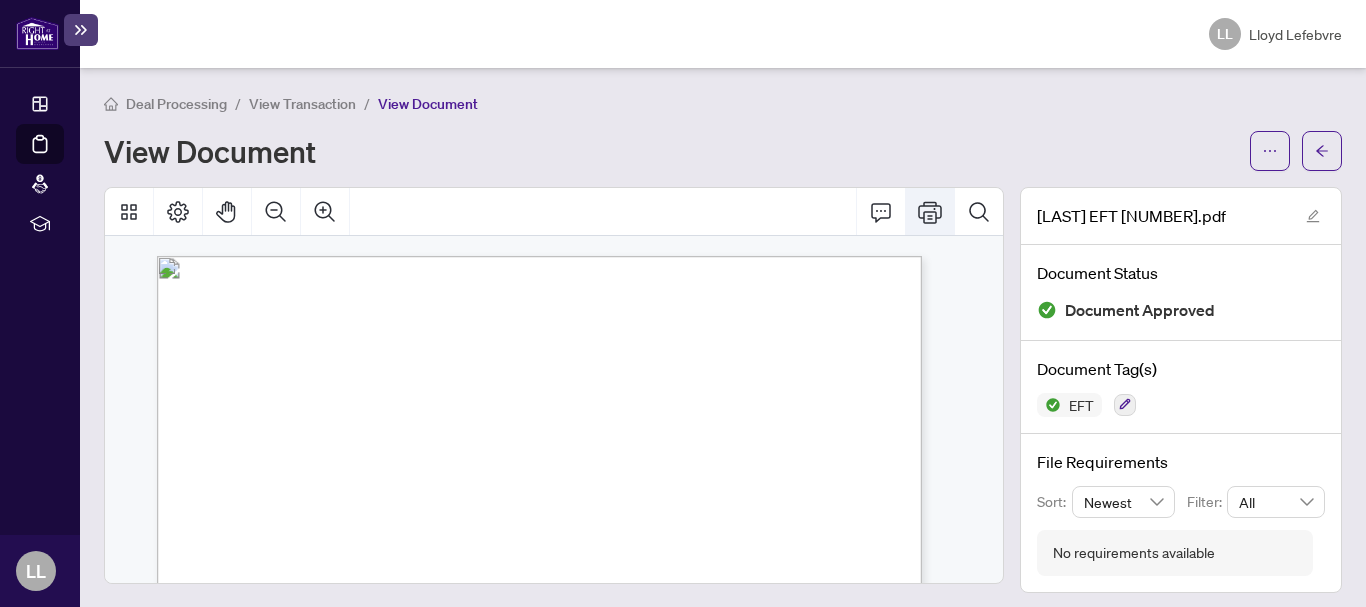 click 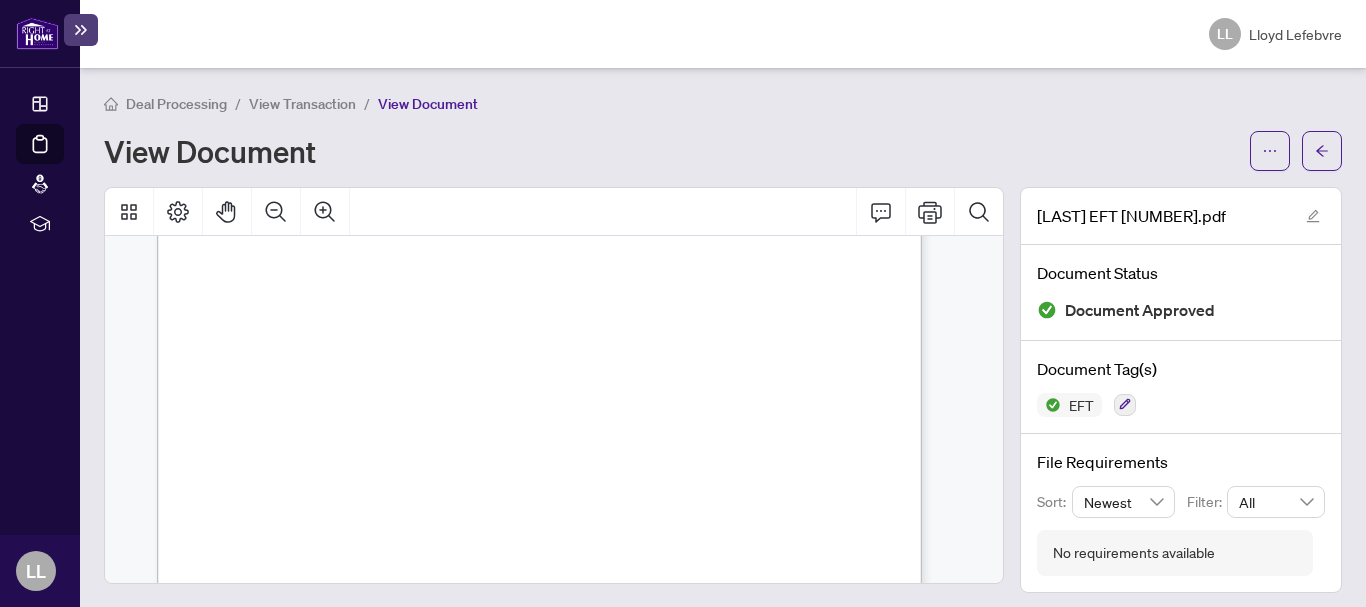 scroll, scrollTop: 0, scrollLeft: 0, axis: both 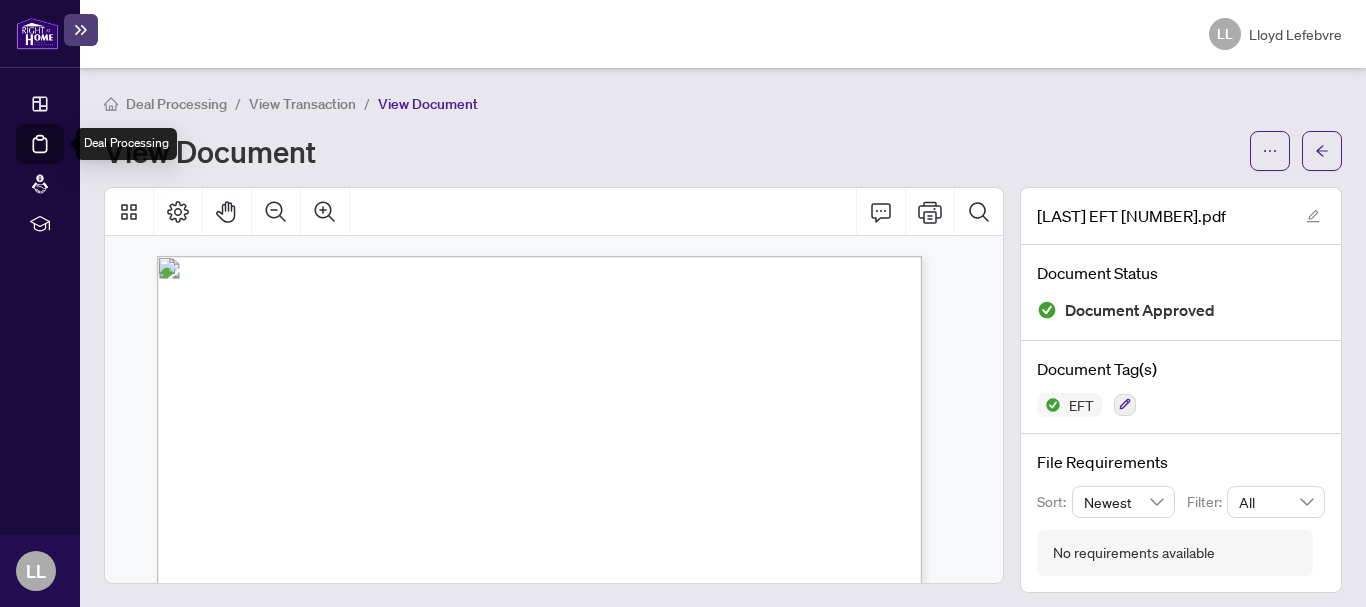 click on "Deal Processing" at bounding box center [63, 158] 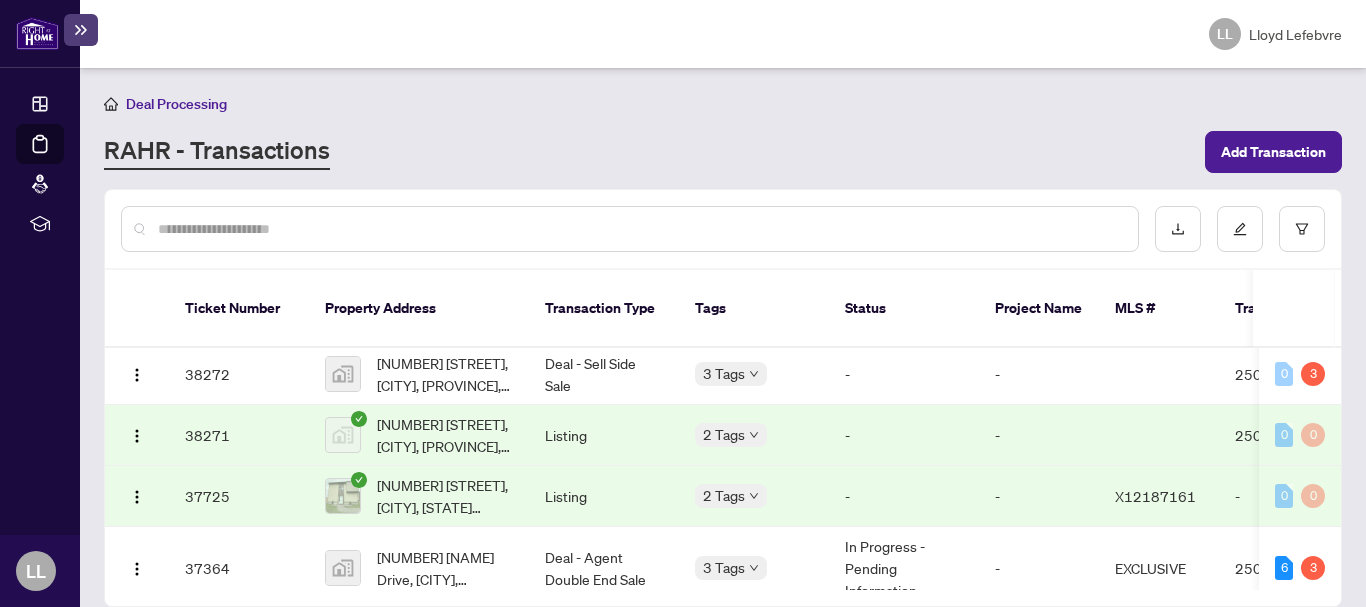 scroll, scrollTop: 610, scrollLeft: 0, axis: vertical 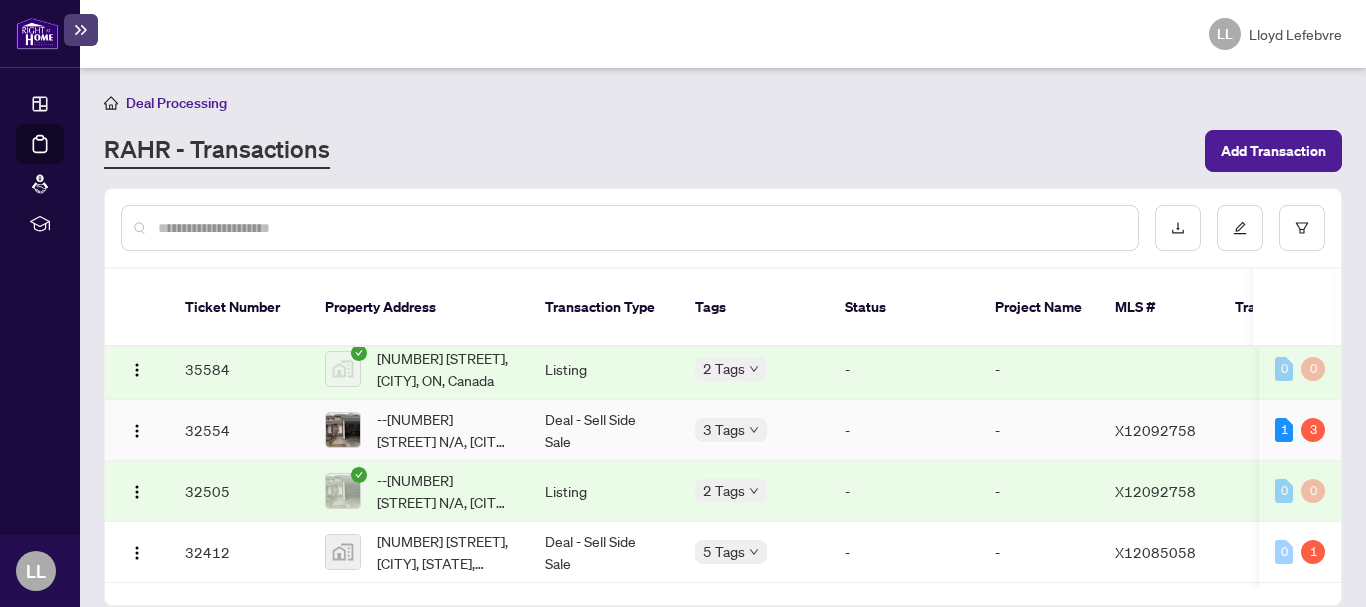 click on "32554" at bounding box center (239, 430) 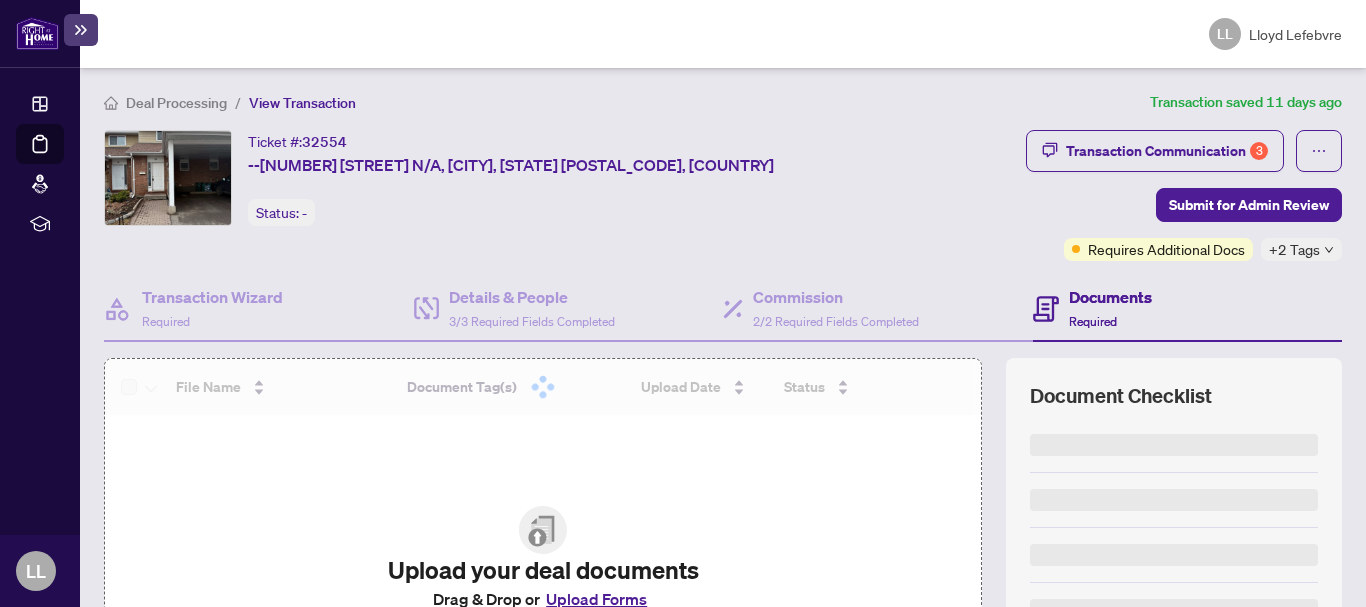 scroll, scrollTop: 0, scrollLeft: 0, axis: both 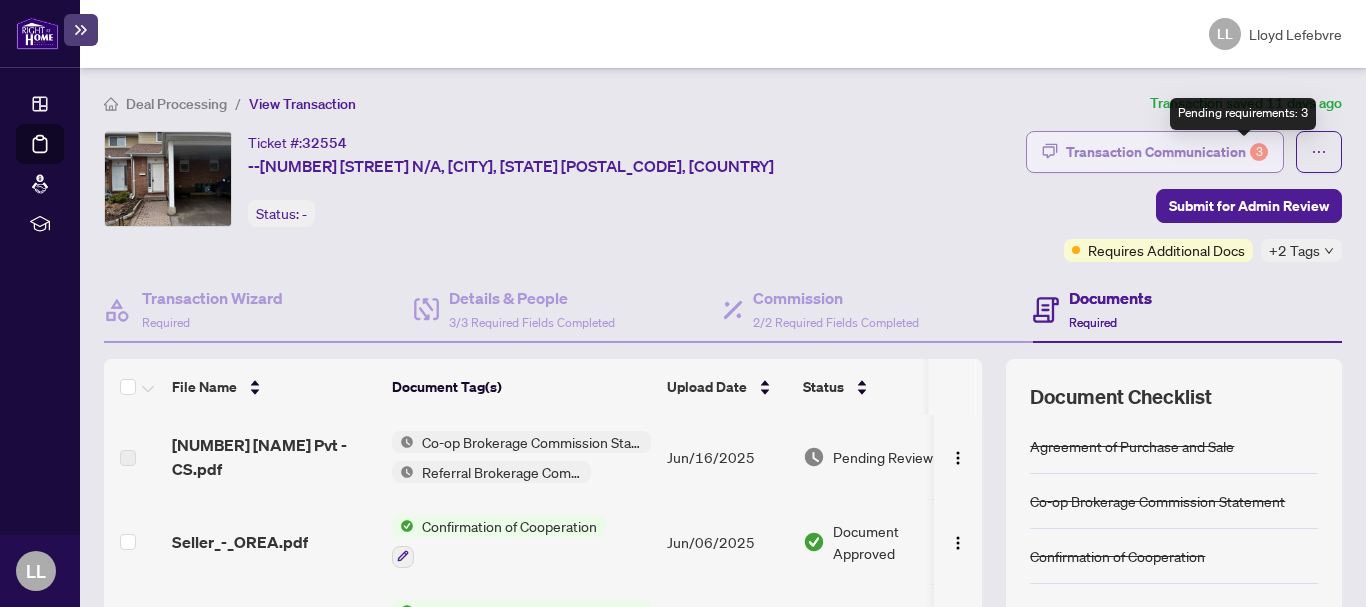 click on "3" at bounding box center [1259, 152] 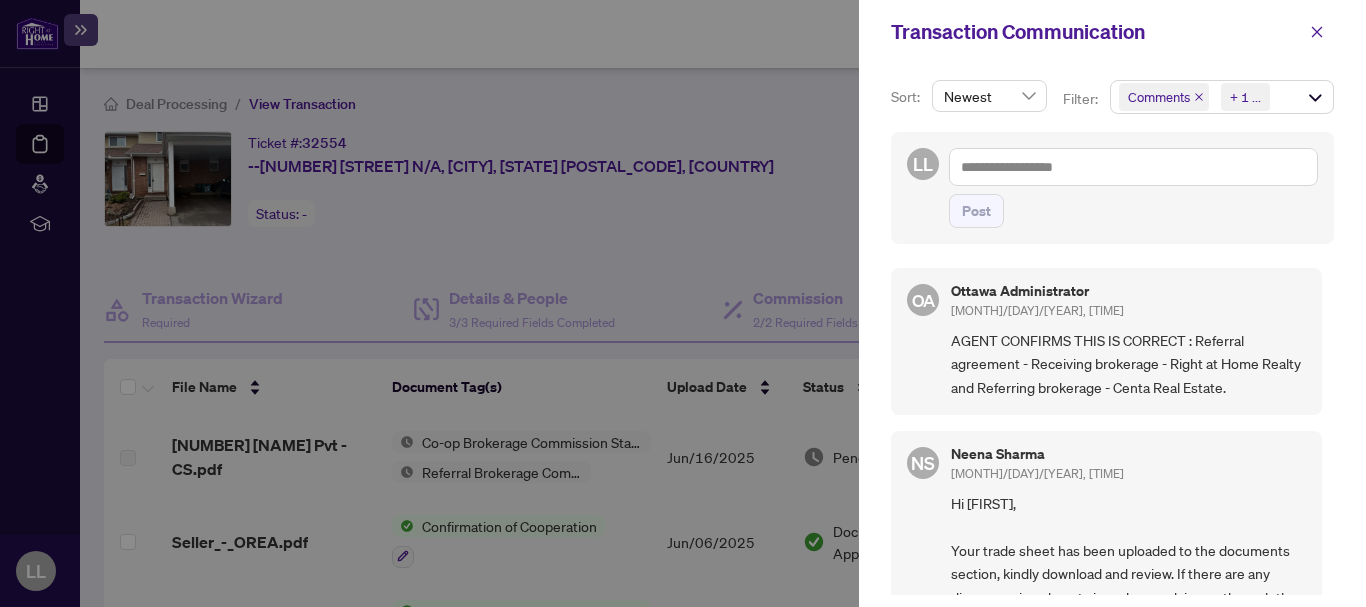 click at bounding box center (683, 303) 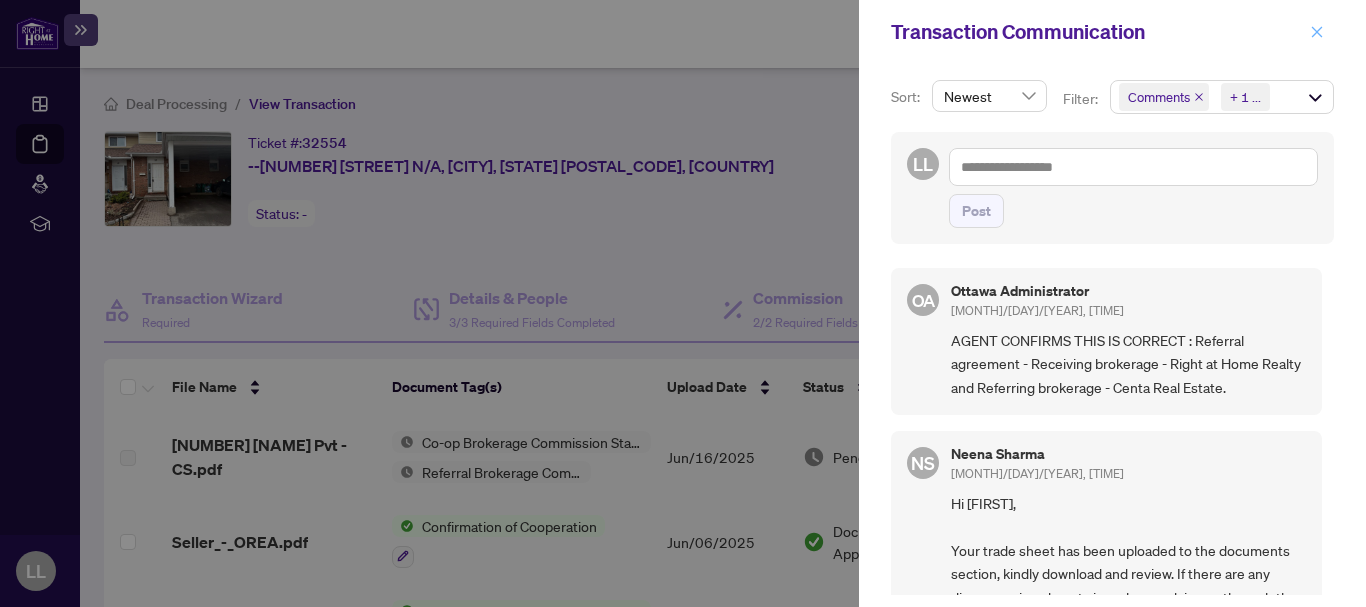 click at bounding box center [1317, 32] 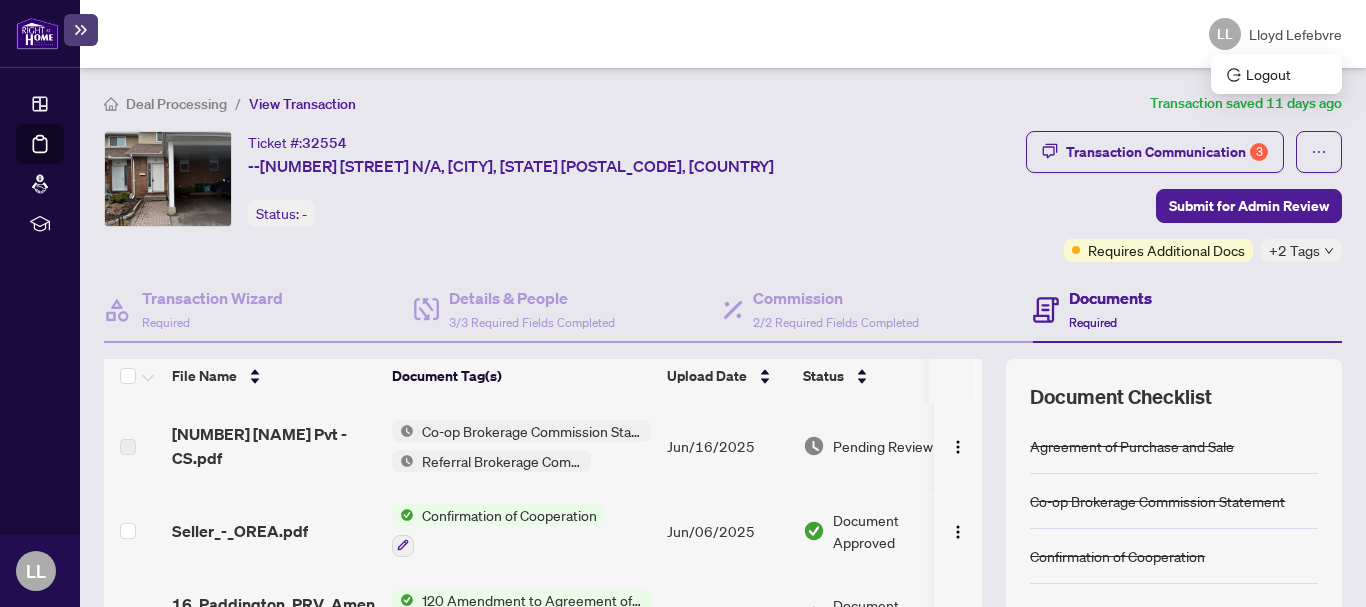 scroll, scrollTop: 0, scrollLeft: 0, axis: both 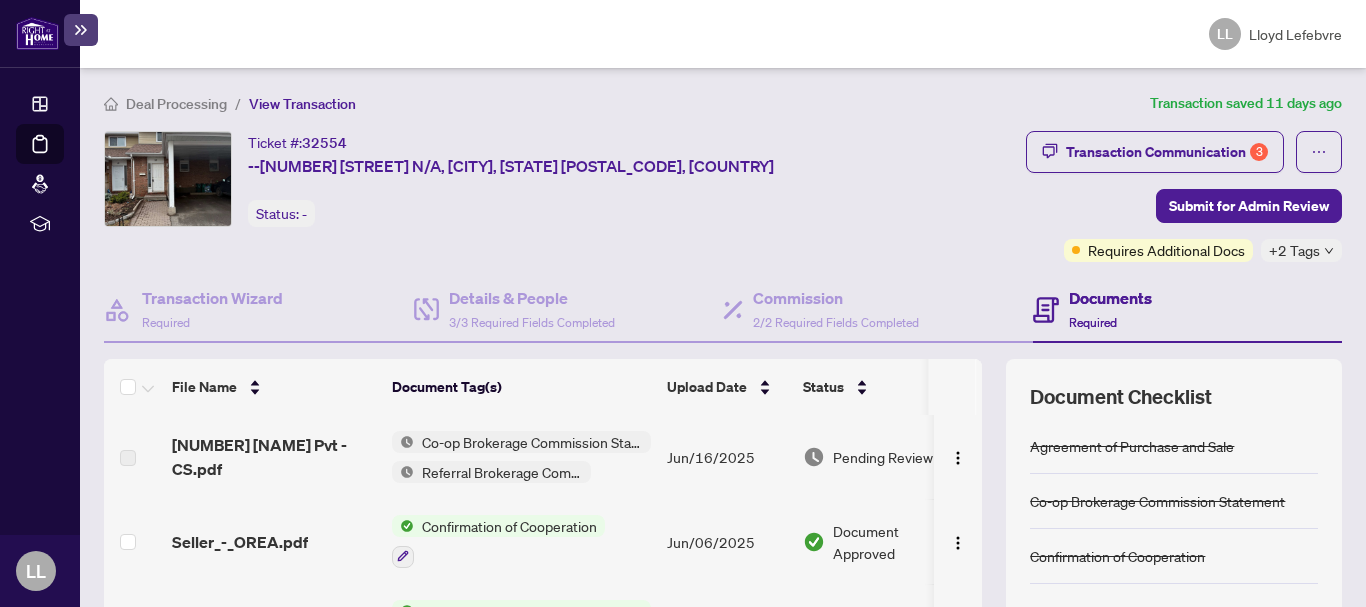 click on "Co-op Brokerage Commission Statement" at bounding box center [532, 442] 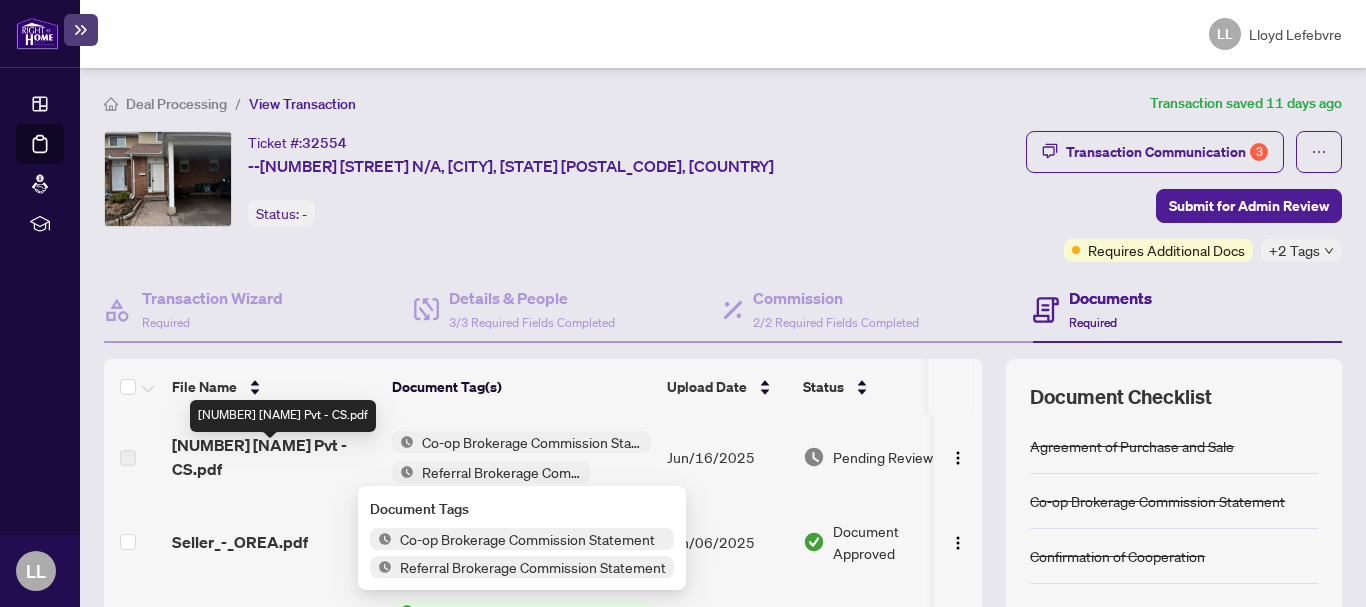 click on "[NUMBER] [NAME] Pvt - CS.pdf" at bounding box center [274, 457] 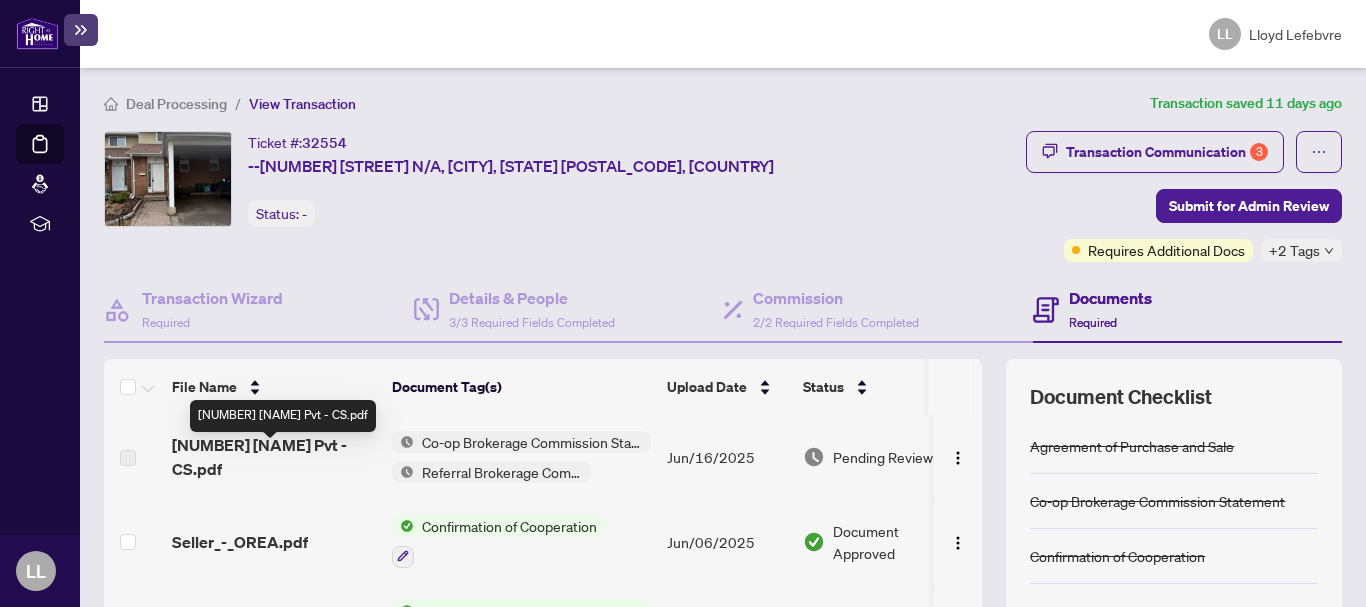click on "[NUMBER] [NAME] Pvt - CS.pdf" at bounding box center (274, 457) 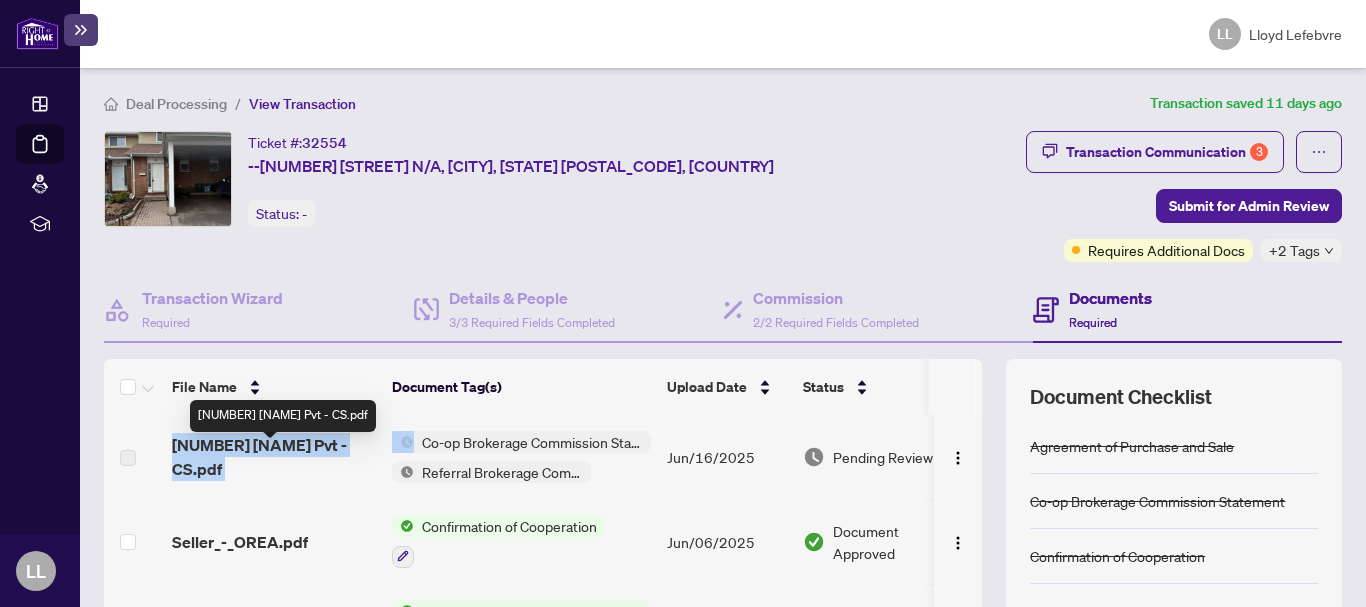 click on "[NUMBER] [NAME] Pvt - CS.pdf" at bounding box center (274, 457) 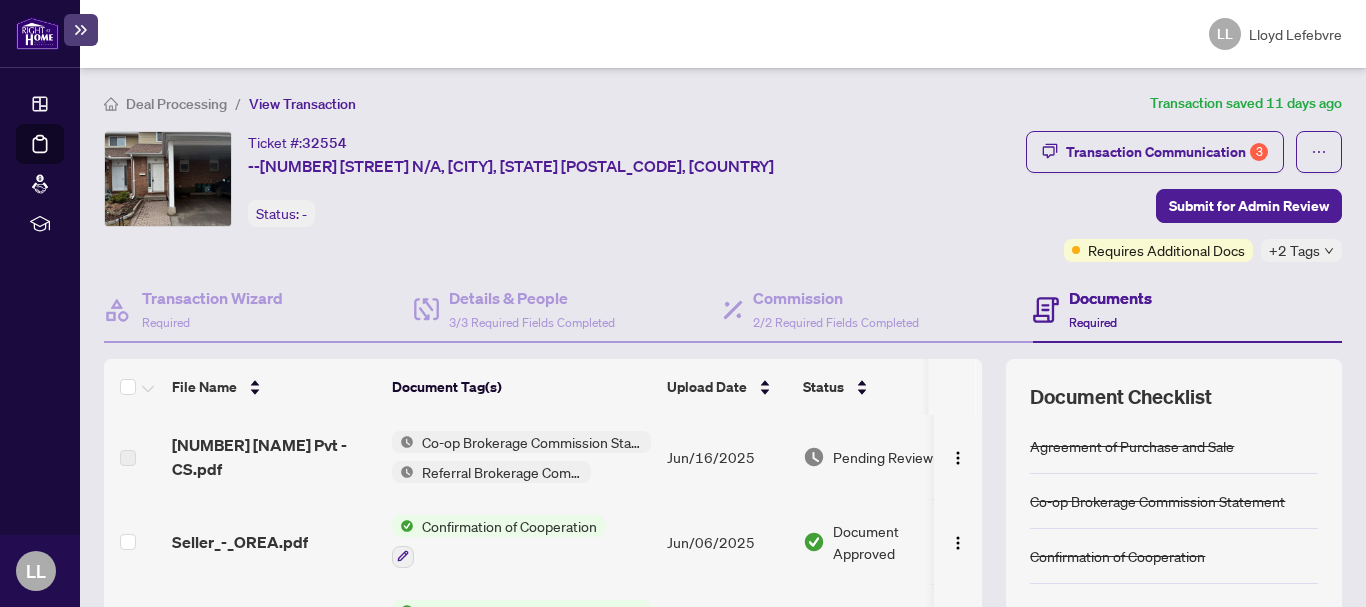 click at bounding box center [128, 458] 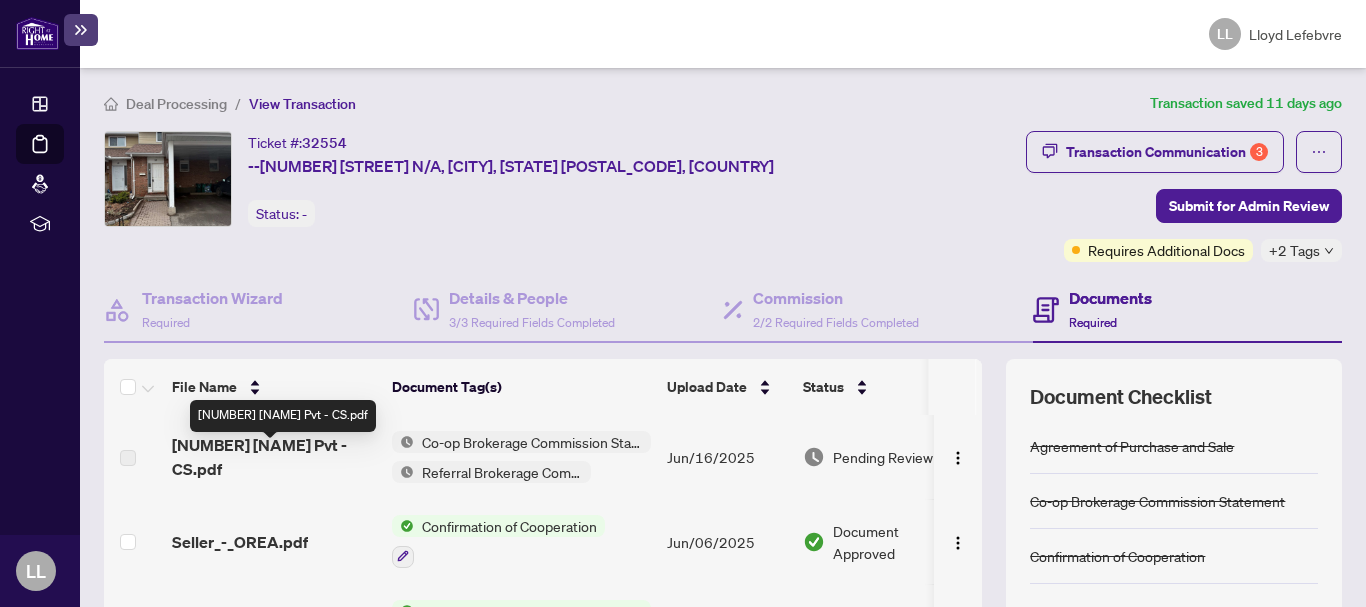 click on "[NUMBER] [NAME] Pvt - CS.pdf" at bounding box center [274, 457] 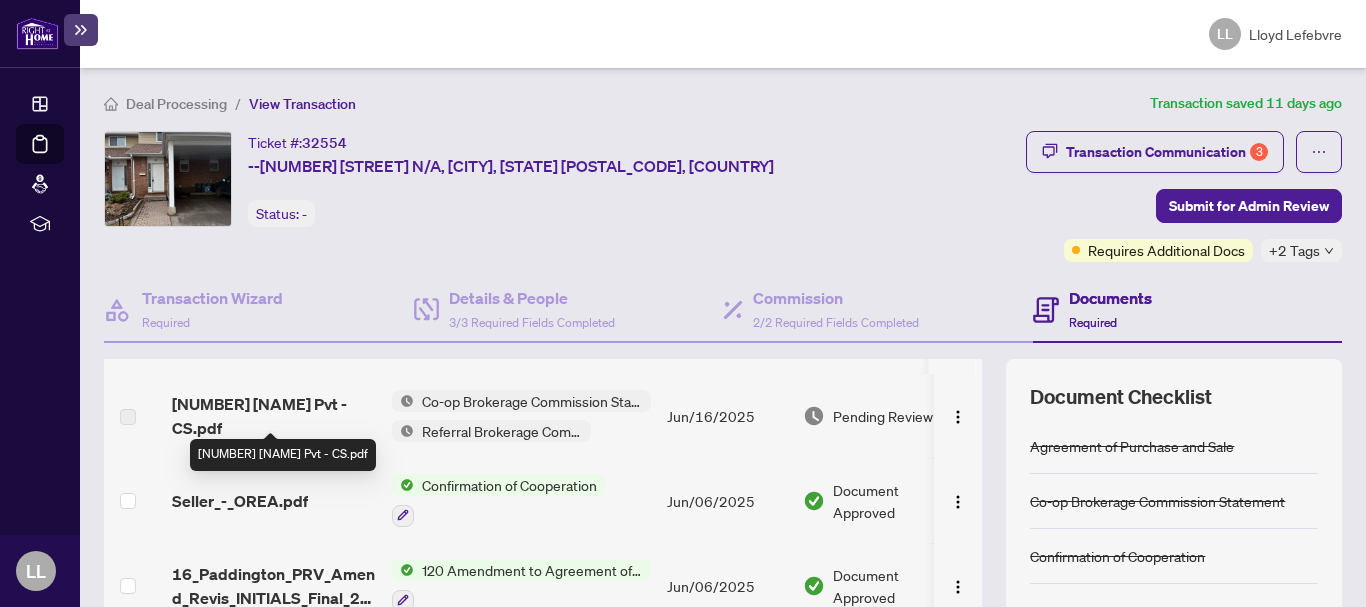 scroll, scrollTop: 0, scrollLeft: 0, axis: both 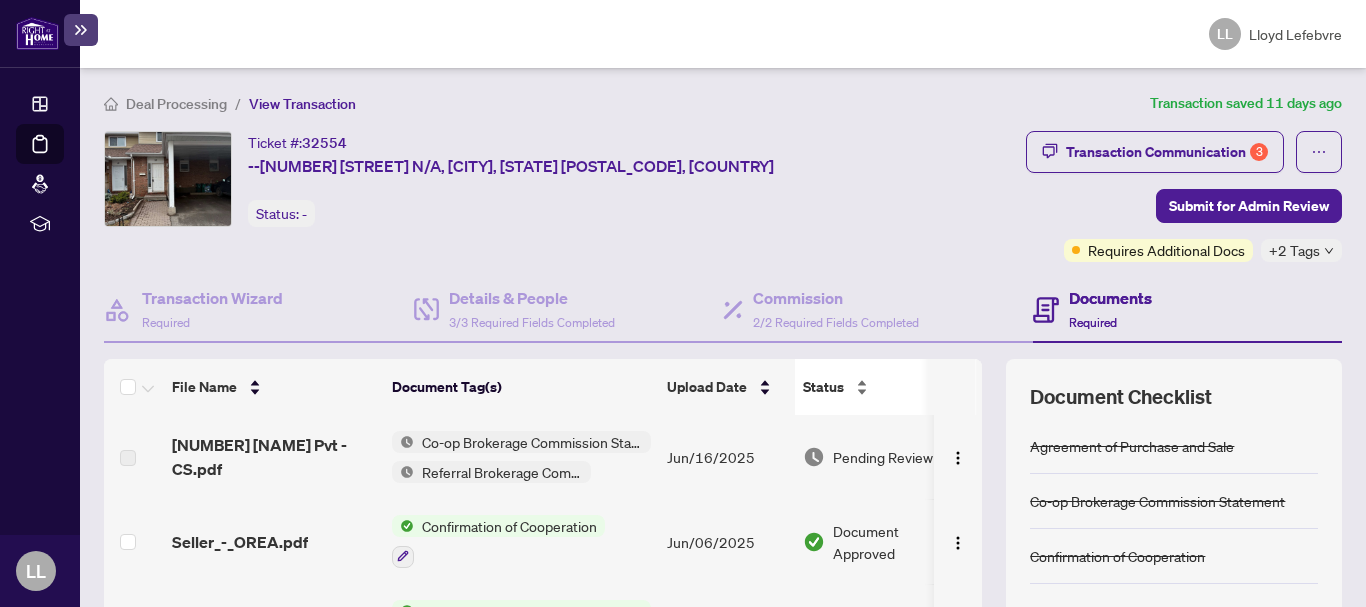 click on "Status" at bounding box center [880, 387] 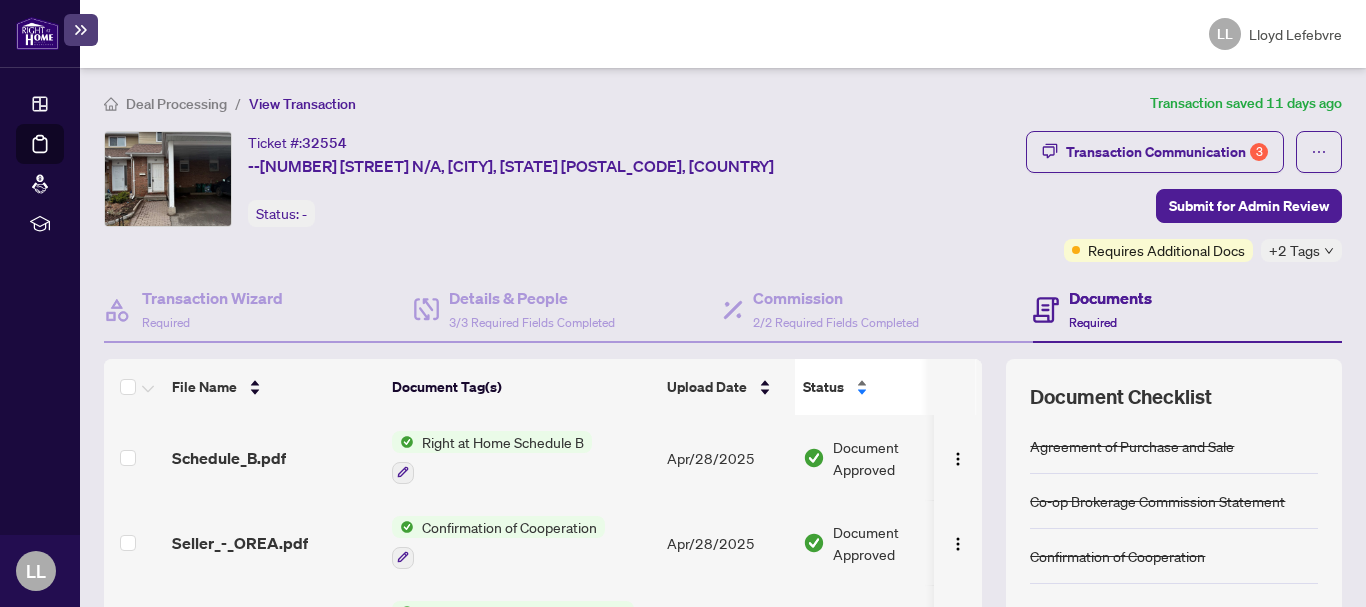 click on "Status" at bounding box center (880, 387) 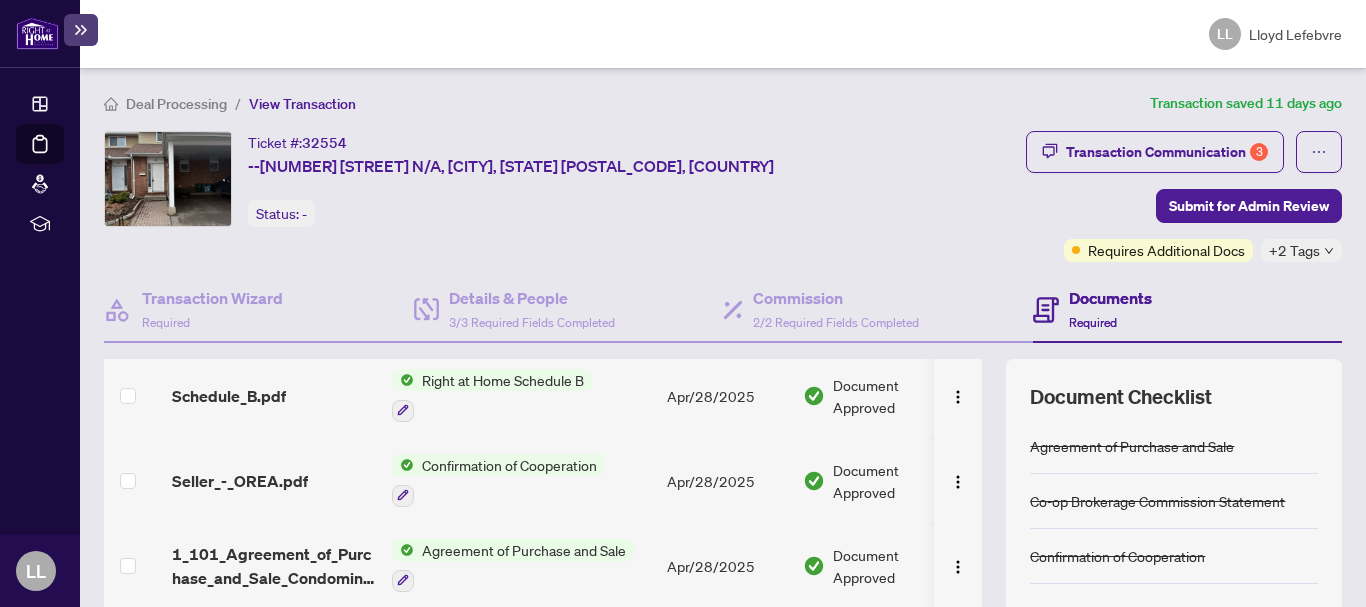 scroll, scrollTop: 0, scrollLeft: 0, axis: both 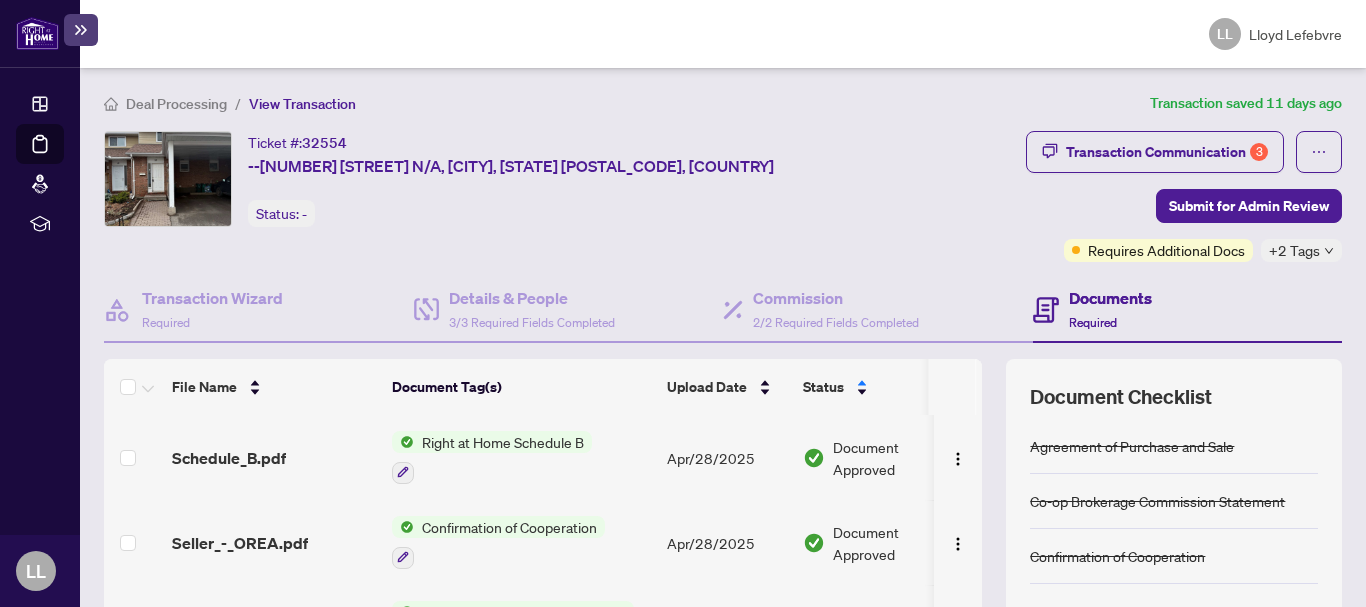 click on "+2 Tags" at bounding box center (1301, 250) 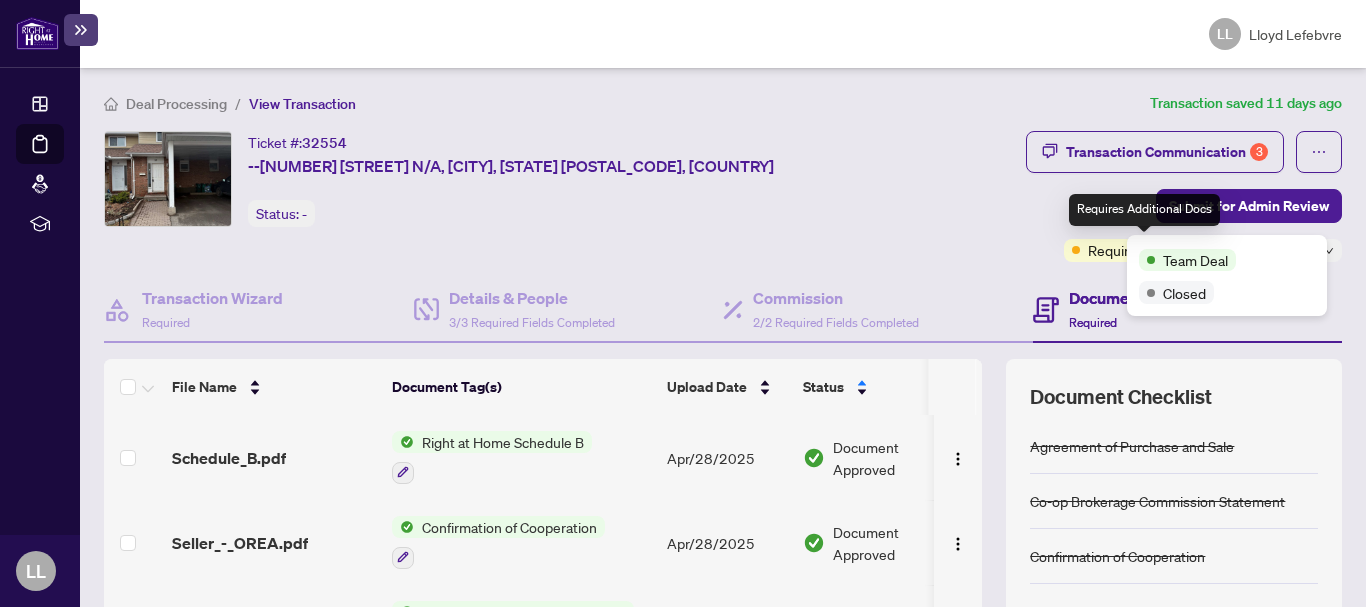 click on "Requires Additional Docs" at bounding box center (1166, 250) 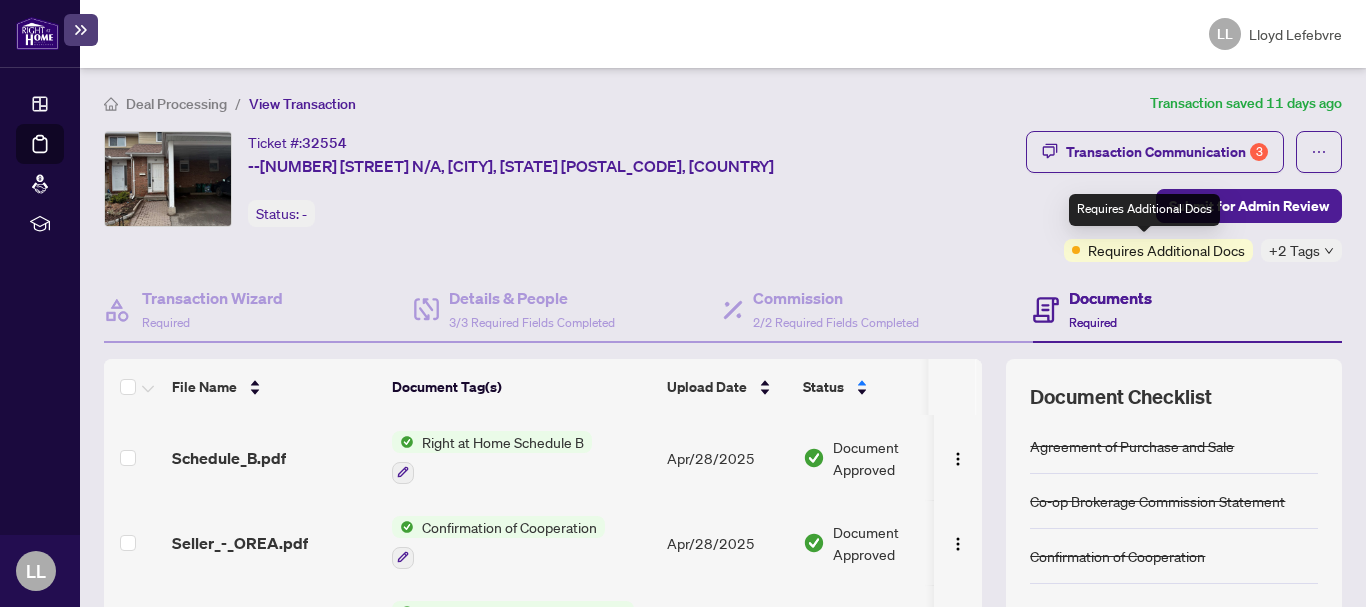 click on "Requires Additional Docs" at bounding box center (1158, 250) 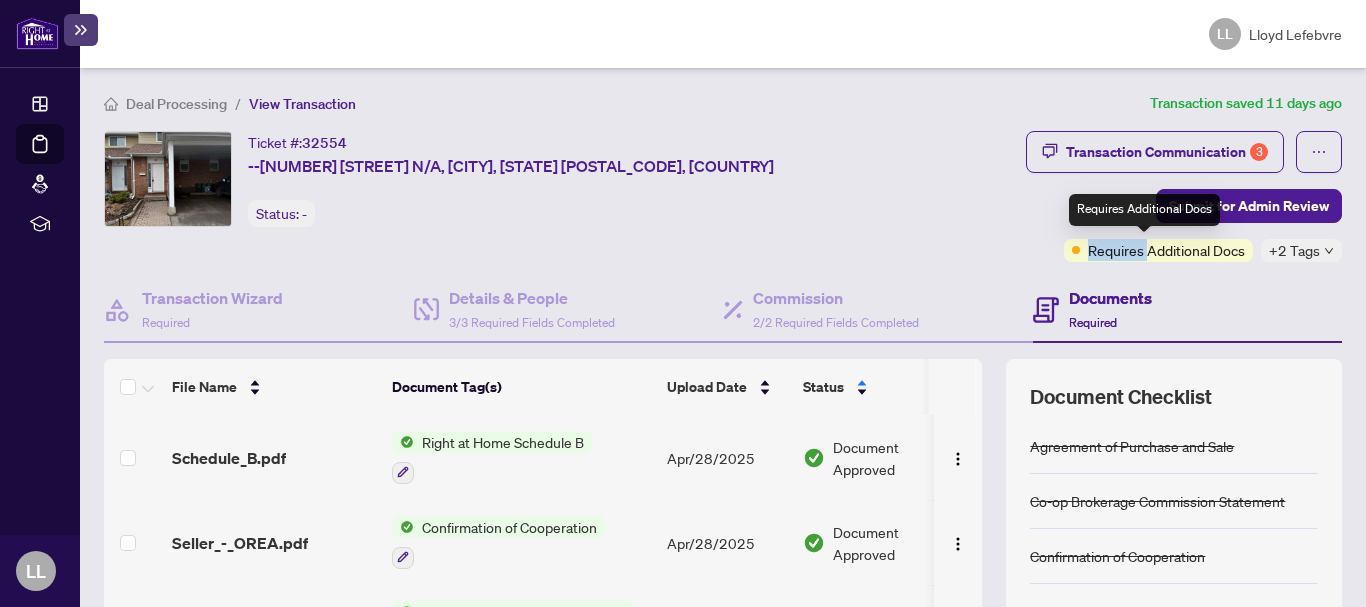 click on "Requires Additional Docs" at bounding box center [1158, 250] 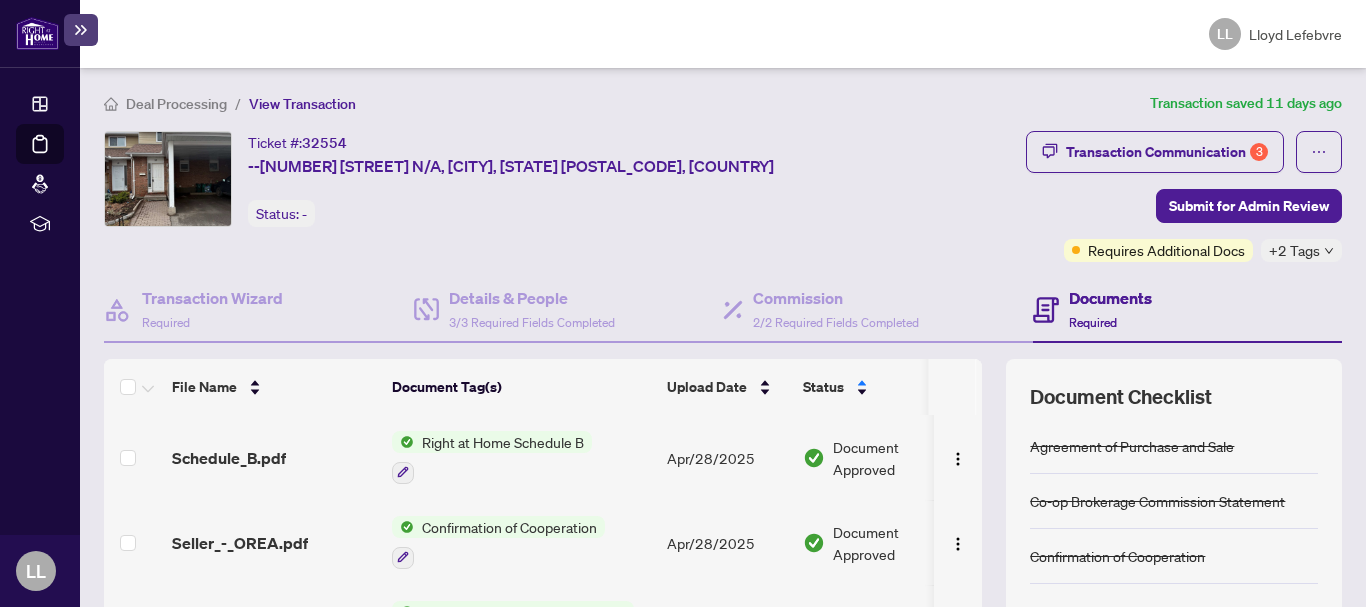 click on "Transaction Communication 3 Submit for Admin Review Requires Additional Docs +2 Tags" at bounding box center [1123, 196] 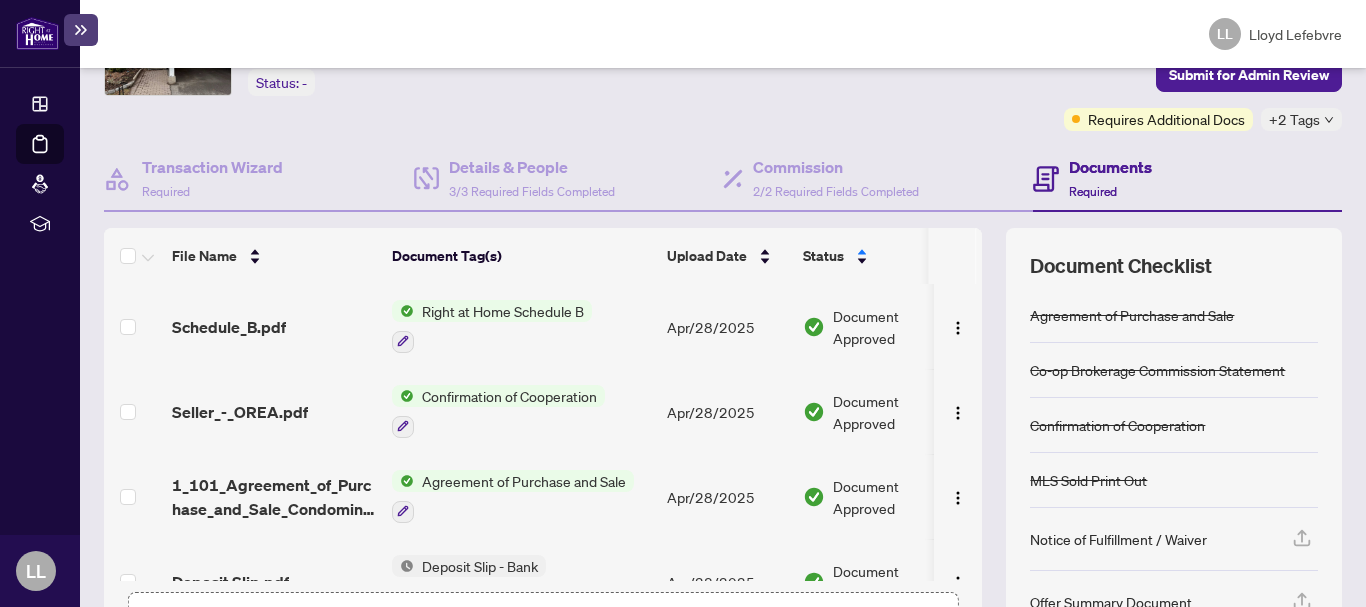 scroll, scrollTop: 145, scrollLeft: 0, axis: vertical 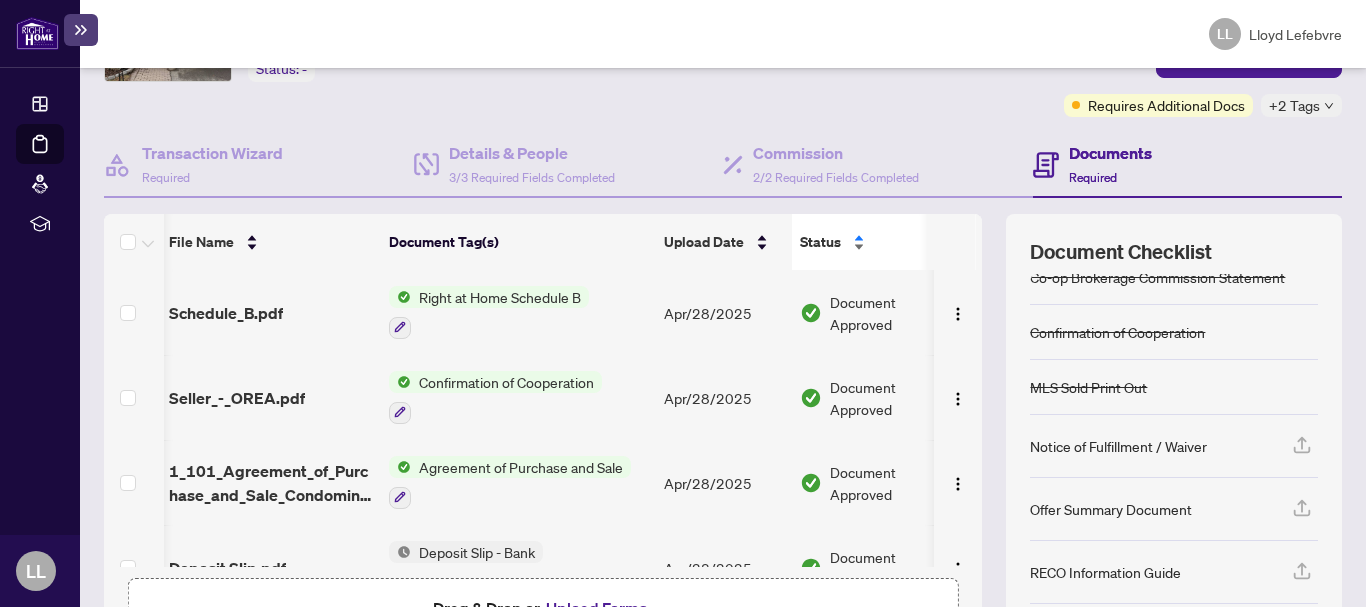click on "Status" at bounding box center (877, 242) 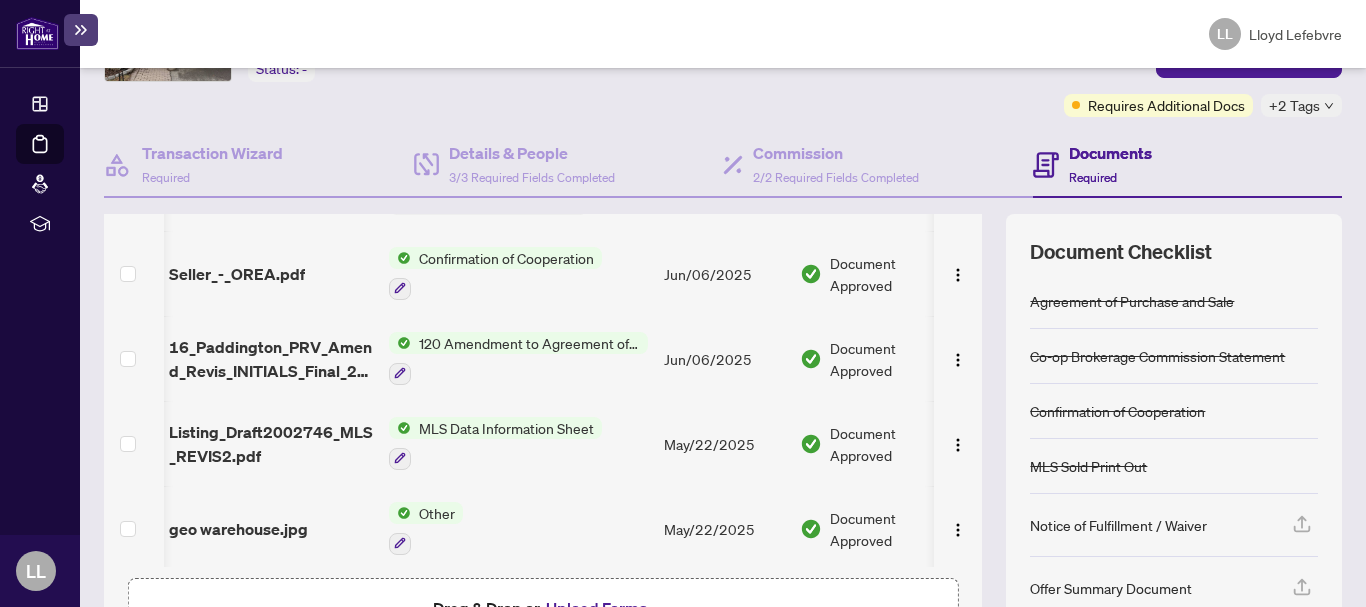 scroll, scrollTop: 0, scrollLeft: 0, axis: both 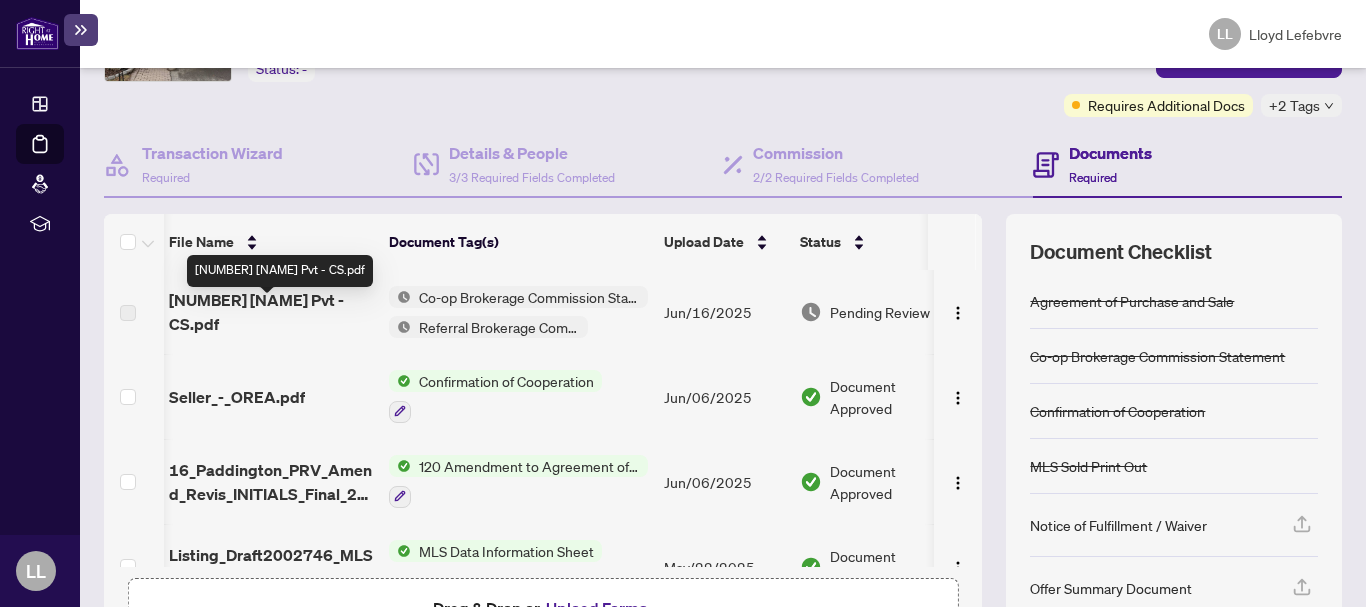 click on "[NUMBER] [NAME] Pvt - CS.pdf" at bounding box center (271, 312) 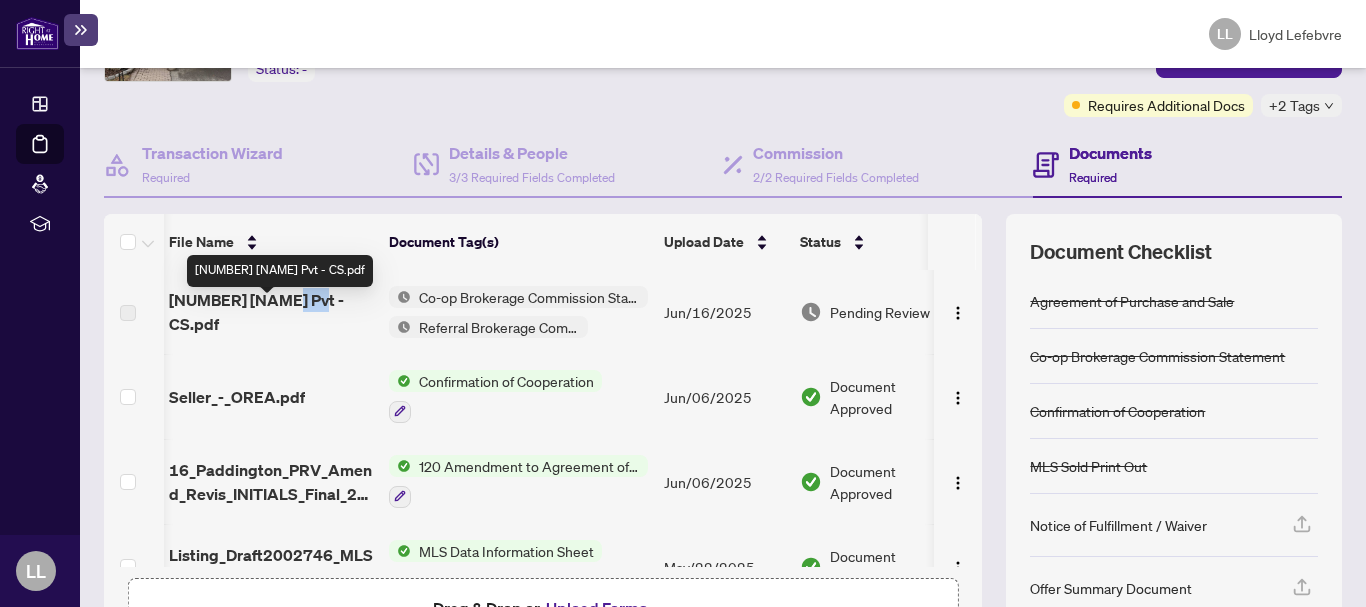 click on "[NUMBER] [NAME] Pvt - CS.pdf" at bounding box center (271, 312) 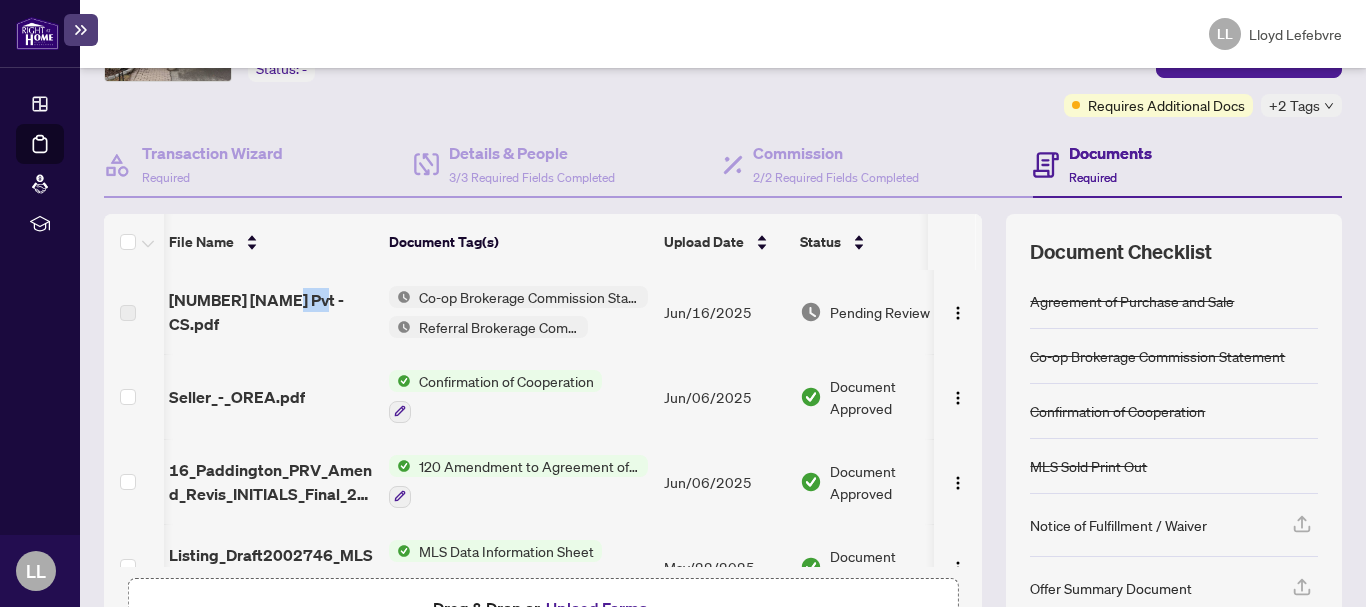 click at bounding box center [400, 327] 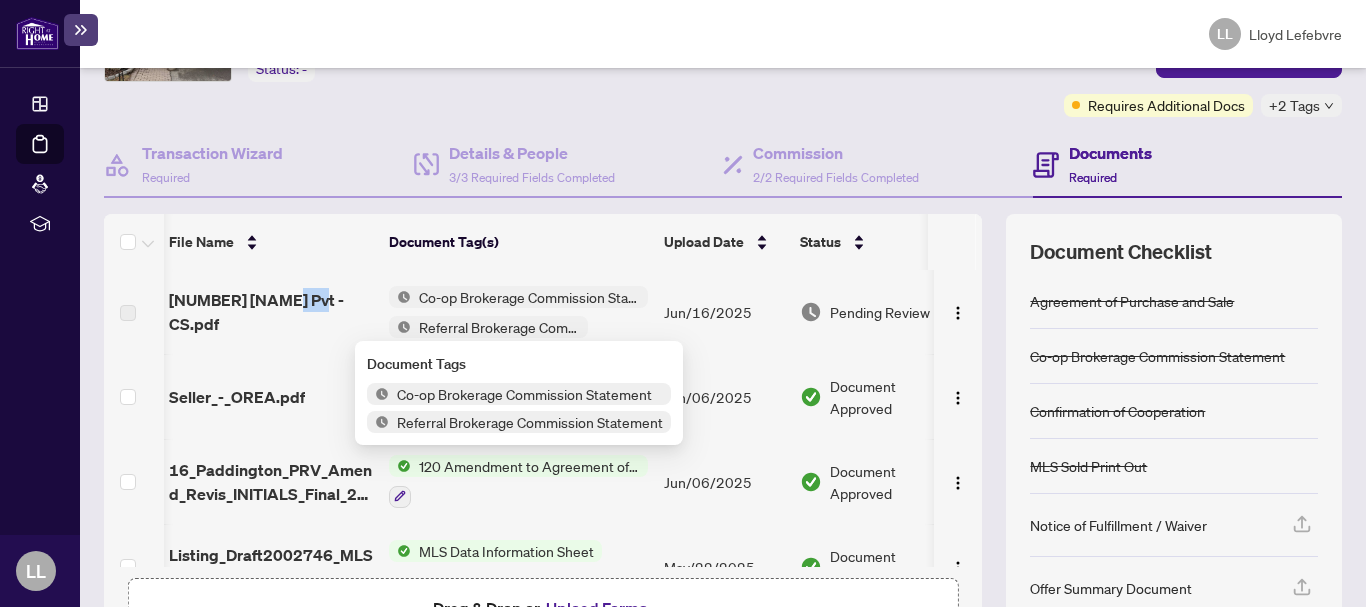 click on "Co-op Brokerage Commission Statement" at bounding box center (529, 297) 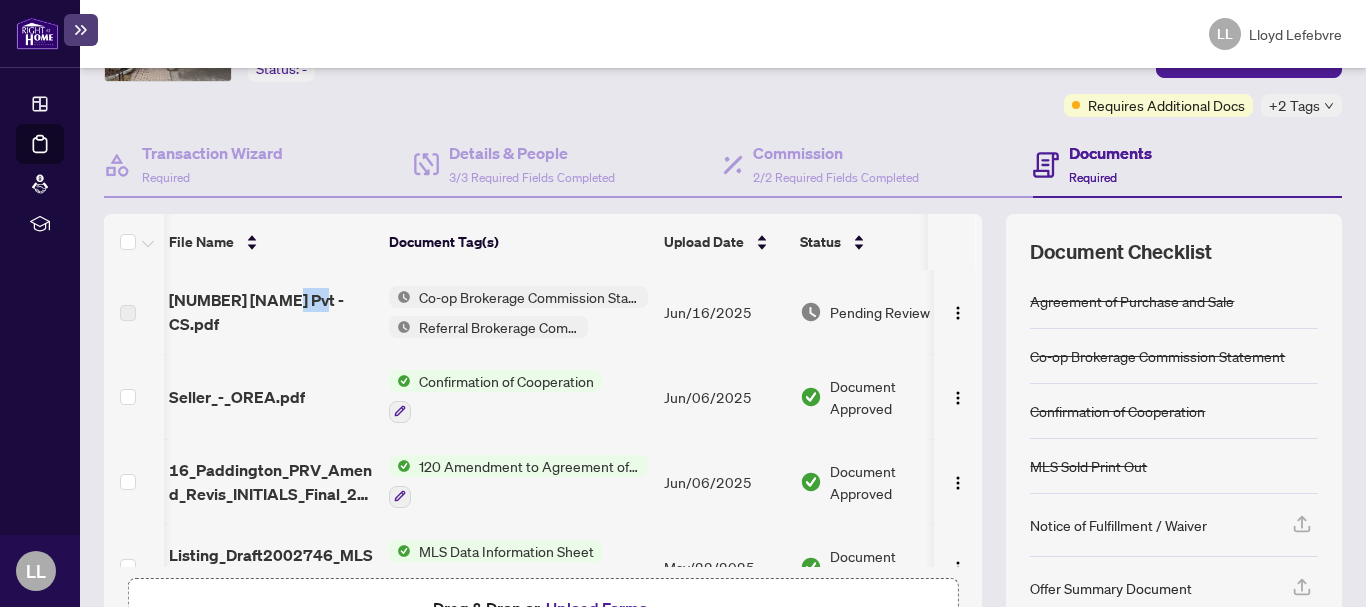 click on "Co-op Brokerage Commission Statement" at bounding box center [529, 297] 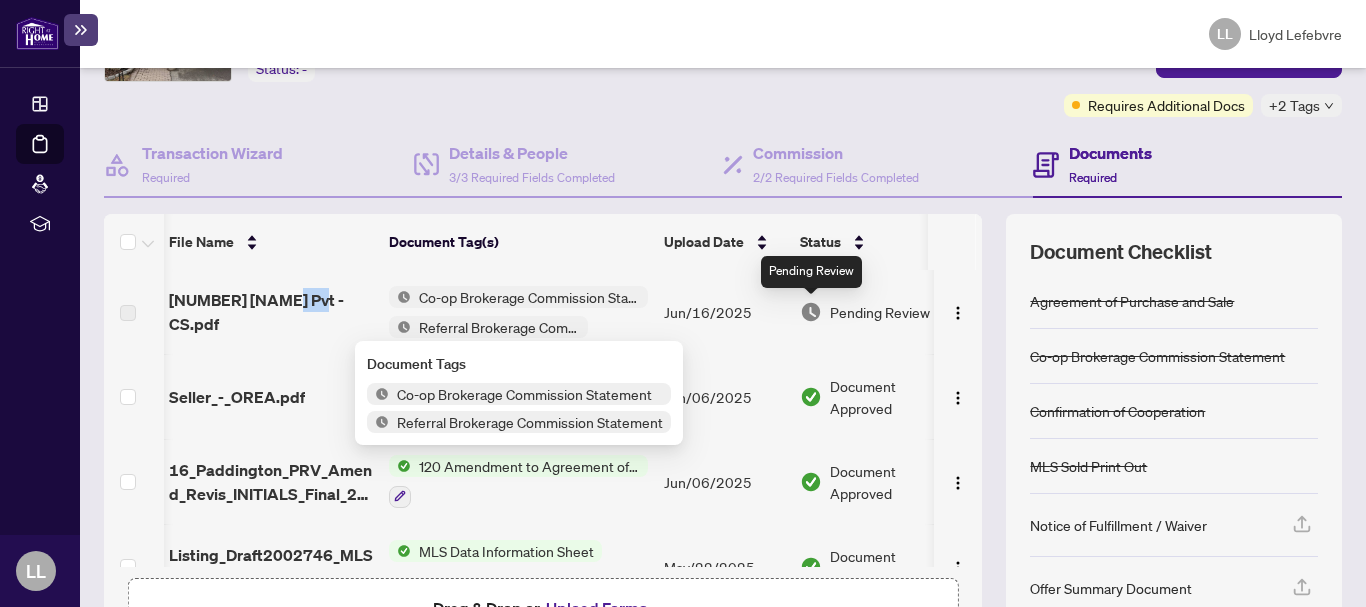 click at bounding box center (811, 312) 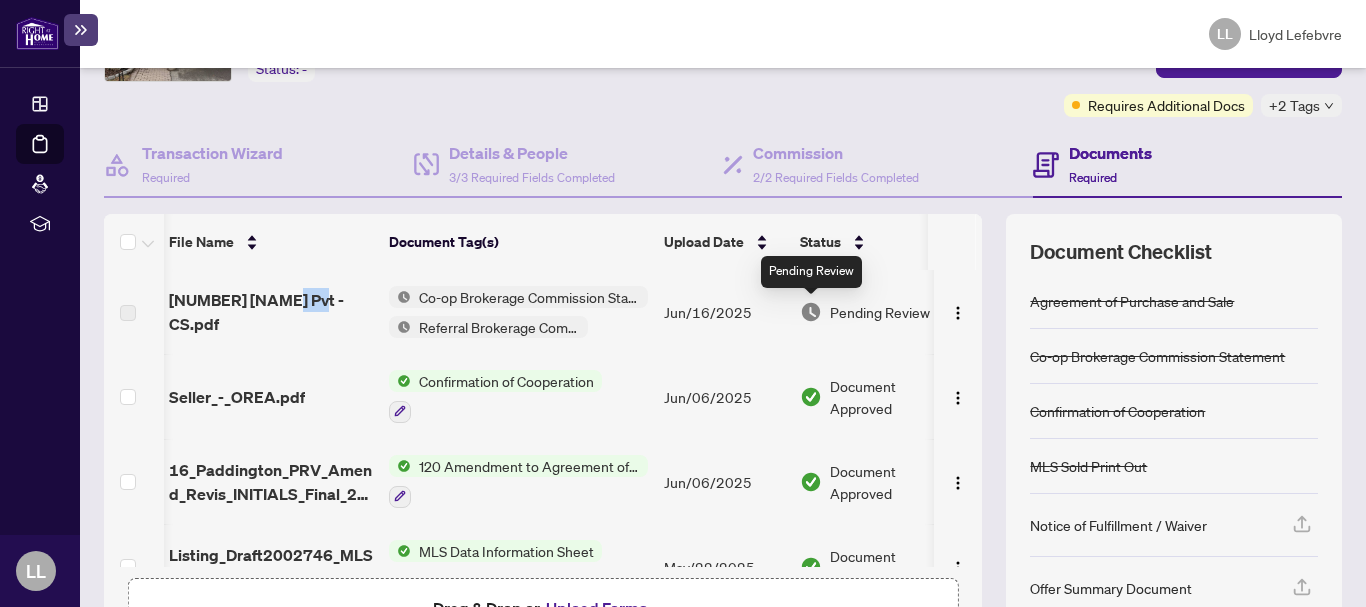 click at bounding box center (811, 312) 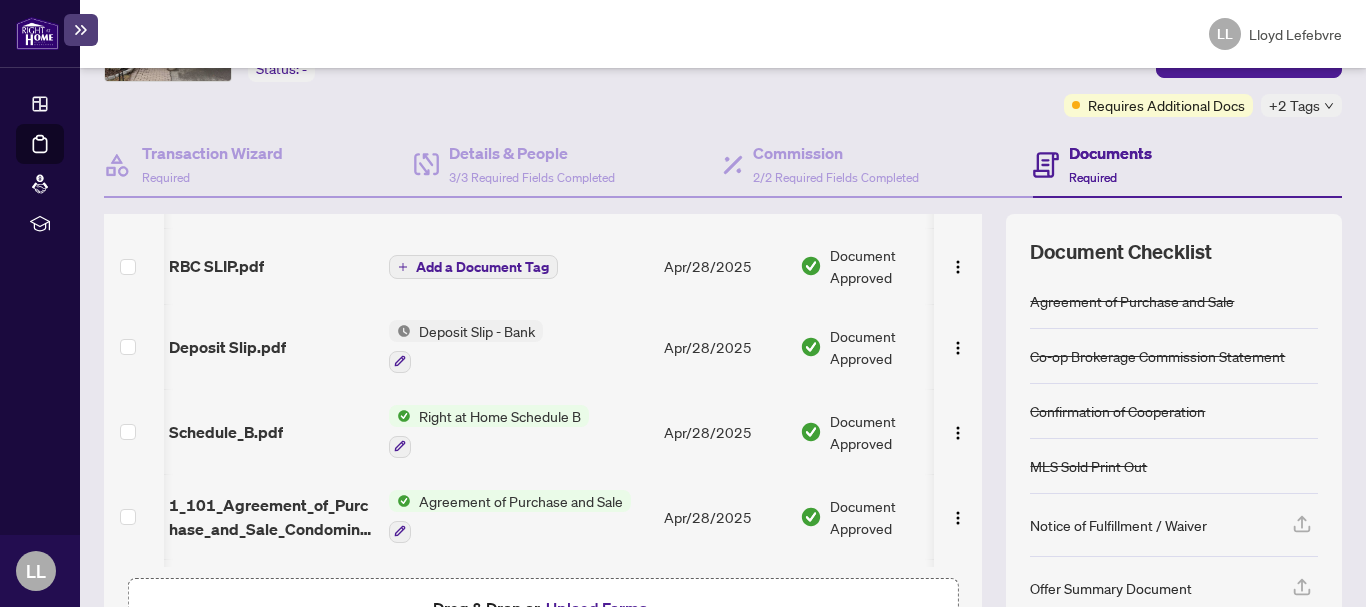 scroll, scrollTop: 1132, scrollLeft: 0, axis: vertical 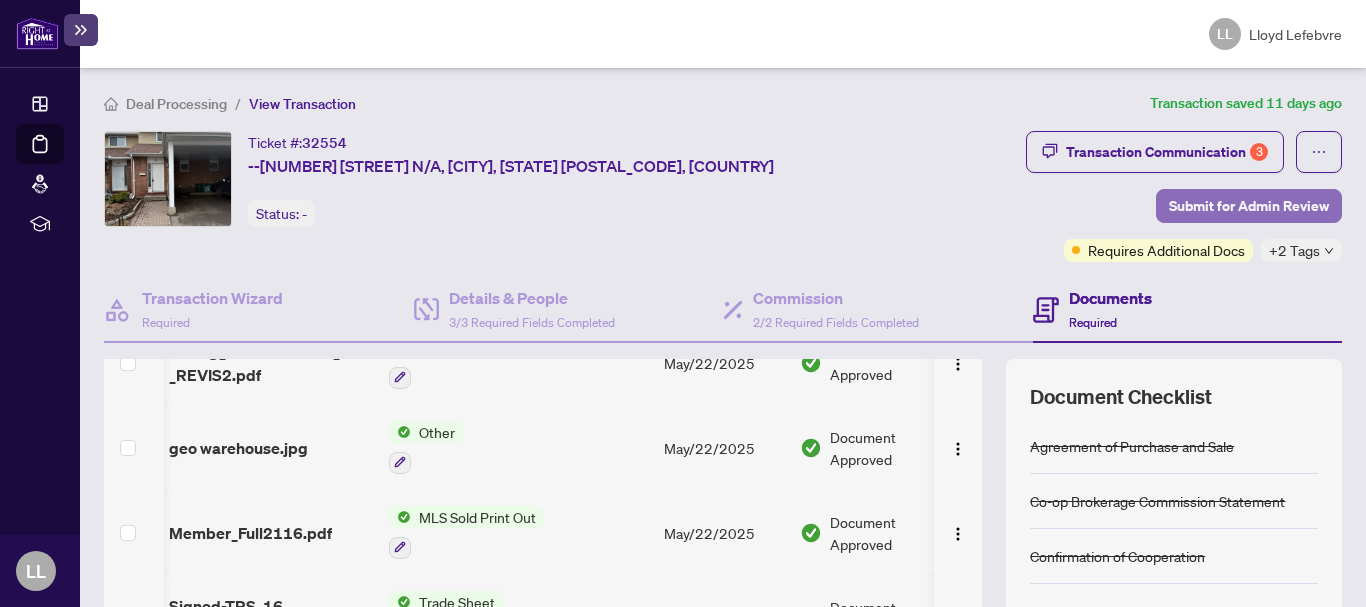 click on "Submit for Admin Review" at bounding box center [1249, 206] 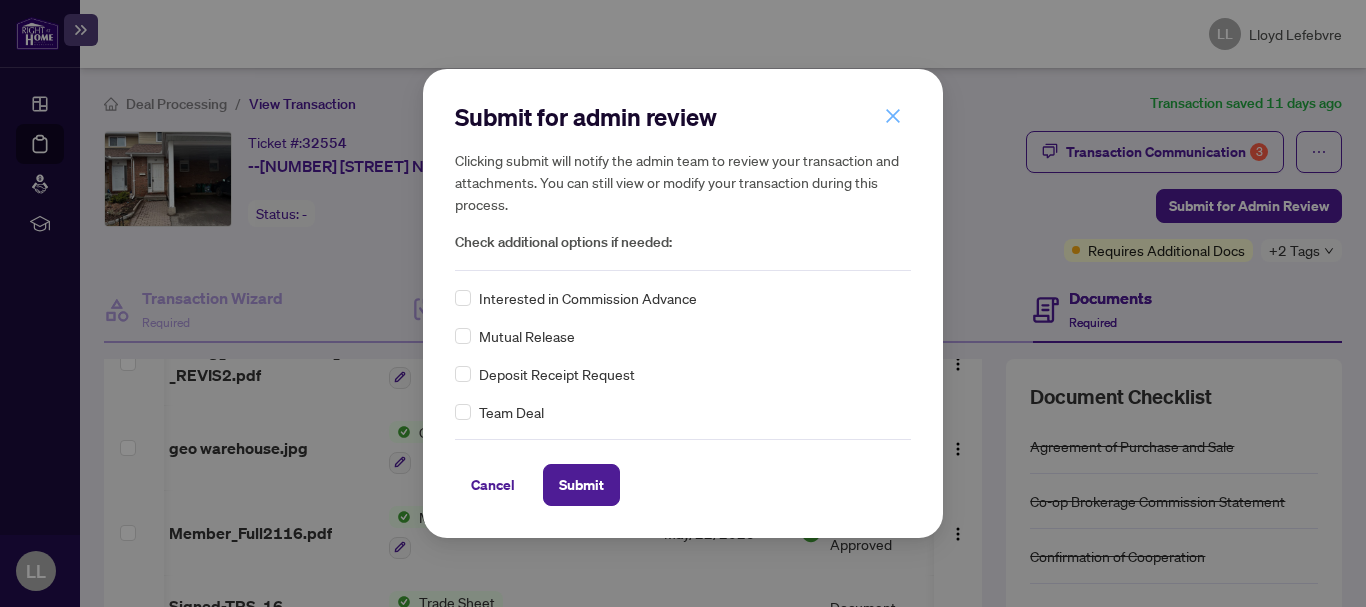 click 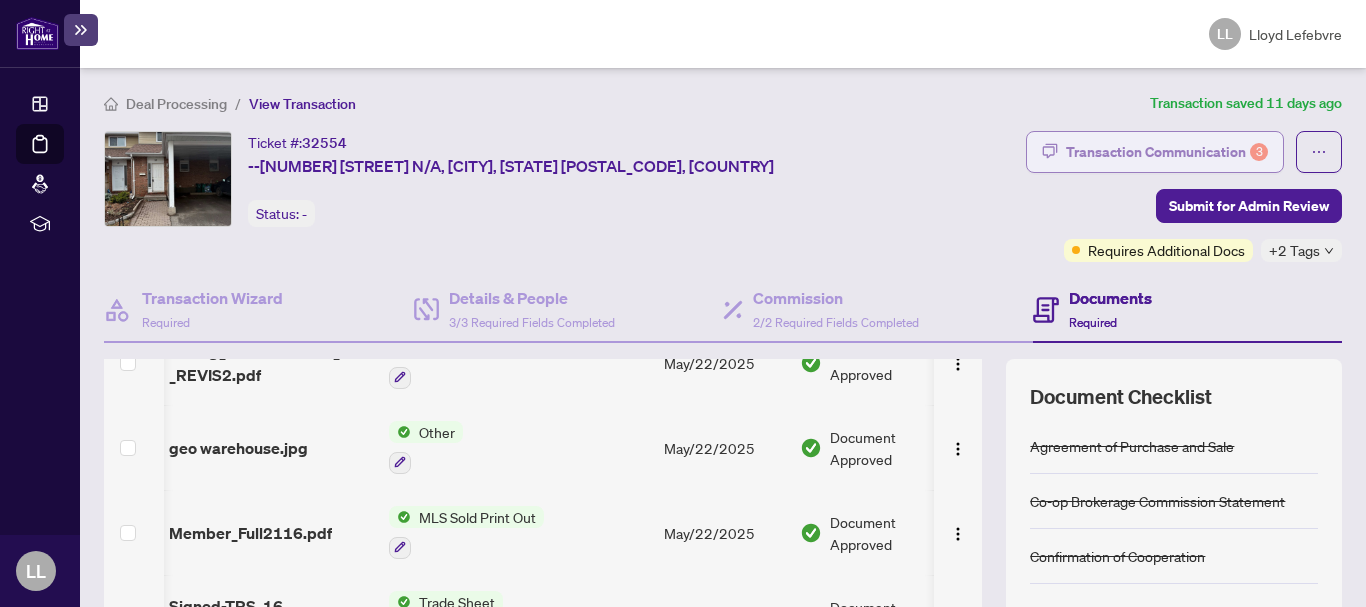 click on "Transaction Communication 3" at bounding box center (1167, 152) 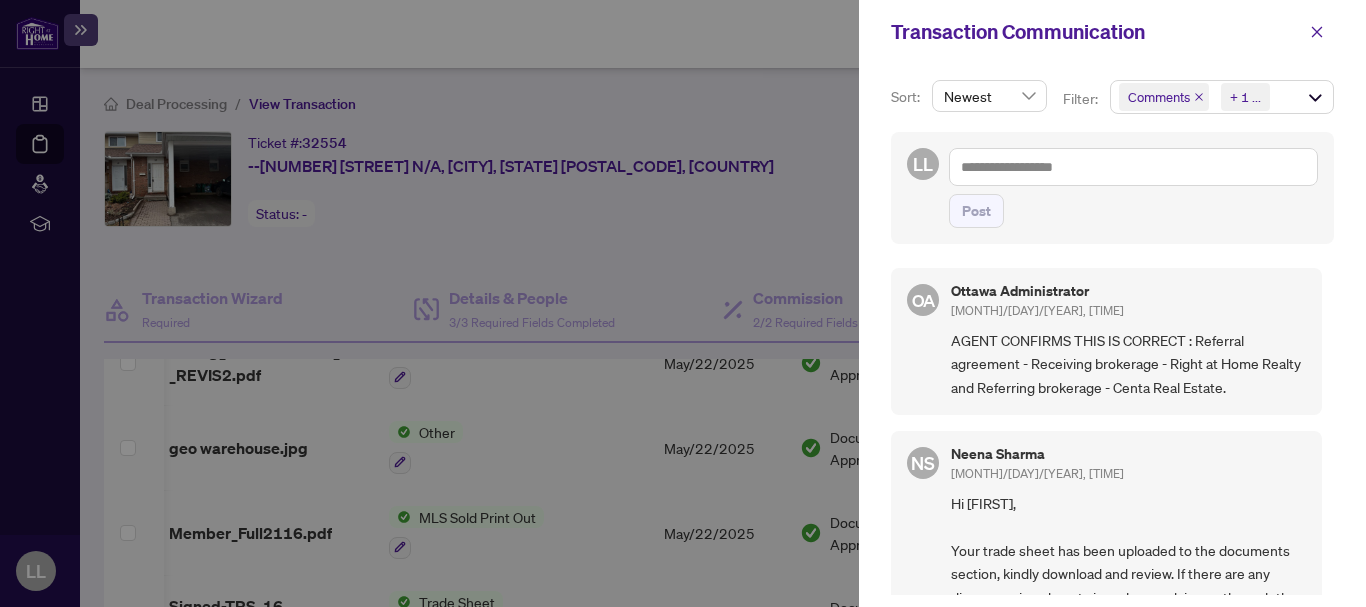 click at bounding box center [683, 303] 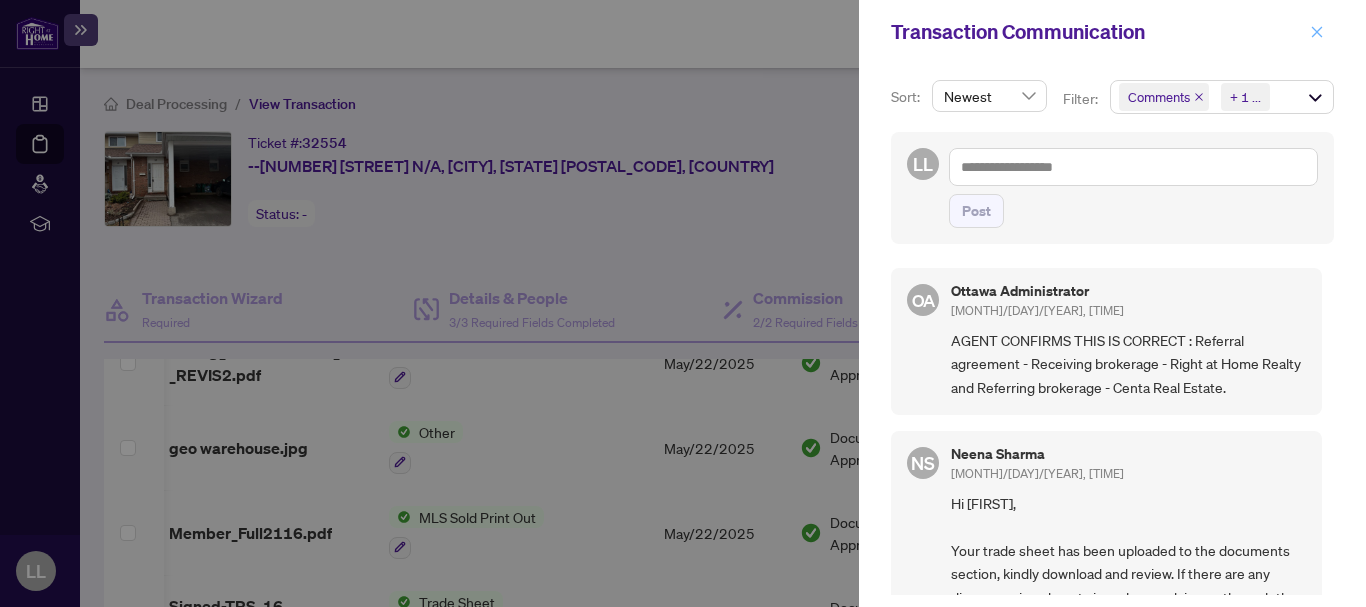 click at bounding box center (1317, 32) 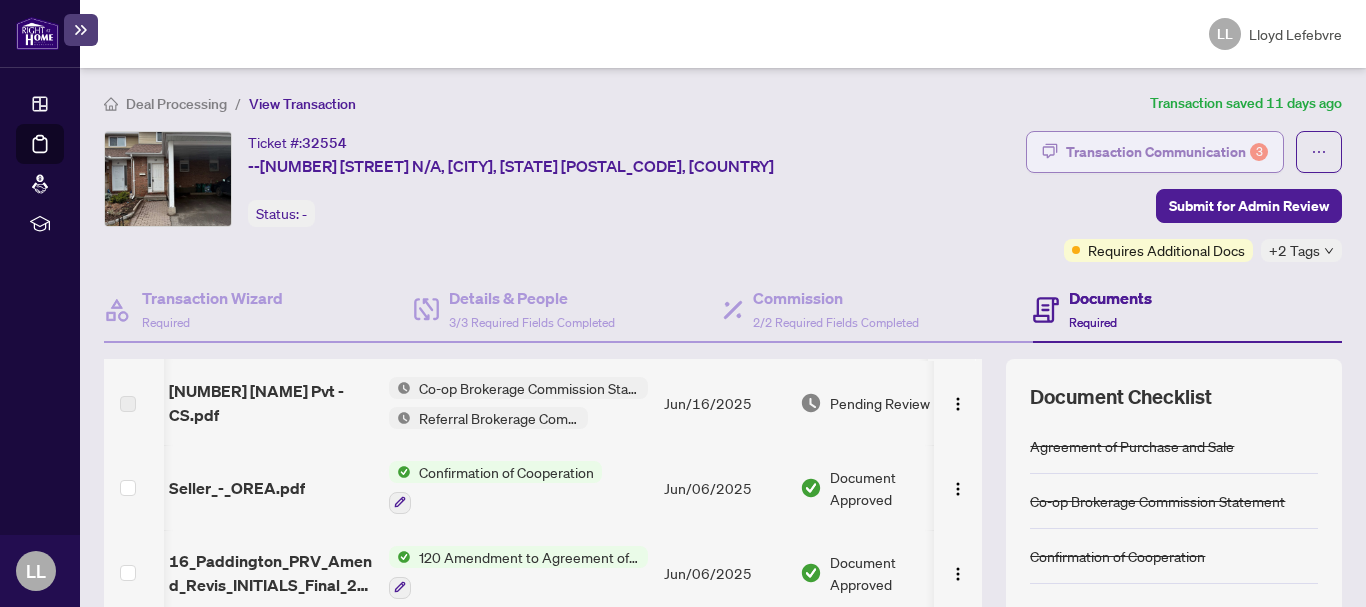 scroll, scrollTop: 0, scrollLeft: 0, axis: both 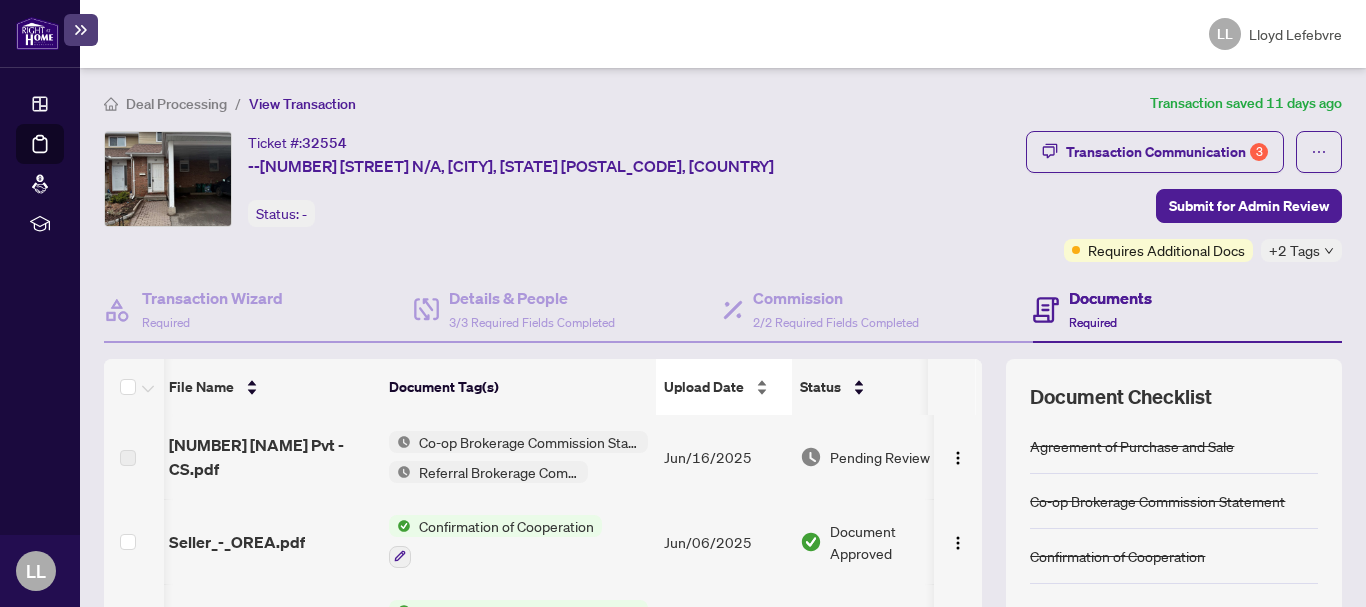 click on "Upload Date" at bounding box center [704, 387] 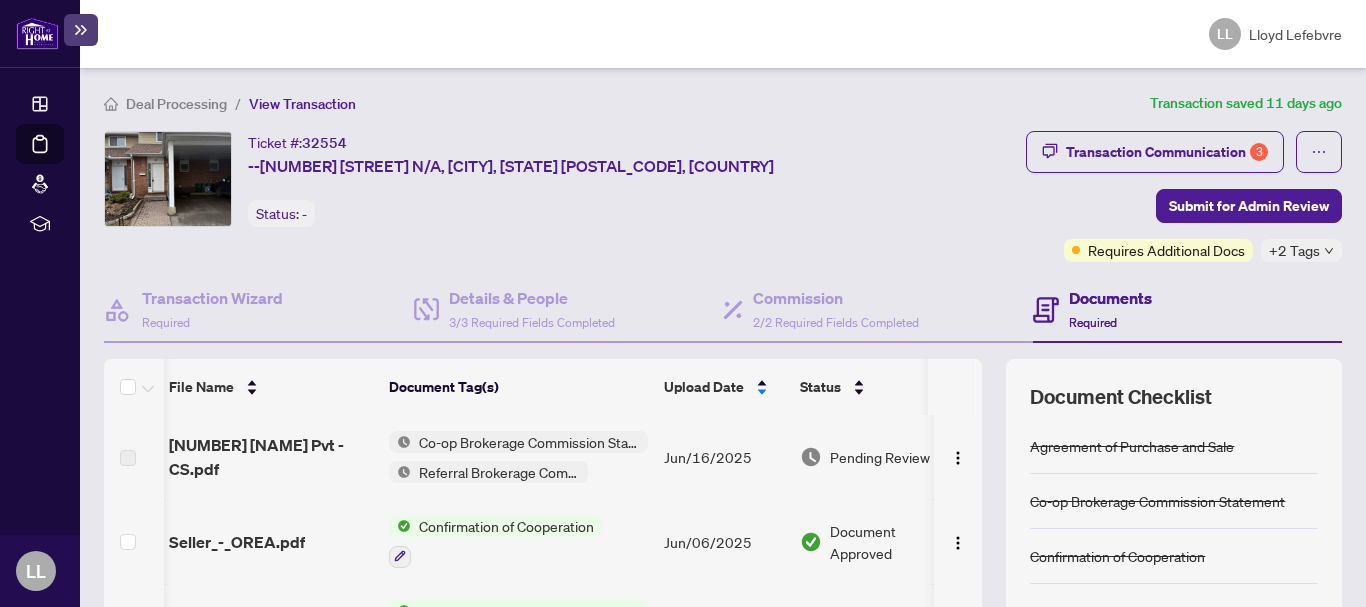 click on "Co-op Brokerage Commission Statement" at bounding box center [529, 442] 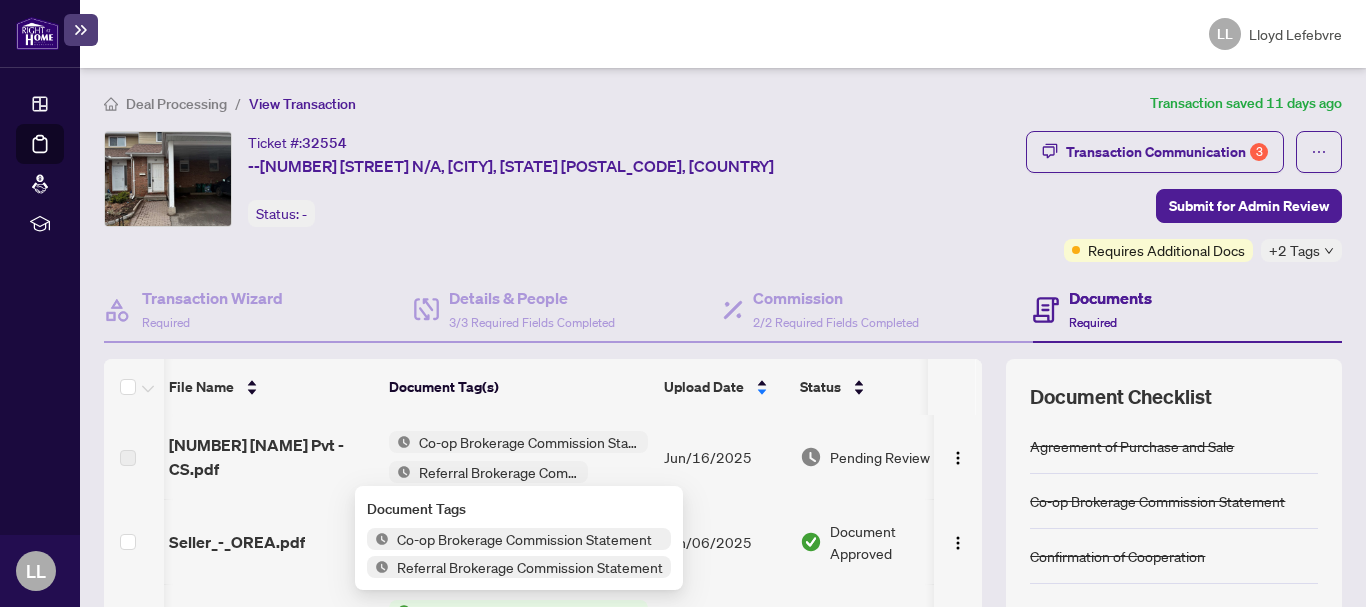 click on "Co-op Brokerage Commission Statement" at bounding box center (529, 442) 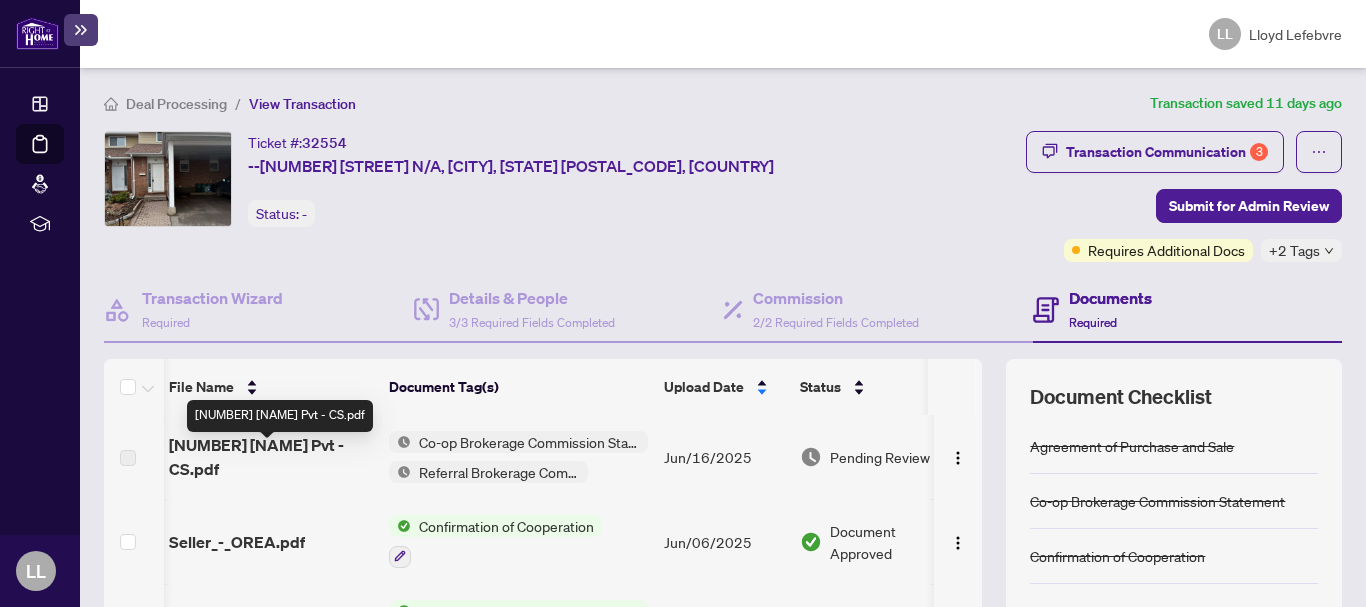 click on "[NUMBER] [NAME] Pvt - CS.pdf" at bounding box center [271, 457] 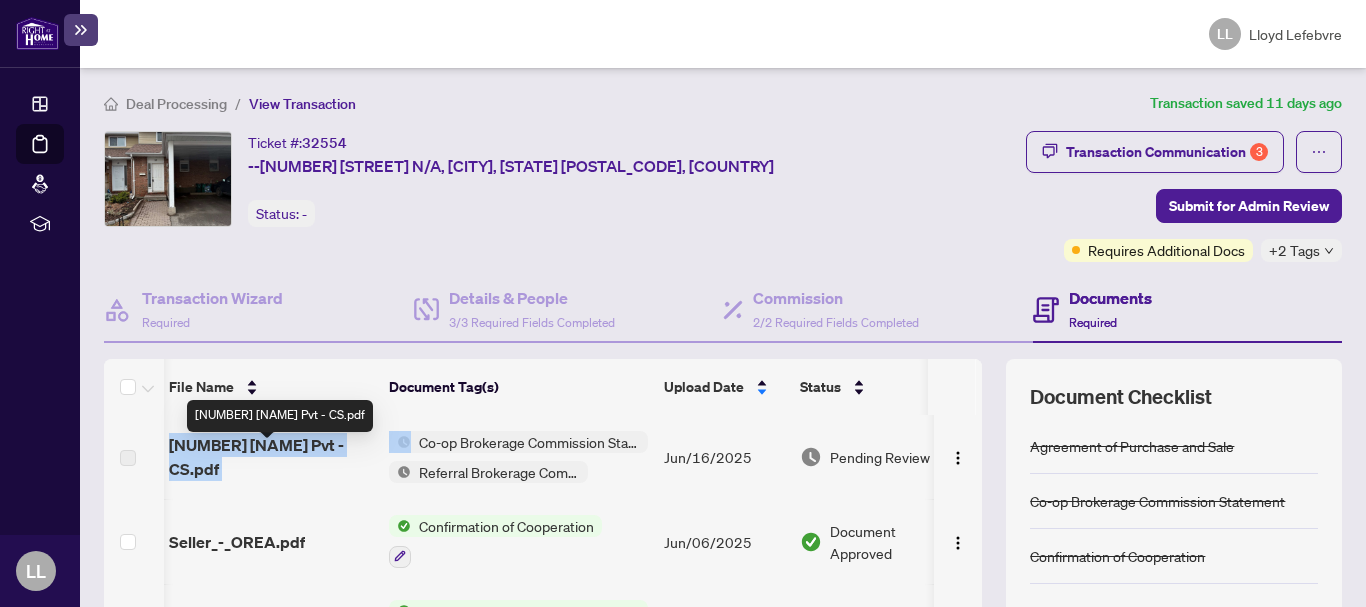 click on "[NUMBER] [NAME] Pvt - CS.pdf" at bounding box center [271, 457] 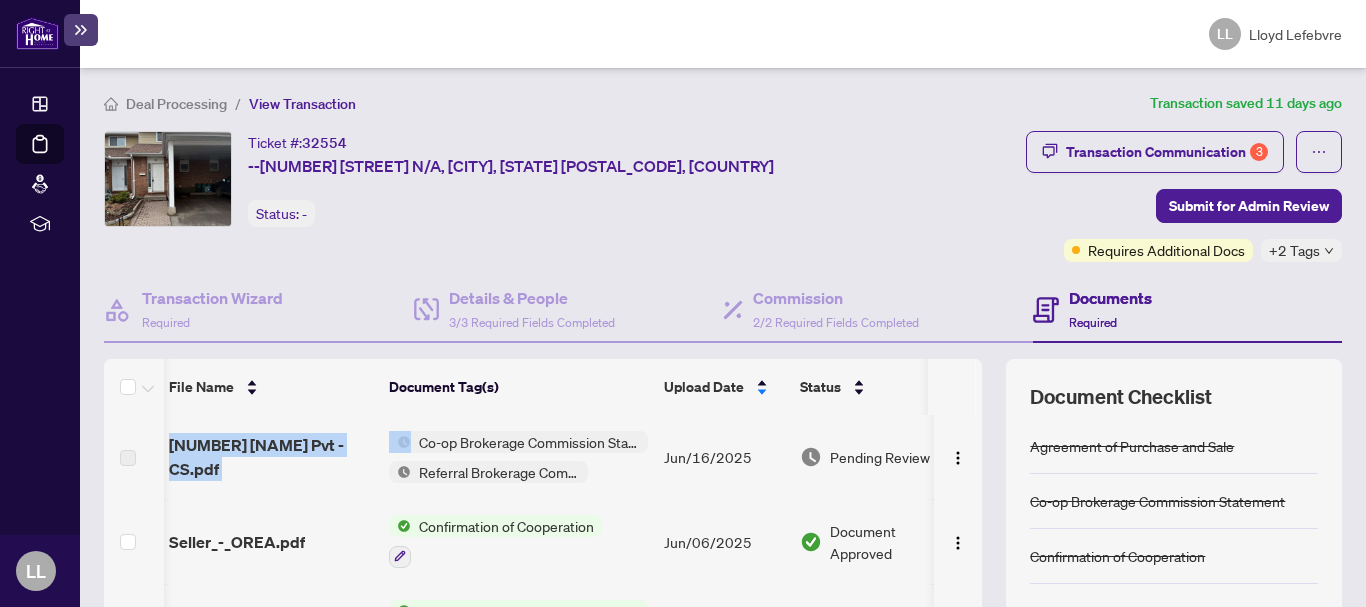 click on "Co-op Brokerage Commission Statement Referral Brokerage Commission Statement" at bounding box center (518, 457) 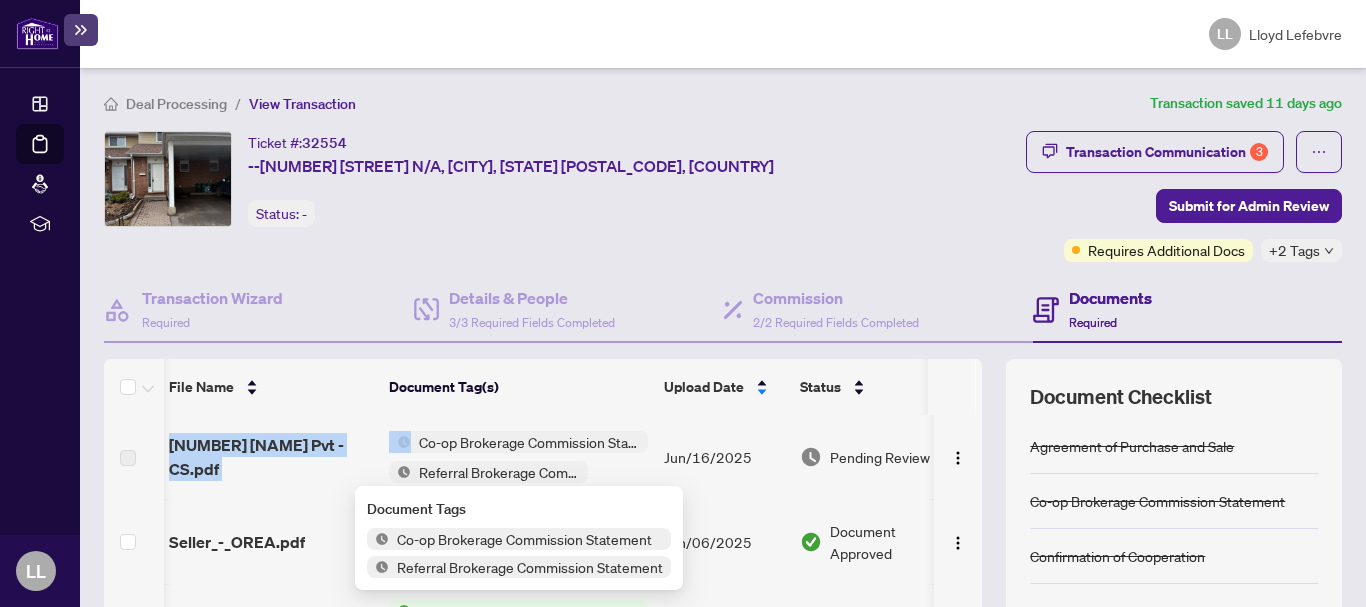 click on "Co-op Brokerage Commission Statement Referral Brokerage Commission Statement" at bounding box center [518, 457] 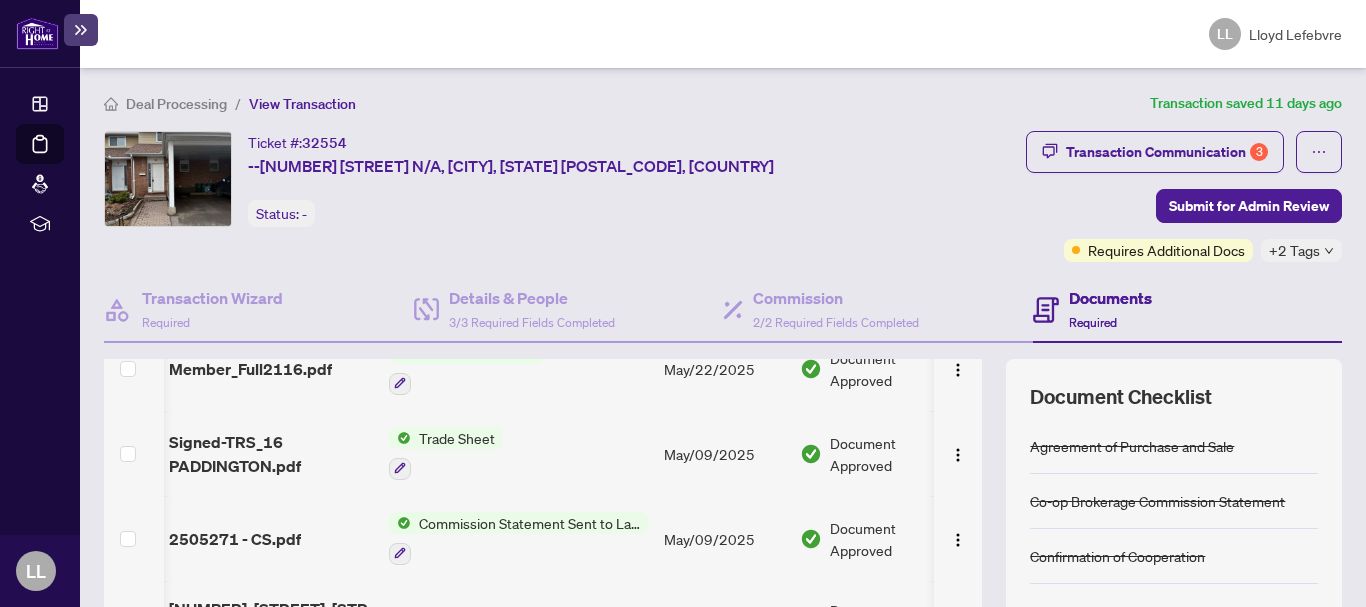 scroll, scrollTop: 522, scrollLeft: 0, axis: vertical 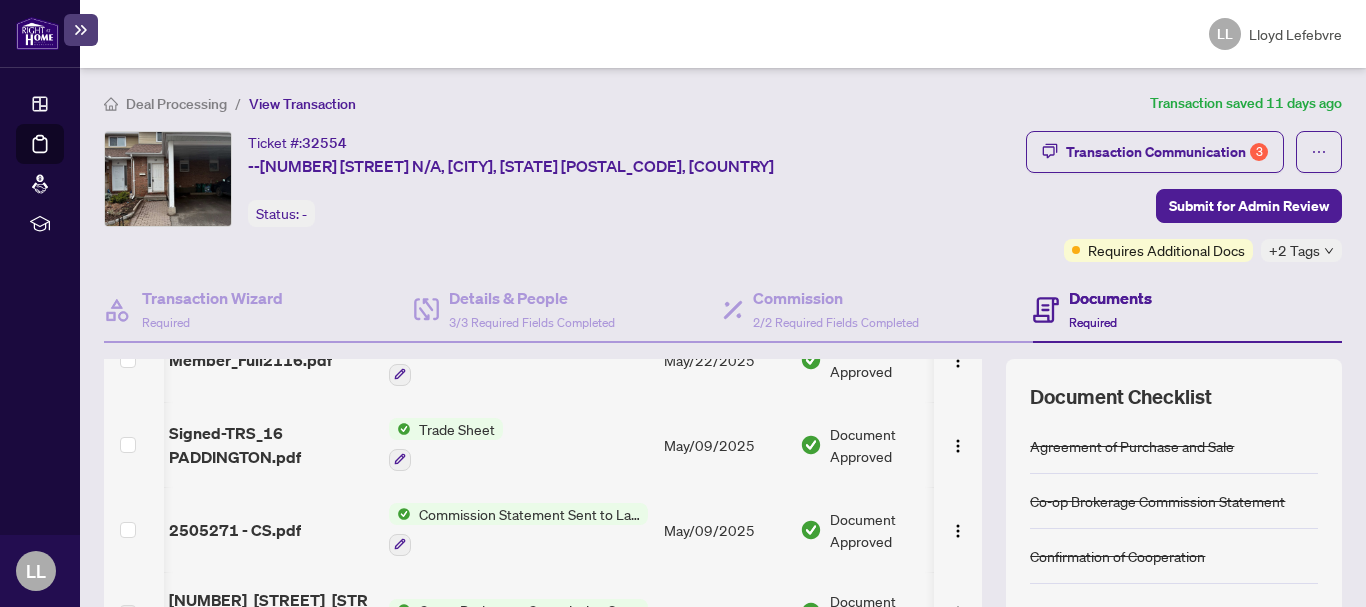 click on "Trade Sheet" at bounding box center [457, 429] 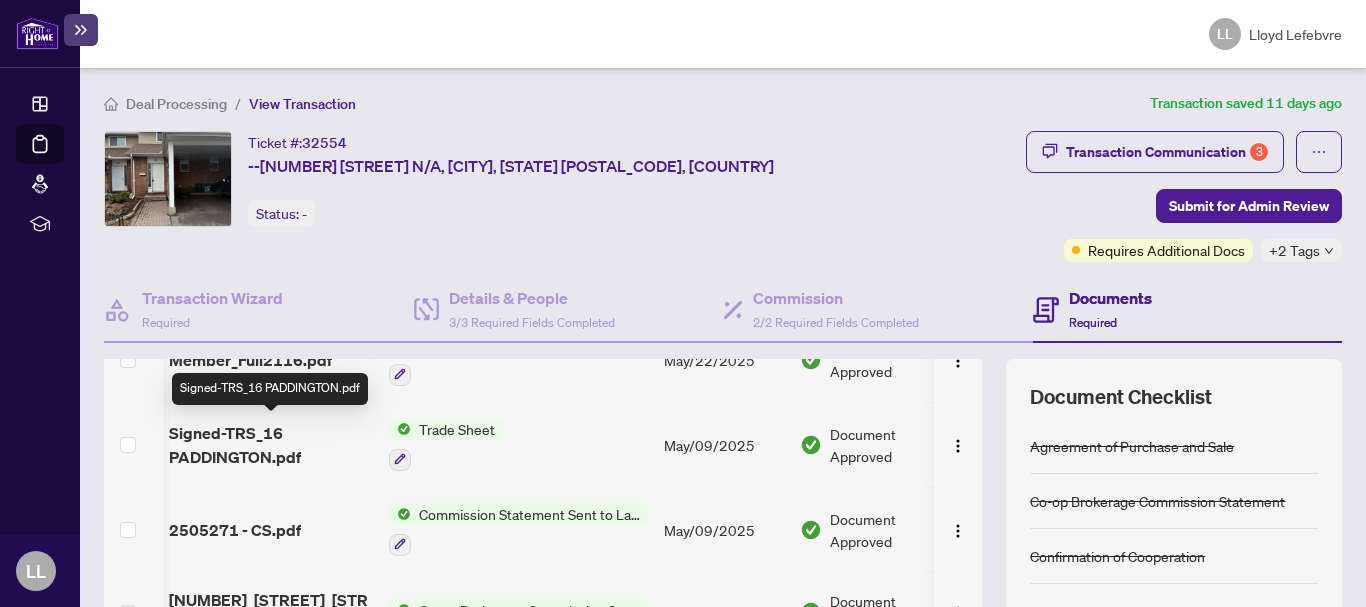 click on "Signed-TRS_16 PADDINGTON.pdf" at bounding box center (271, 445) 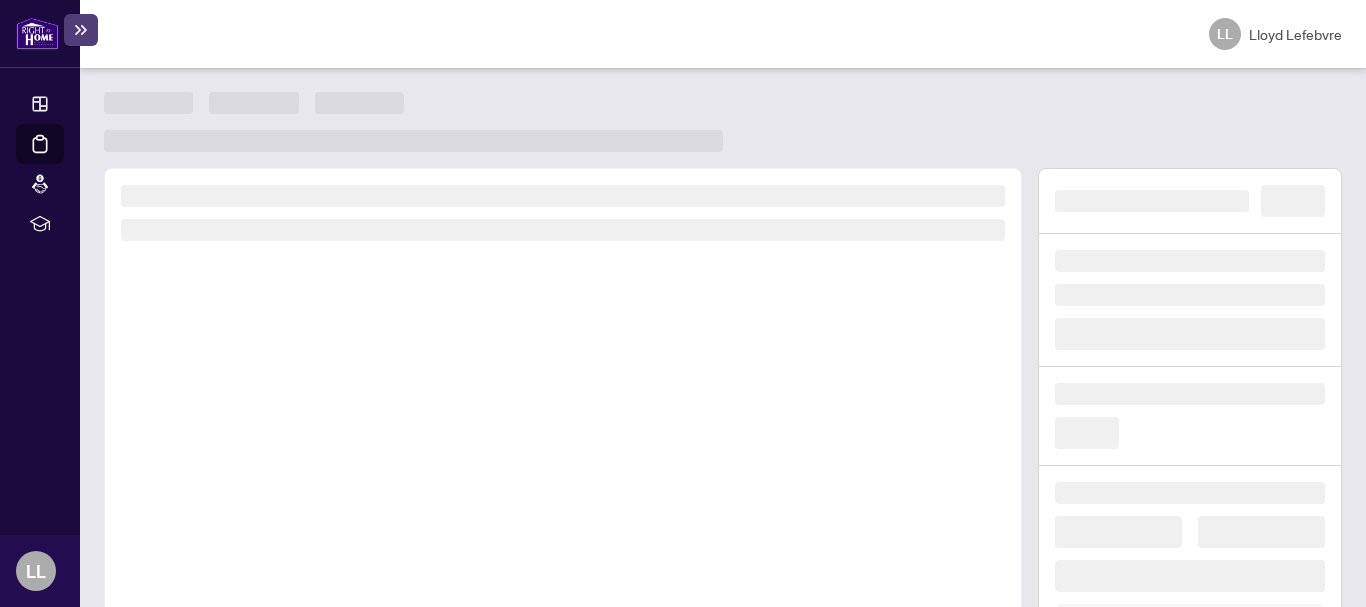 click at bounding box center (563, 446) 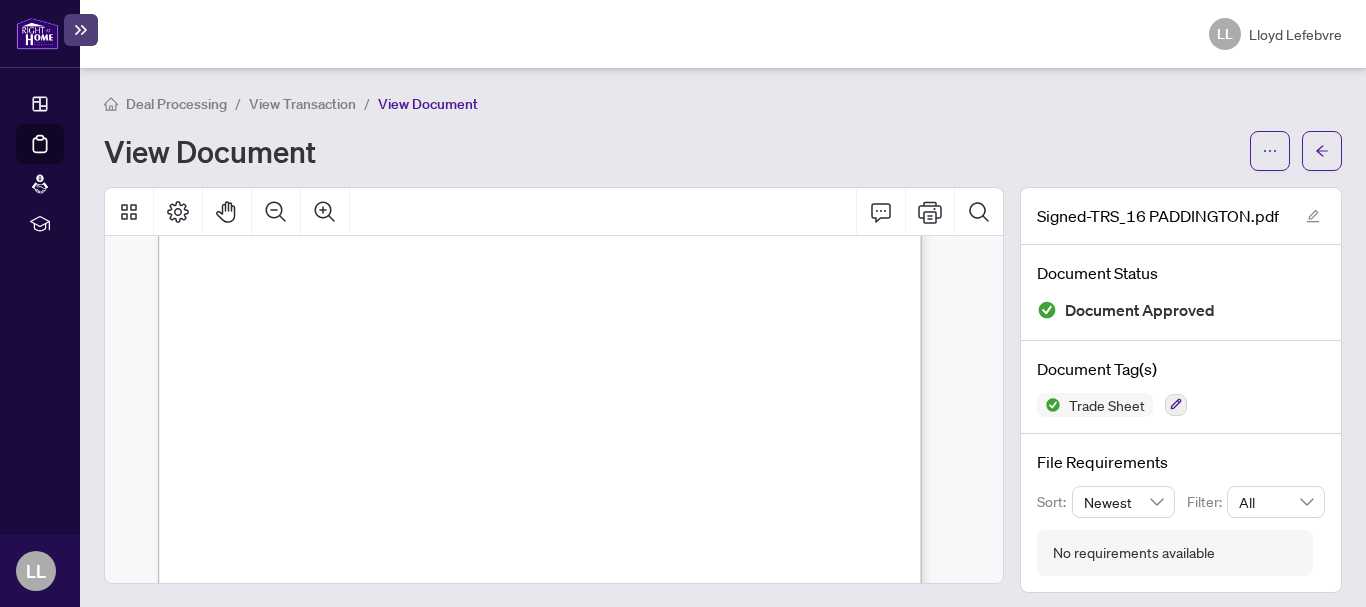 scroll, scrollTop: 0, scrollLeft: 0, axis: both 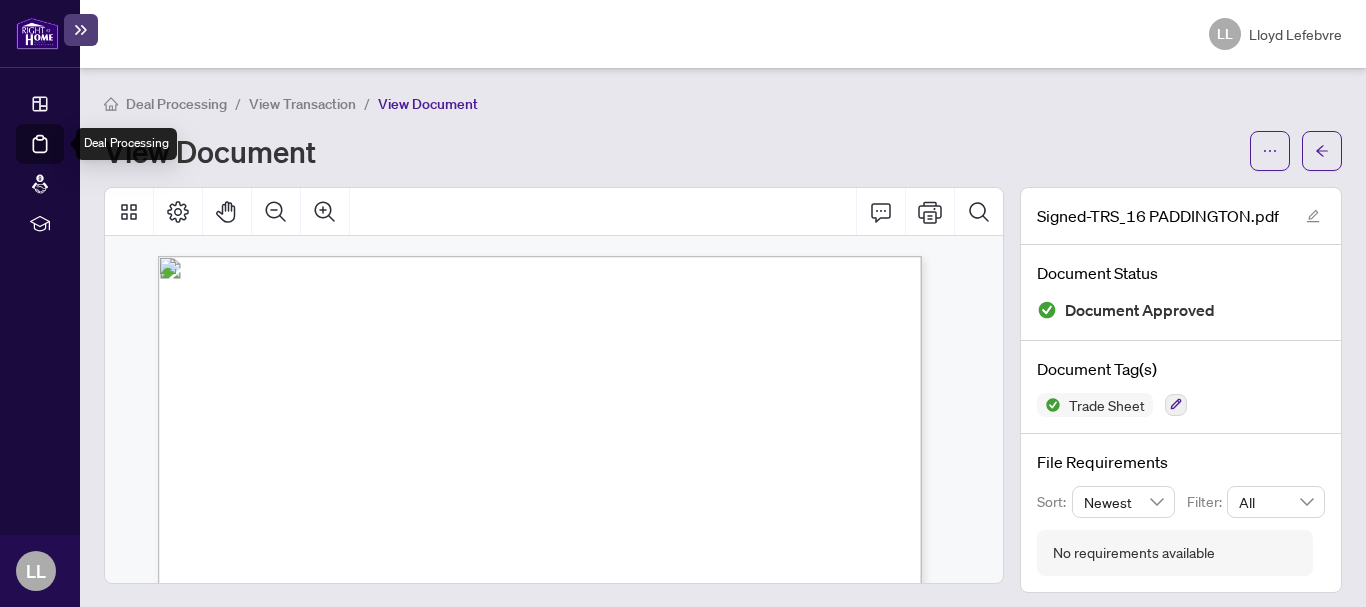 click on "Deal Processing" at bounding box center (63, 158) 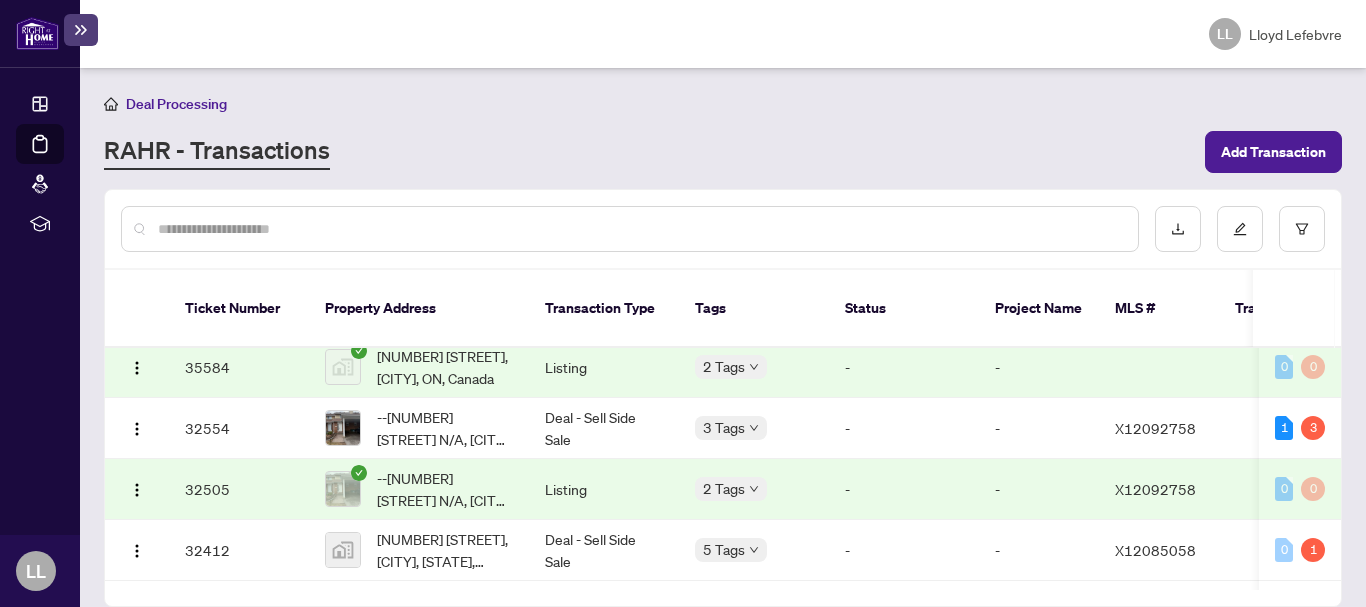 scroll, scrollTop: 1668, scrollLeft: 0, axis: vertical 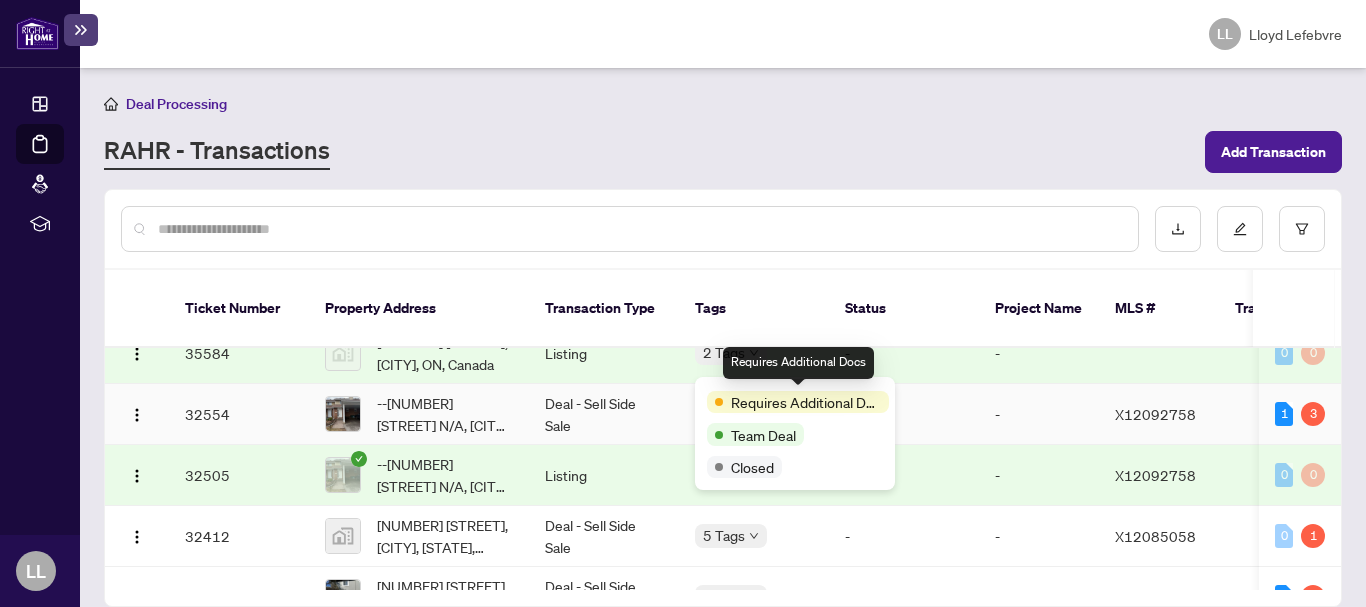 click on "Requires Additional Docs" at bounding box center [806, 402] 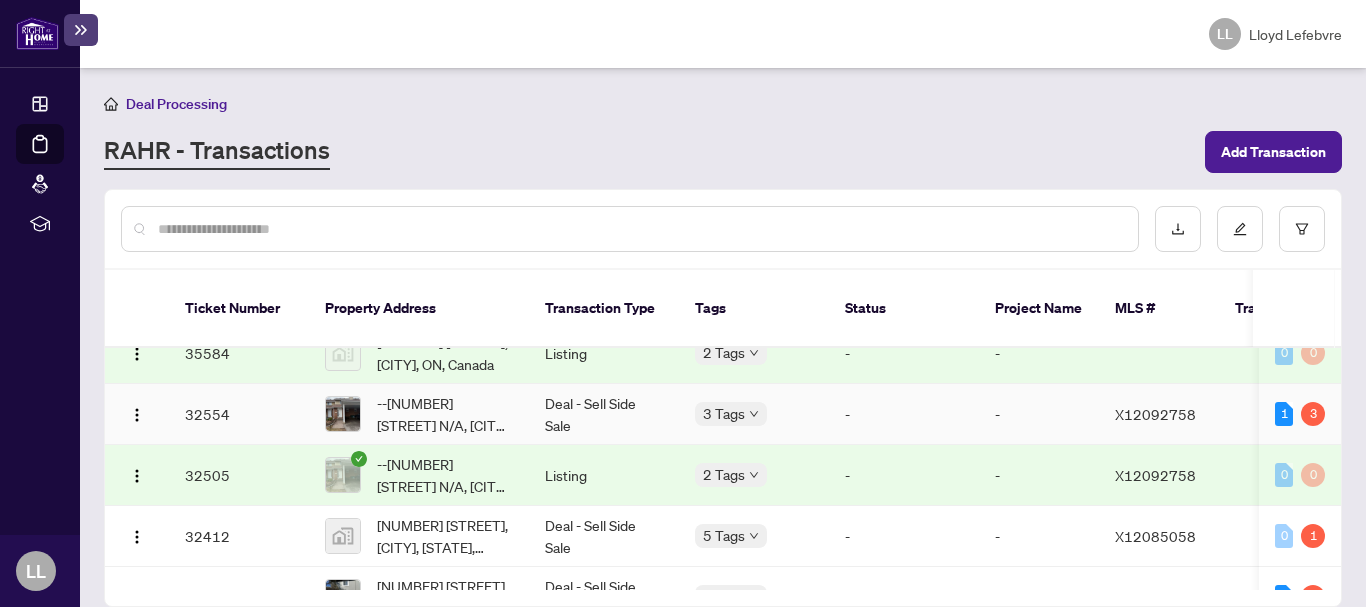 click on "Deal - Sell Side Sale" at bounding box center (604, 414) 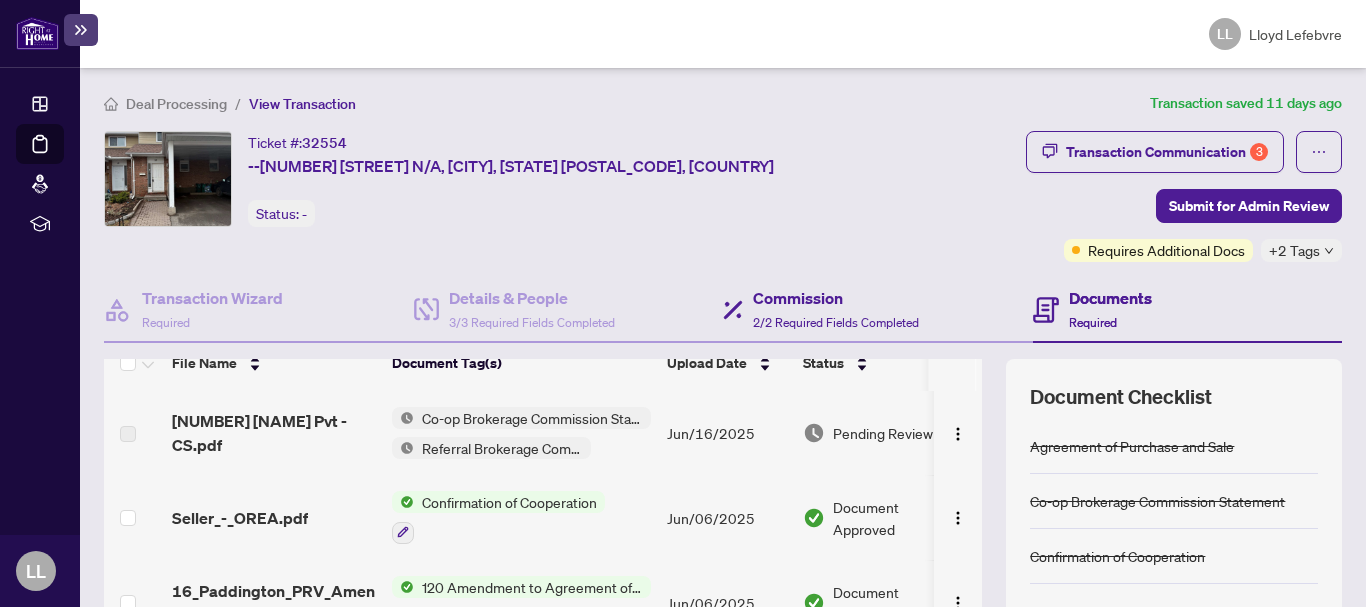 scroll, scrollTop: 0, scrollLeft: 0, axis: both 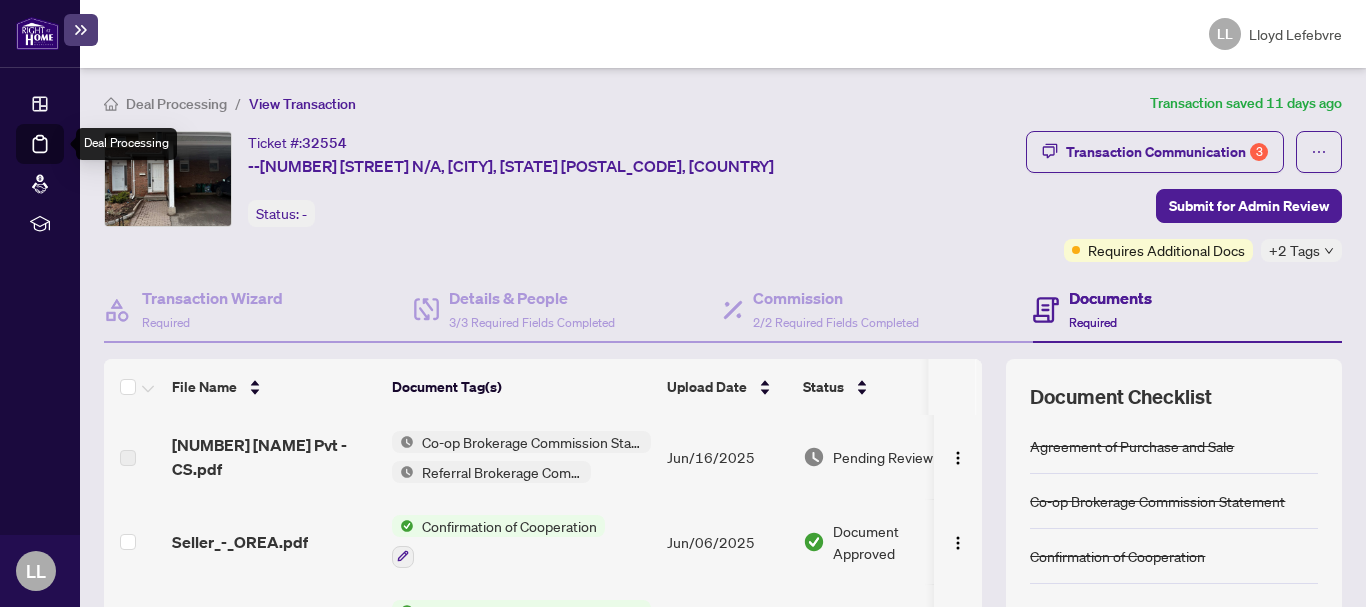 click on "Deal Processing" at bounding box center [63, 158] 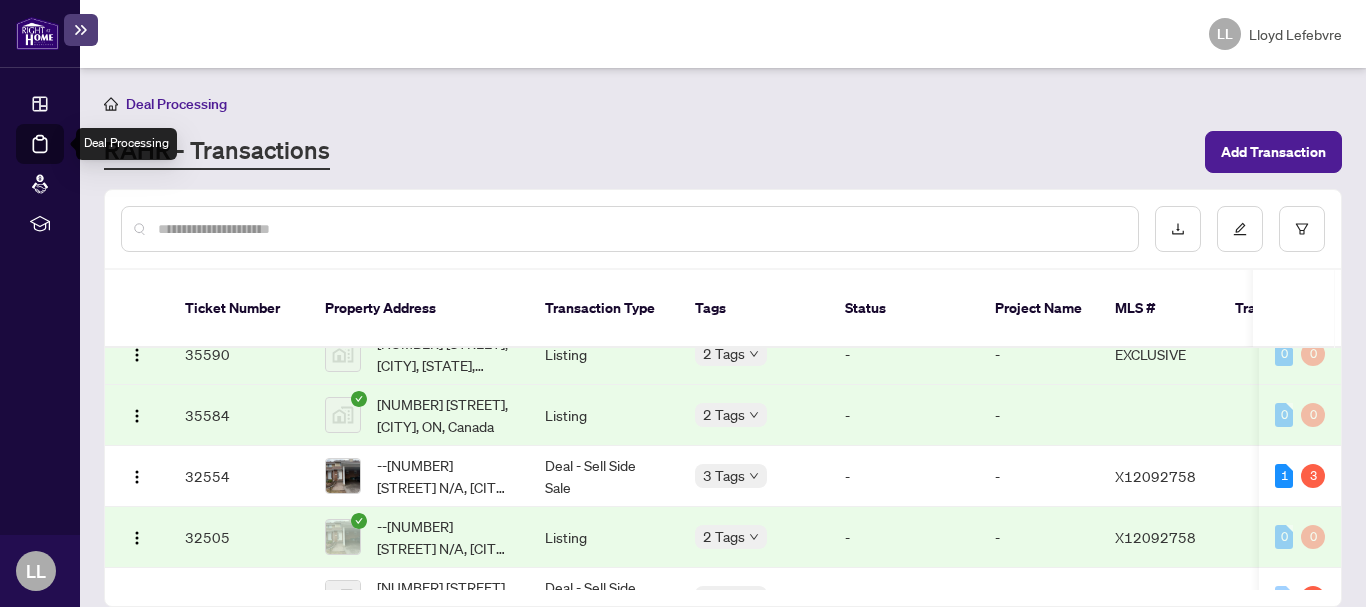 scroll, scrollTop: 1613, scrollLeft: 0, axis: vertical 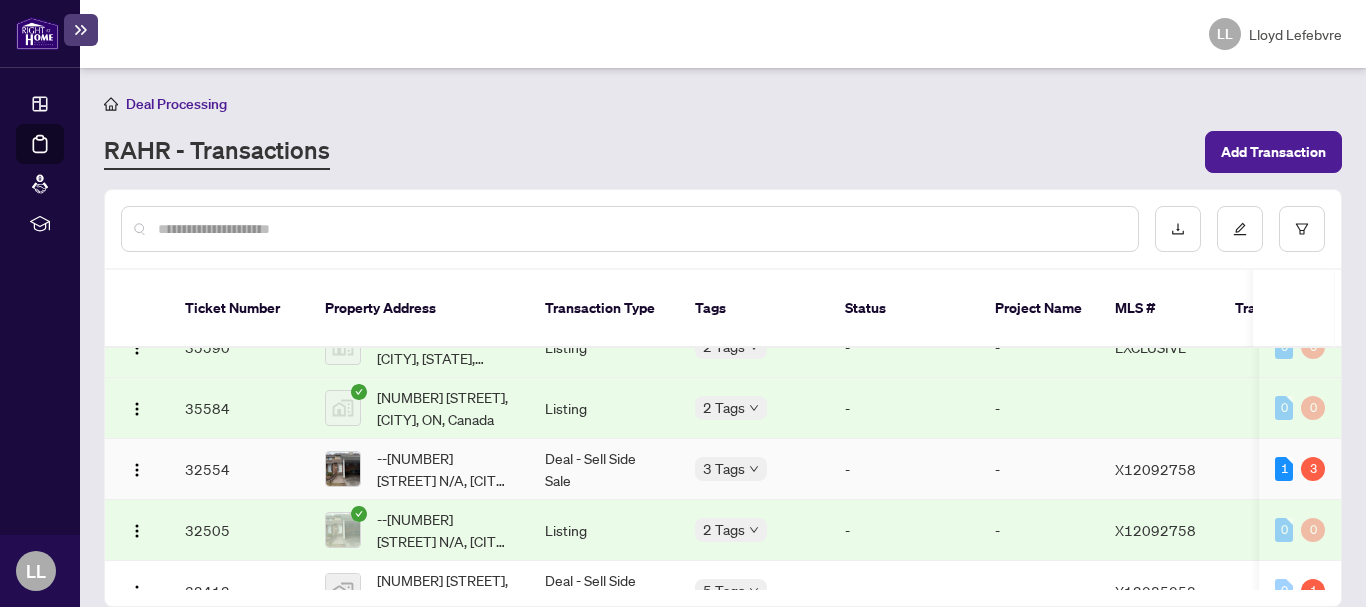 click on "32554" at bounding box center (239, 469) 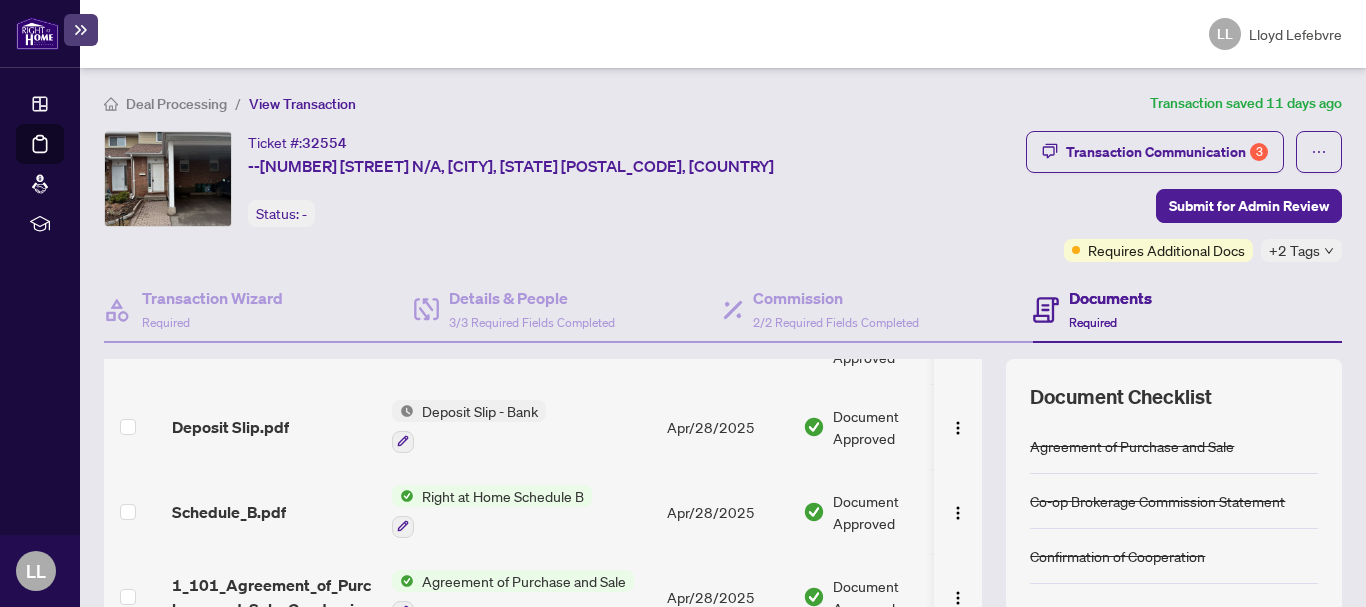 scroll, scrollTop: 1132, scrollLeft: 0, axis: vertical 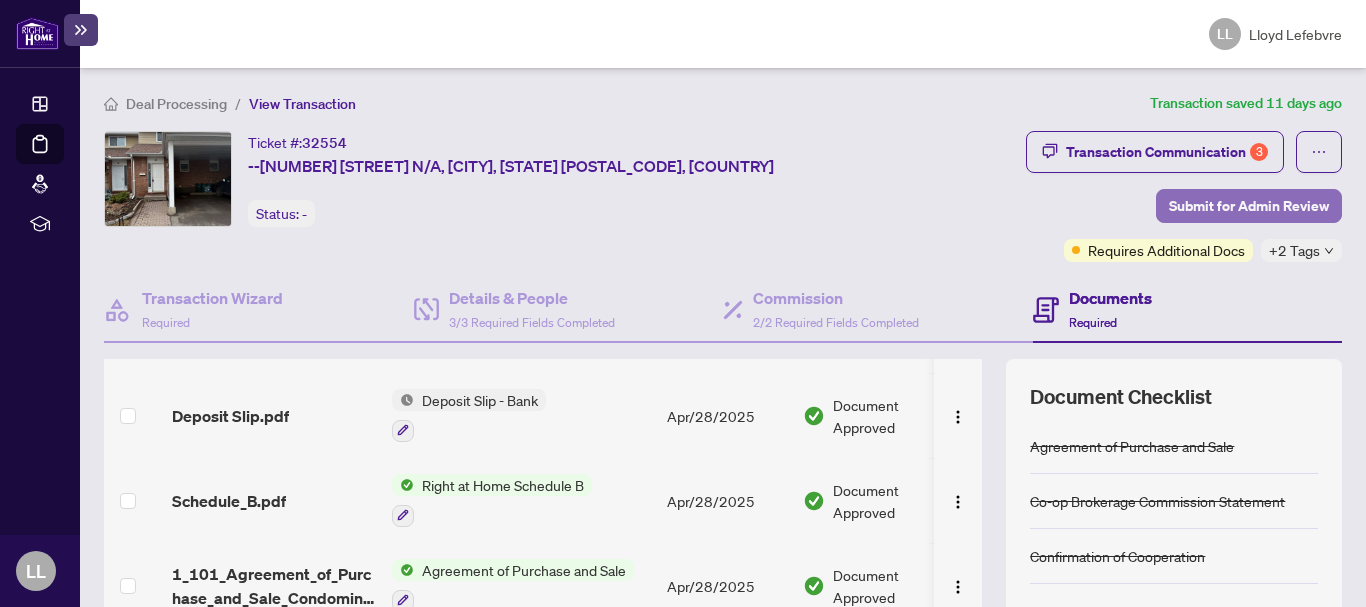 click on "Submit for Admin Review" at bounding box center [1249, 206] 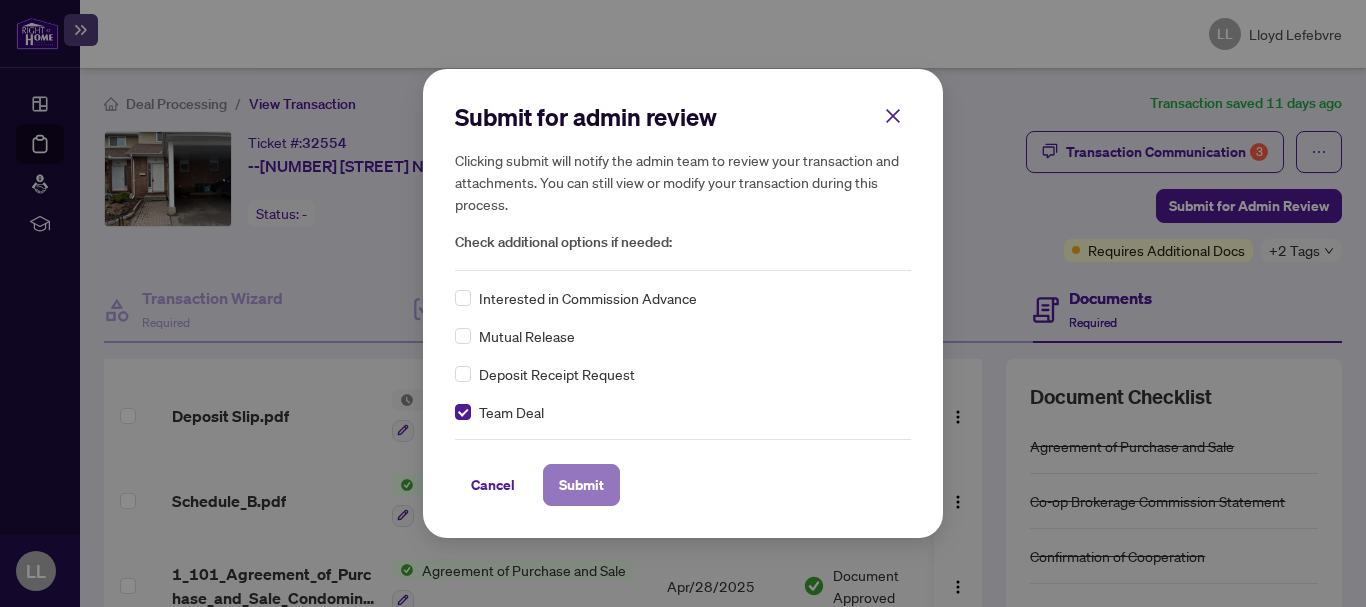 click on "Submit" at bounding box center [581, 485] 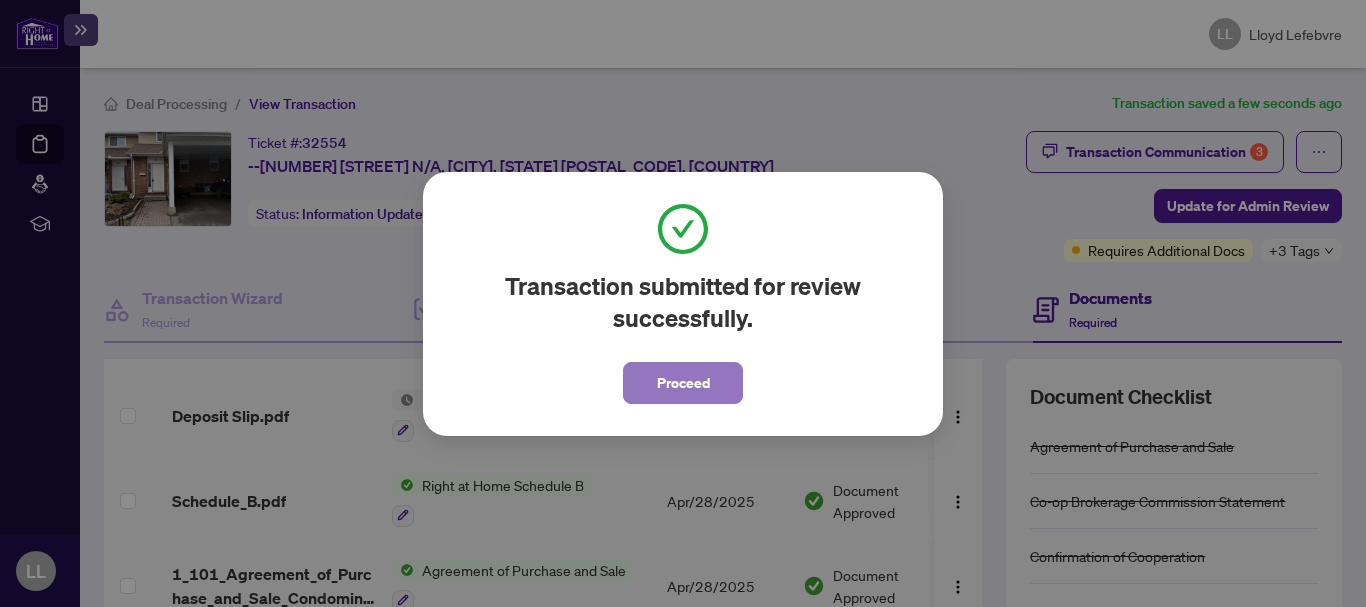 click on "Proceed" at bounding box center [683, 383] 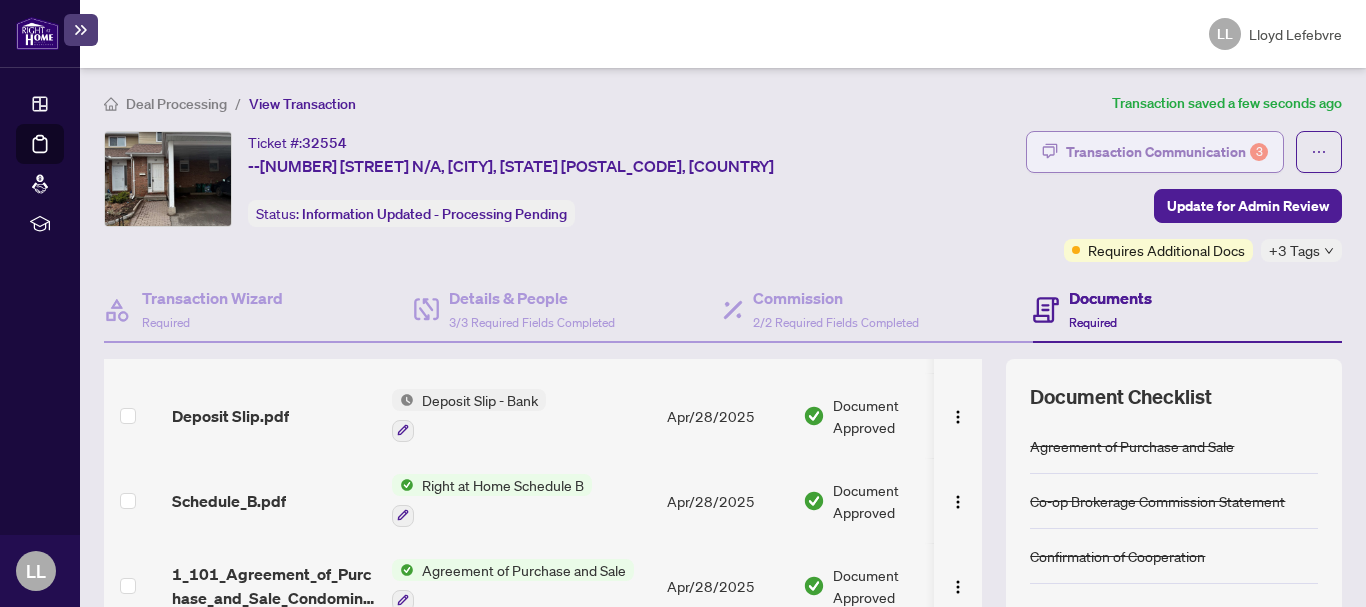 click on "Transaction Communication 3" at bounding box center [1167, 152] 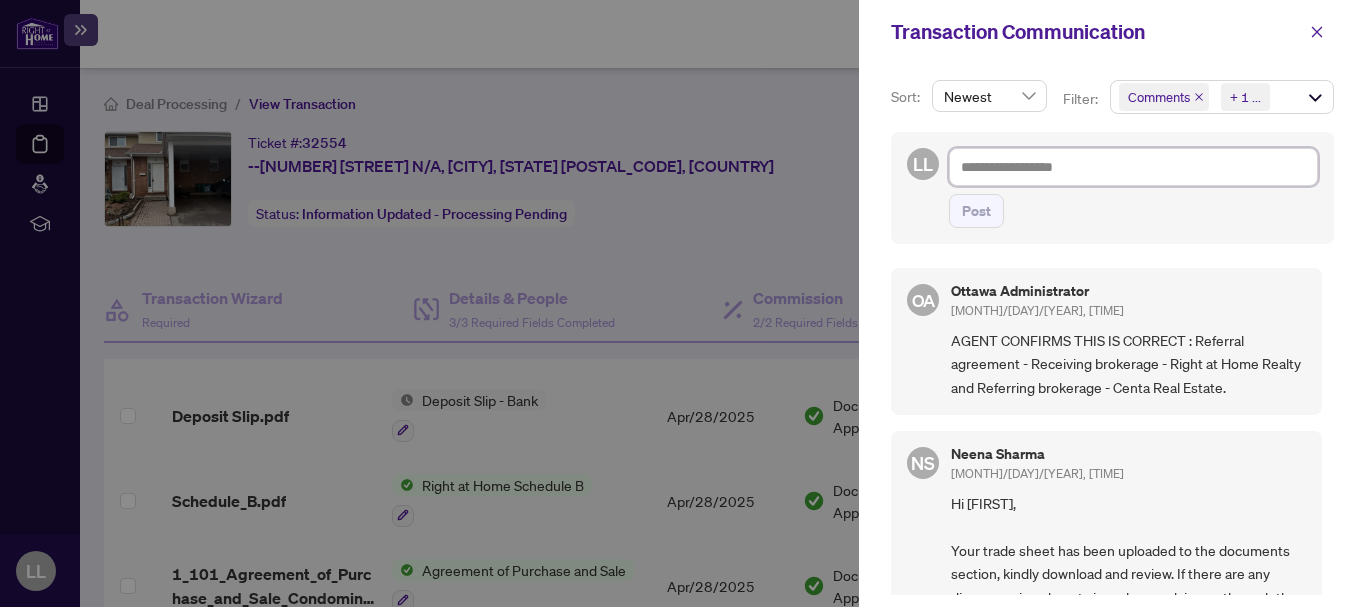click at bounding box center [1133, 167] 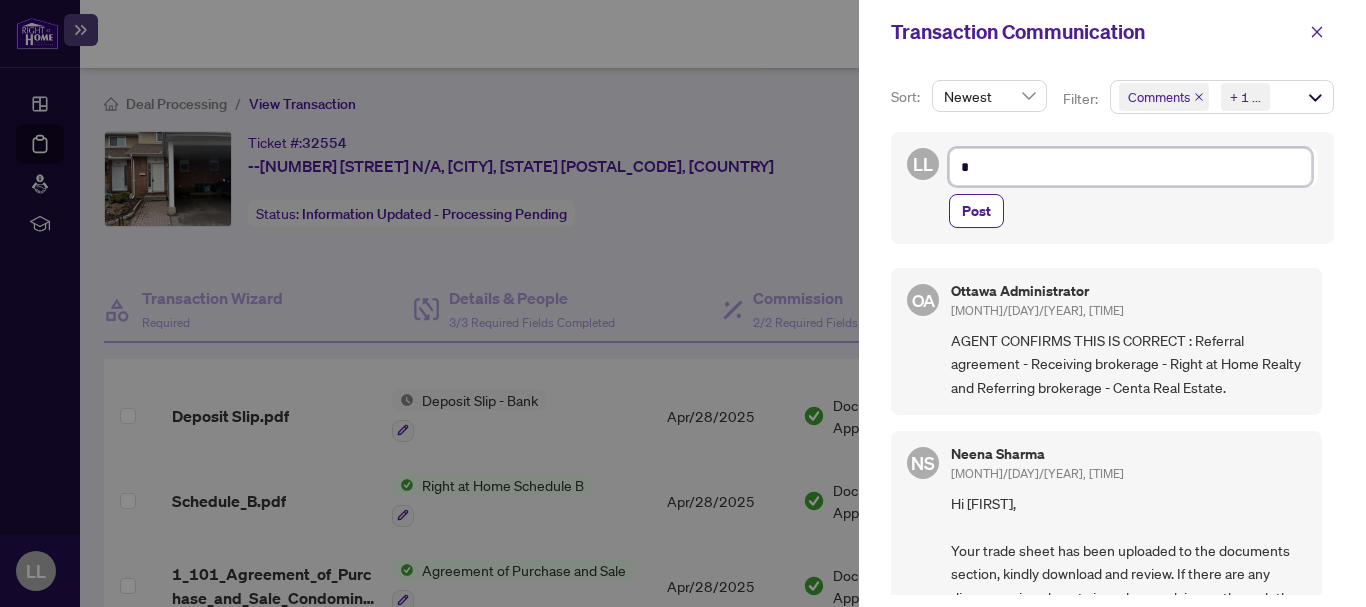 type on "**" 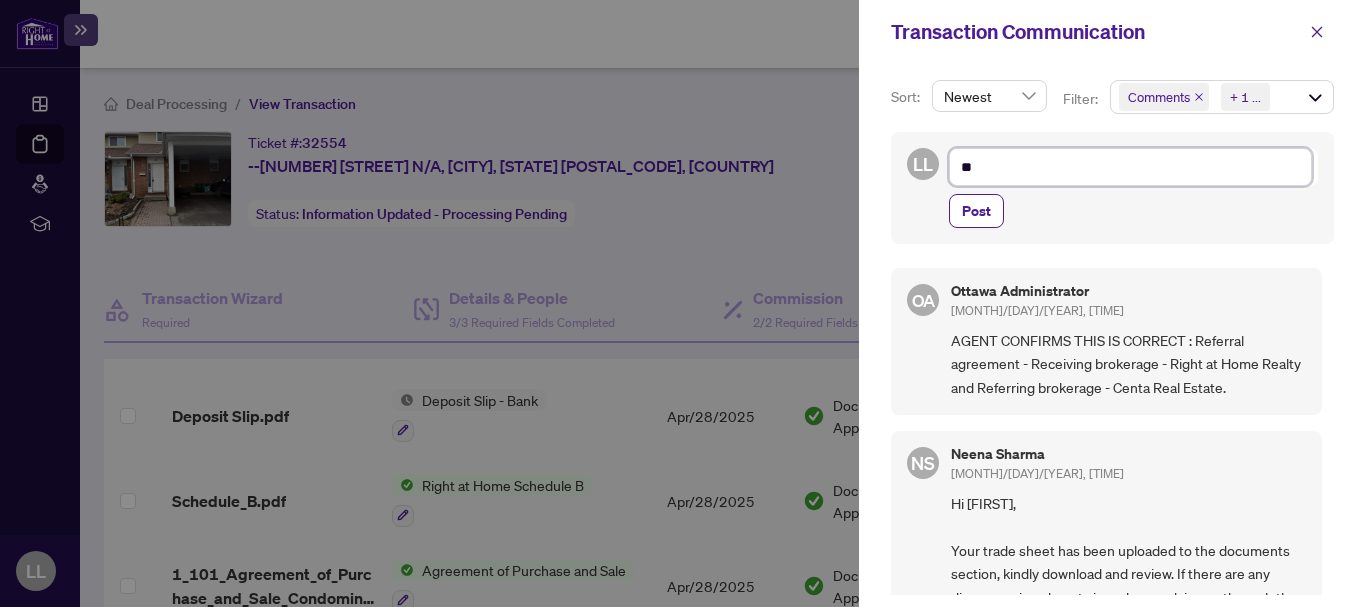 type on "***" 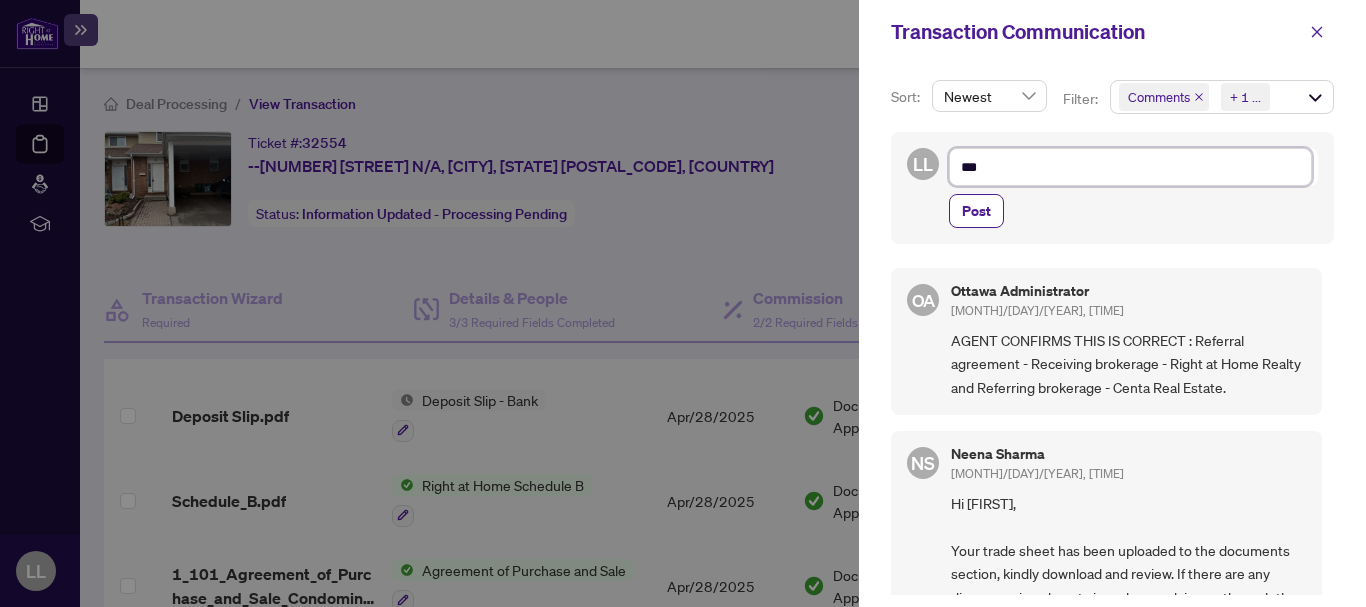type on "***" 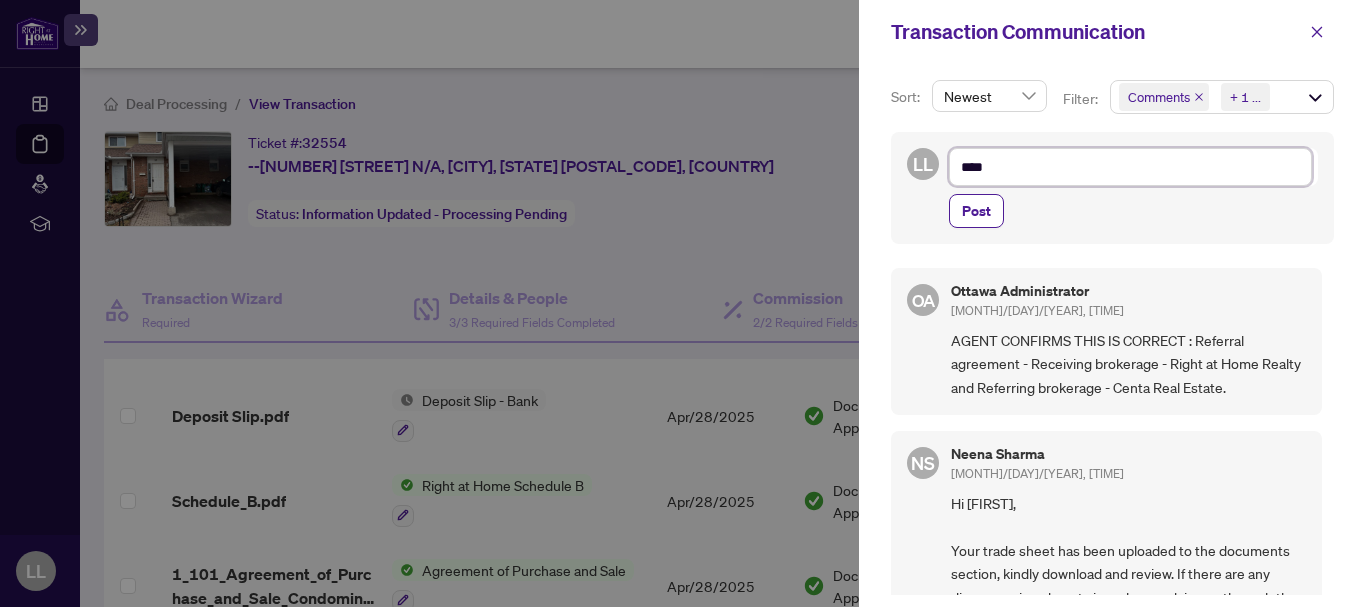 type on "*****" 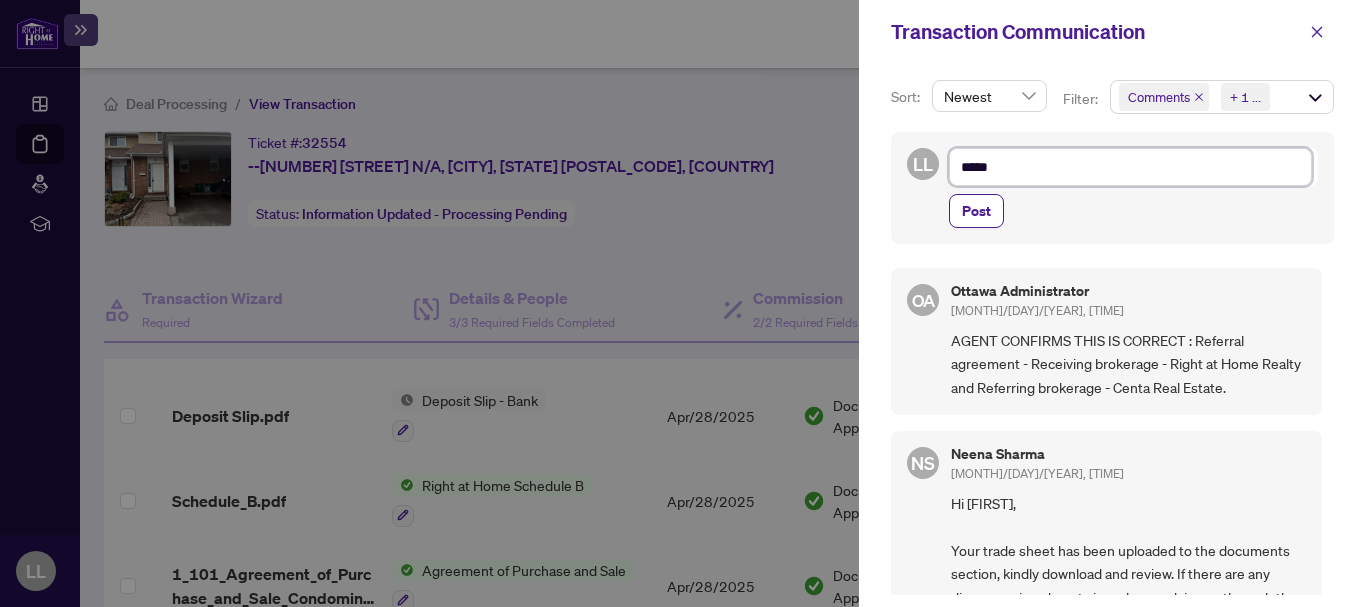 type on "******" 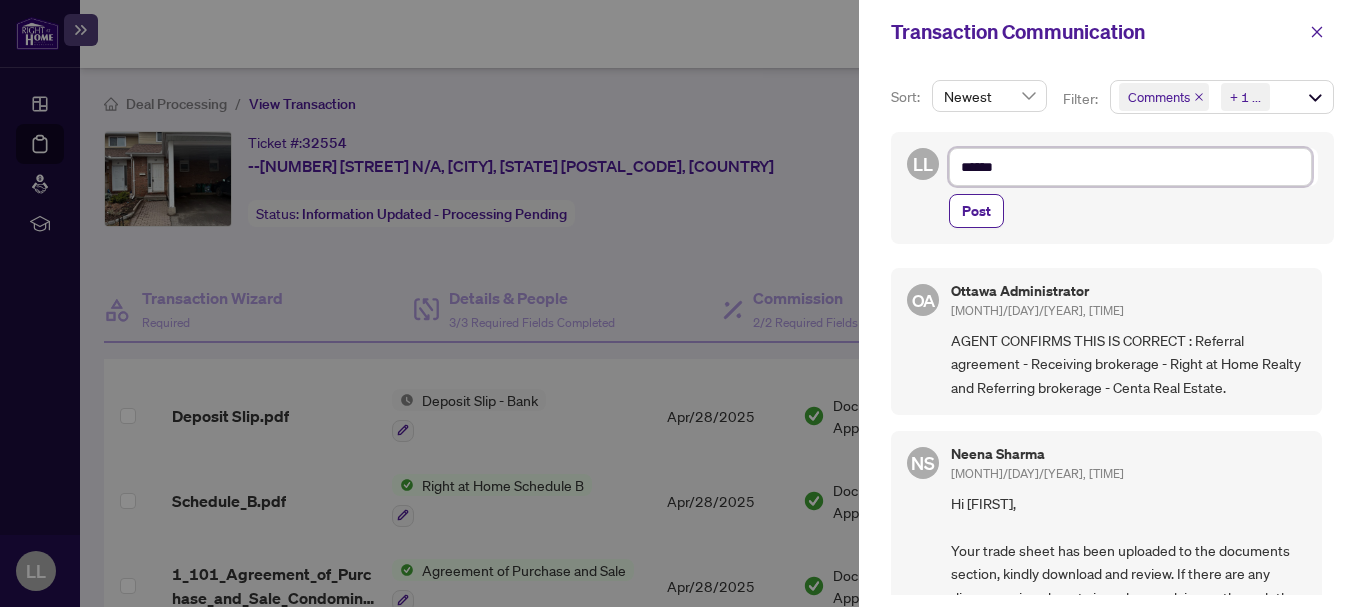 type on "*******" 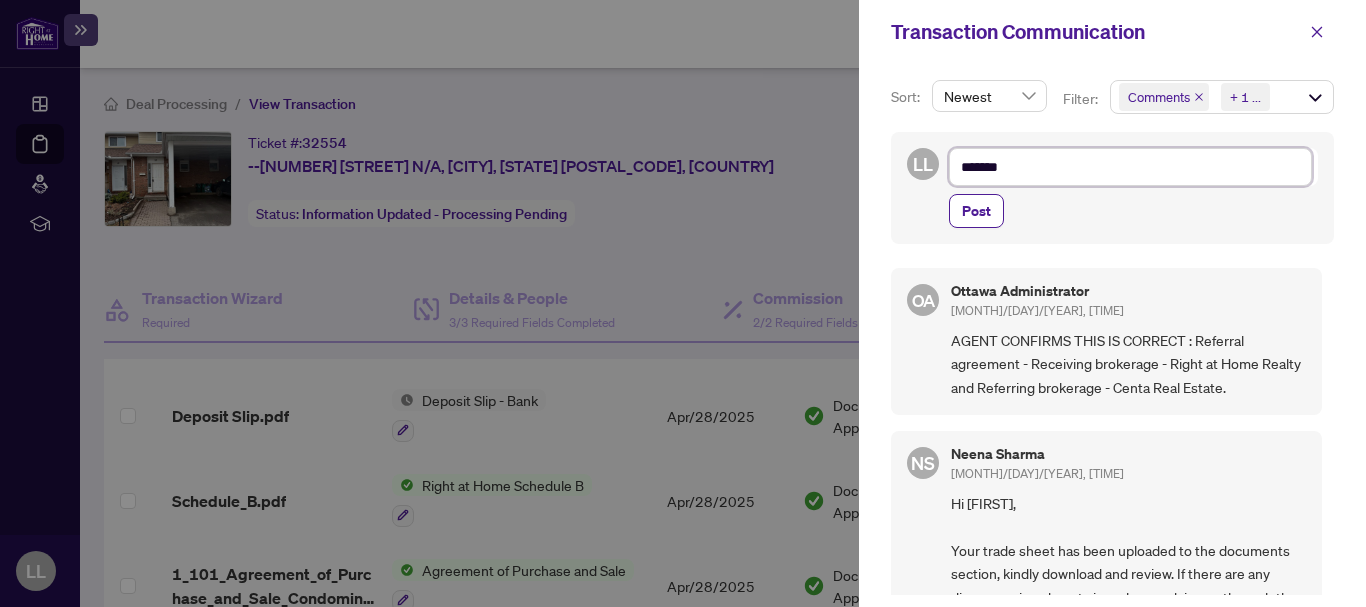 type on "********" 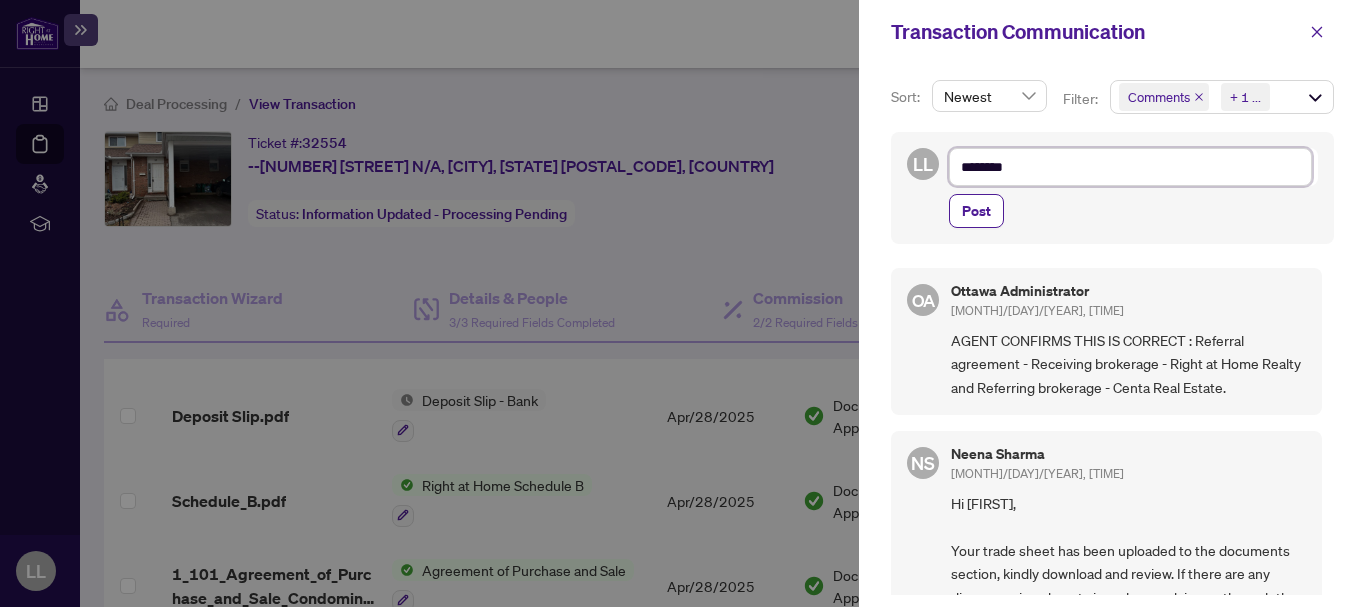 type on "*********" 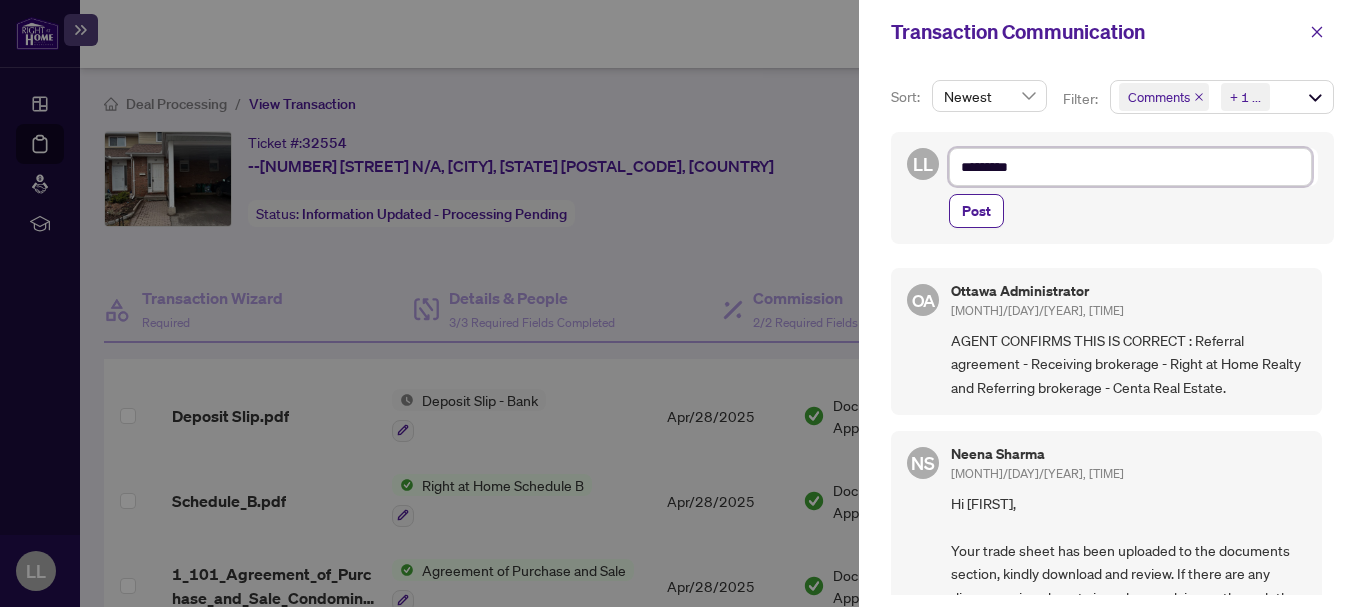 type on "**********" 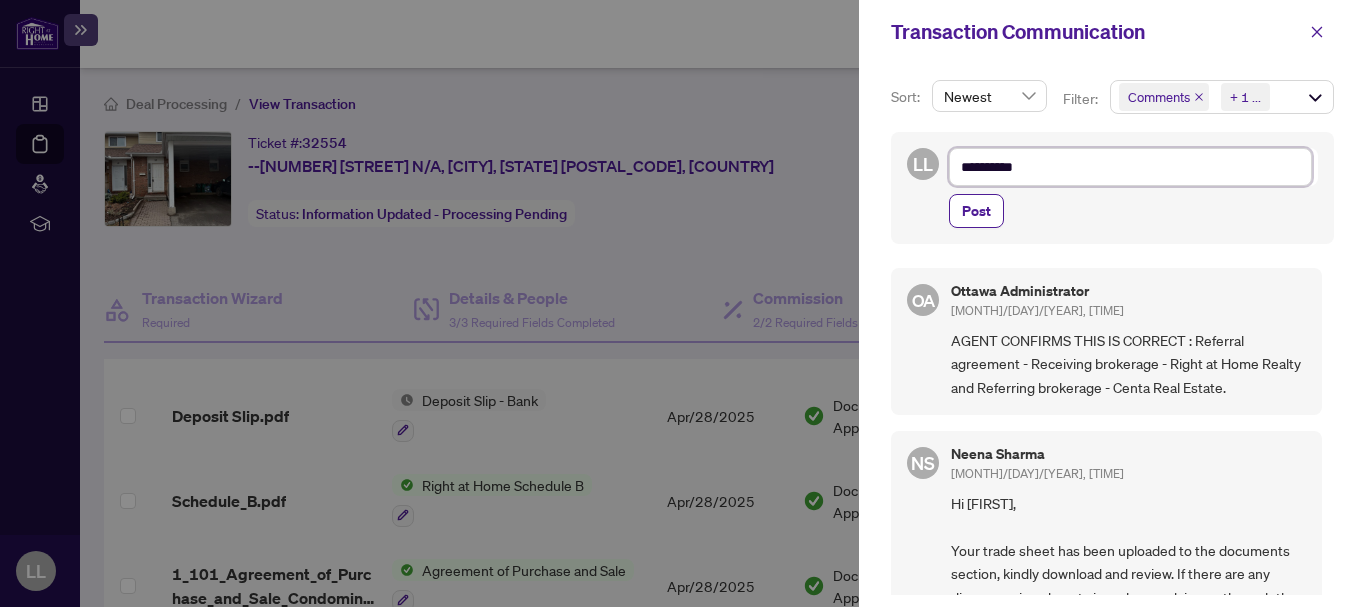type on "**********" 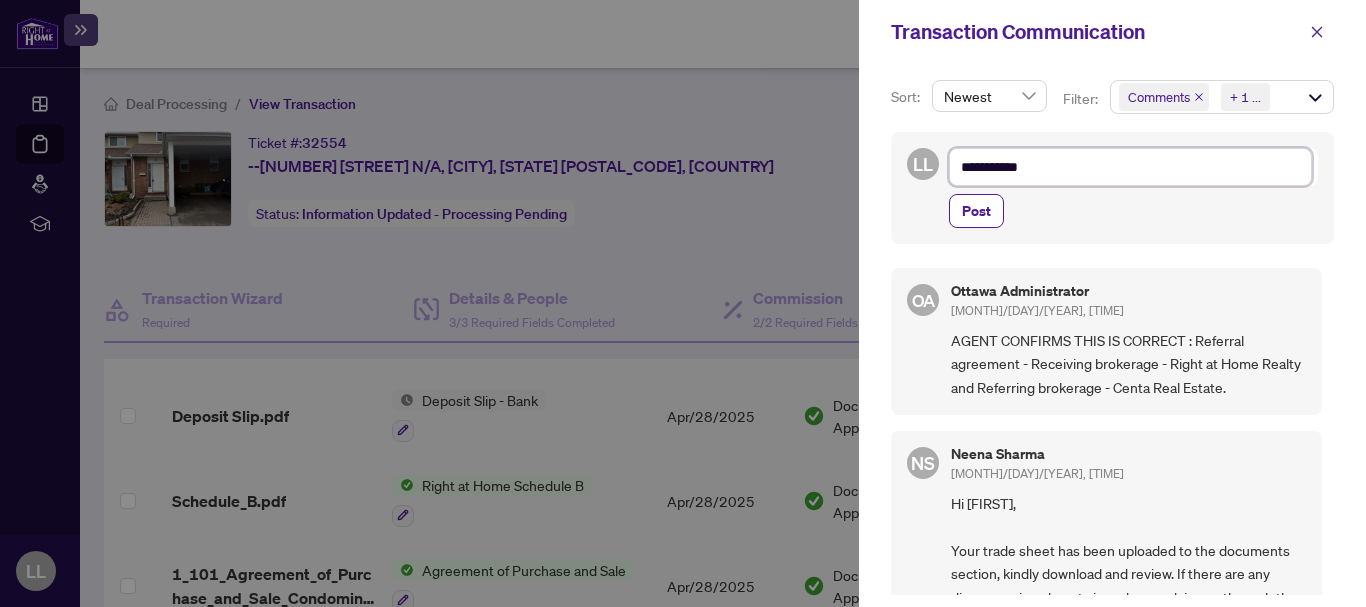 type on "**********" 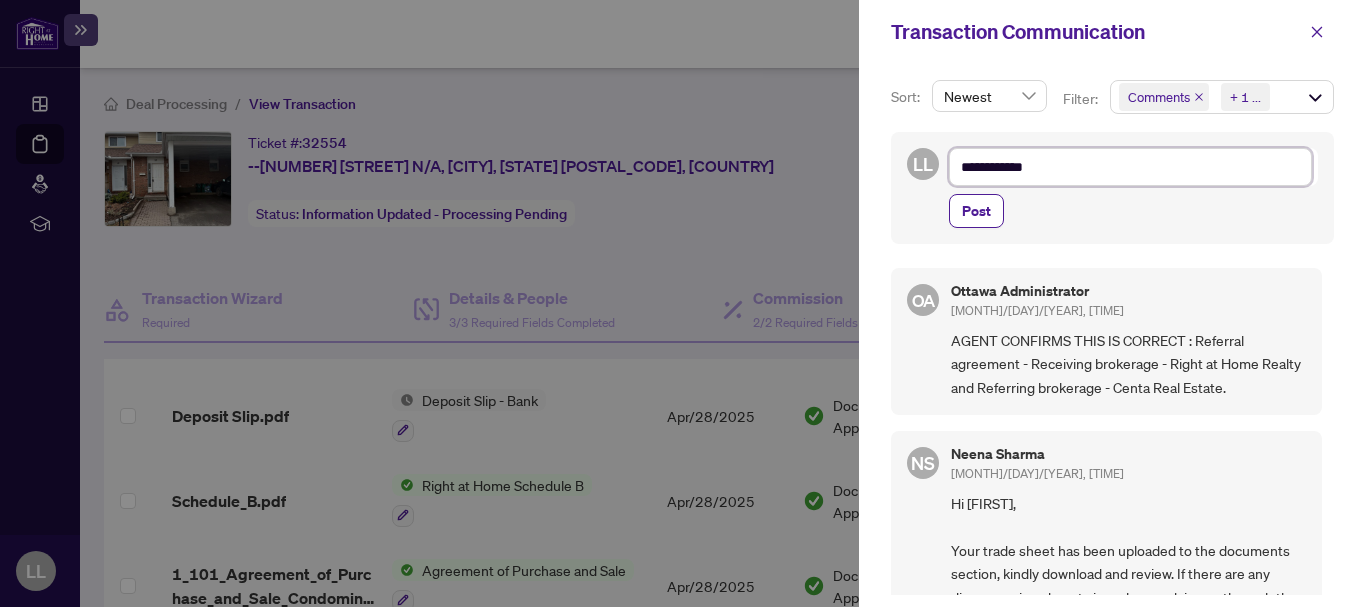 type on "**********" 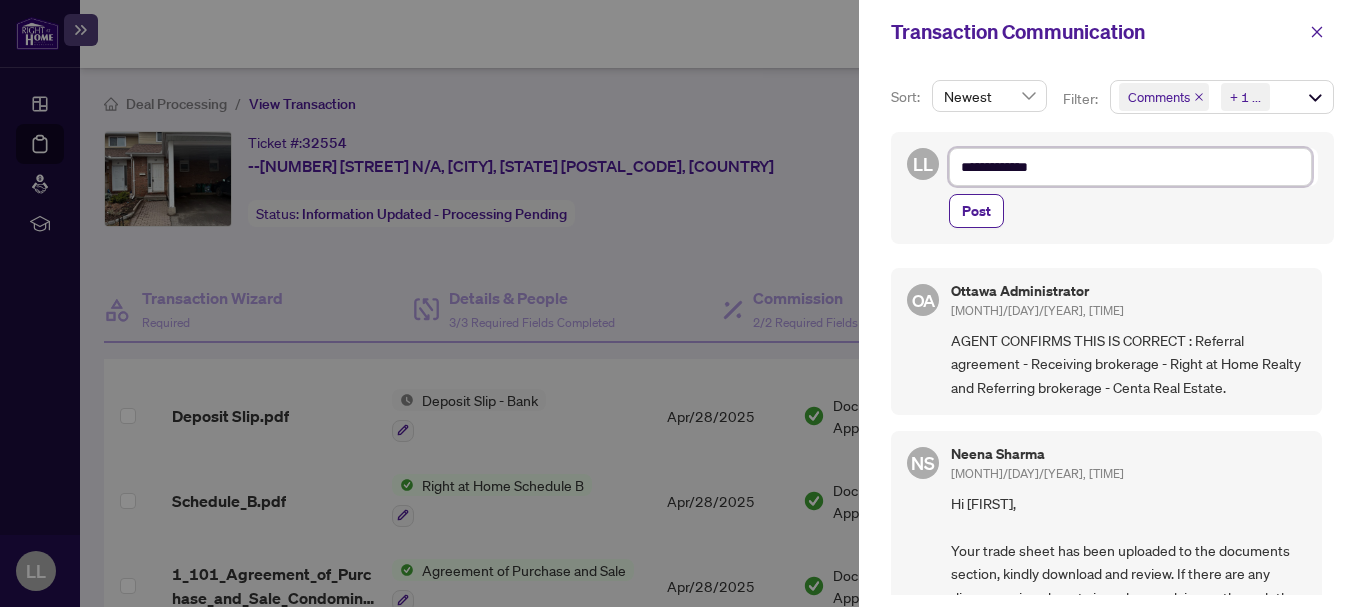 type on "**********" 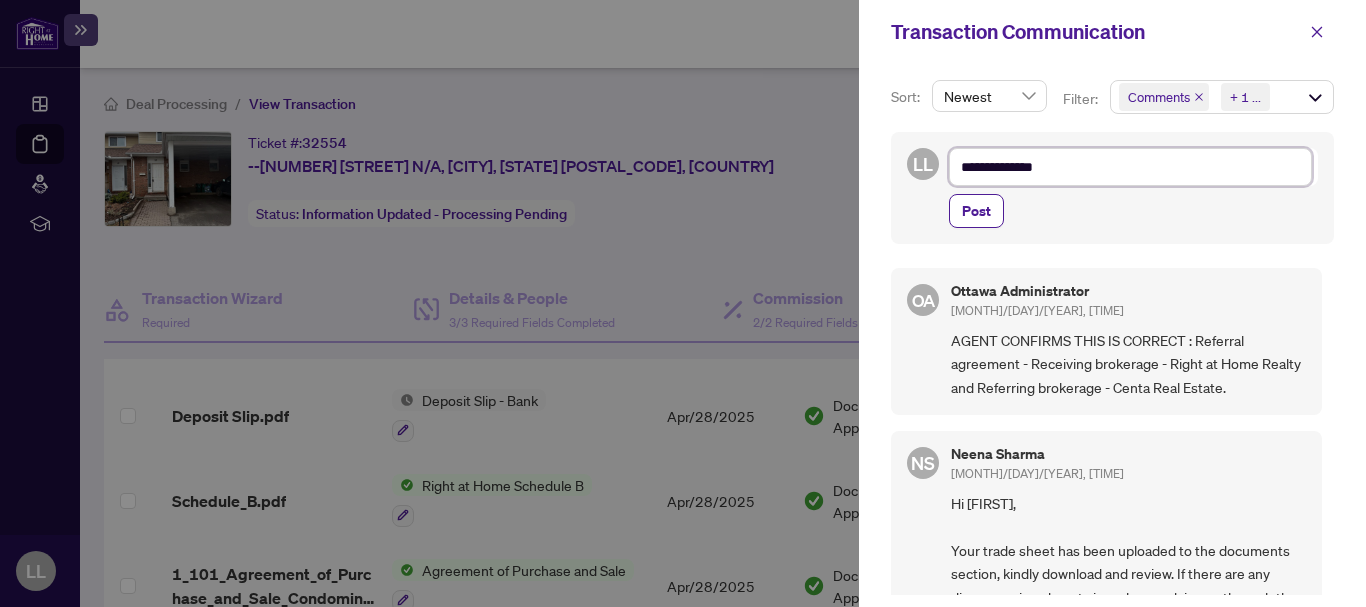 type on "**********" 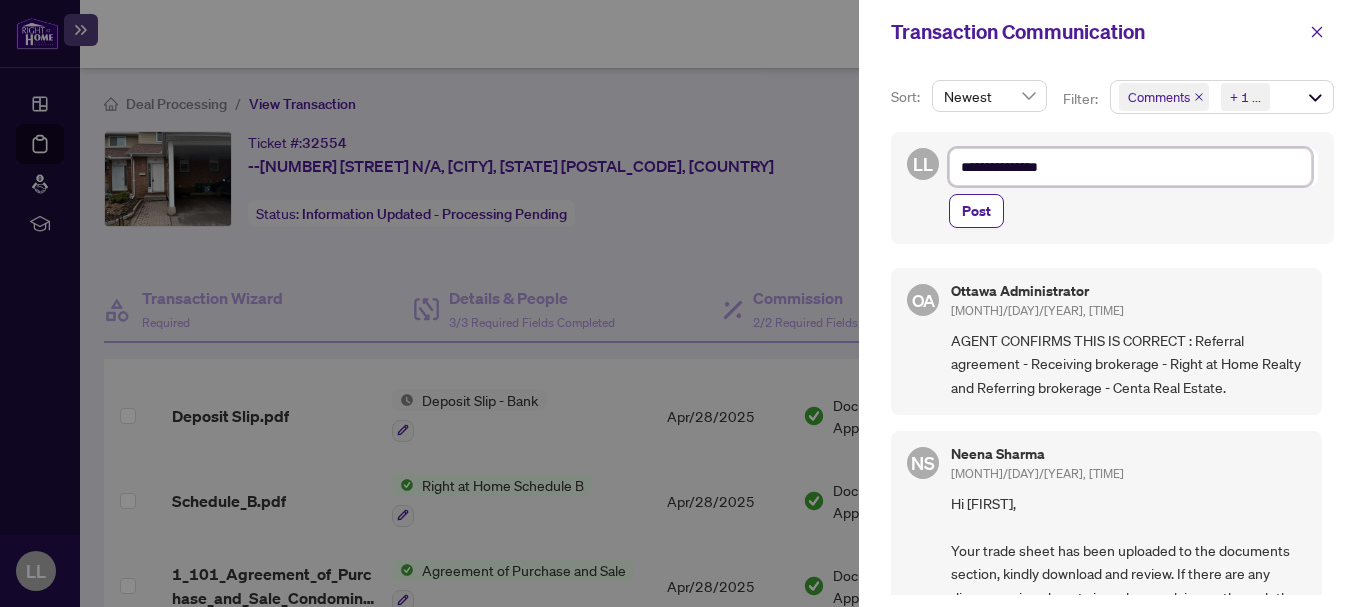 type on "**********" 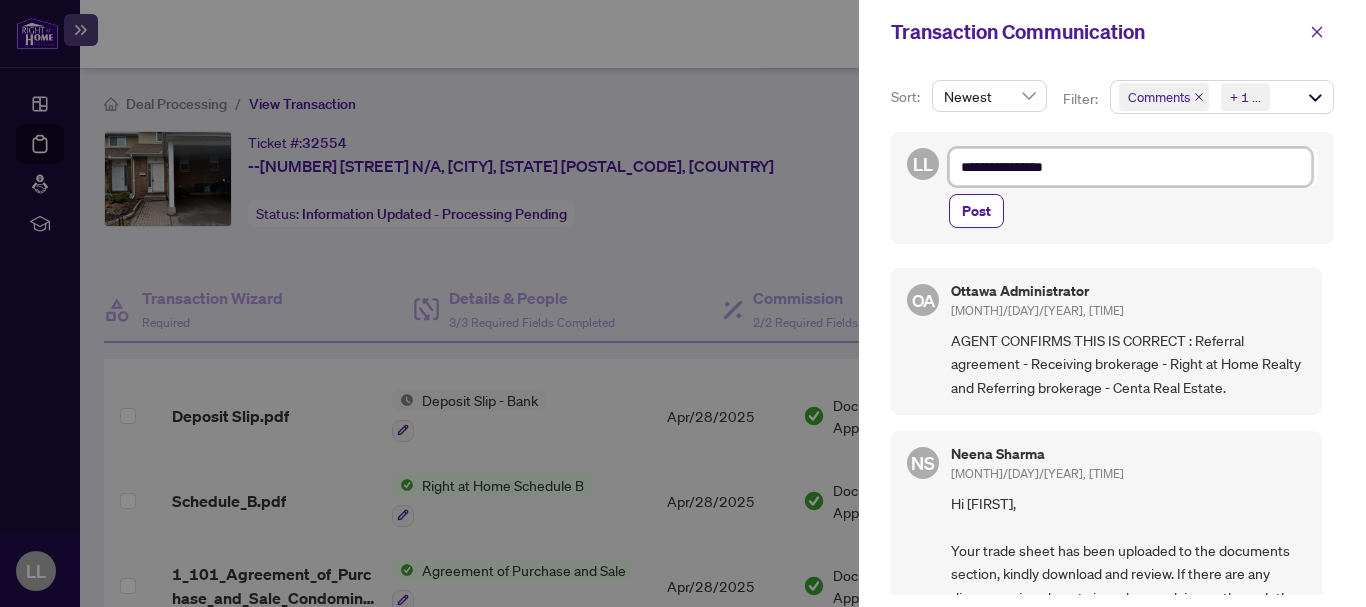type on "**********" 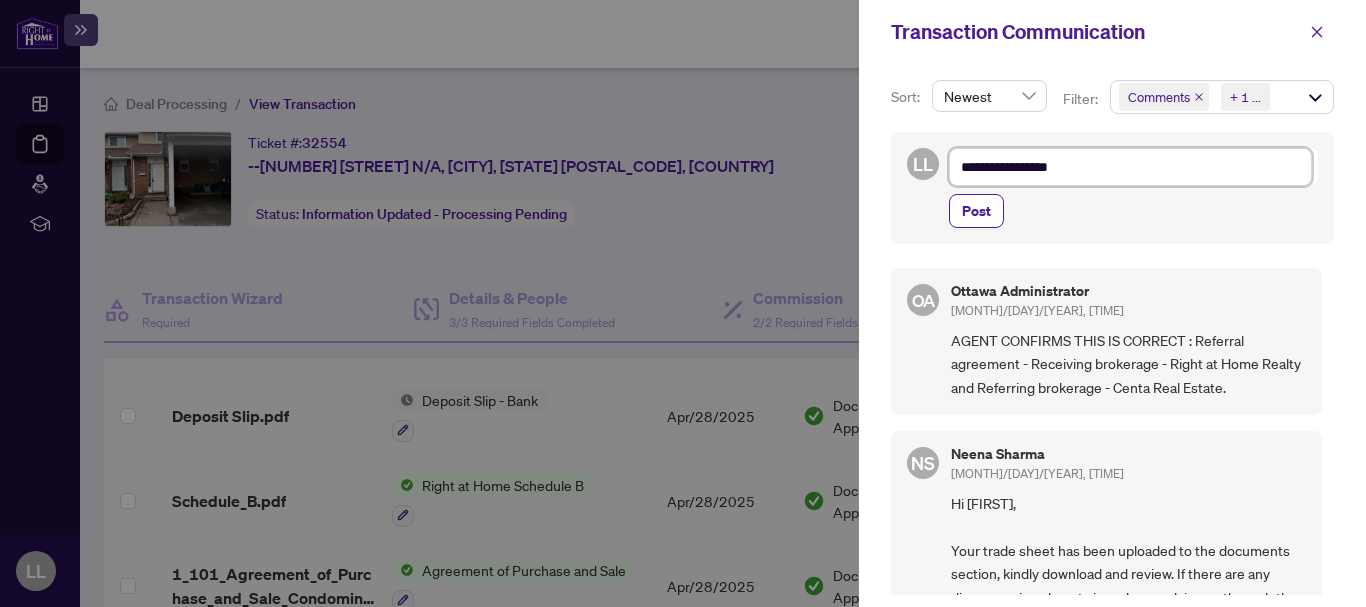 type on "**********" 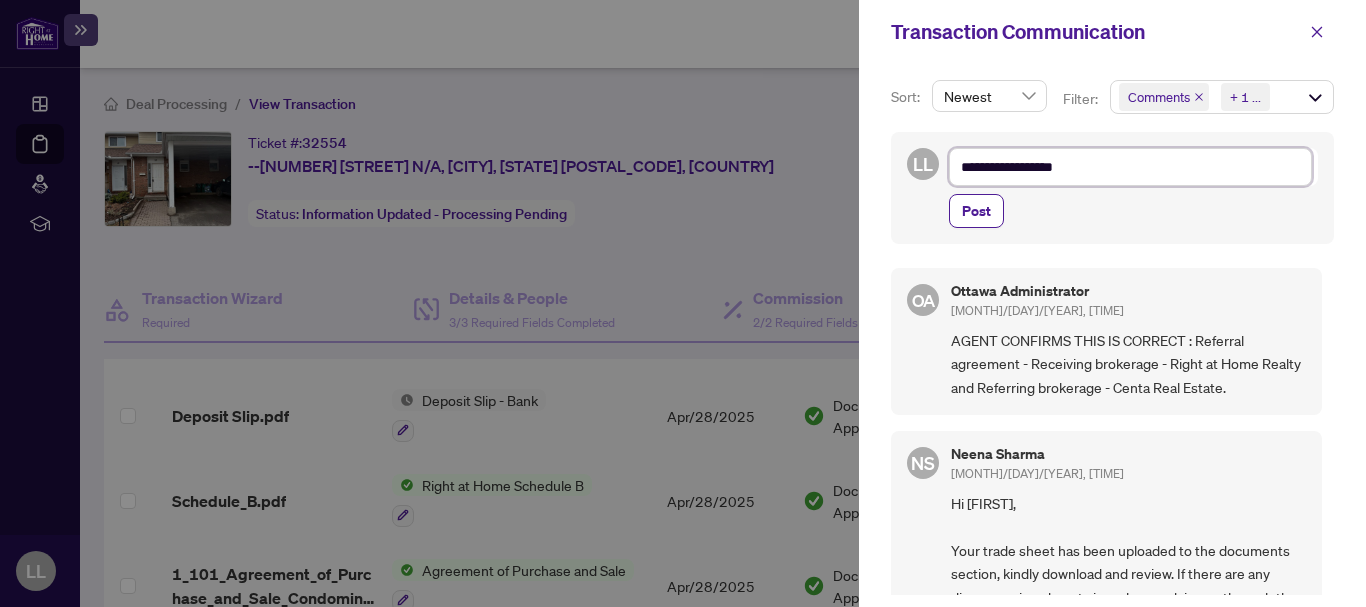 type on "**********" 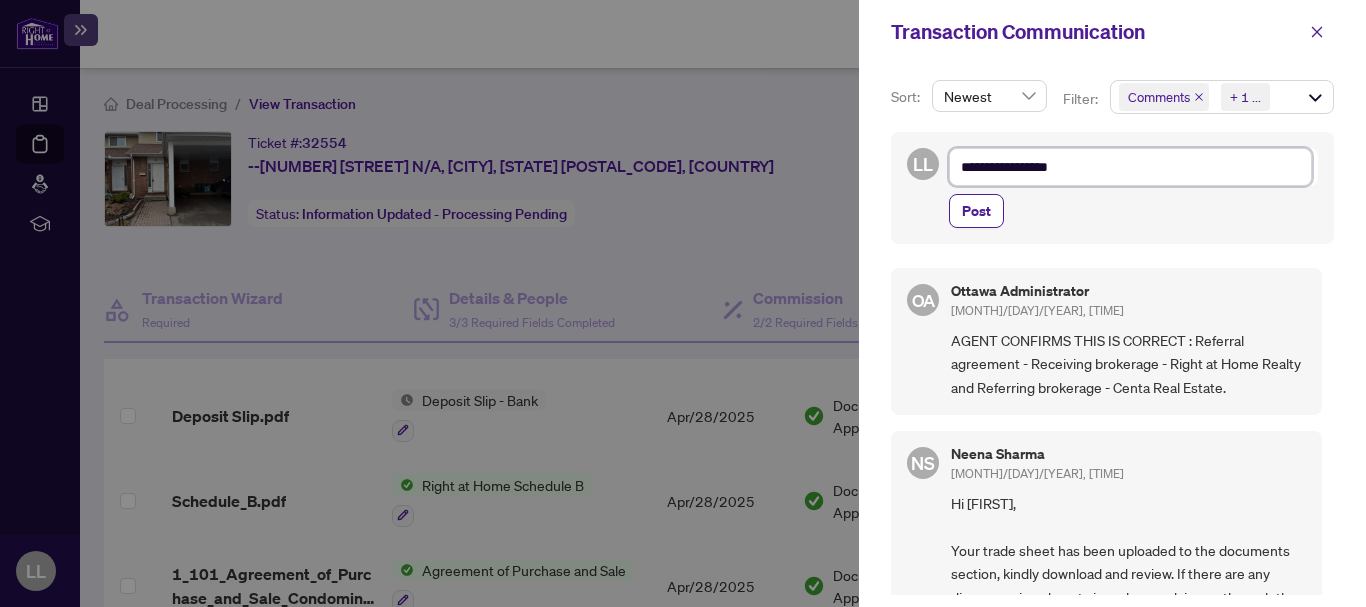type on "**********" 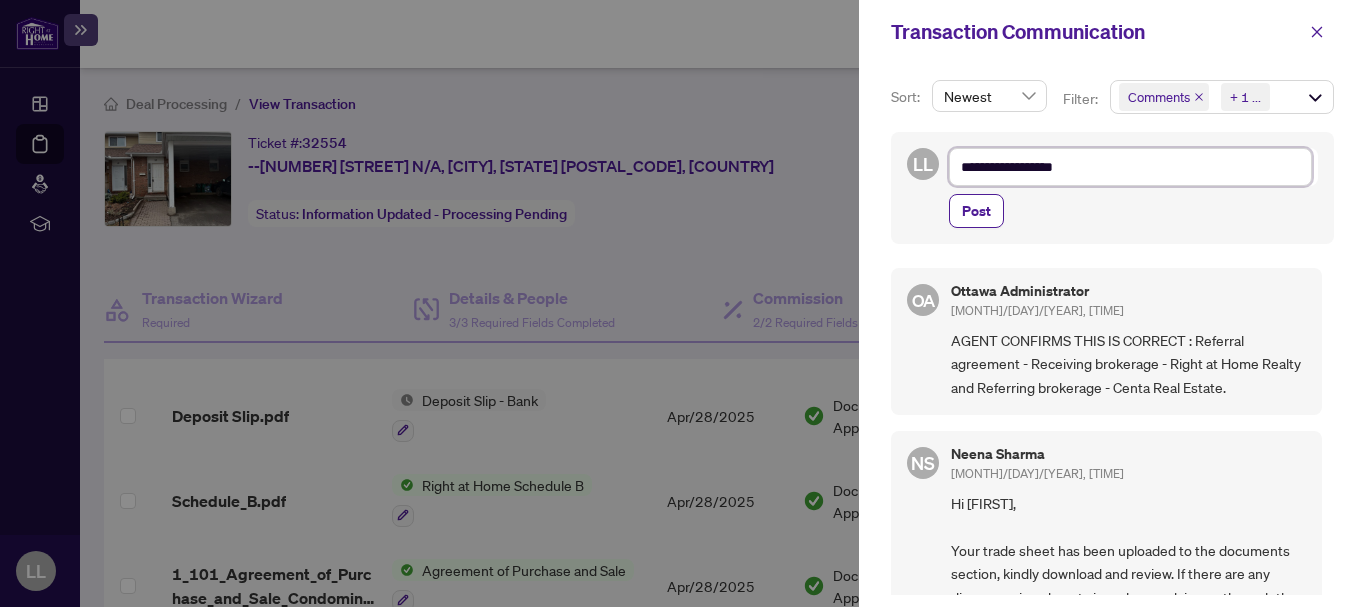 type on "**********" 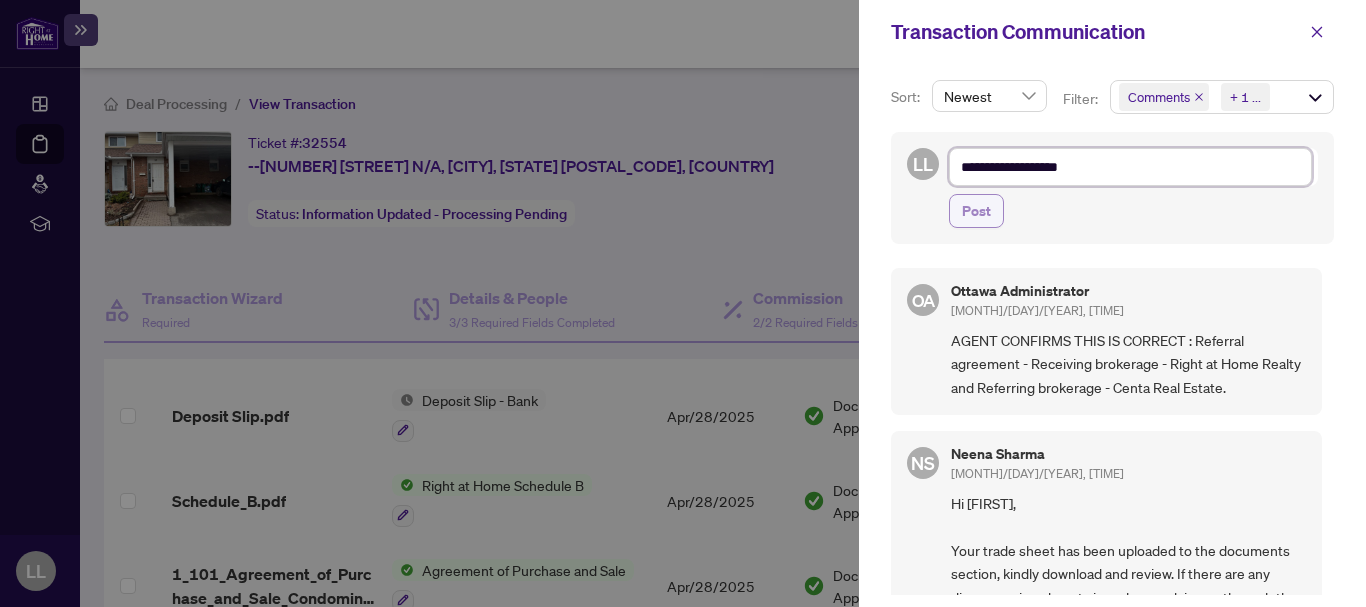 type on "**********" 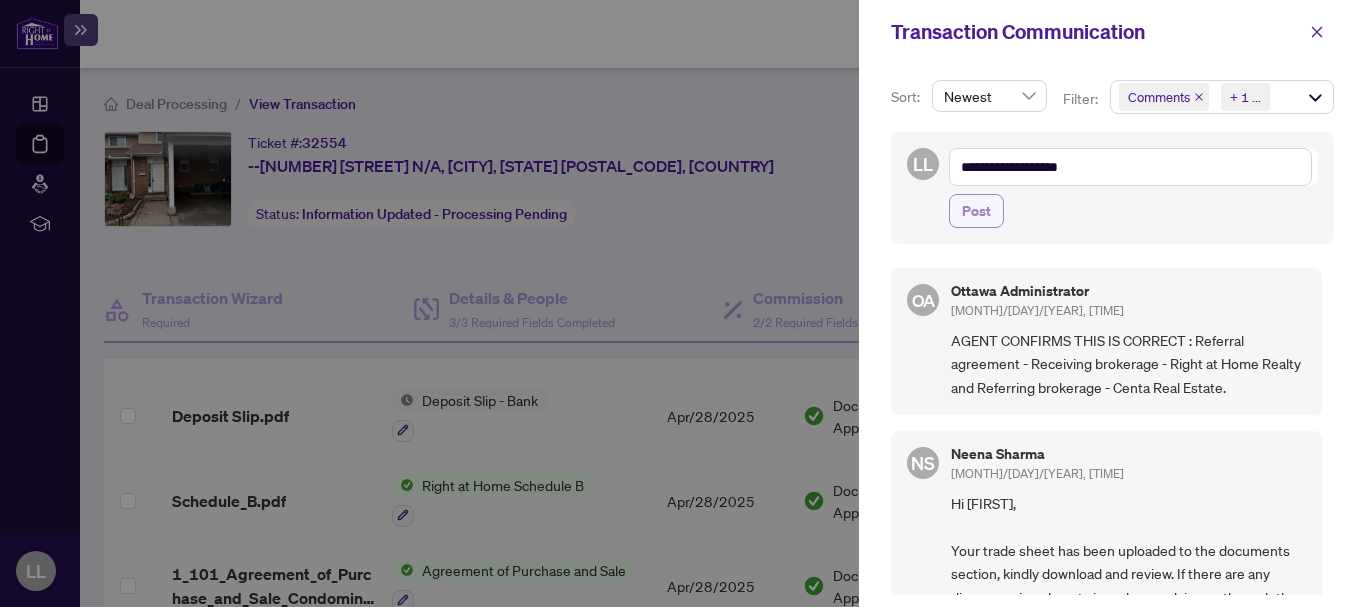 click on "Post" at bounding box center (976, 211) 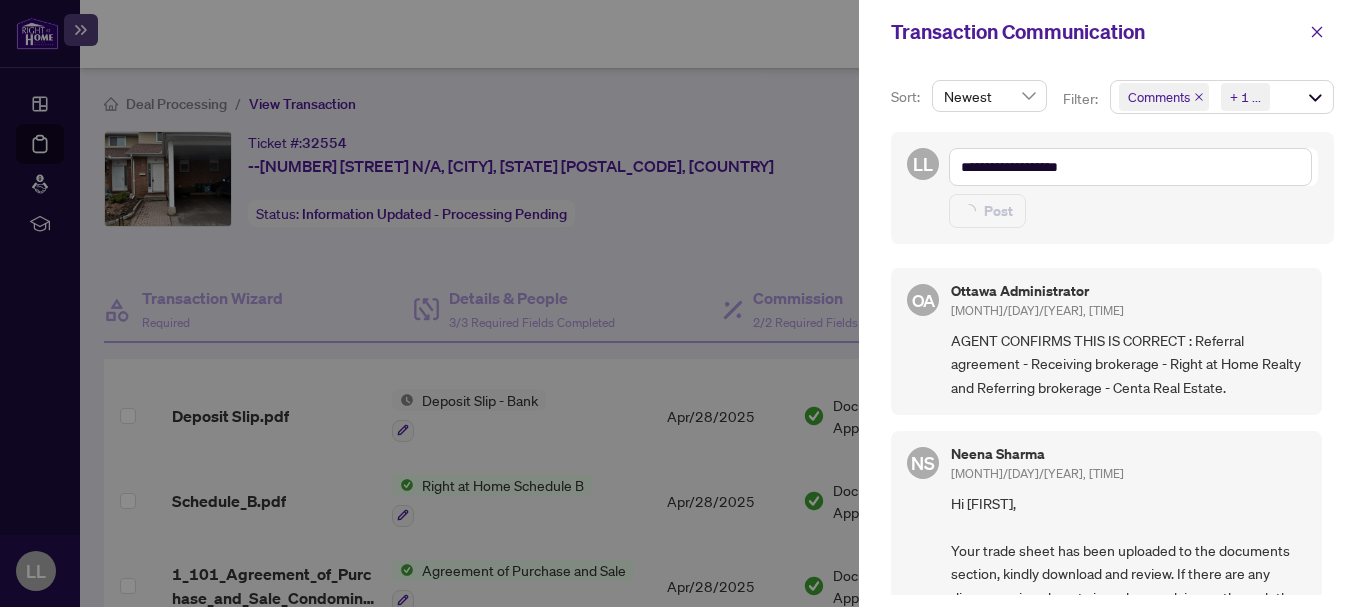 type on "**********" 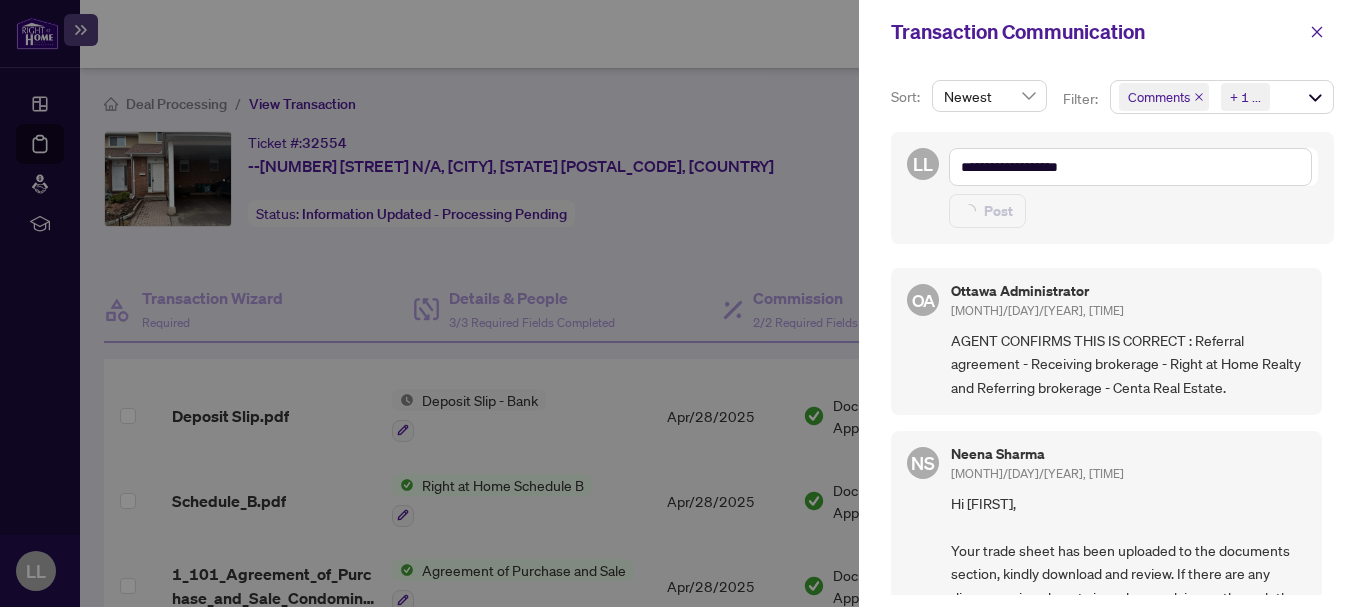 type 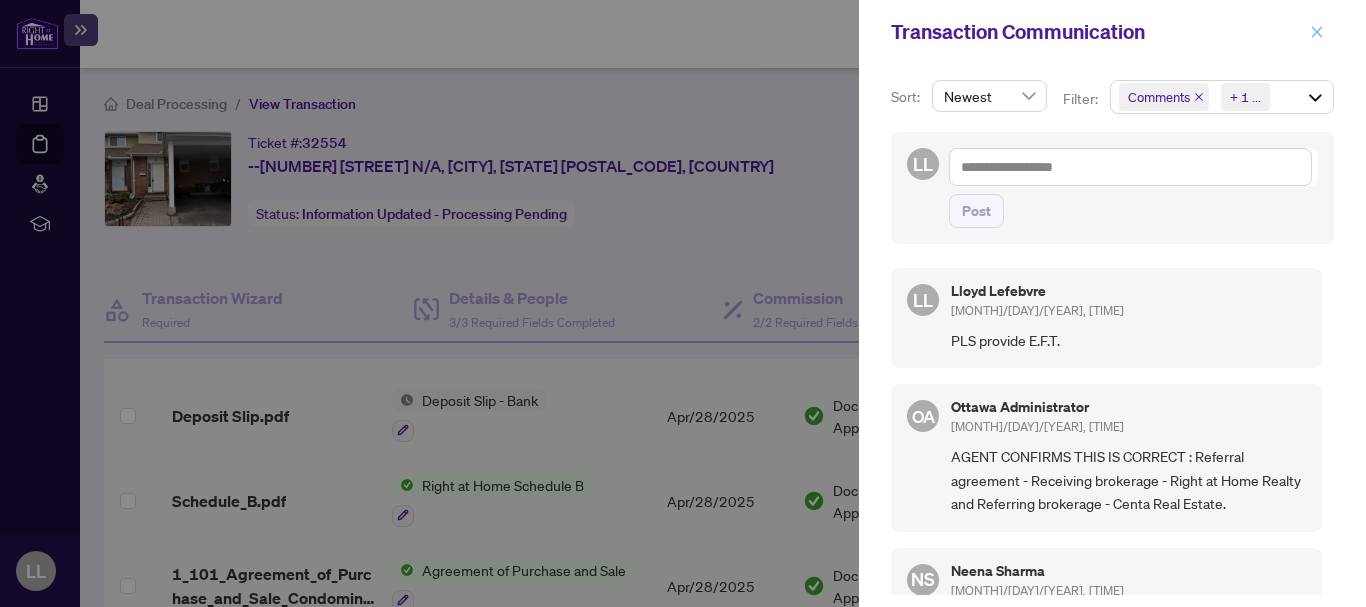 click at bounding box center [1317, 32] 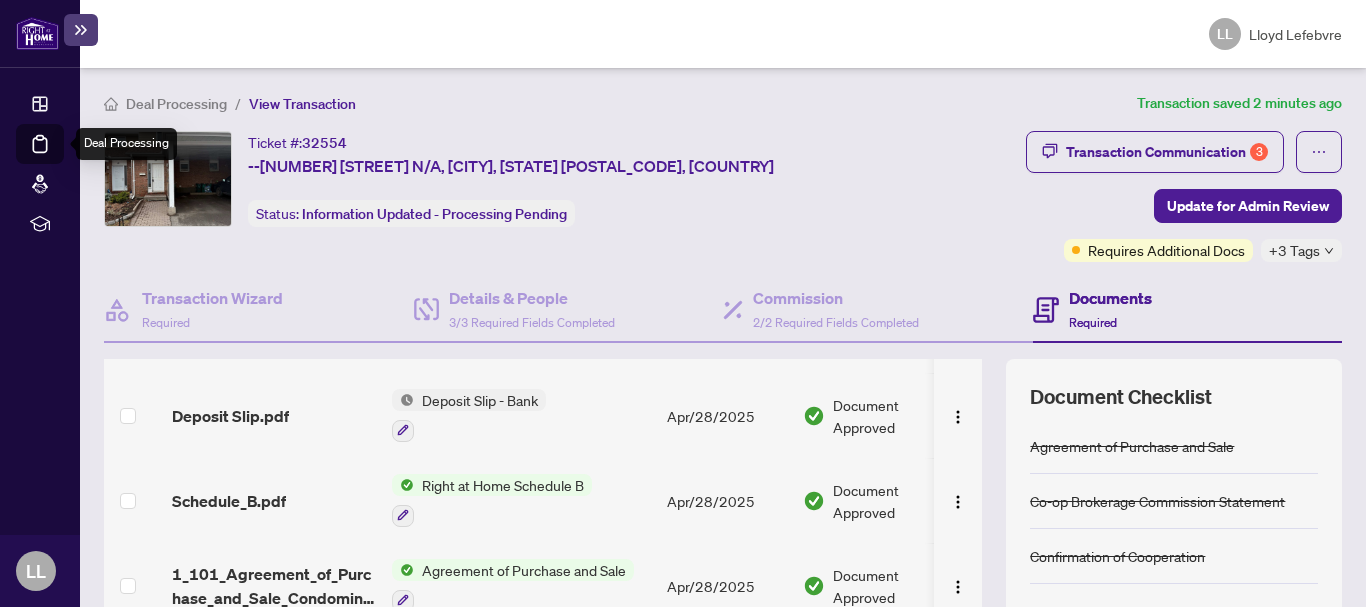 click on "Deal Processing" at bounding box center [63, 158] 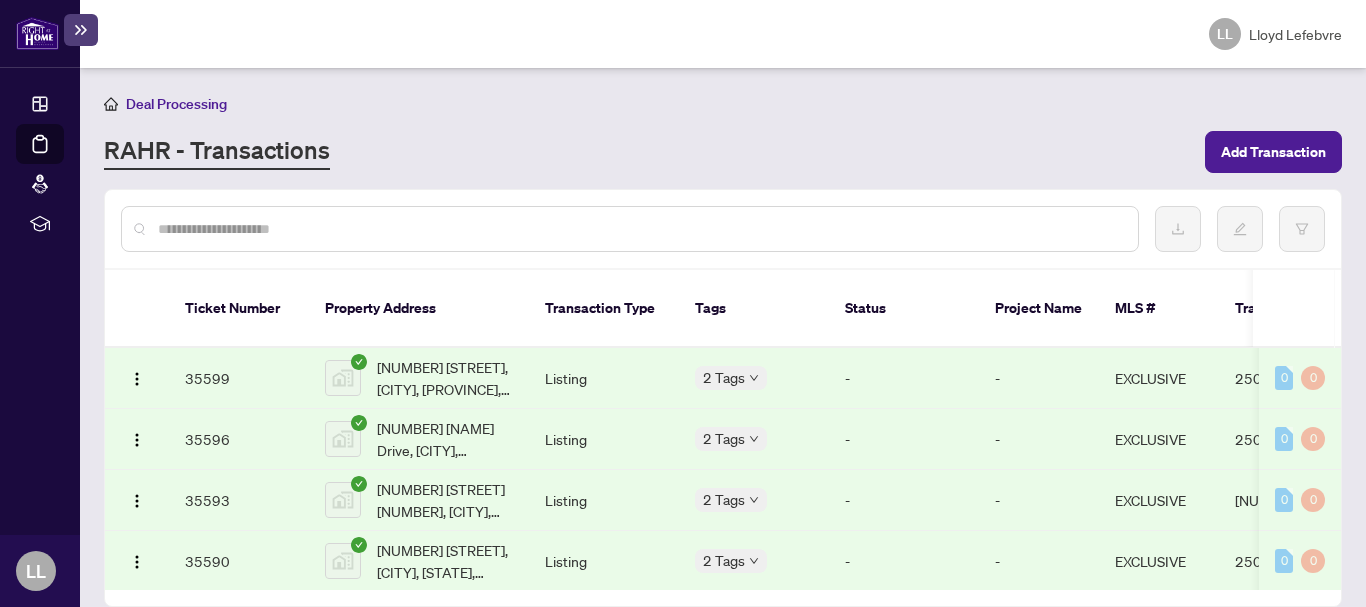 scroll, scrollTop: 1468, scrollLeft: 0, axis: vertical 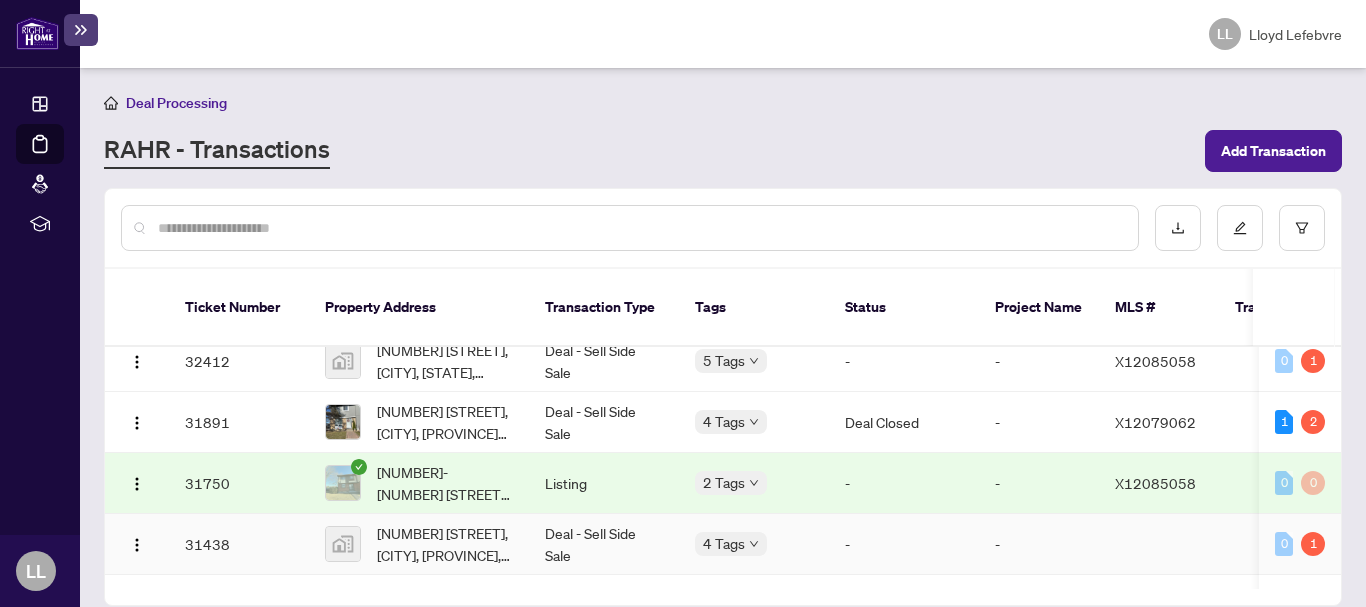 click on "31438" at bounding box center (239, 544) 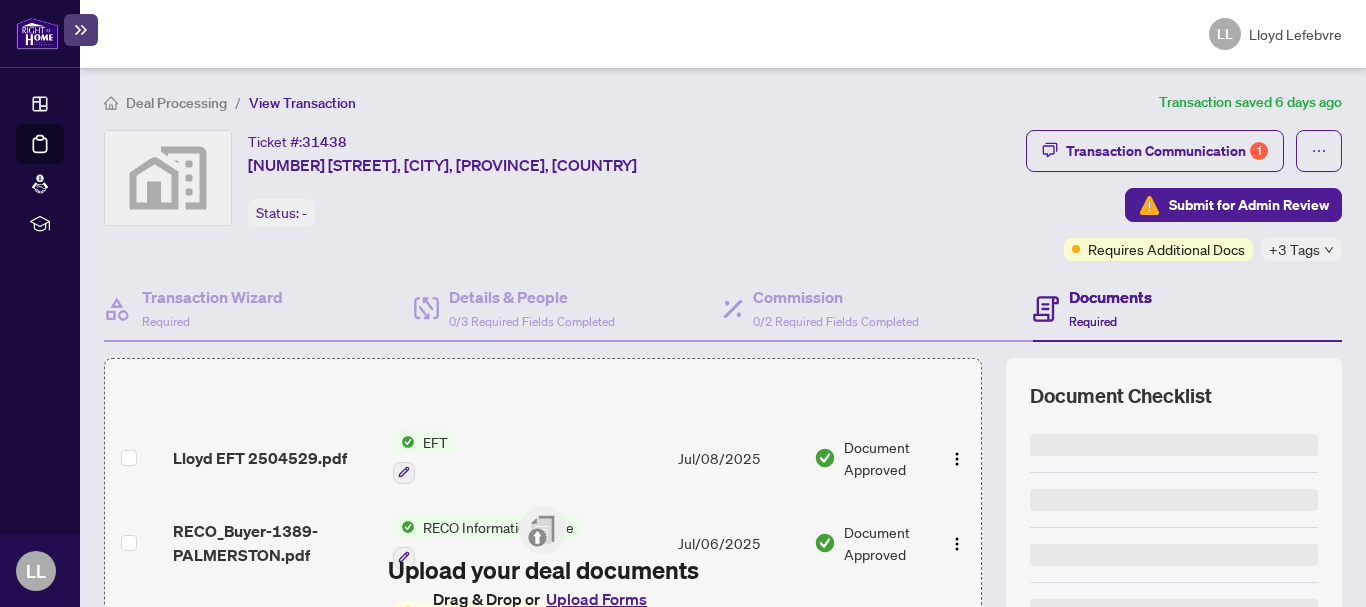 scroll, scrollTop: 0, scrollLeft: 0, axis: both 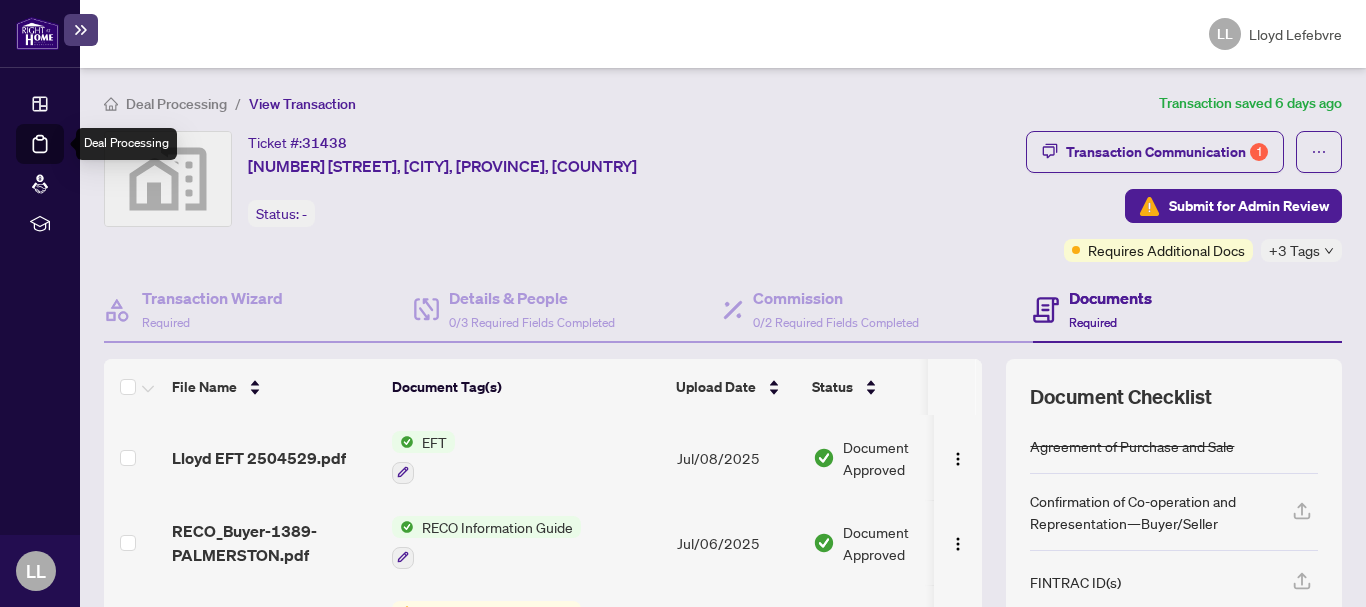click on "Deal Processing" at bounding box center [63, 158] 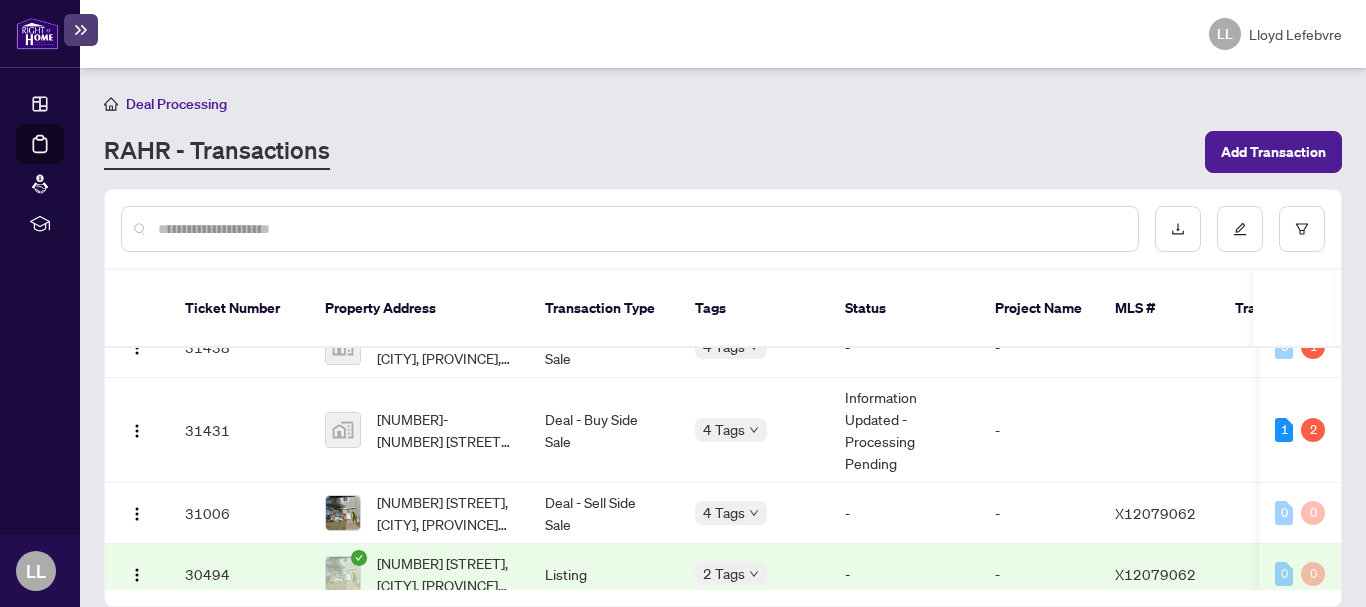 scroll, scrollTop: 2093, scrollLeft: 0, axis: vertical 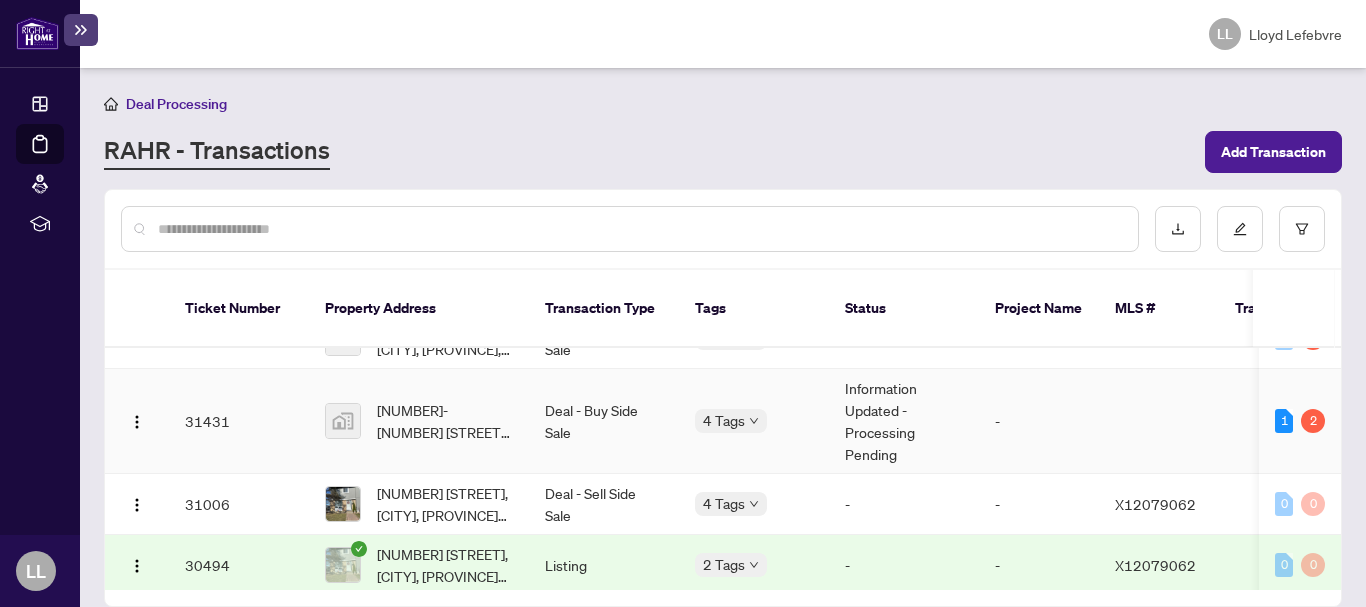 click on "31431" at bounding box center [239, 421] 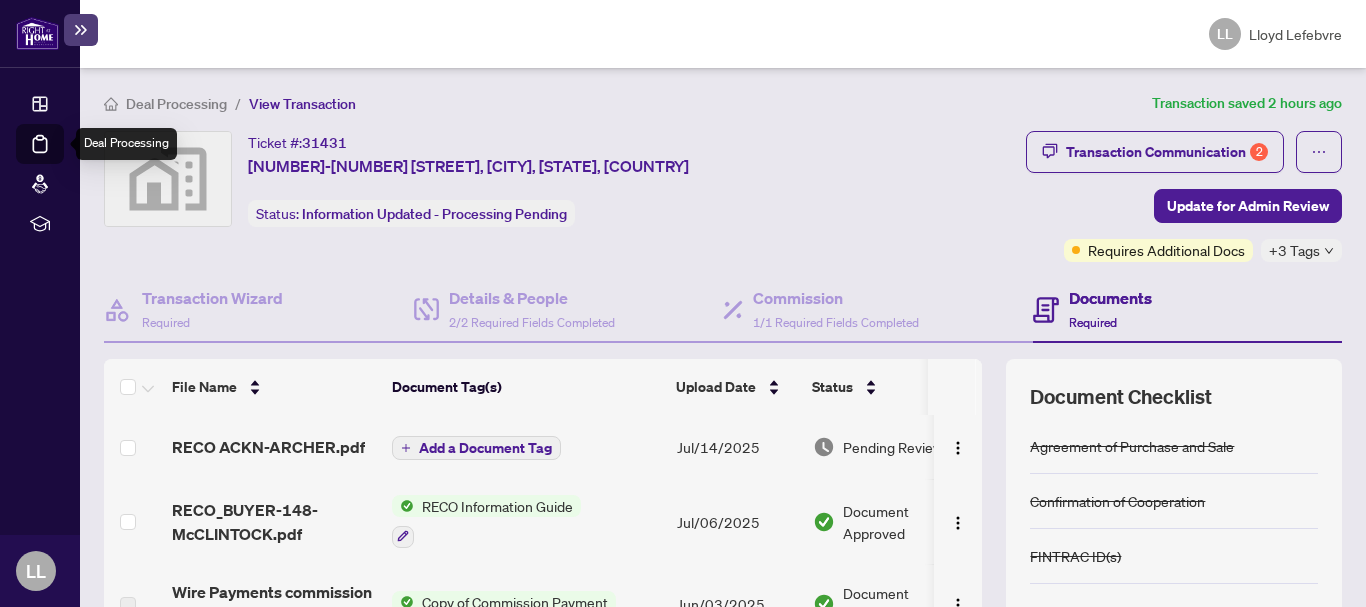 click on "Deal Processing" at bounding box center [63, 158] 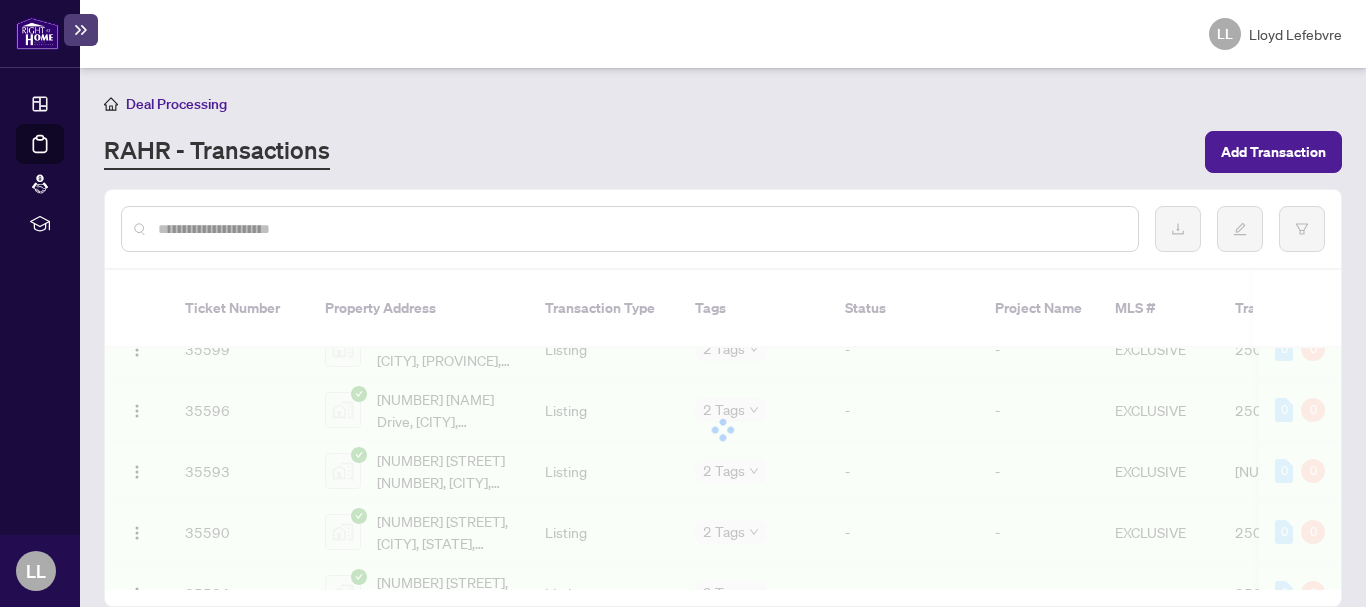 scroll, scrollTop: 1468, scrollLeft: 0, axis: vertical 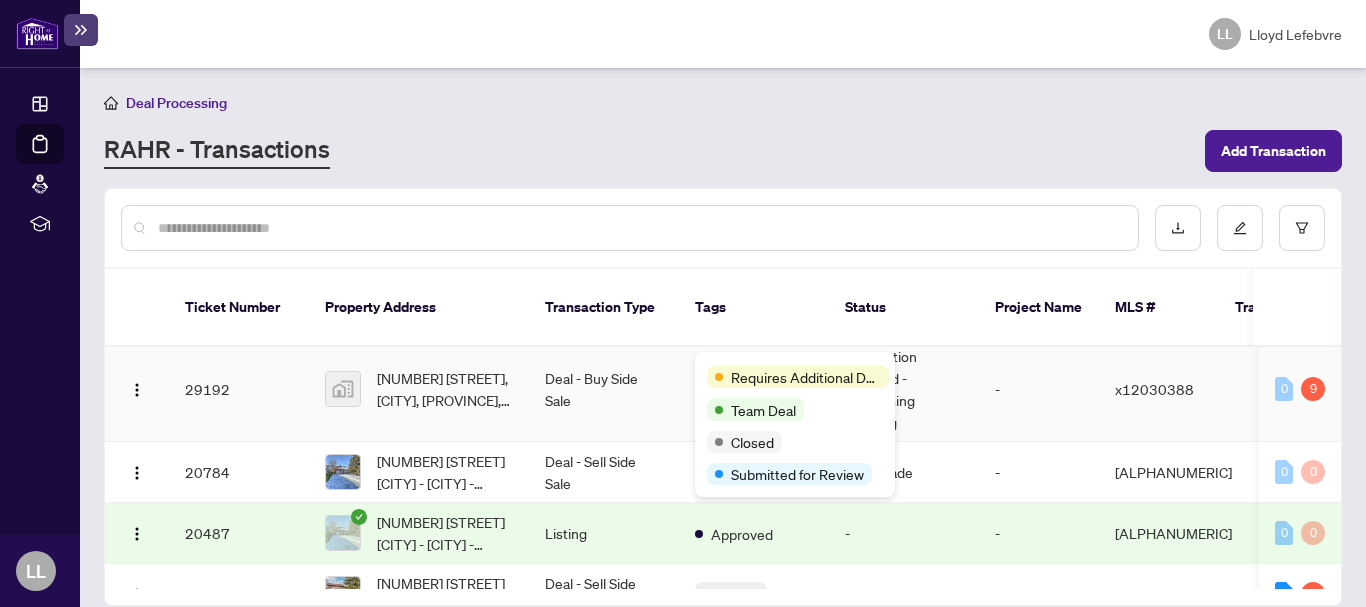 click on "Requires Additional Docs" at bounding box center (795, 376) 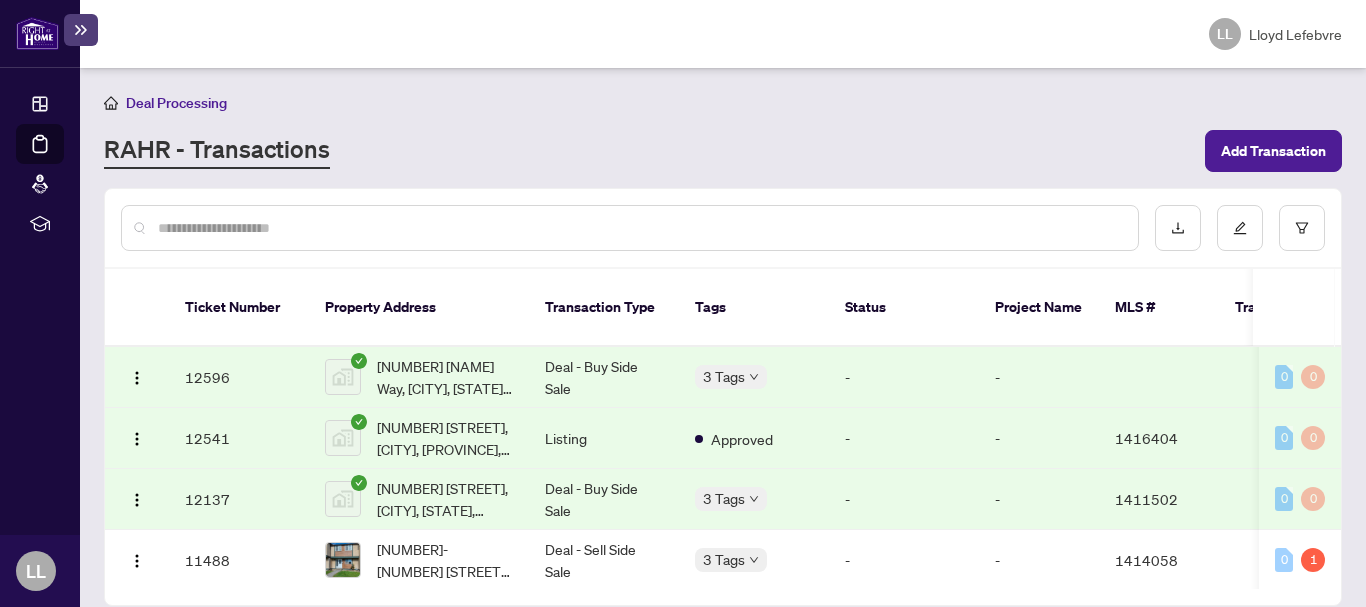 scroll, scrollTop: 3042, scrollLeft: 0, axis: vertical 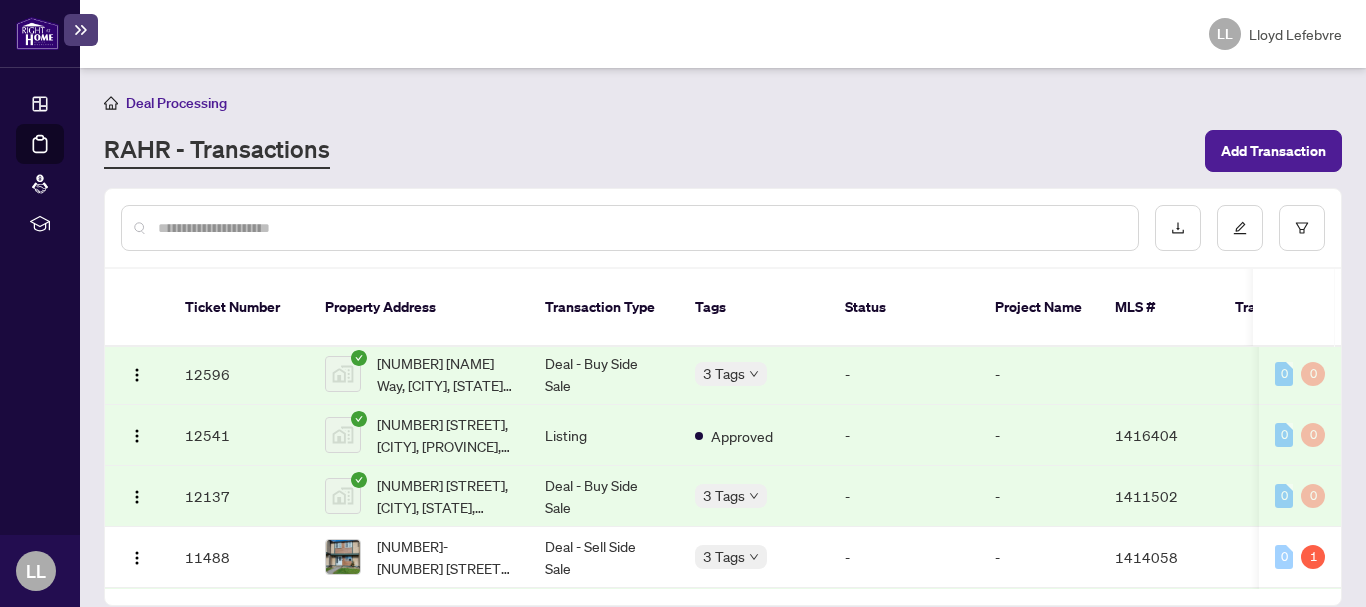 click on "12596" at bounding box center [239, 374] 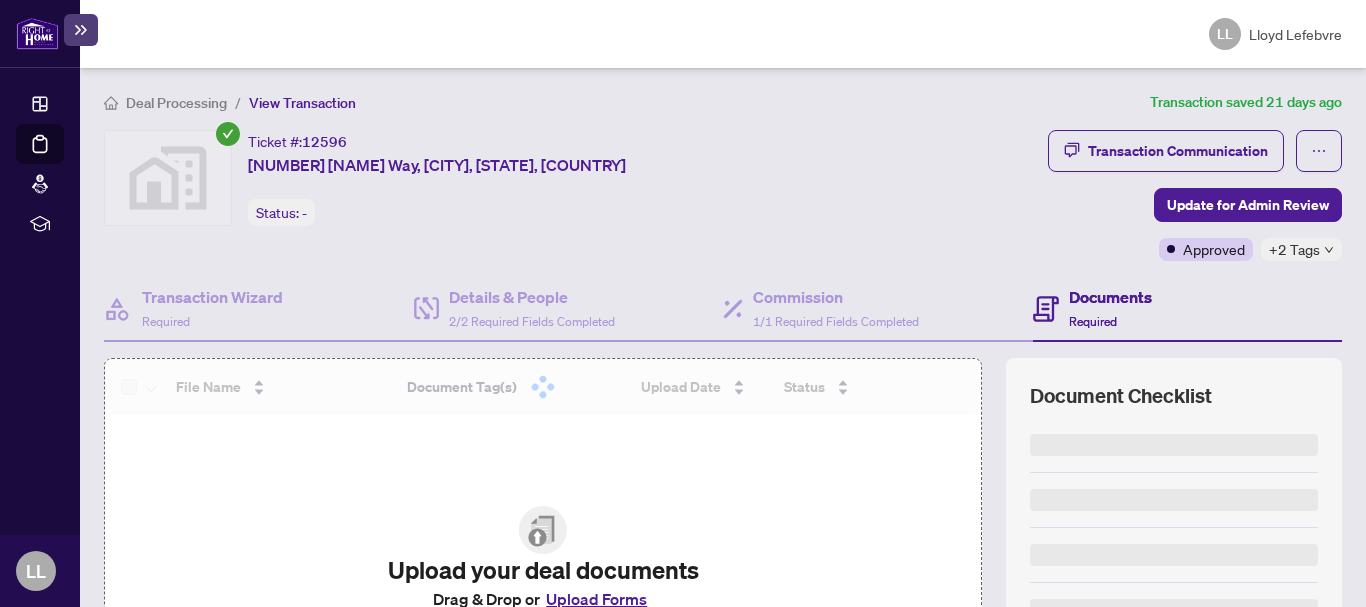 scroll, scrollTop: 0, scrollLeft: 0, axis: both 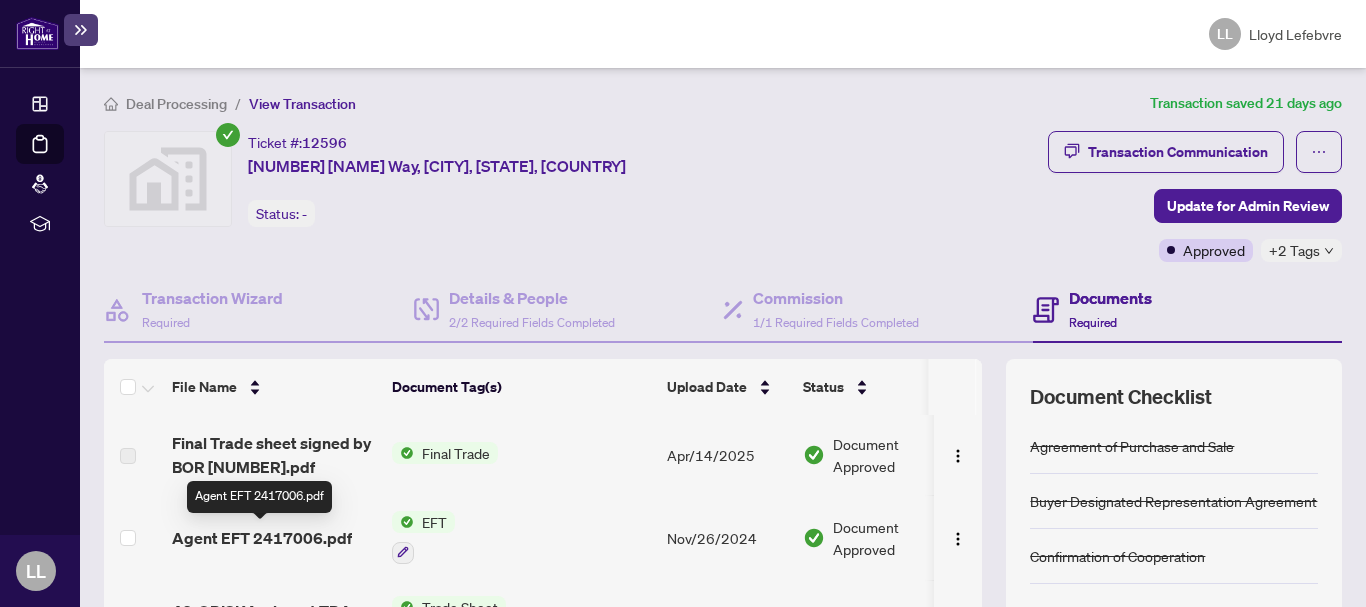click on "Agent EFT 2417006.pdf" at bounding box center [262, 538] 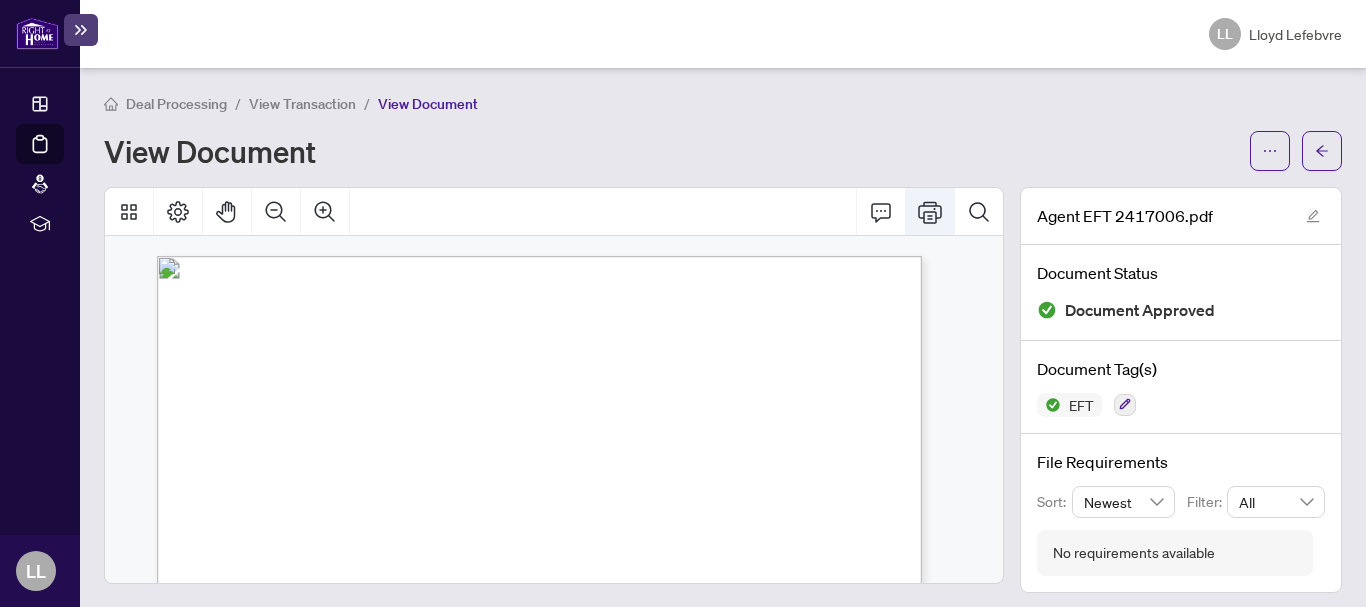 click 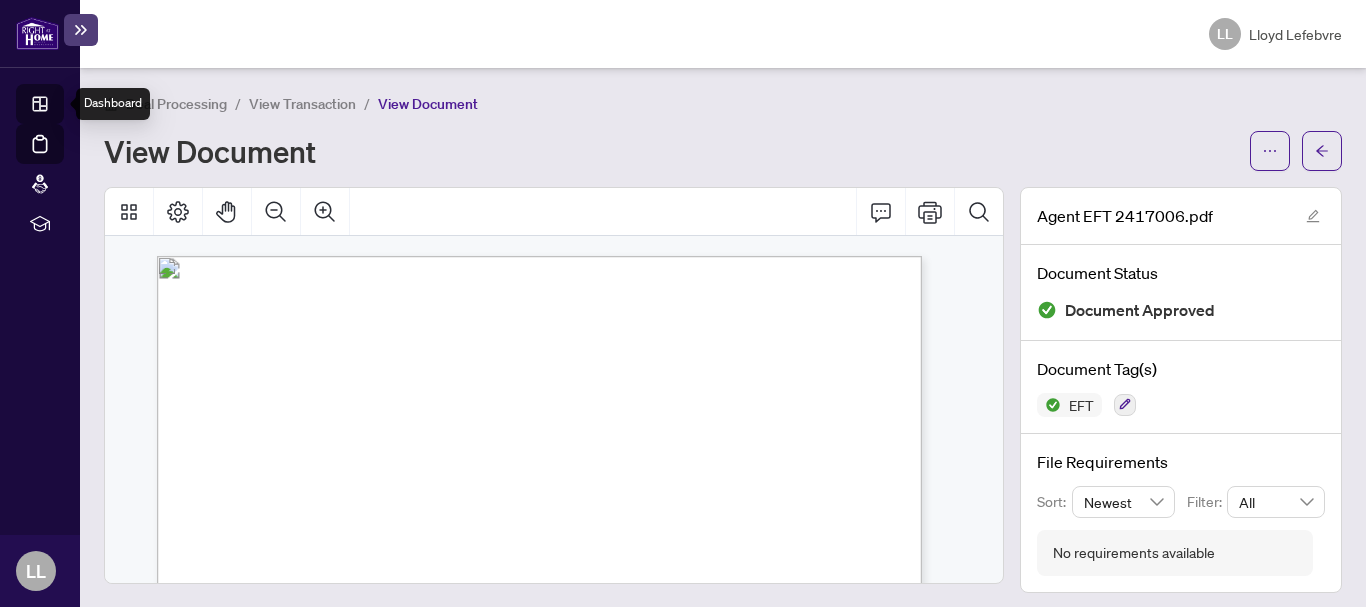 click on "Dashboard" at bounding box center [62, 107] 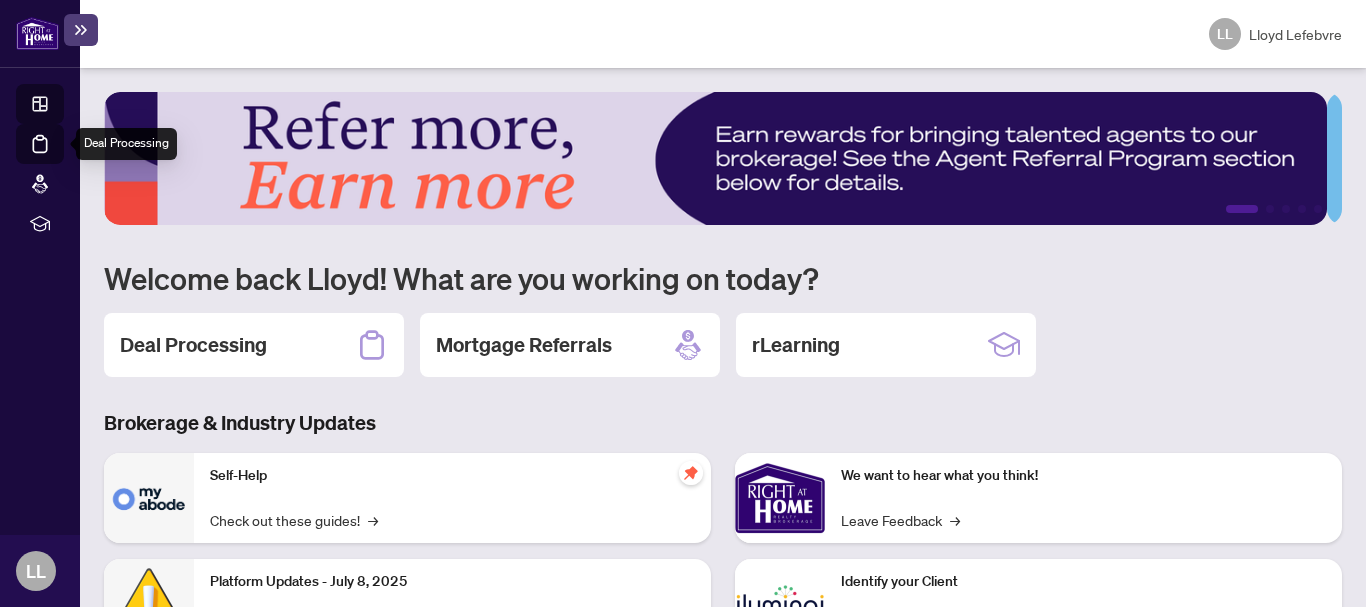 click on "Deal Processing" at bounding box center [63, 158] 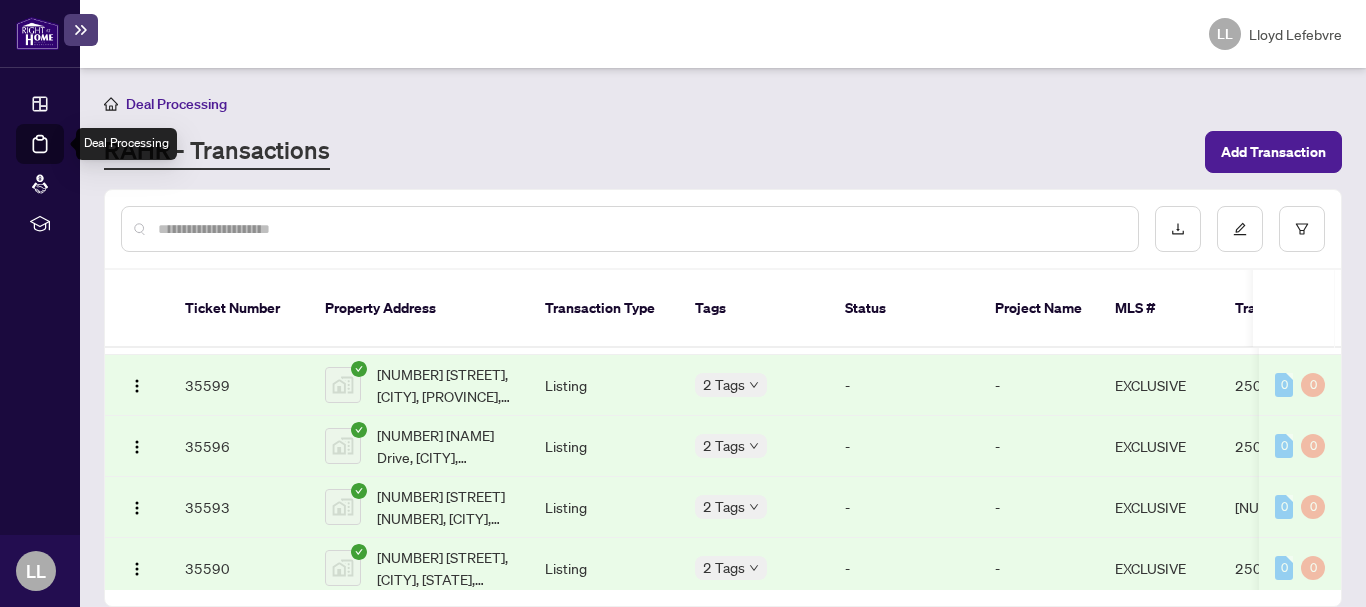 scroll, scrollTop: 1468, scrollLeft: 0, axis: vertical 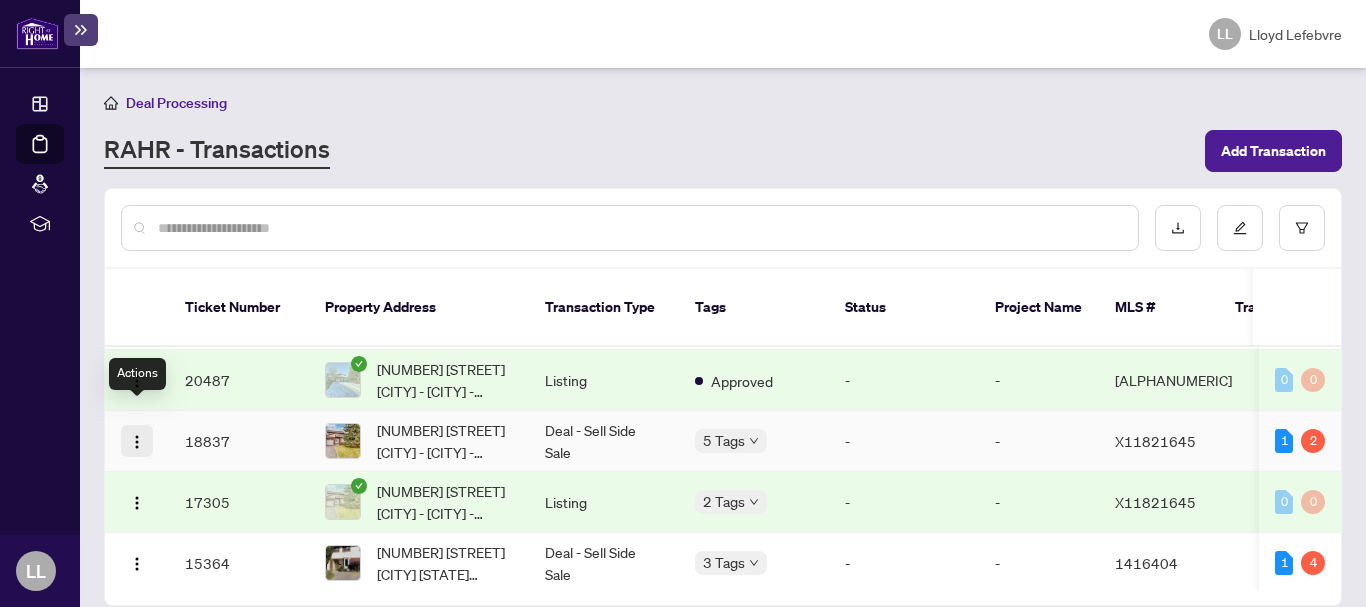click at bounding box center (137, 442) 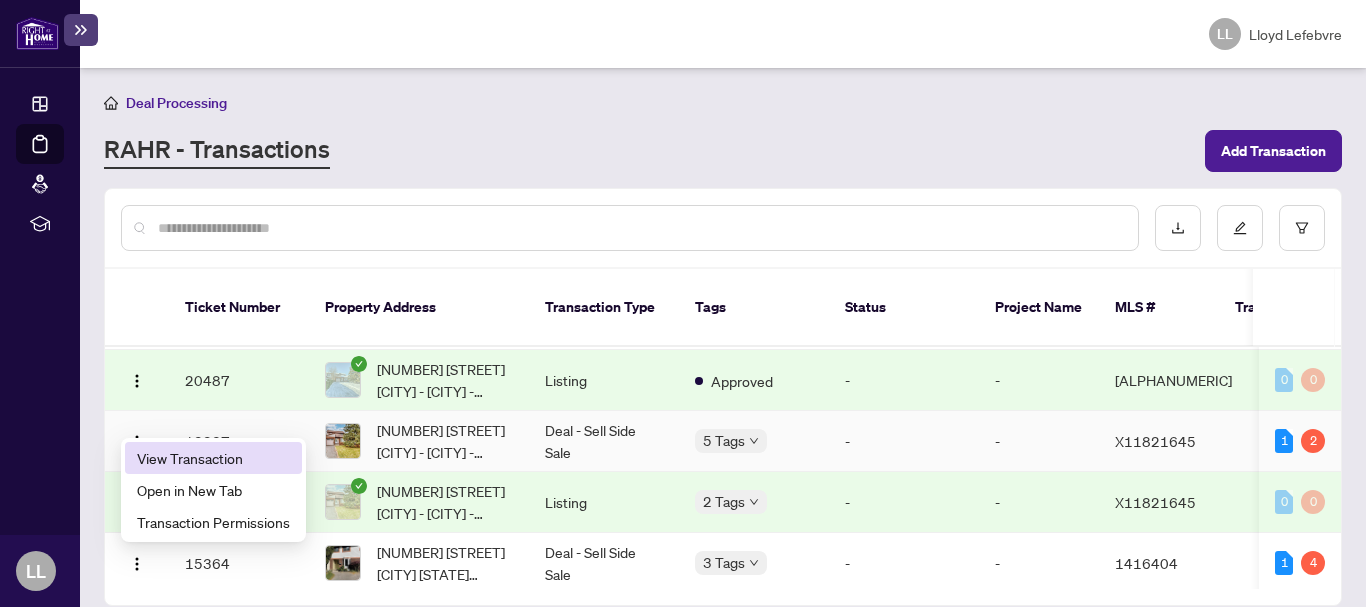 click on "View Transaction" at bounding box center [213, 458] 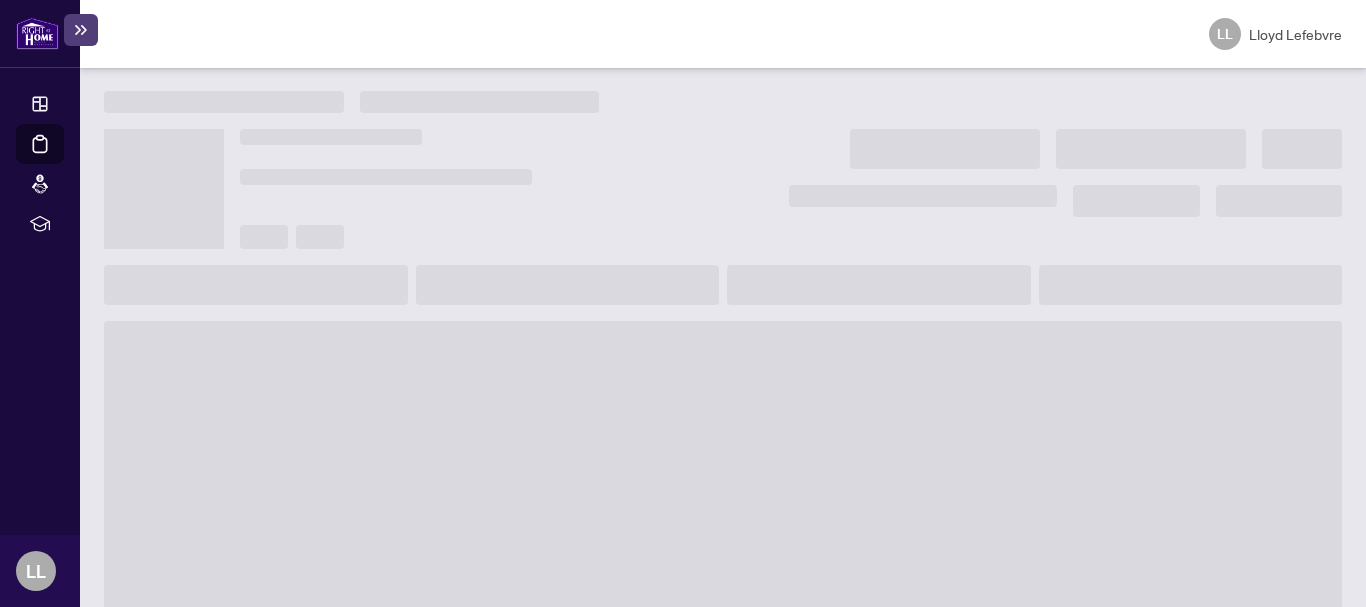 scroll, scrollTop: 0, scrollLeft: 0, axis: both 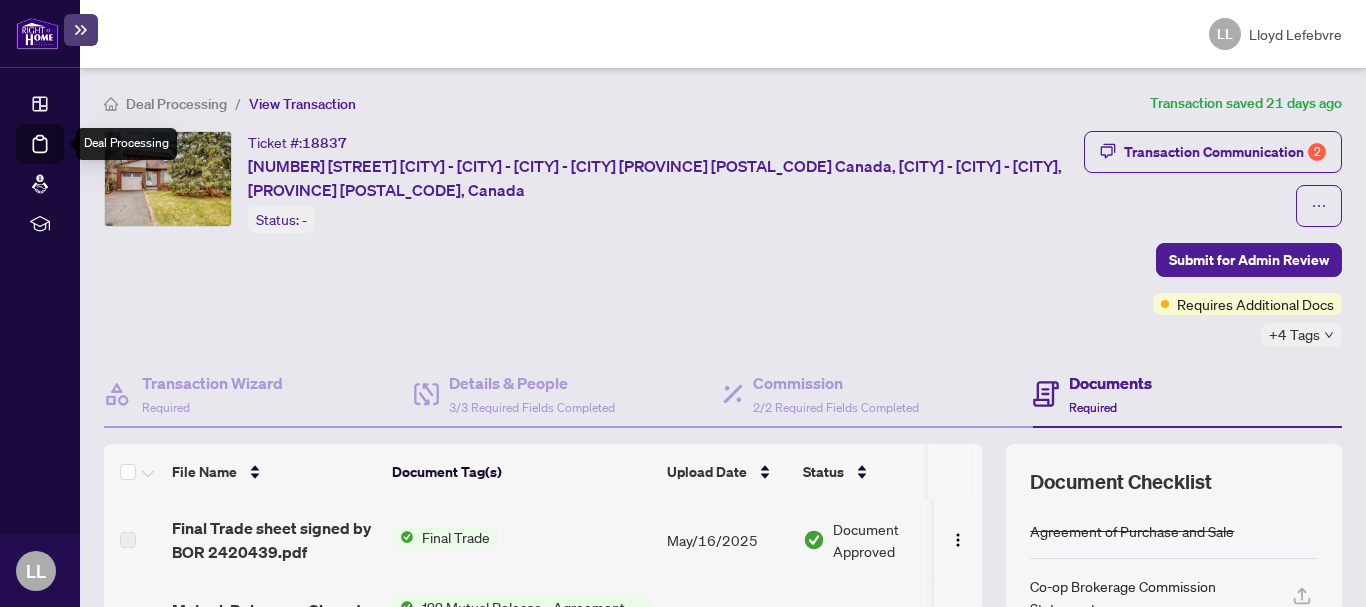 click on "Deal Processing" at bounding box center (63, 158) 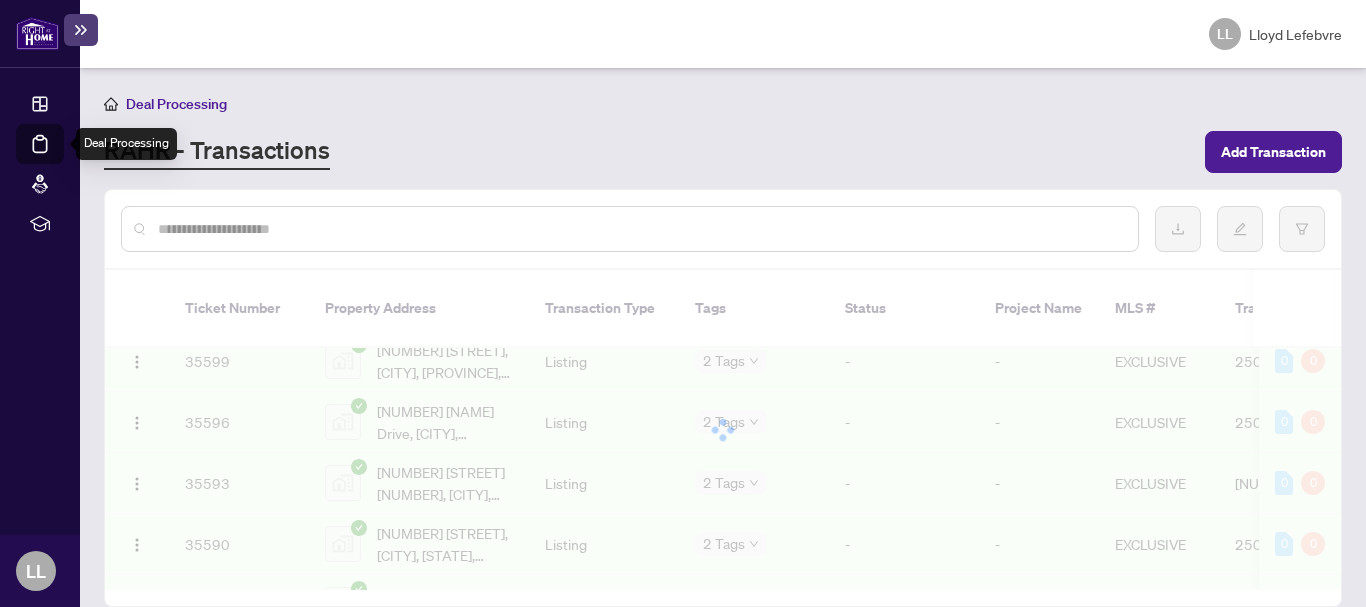 scroll, scrollTop: 1468, scrollLeft: 0, axis: vertical 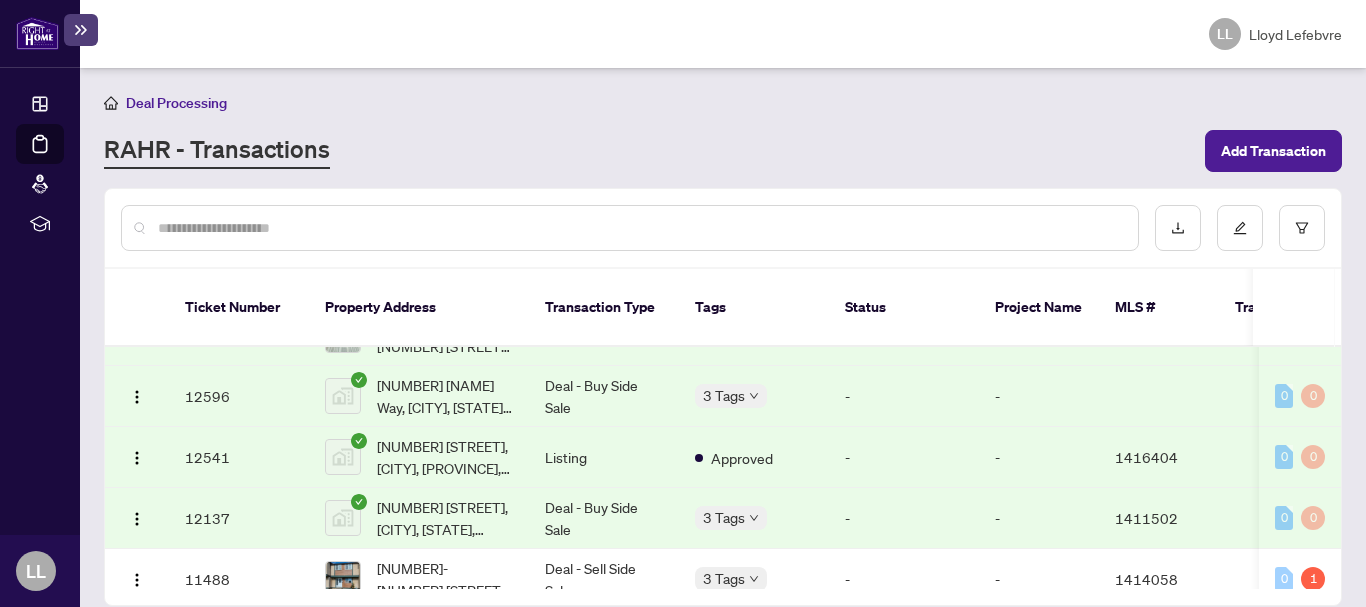 click on "12137" at bounding box center (239, 518) 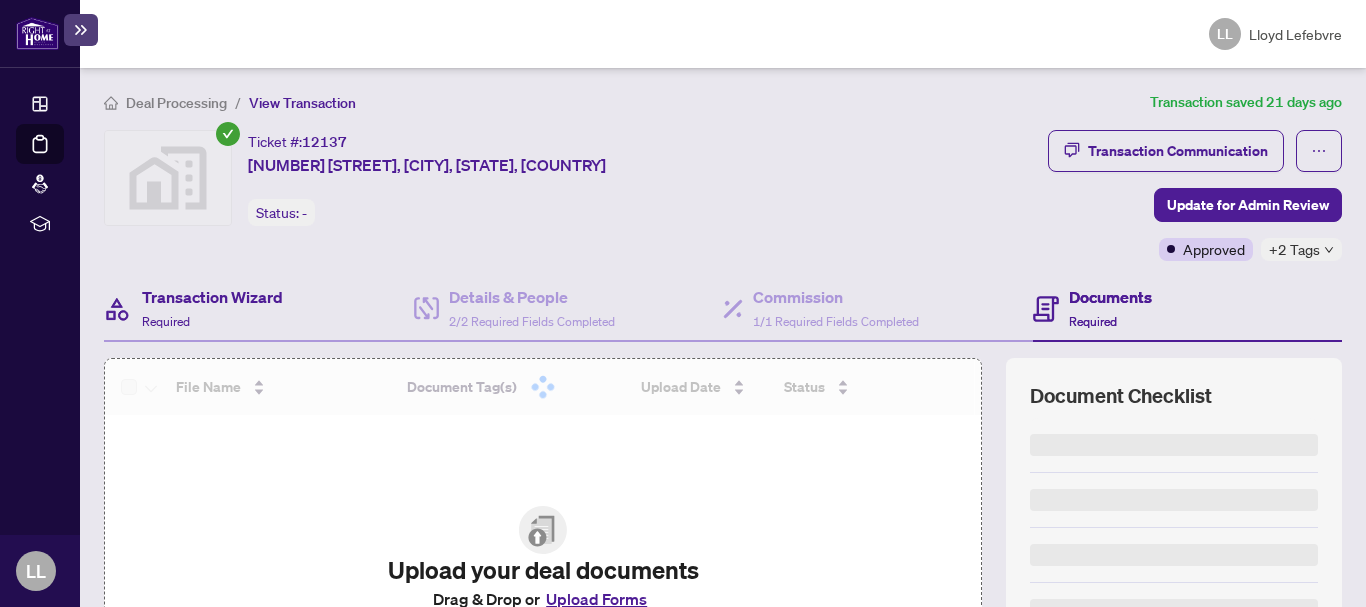 scroll, scrollTop: 0, scrollLeft: 0, axis: both 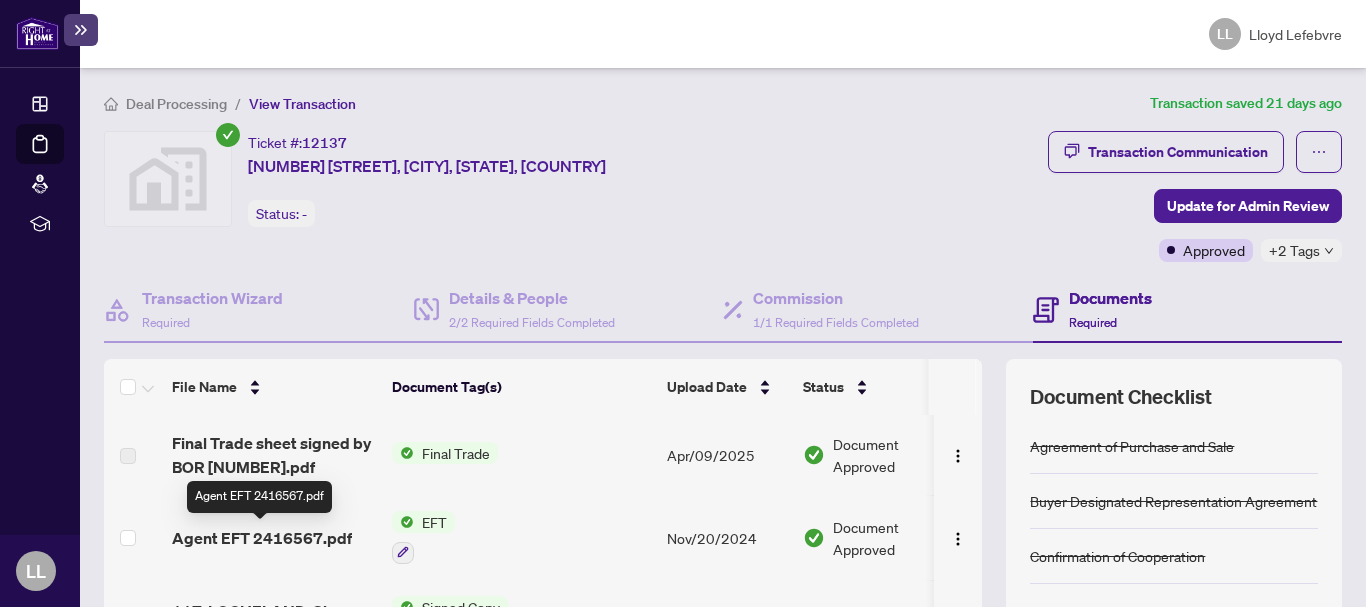 click on "Agent EFT 2416567.pdf" at bounding box center [262, 538] 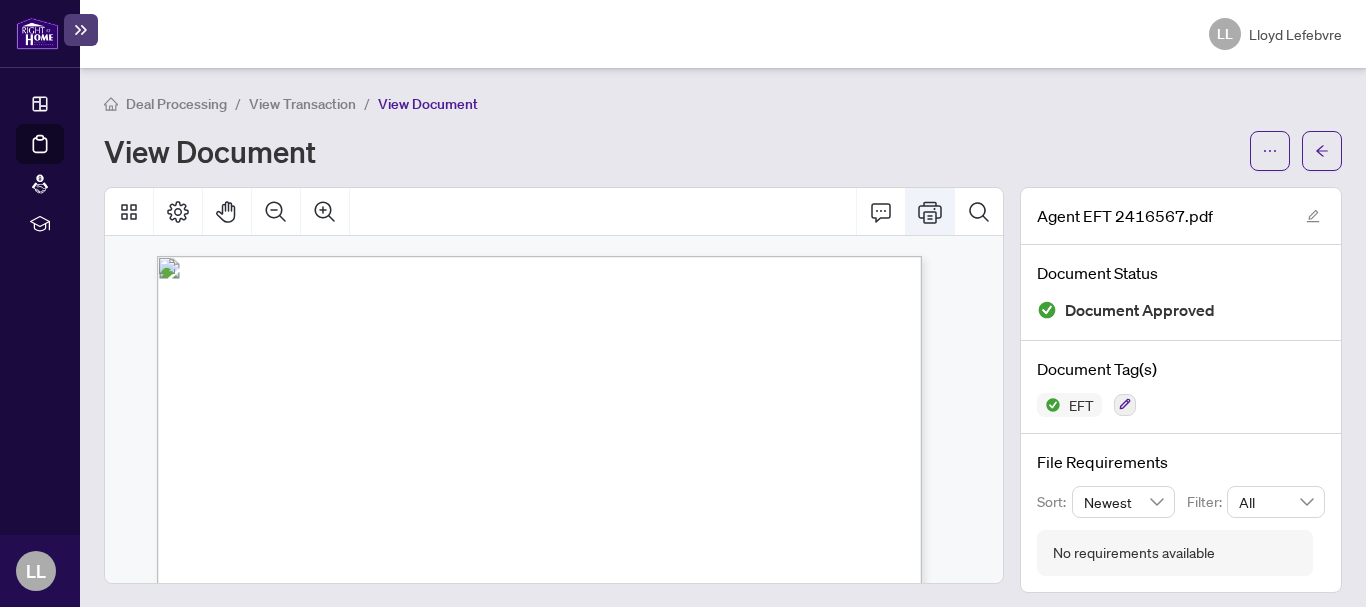 click 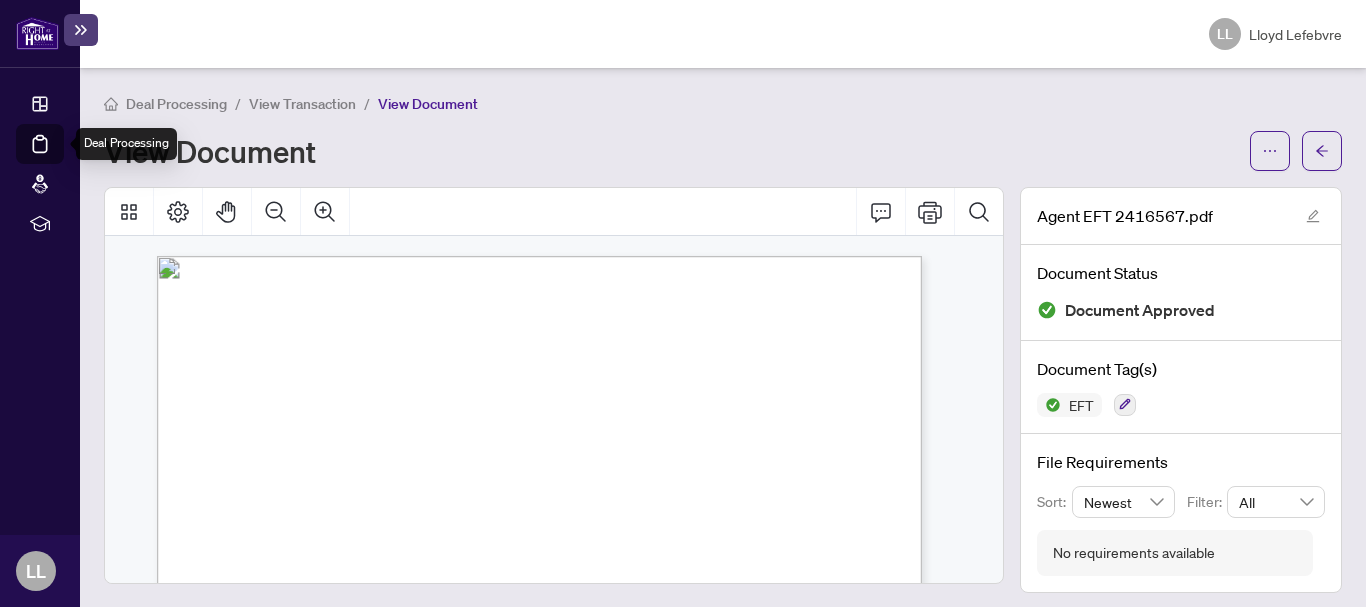 click on "Deal Processing" at bounding box center [63, 158] 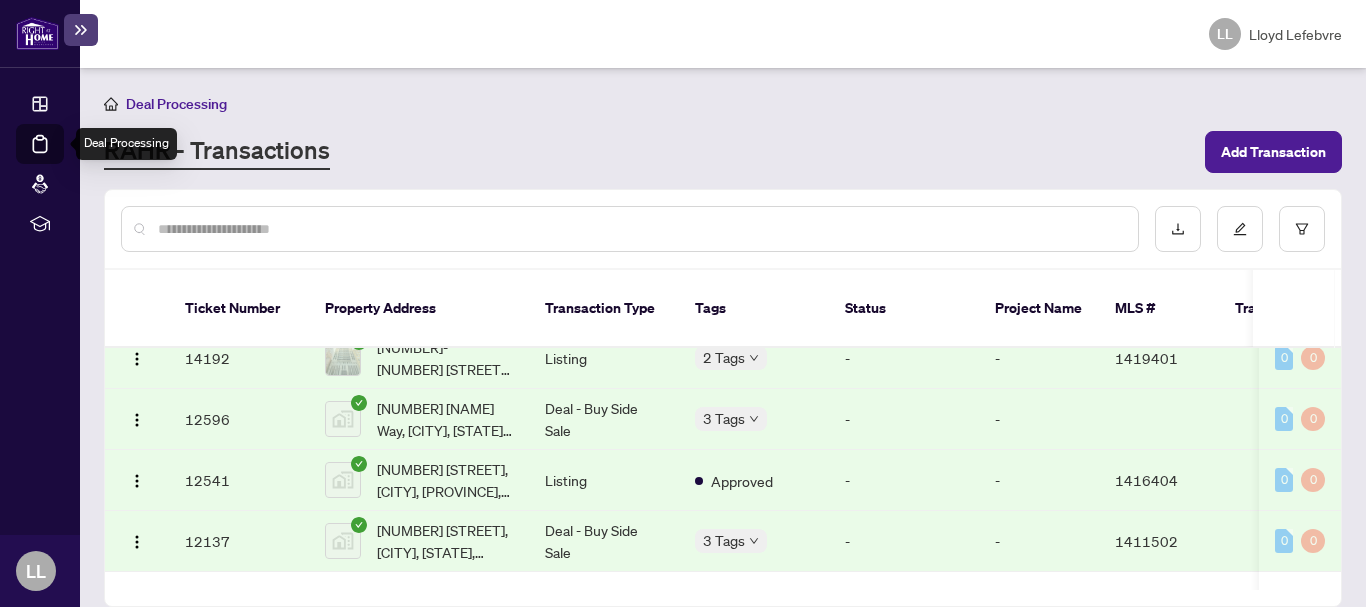 scroll, scrollTop: 3108, scrollLeft: 0, axis: vertical 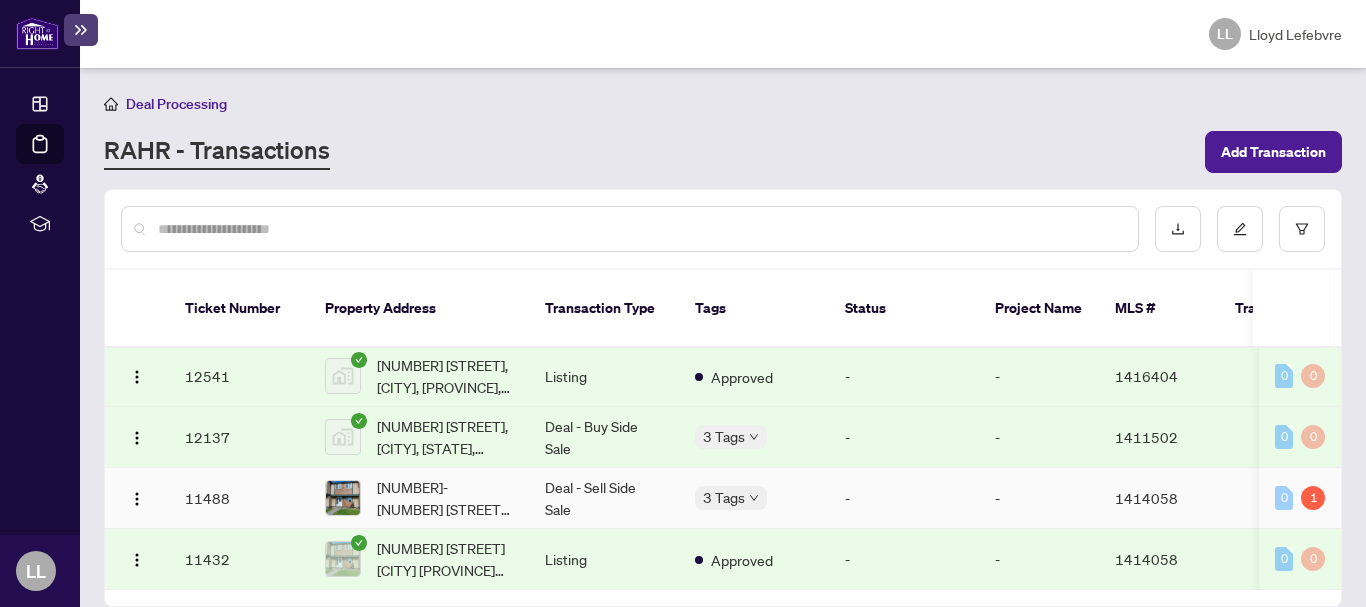 click on "11488" at bounding box center [239, 498] 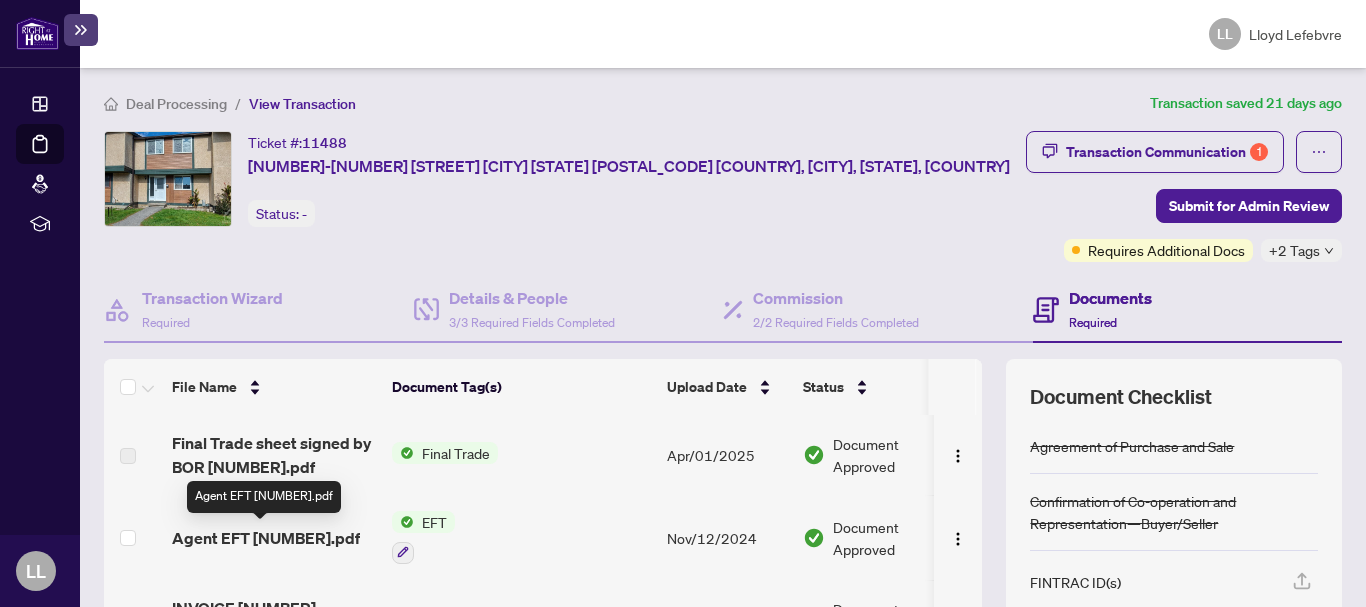 click on "Agent EFT [NUMBER].pdf" at bounding box center (266, 538) 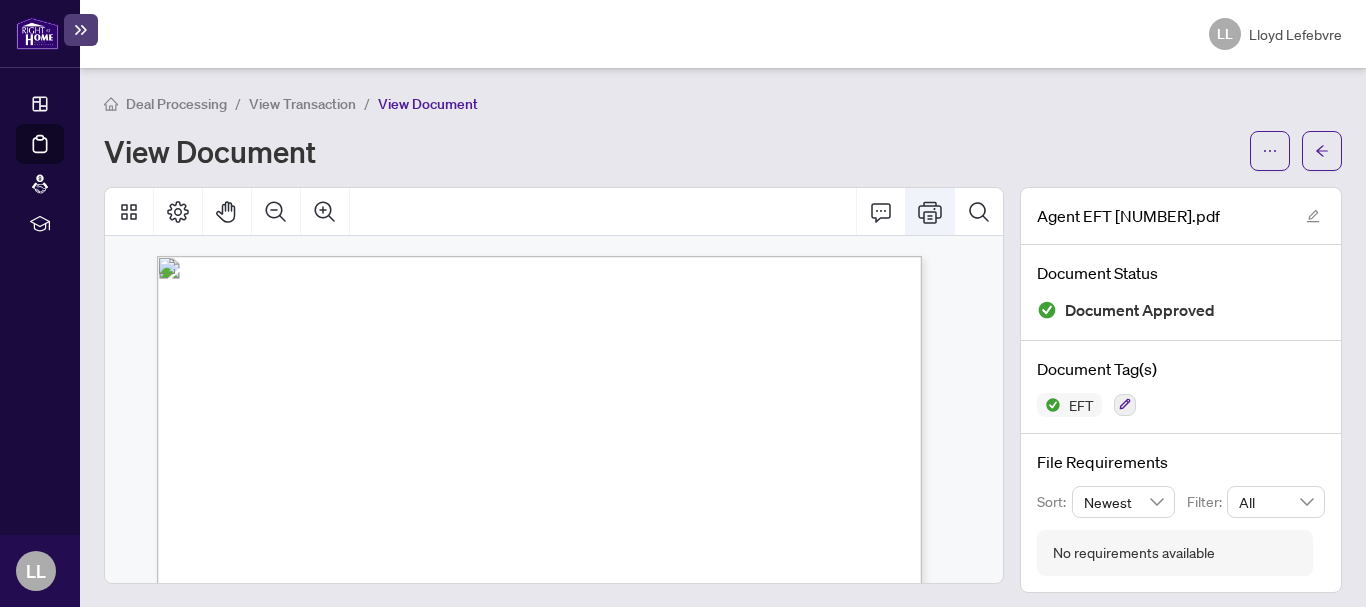 click 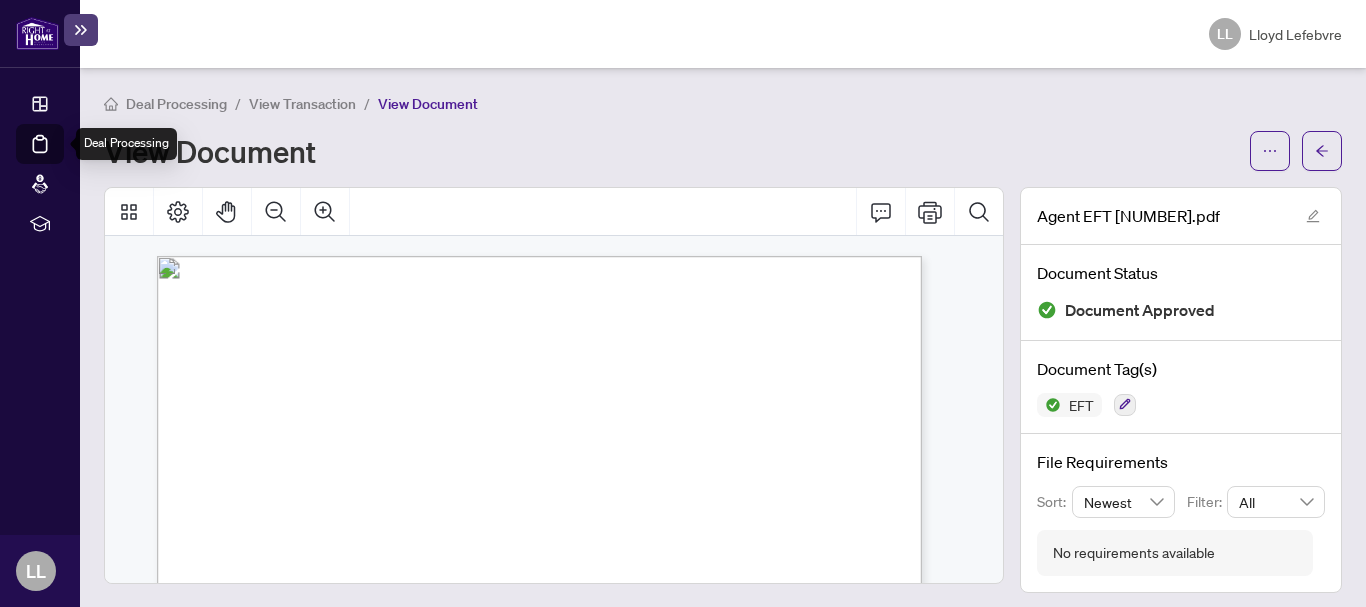 click on "Deal Processing" at bounding box center (63, 158) 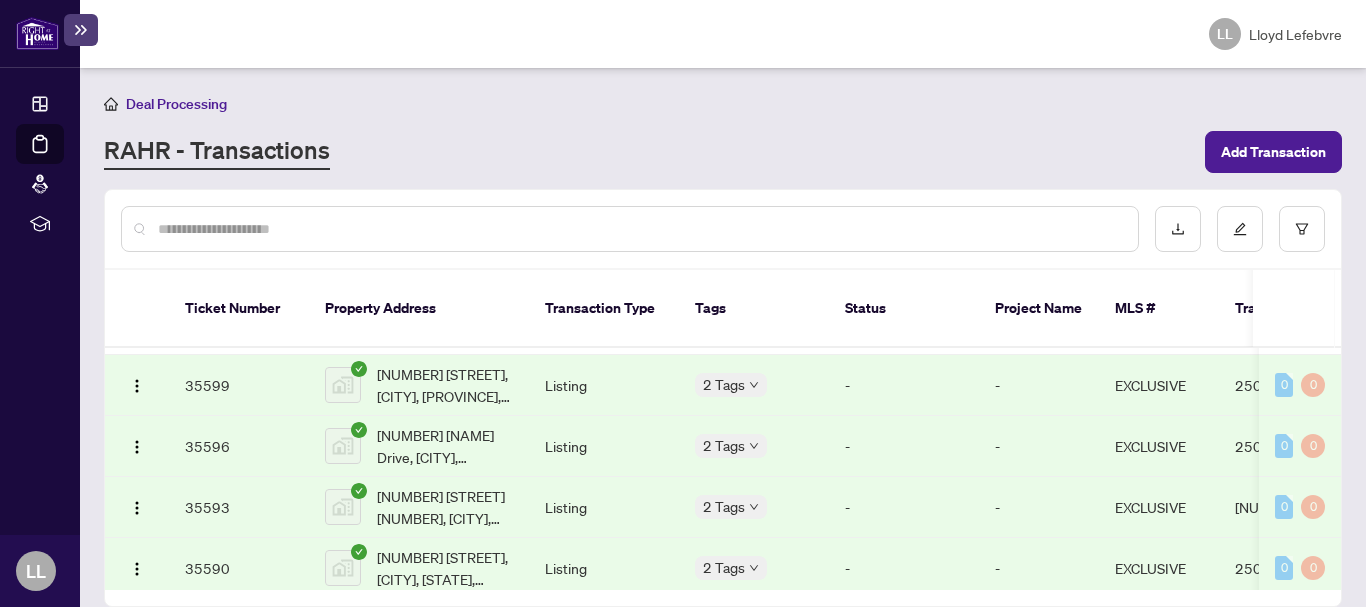 scroll, scrollTop: 1468, scrollLeft: 0, axis: vertical 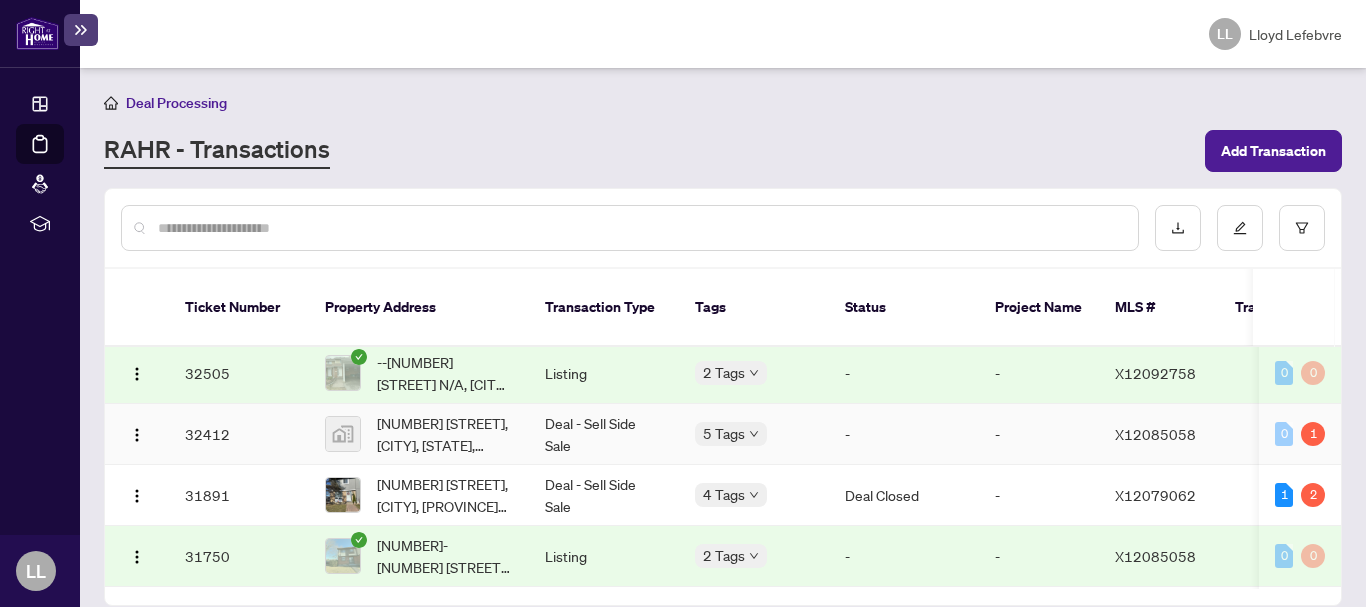 click on "32412" at bounding box center [239, 434] 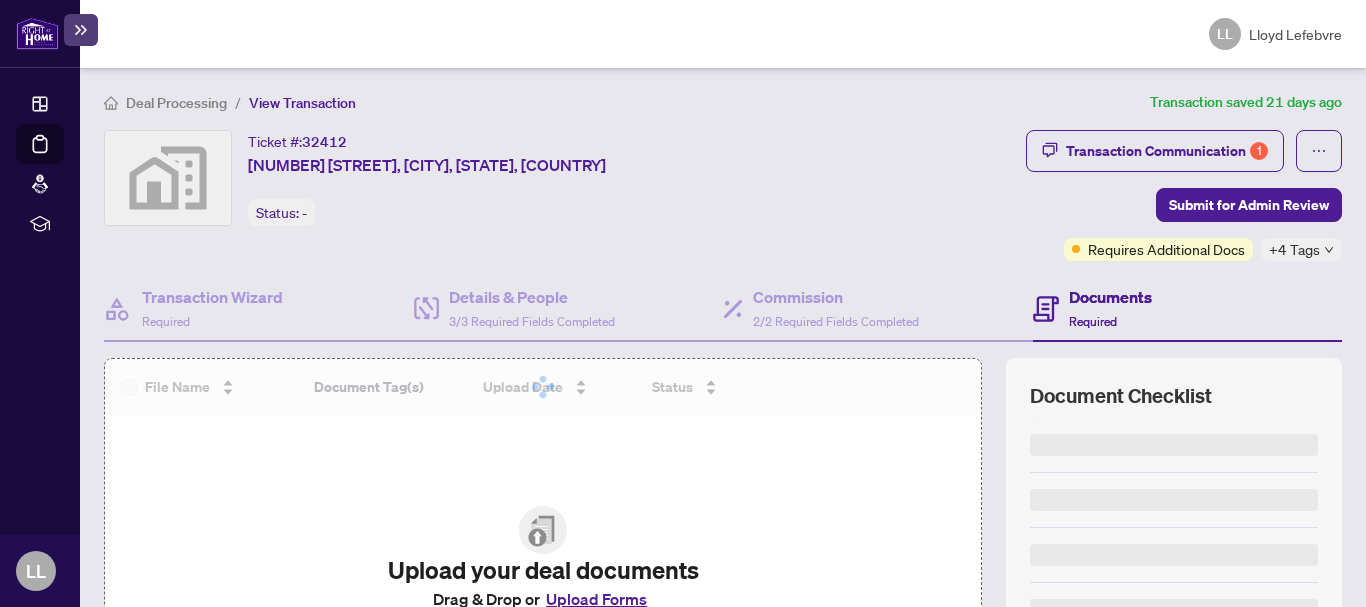 scroll, scrollTop: 0, scrollLeft: 0, axis: both 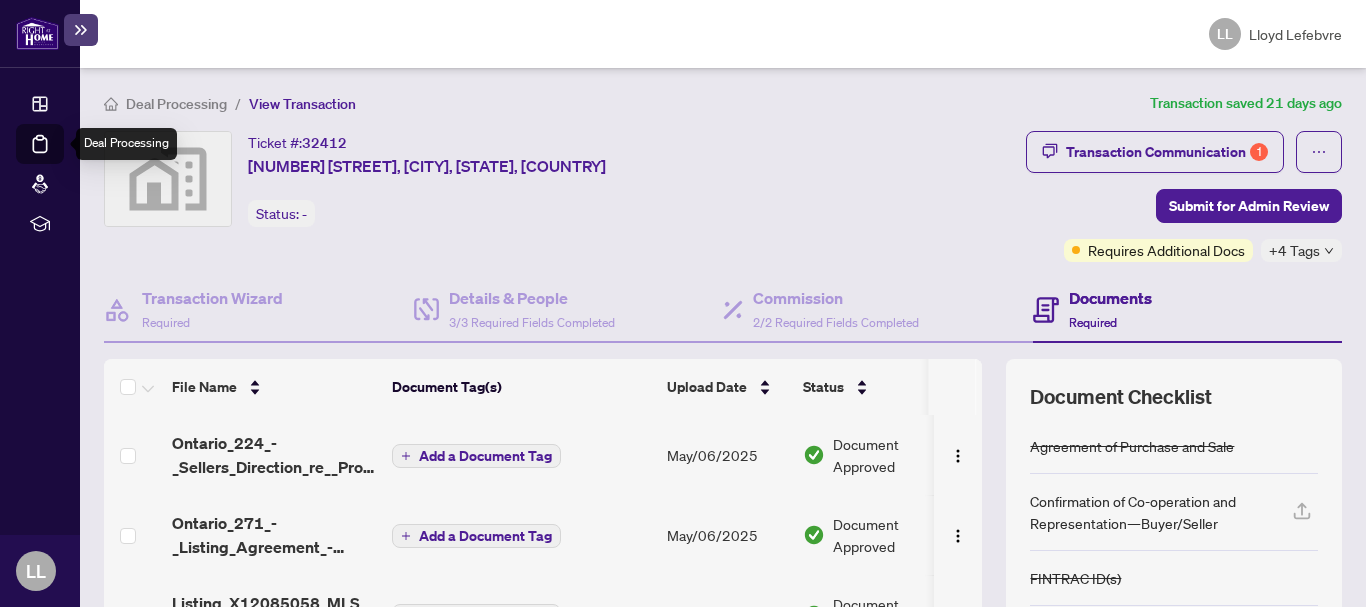 click on "Deal Processing" at bounding box center (63, 158) 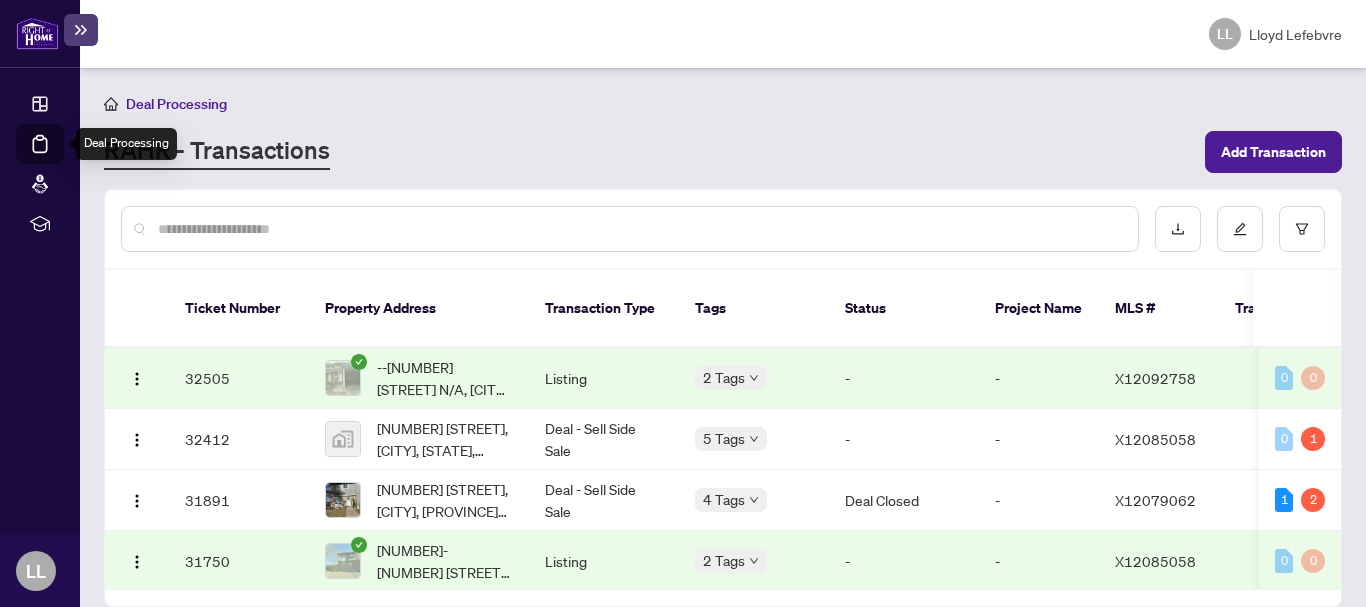 scroll, scrollTop: 1818, scrollLeft: 0, axis: vertical 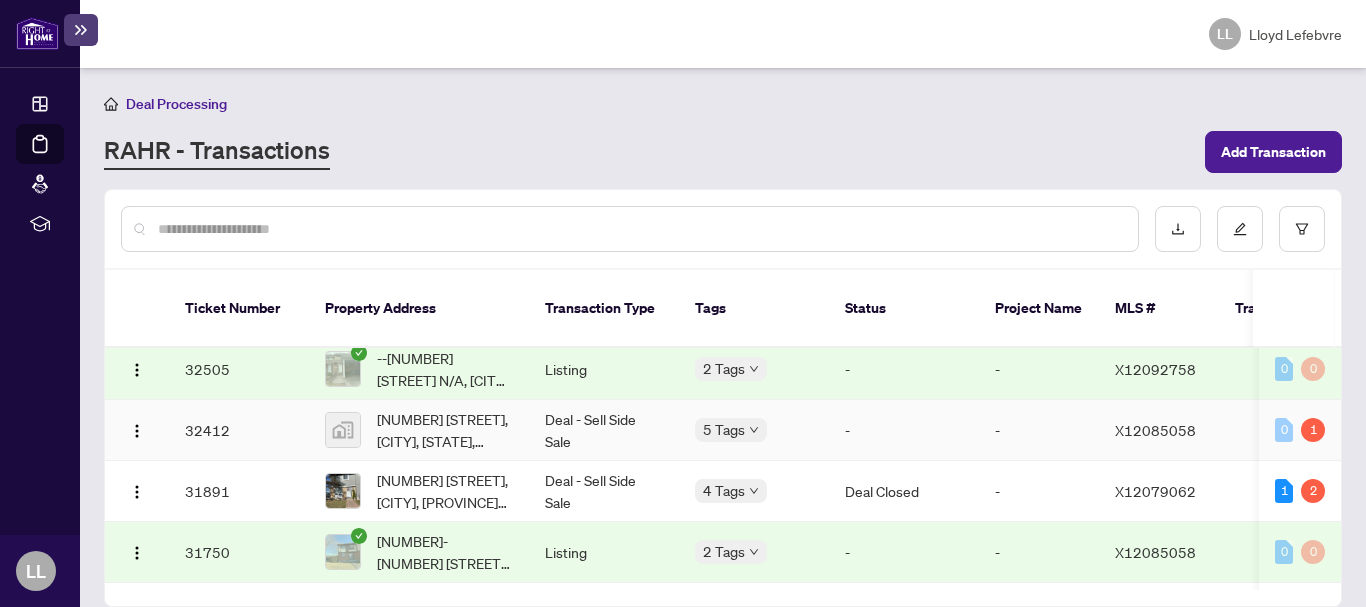 click on "32412" at bounding box center (239, 430) 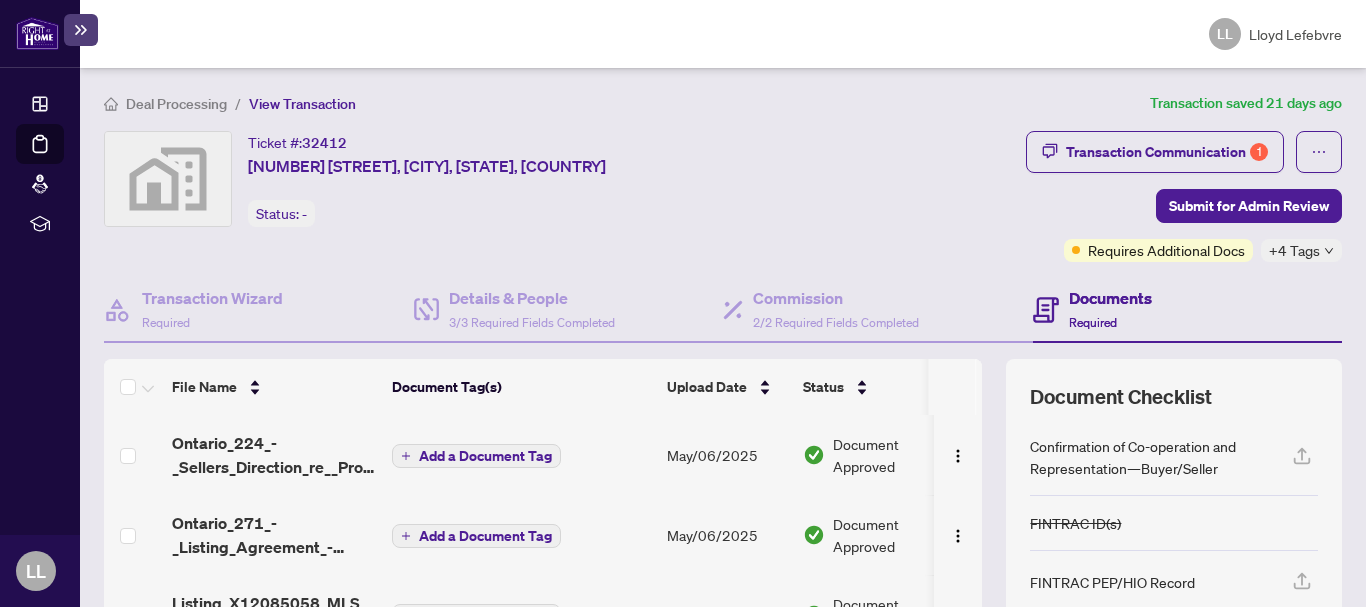 scroll, scrollTop: 110, scrollLeft: 0, axis: vertical 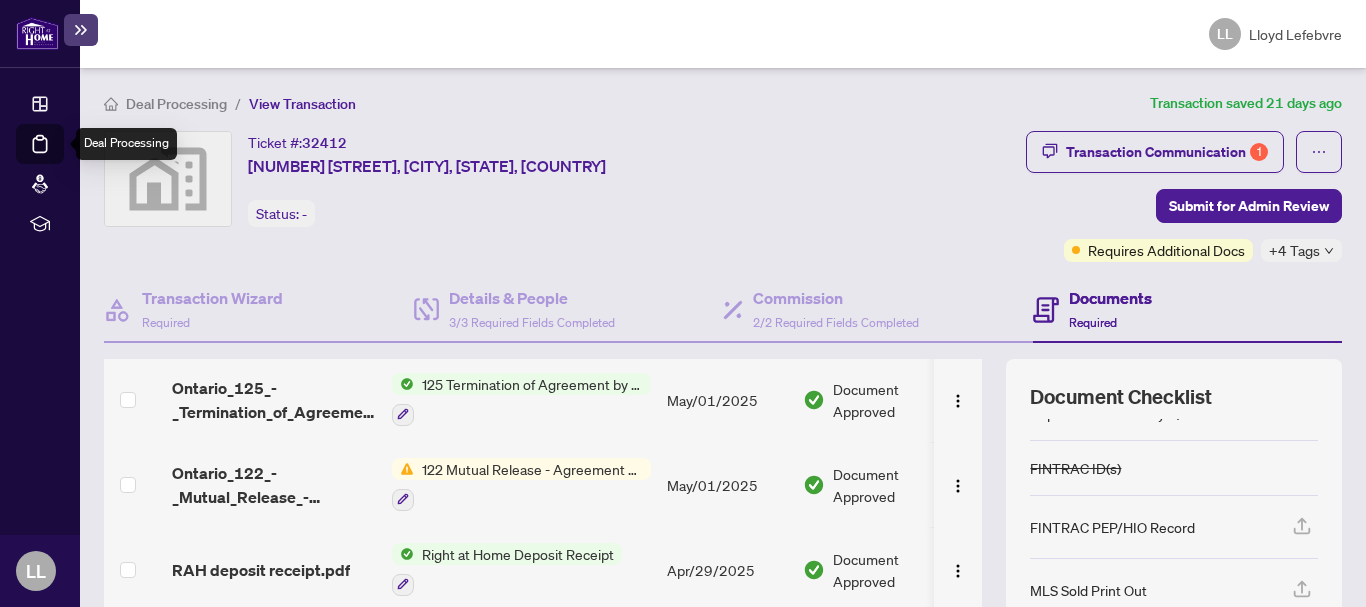click on "Deal Processing" at bounding box center [63, 158] 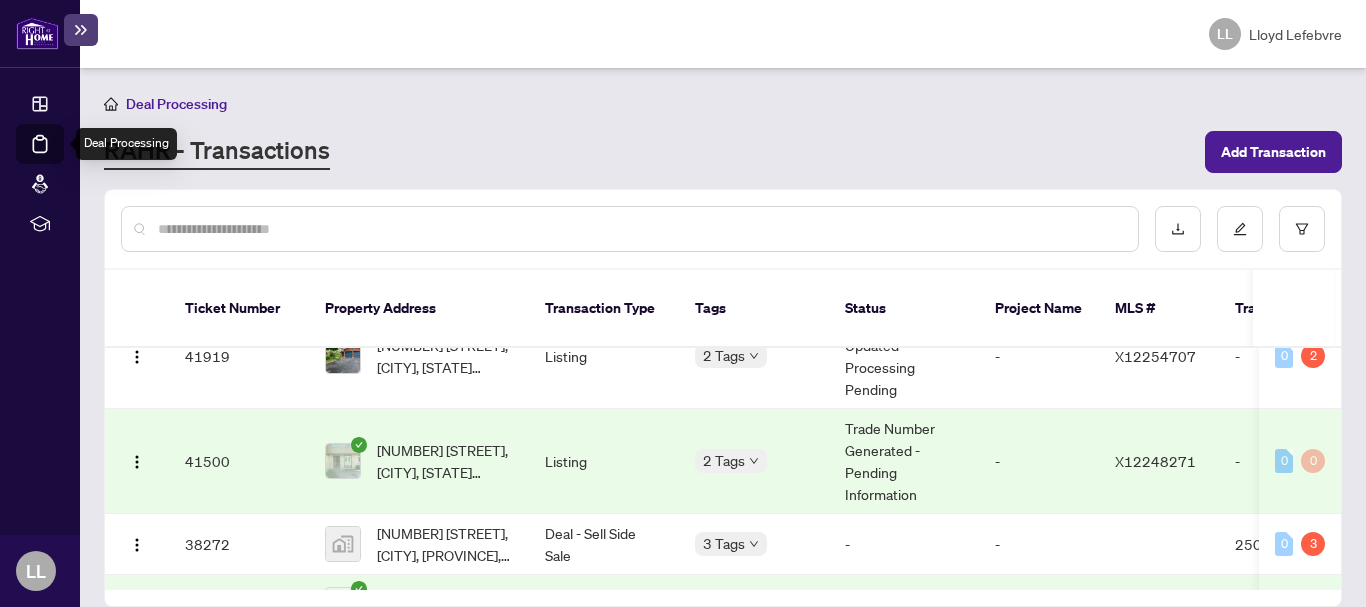 scroll, scrollTop: 440, scrollLeft: 0, axis: vertical 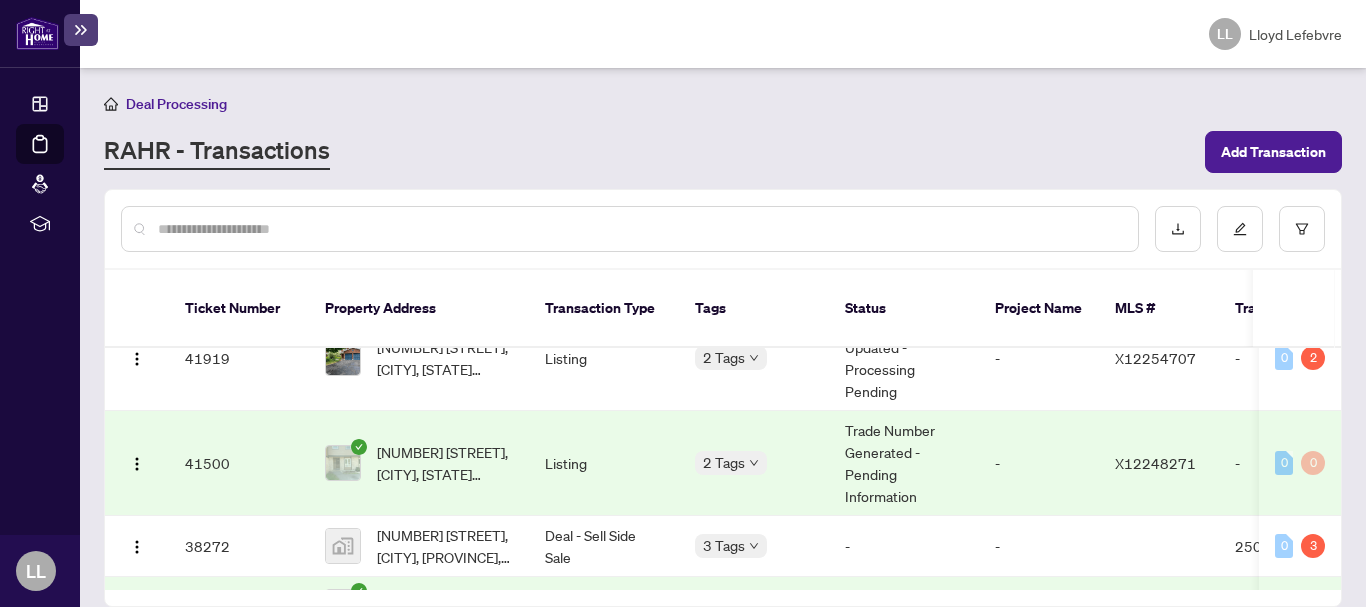 click at bounding box center (640, 229) 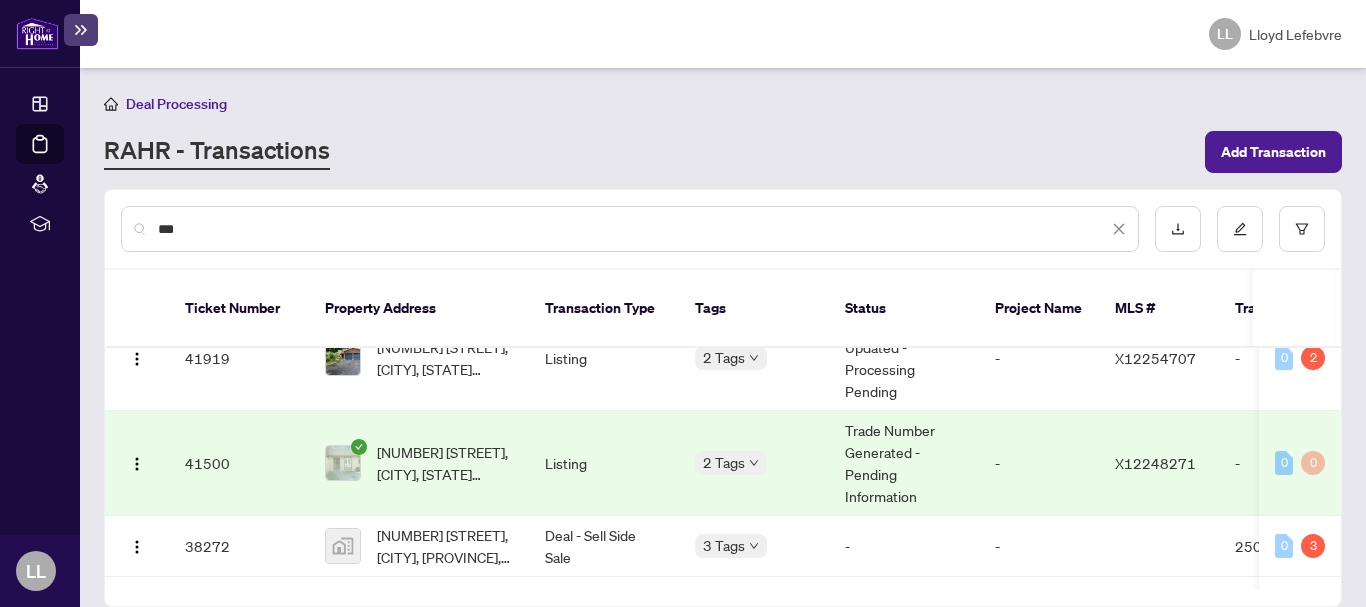scroll, scrollTop: 0, scrollLeft: 0, axis: both 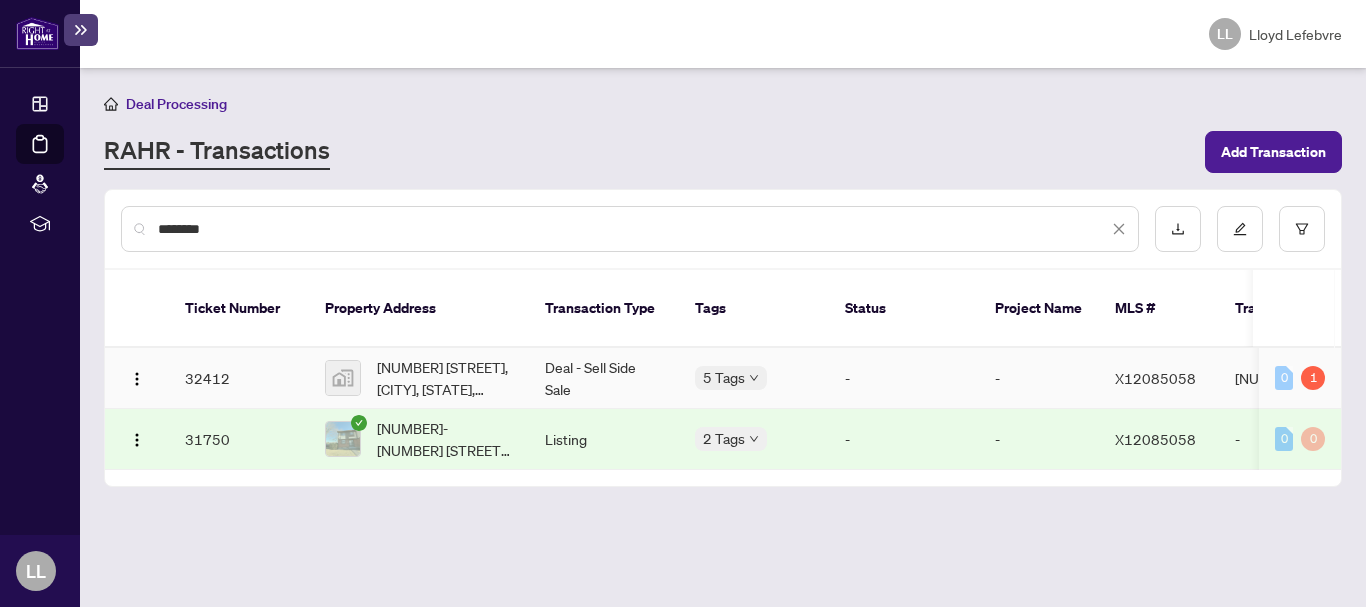 type on "********" 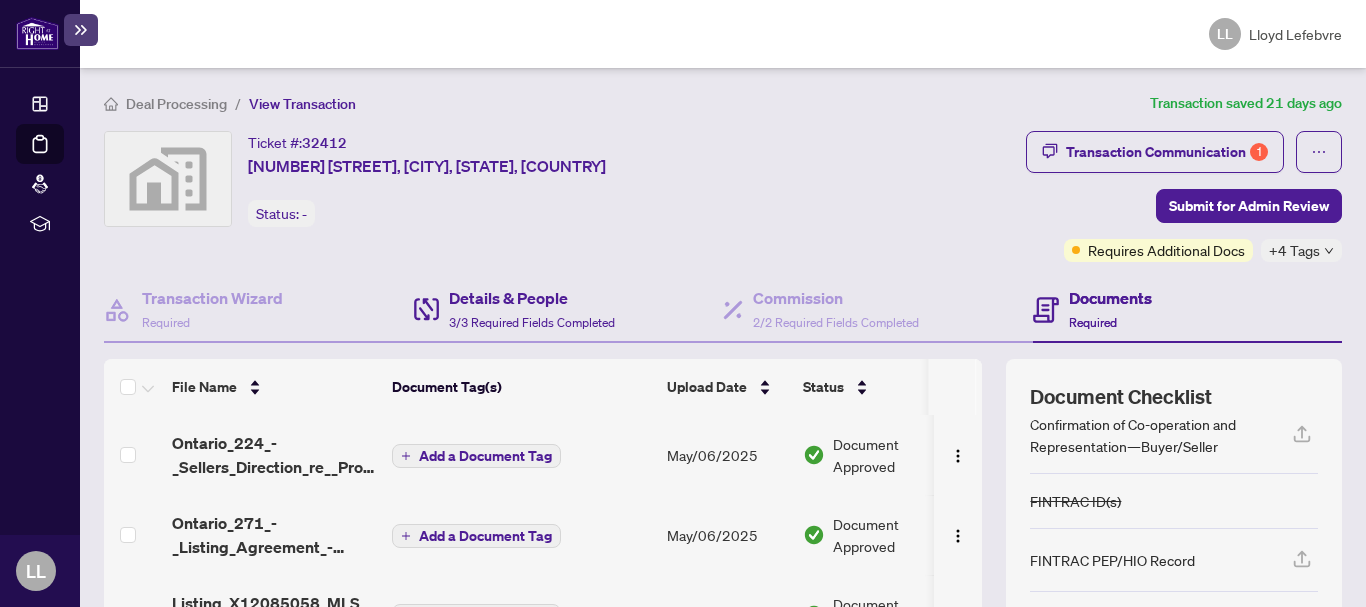 scroll, scrollTop: 0, scrollLeft: 0, axis: both 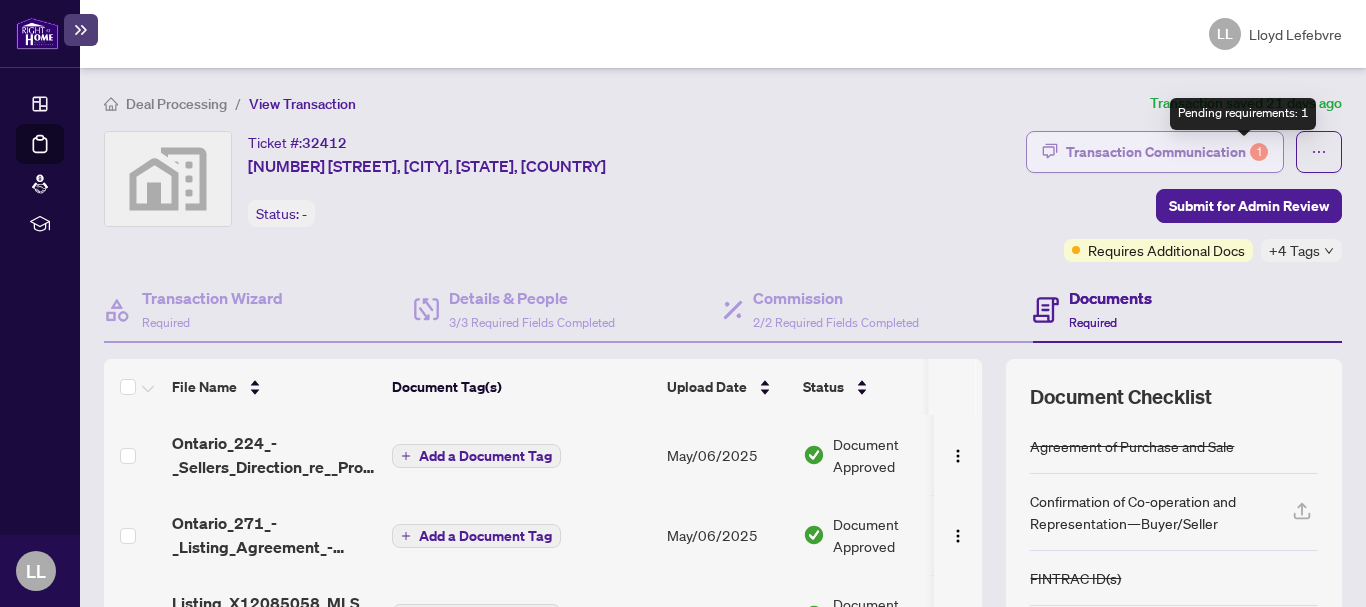 click on "1" at bounding box center (1259, 152) 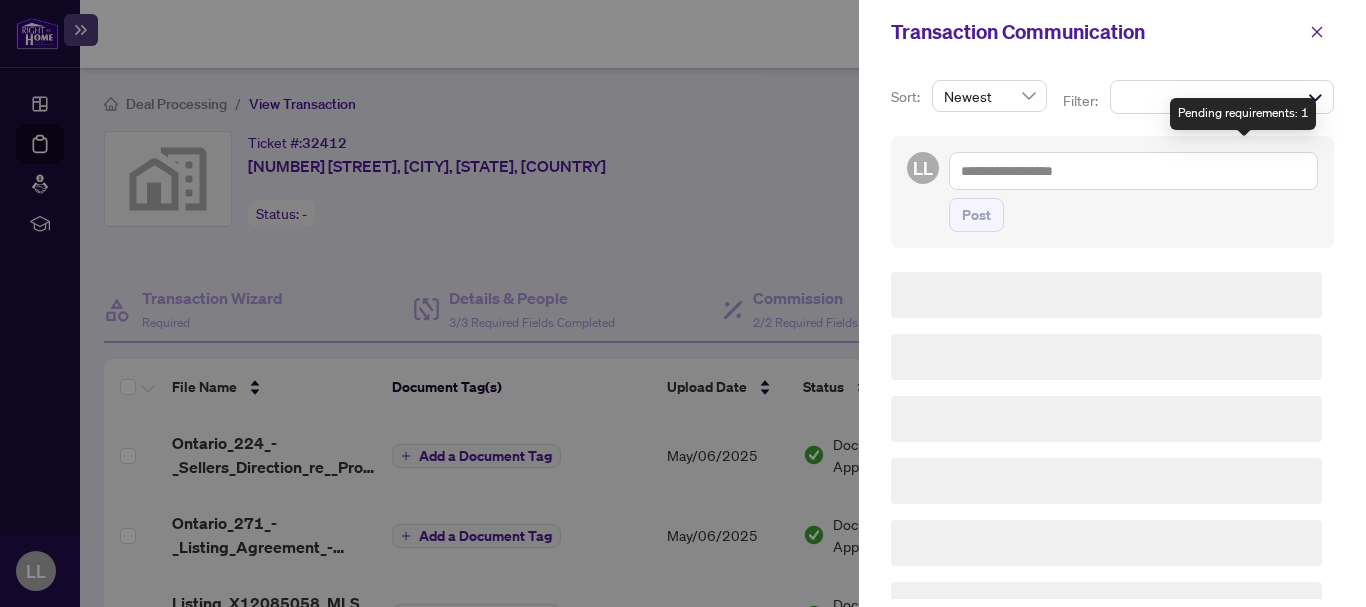 click on "Transaction Communication Sort: Newest Filter: + 1 ...   LL Post" at bounding box center (683, 303) 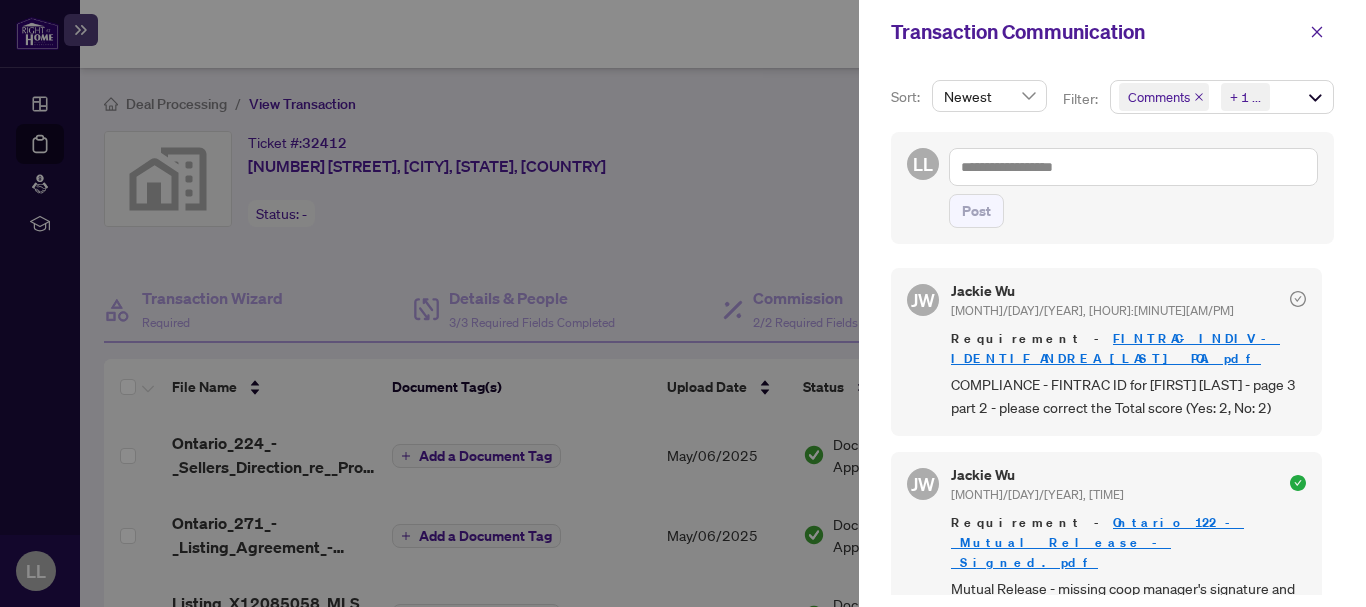 click on "FINTRAC-INDIV-IDENTIF_ANDREA [LAST] POA.pdf" at bounding box center [1115, 348] 